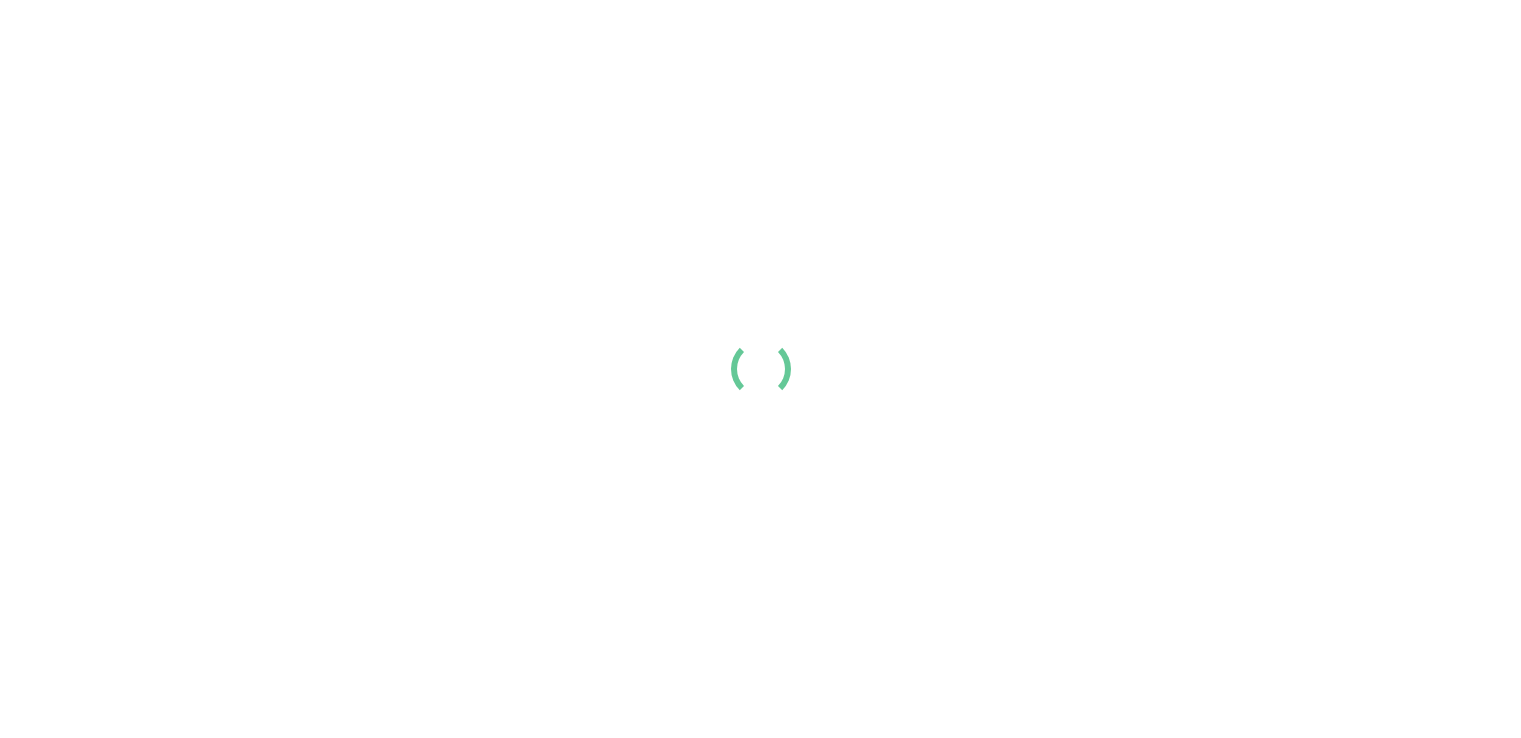 scroll, scrollTop: 0, scrollLeft: 0, axis: both 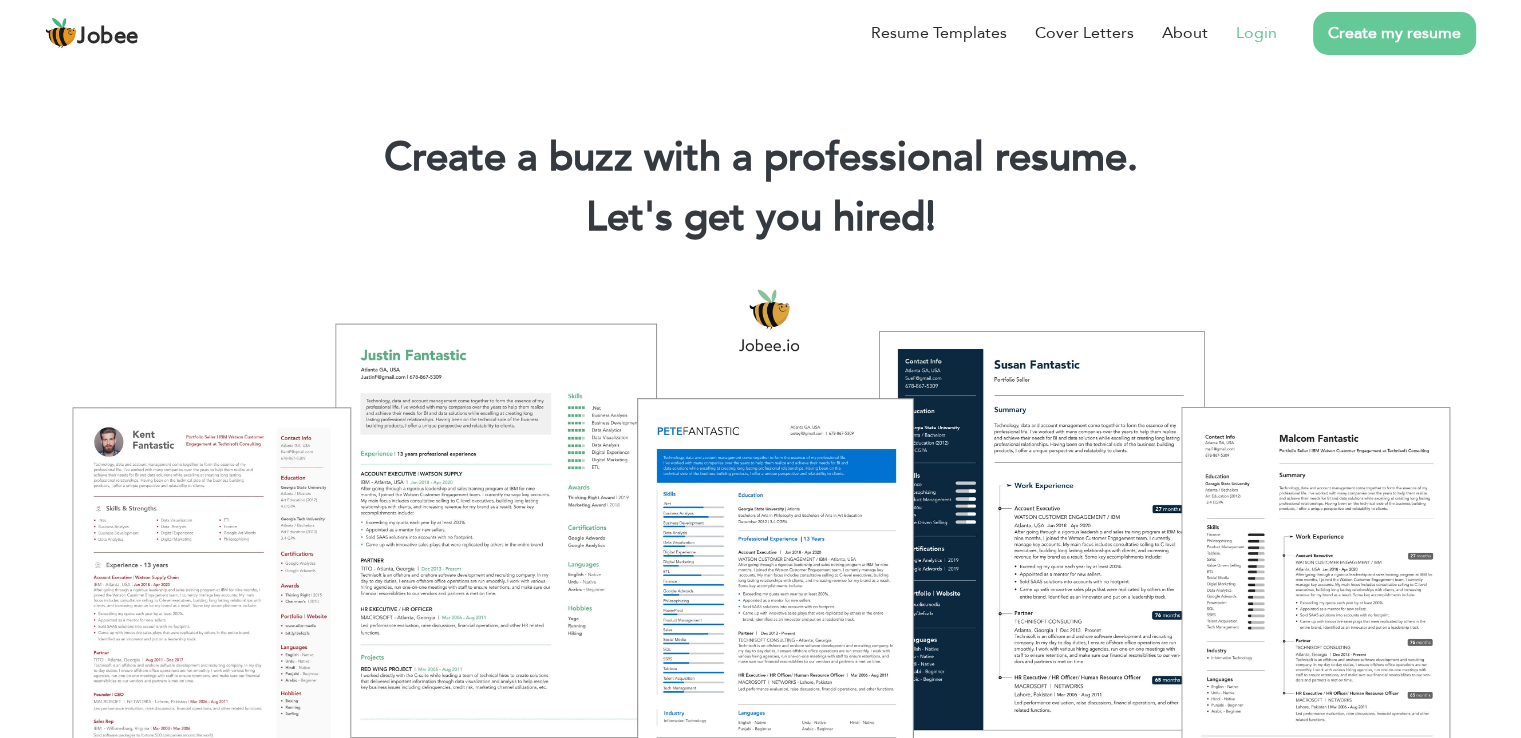 click on "Login" at bounding box center (1256, 33) 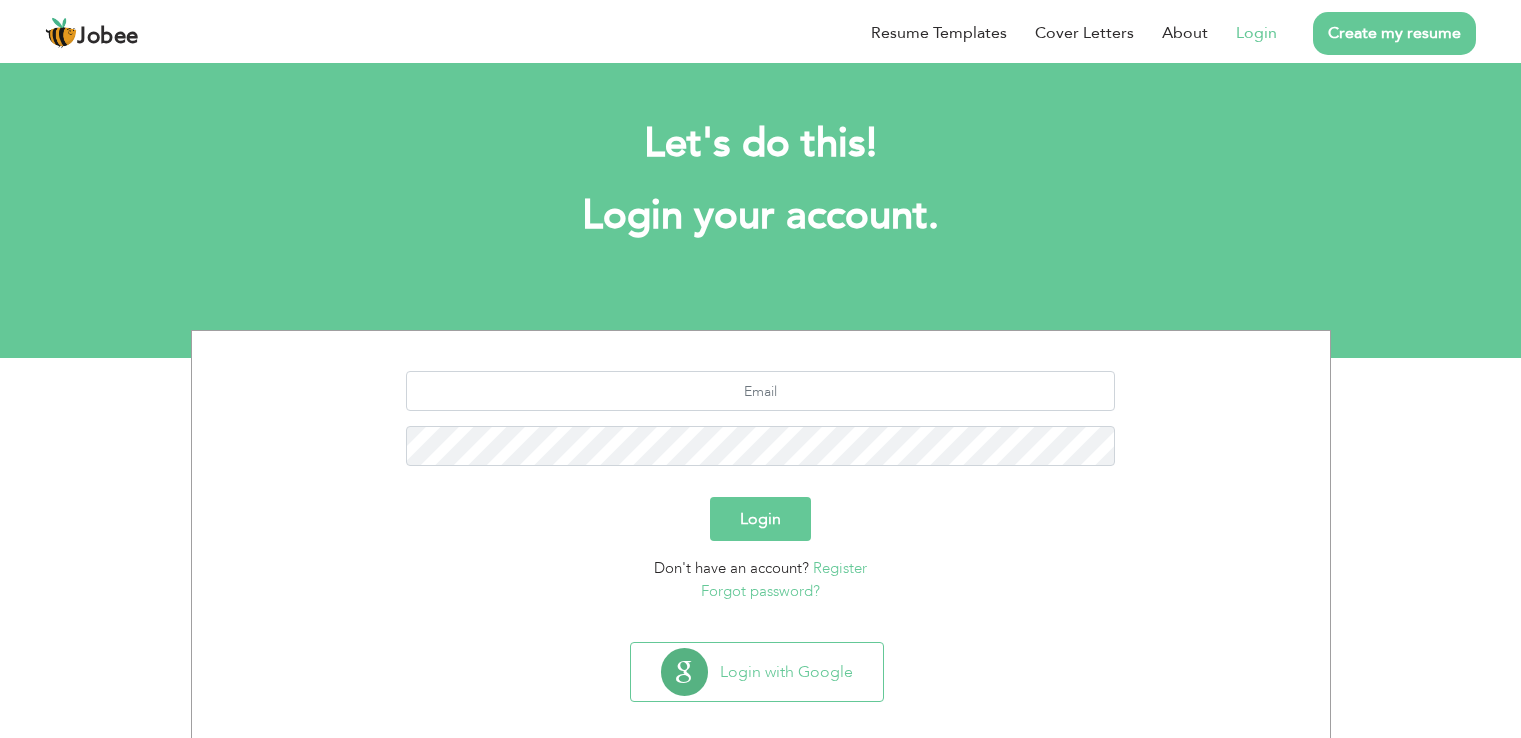 scroll, scrollTop: 0, scrollLeft: 0, axis: both 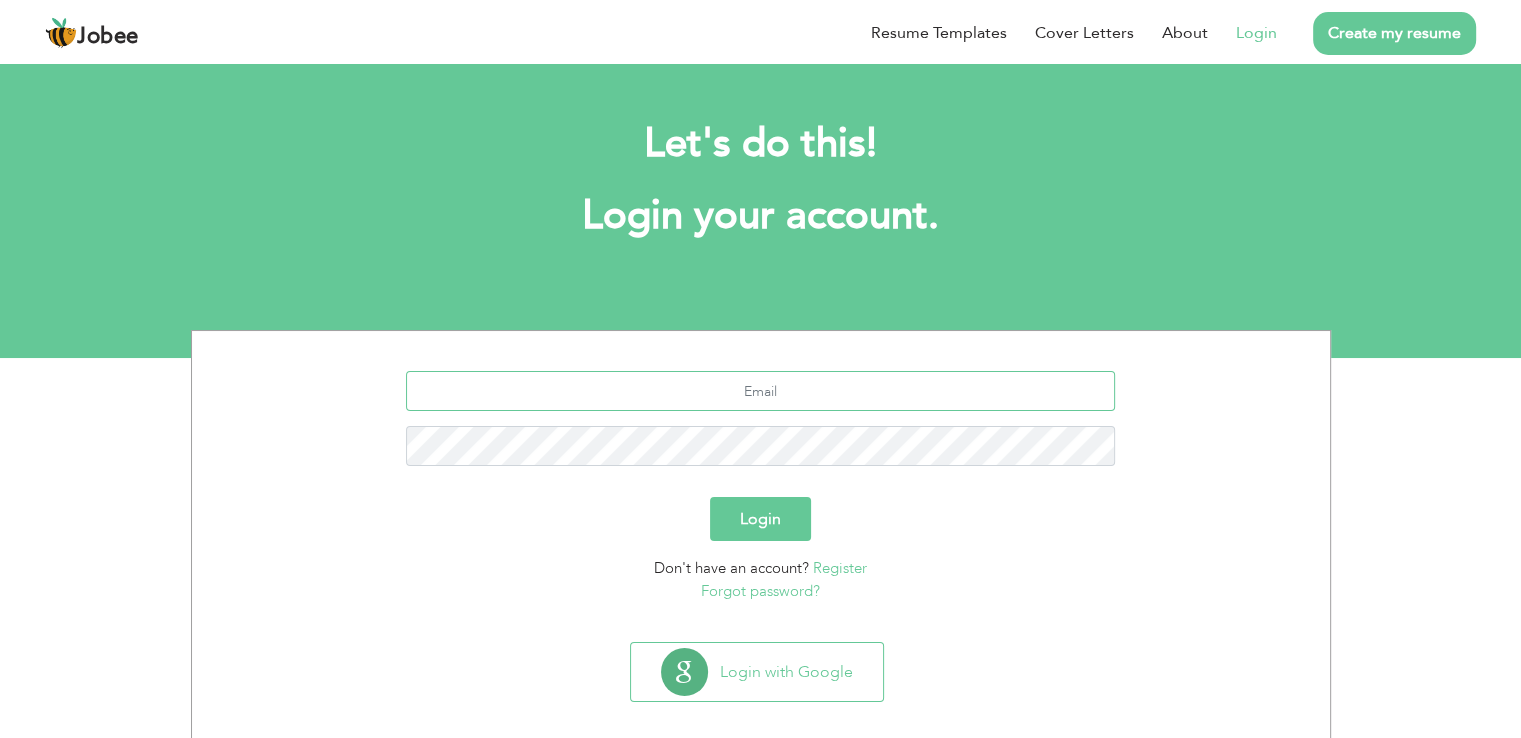click at bounding box center (760, 391) 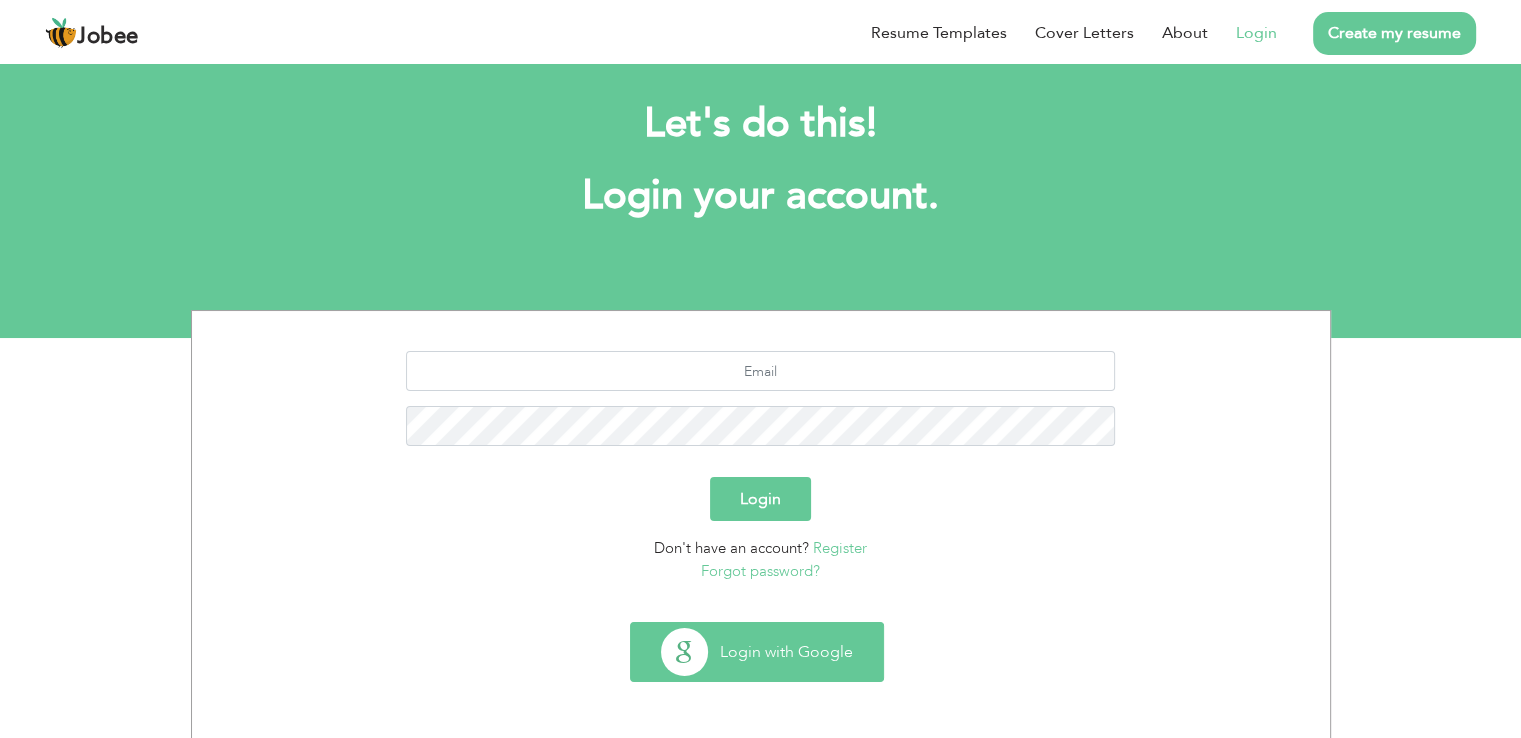 click on "Login with Google" at bounding box center (757, 652) 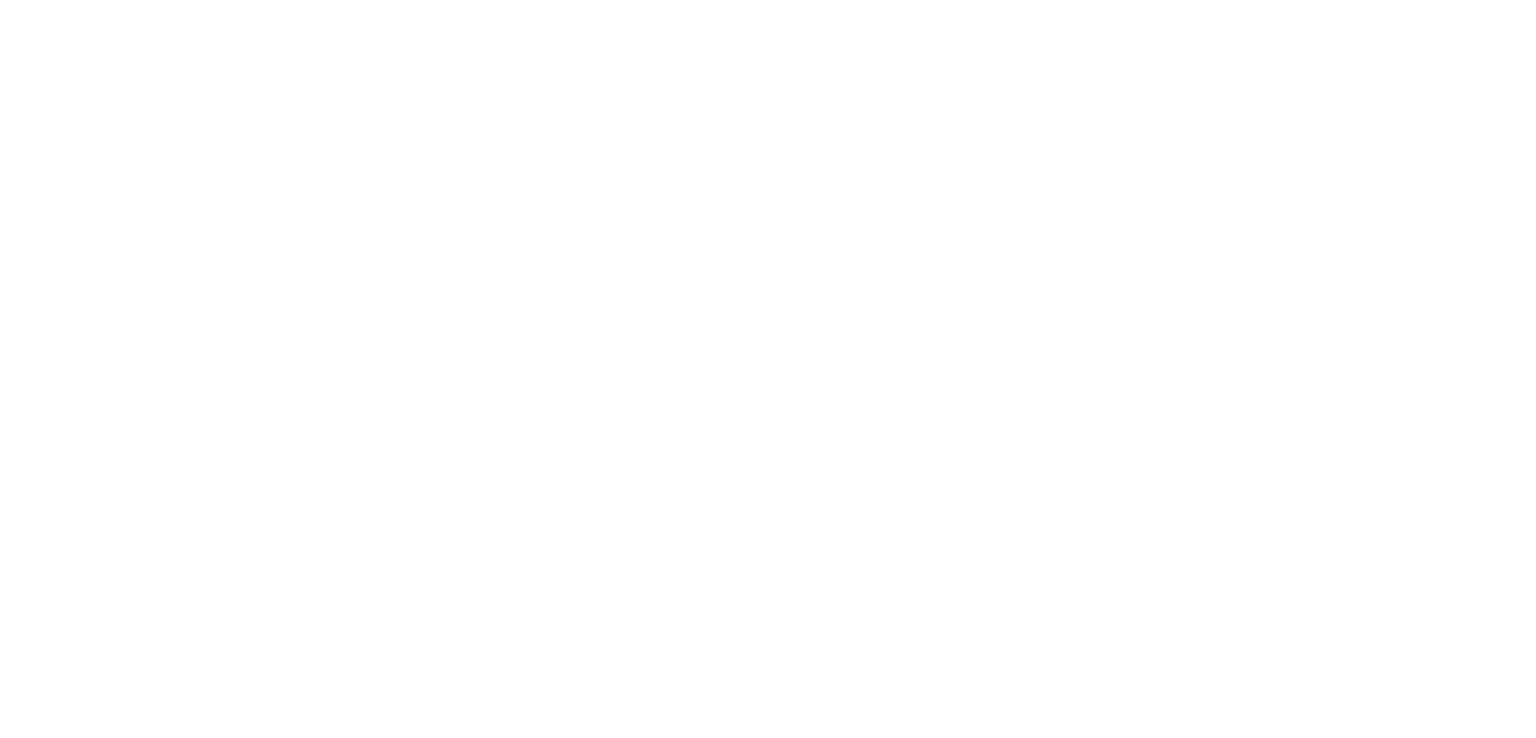 scroll, scrollTop: 0, scrollLeft: 0, axis: both 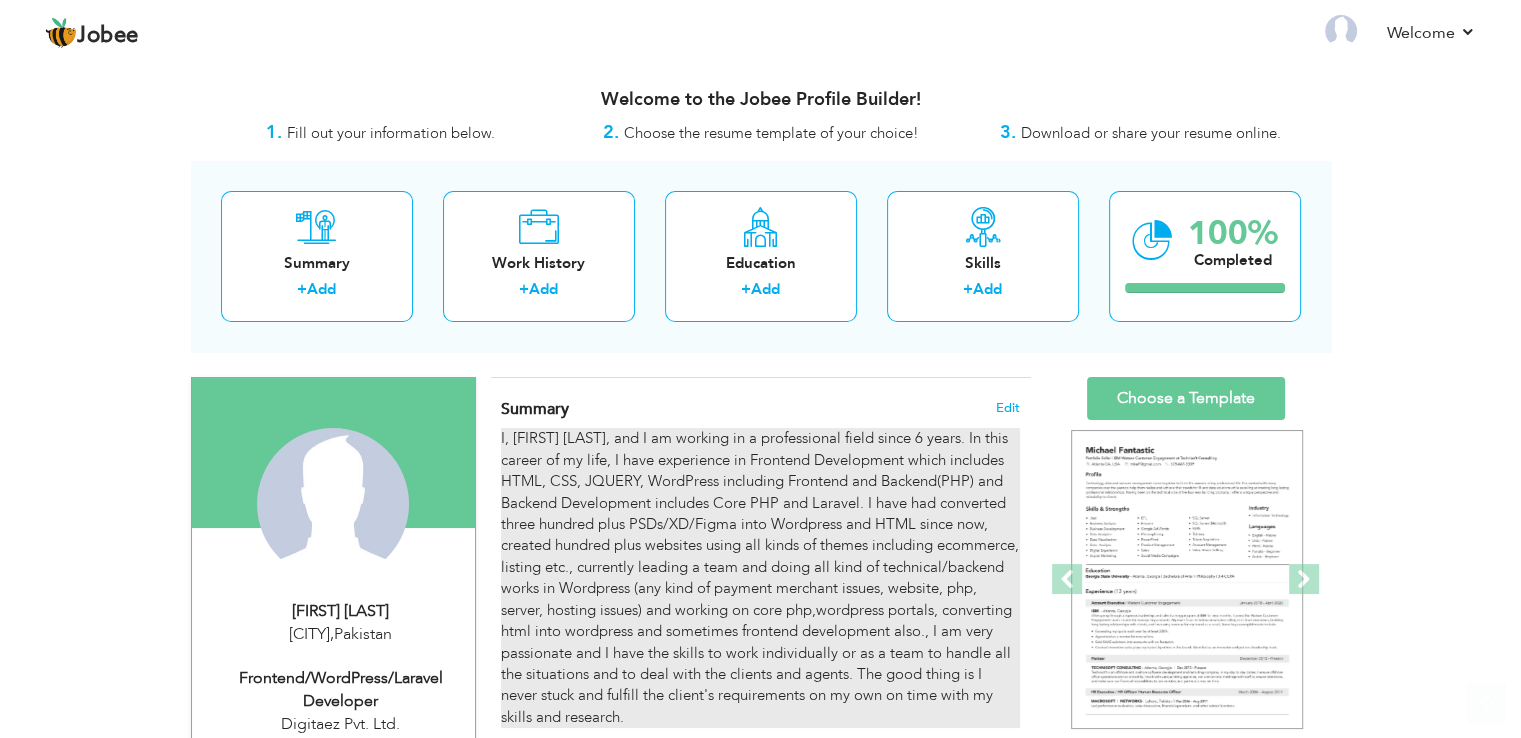 click on "I, [FIRST] [LAST], and I am working in a professional field since 6 years. In this career of my life, I have experience in Frontend Development which includes HTML, CSS, JQUERY, WordPress including Frontend and Backend(PHP) and Backend Development includes Core PHP and Laravel. I have had converted three hundred plus PSDs/XD/Figma into Wordpress and HTML since now, created hundred plus websites using all kinds of themes including ecommerce, listing etc., currently leading a team and doing all kind of technical/backend works in Wordpress (any kind of payment merchant issues, website, php, server, hosting issues) and working on core php,wordpress portals, converting html into wordpress and sometimes frontend development also., I am very passionate and I have the skills to work individually or as a team to handle all the situations and to deal with the clients and agents. The good thing is I never stuck and fulfill the client's requirements on my own on time with my skills and research." at bounding box center [760, 578] 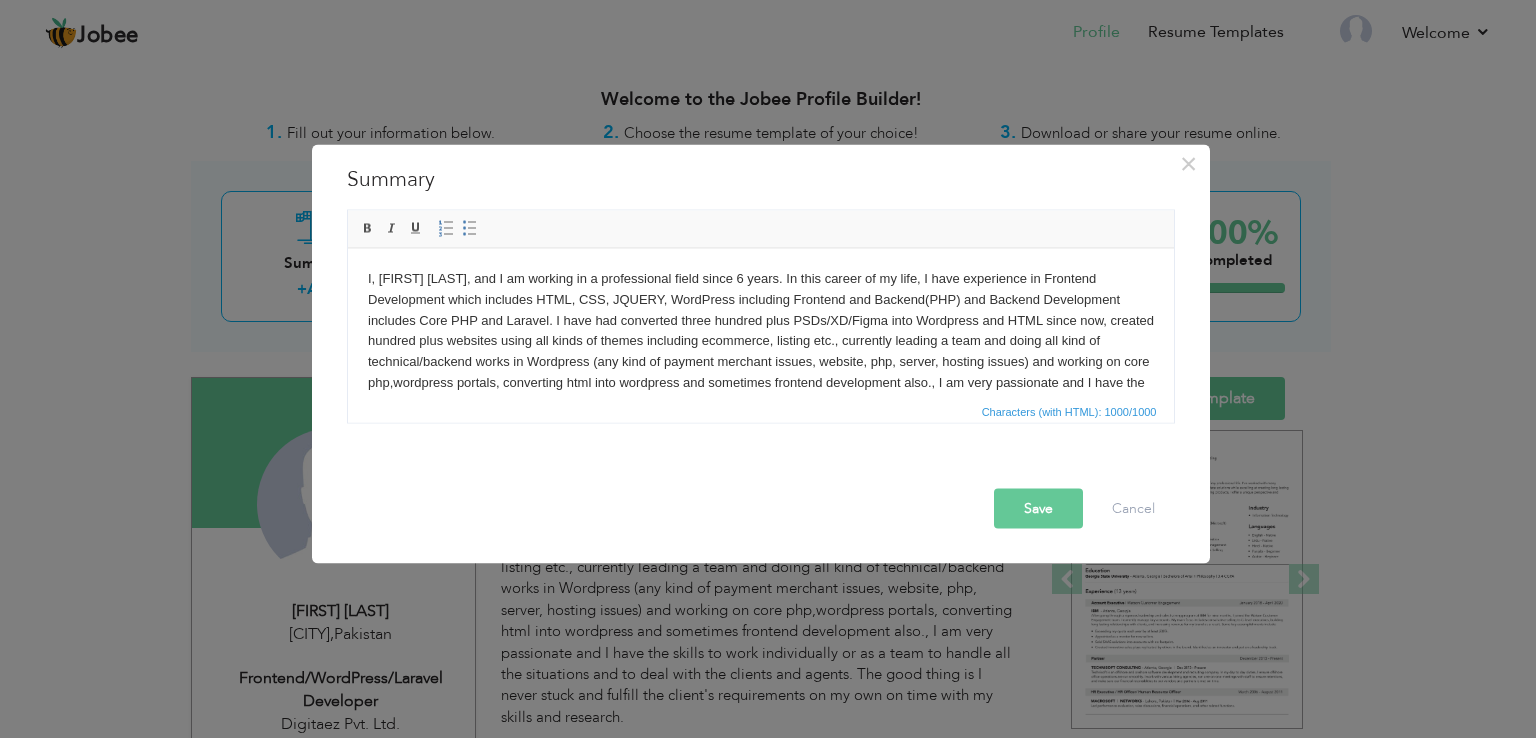 click on "I, Owais Farooq, and I am working in a professional field since 6 years. In this career of my life, I have experience in Frontend Development which includes HTML, CSS, JQUERY, WordPress including Frontend and Backend(PHP) and Backend Development includes Core PHP and Laravel. I have had converted three hundred plus PSDs/XD/Figma into Wordpress and HTML since now, created hundred plus websites using all kinds of themes including ecommerce, listing etc., currently leading a team and doing all kind of technical/backend works in Wordpress (any kind of payment merchant issues, website, php, server, hosting issues) and working on core php,wordpress portals, converting html into wordpress and sometimes frontend development also., I am very passionate and I have the skills to work individually or as a team to handle all the situations and to deal with the clients and agents. The good thing is I never stuck and fulfill the client's requirements on my own on time with my skills and research." at bounding box center (760, 351) 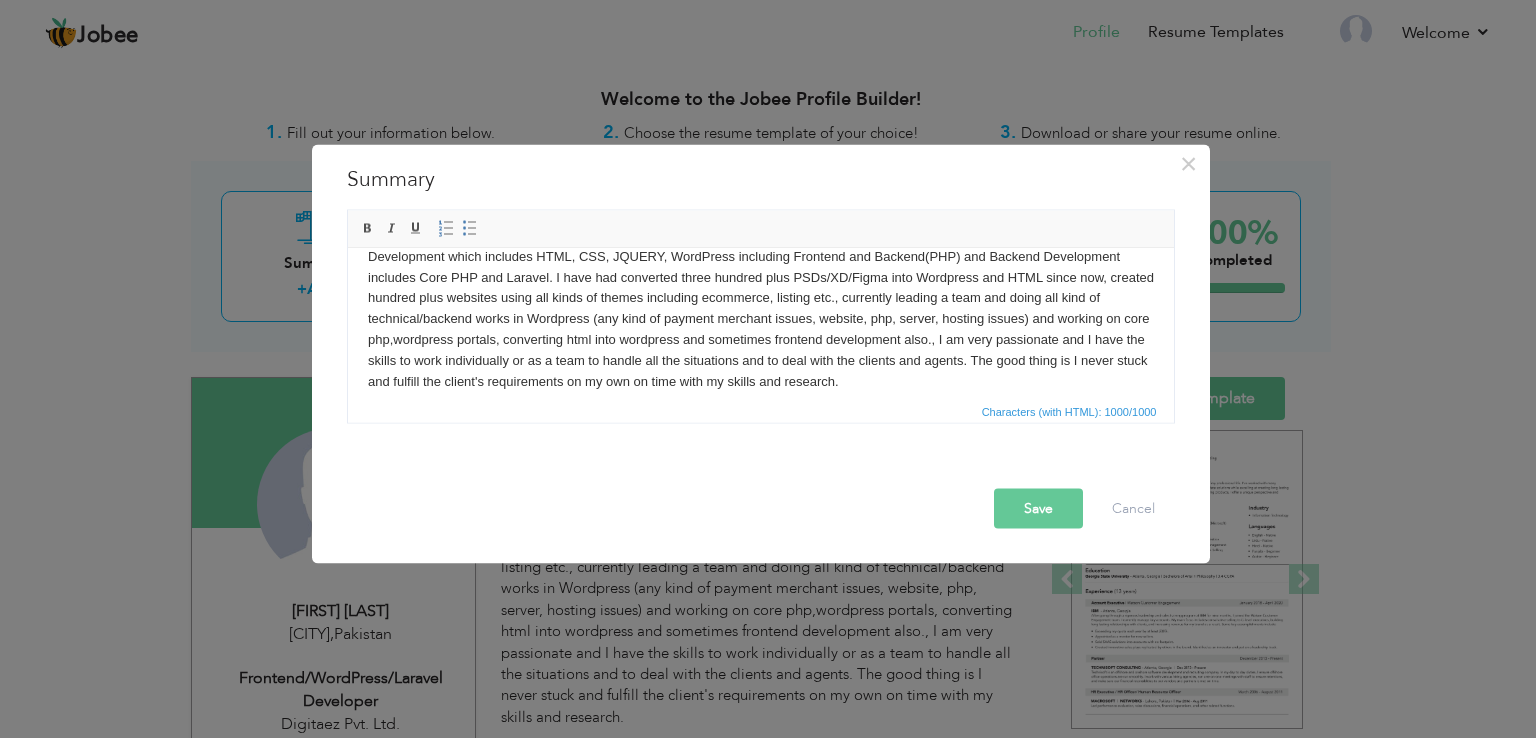 scroll, scrollTop: 56, scrollLeft: 0, axis: vertical 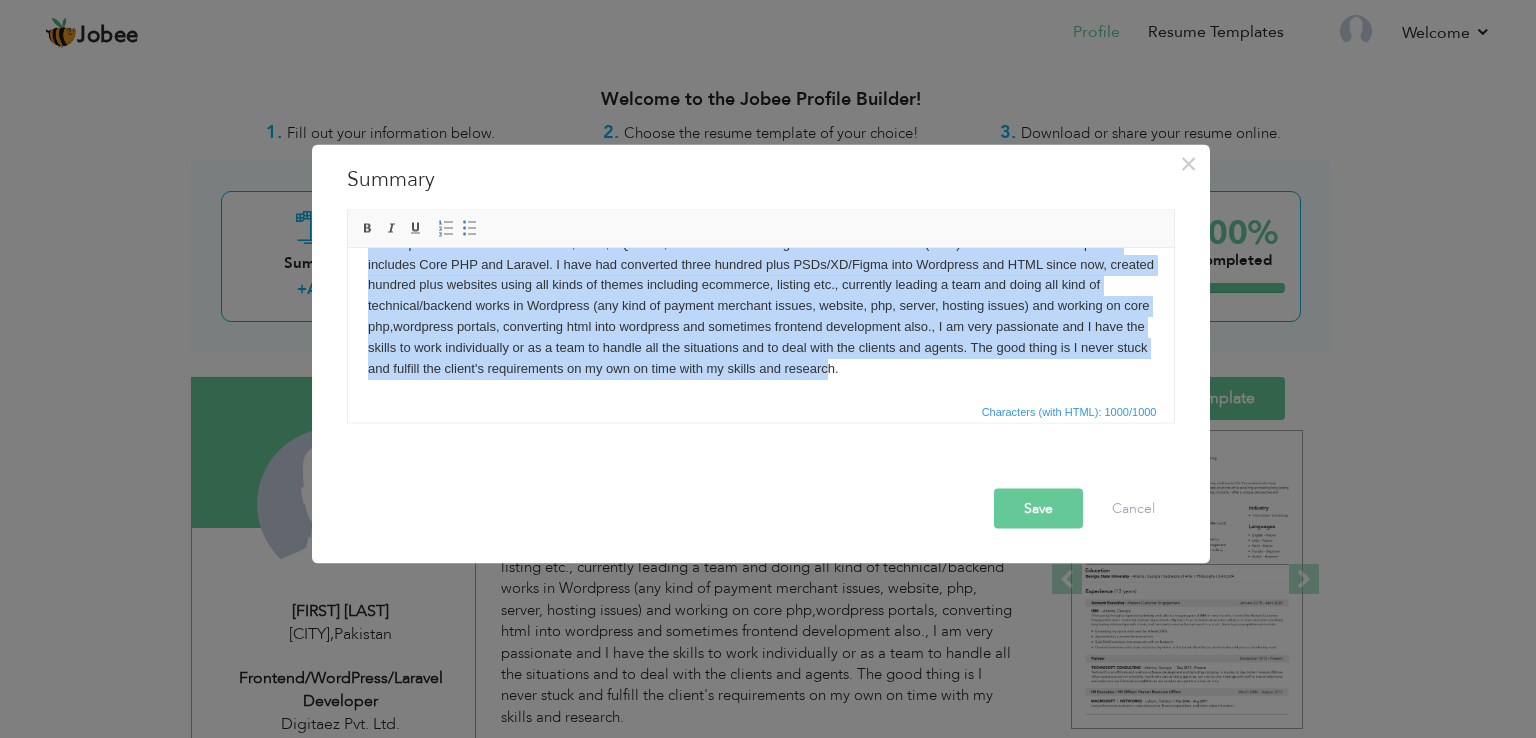 copy on "I, Owais Farooq, and I am working in a professional field since 6 years. In this career of my life, I have experience in Frontend Development which includes HTML, CSS, JQUERY, WordPress including Frontend and Backend(PHP) and Backend Development includes Core PHP and Laravel. I have had converted three hundred plus PSDs/XD/Figma into Wordpress and HTML since now, created hundred plus websites using all kinds of themes including ecommerce, listing etc., currently leading a team and doing all kind of technical/backend works in Wordpress (any kind of payment merchant issues, website, php, server, hosting issues) and working on core php,wordpress portals, converting html into wordpress and sometimes frontend development also., I am very passionate and I have the skills to work individually or as a team to handle all the situations and to deal with the clients and agents. The good thing is I never stuck and fulfill the client's requirements on my own on time with my skills and research." 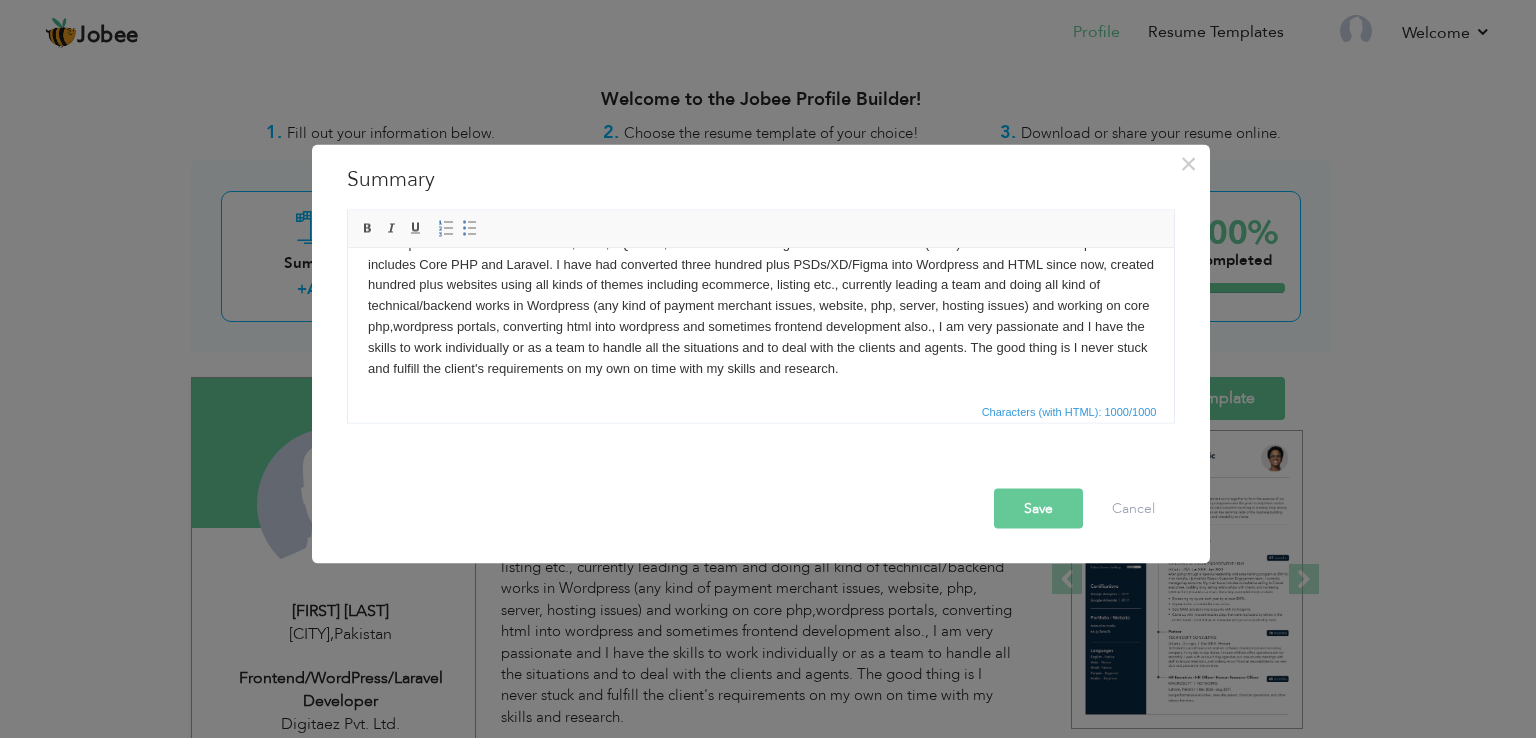 click on "I, Owais Farooq, and I am working in a professional field since 6 years. In this career of my life, I have experience in Frontend Development which includes HTML, CSS, JQUERY, WordPress including Frontend and Backend(PHP) and Backend Development includes Core PHP and Laravel. I have had converted three hundred plus PSDs/XD/Figma into Wordpress and HTML since now, created hundred plus websites using all kinds of themes including ecommerce, listing etc., currently leading a team and doing all kind of technical/backend works in Wordpress (any kind of payment merchant issues, website, php, server, hosting issues) and working on core php,wordpress portals, converting html into wordpress and sometimes frontend development also., I am very passionate and I have the skills to work individually or as a team to handle all the situations and to deal with the clients and agents. The good thing is I never stuck and fulfill the client's requirements on my own on time with my skills and research." at bounding box center [760, 295] 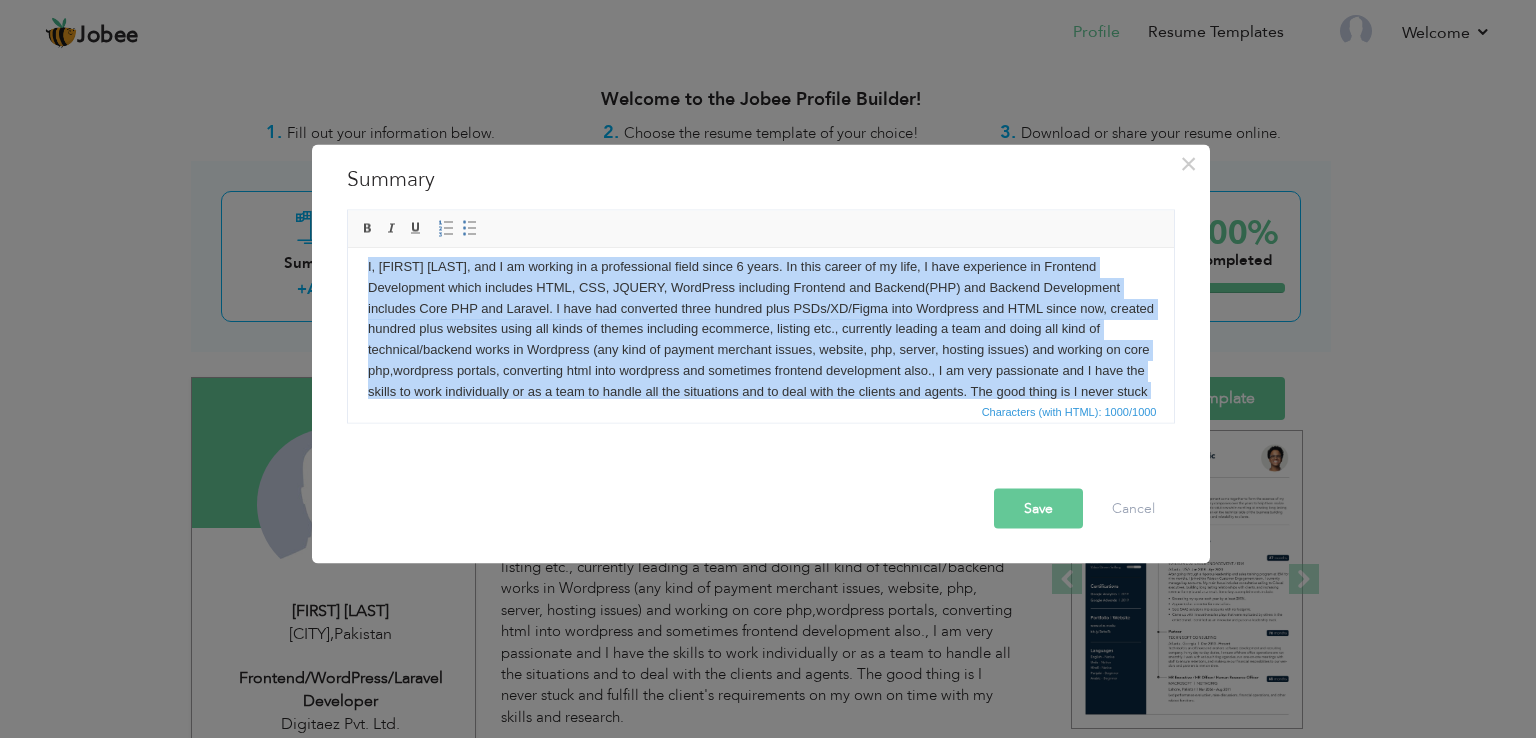 scroll, scrollTop: 0, scrollLeft: 0, axis: both 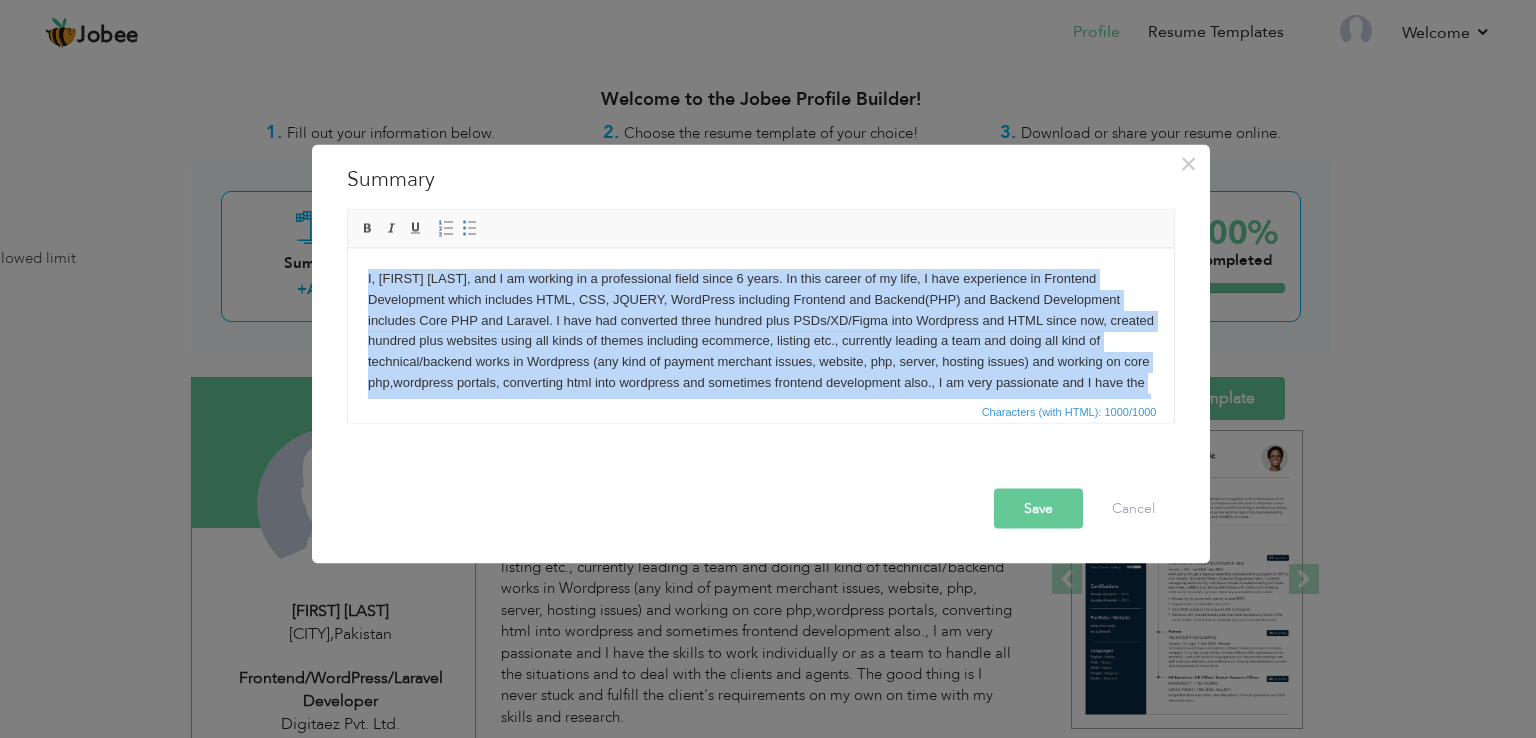 click on "I, Owais Farooq, and I am working in a professional field since 6 years. In this career of my life, I have experience in Frontend Development which includes HTML, CSS, JQUERY, WordPress including Frontend and Backend(PHP) and Backend Development includes Core PHP and Laravel. I have had converted three hundred plus PSDs/XD/Figma into Wordpress and HTML since now, created hundred plus websites using all kinds of themes including ecommerce, listing etc., currently leading a team and doing all kind of technical/backend works in Wordpress (any kind of payment merchant issues, website, php, server, hosting issues) and working on core php,wordpress portals, converting html into wordpress and sometimes frontend development also., I am very passionate and I have the skills to work individually or as a team to handle all the situations and to deal with the clients and agents. The good thing is I never stuck and fulfill the client's requirements on my own on time with my skills and research." at bounding box center (760, 351) 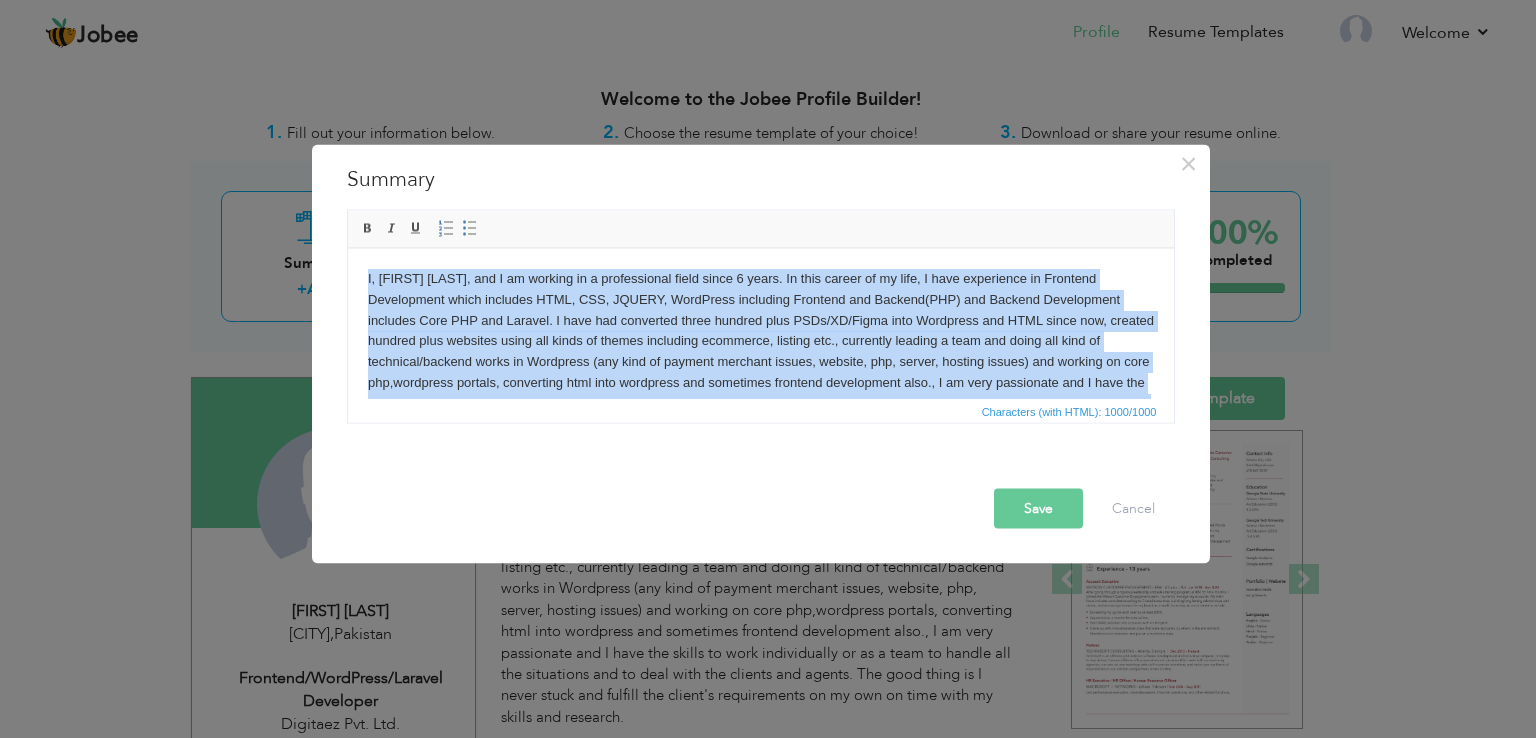 type 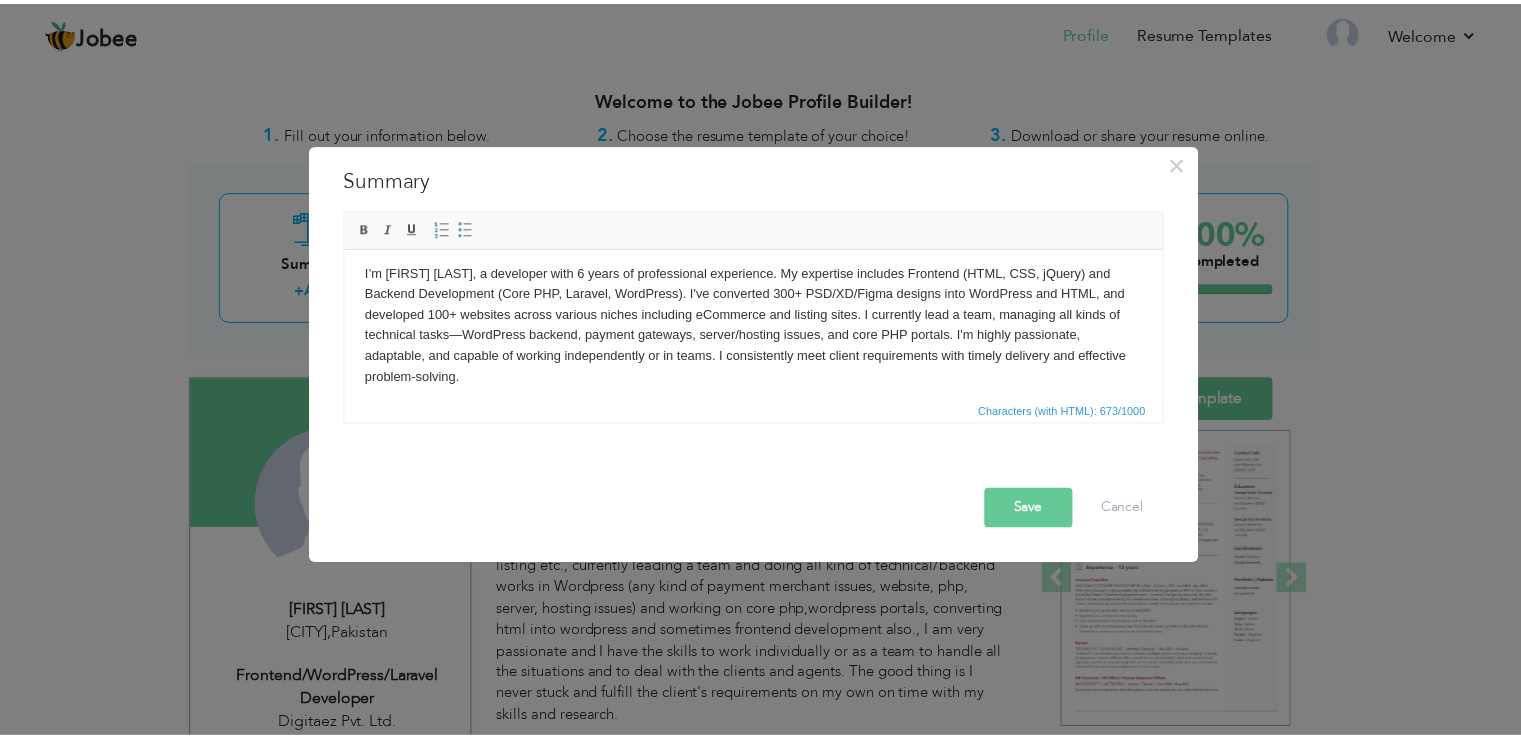 scroll, scrollTop: 0, scrollLeft: 0, axis: both 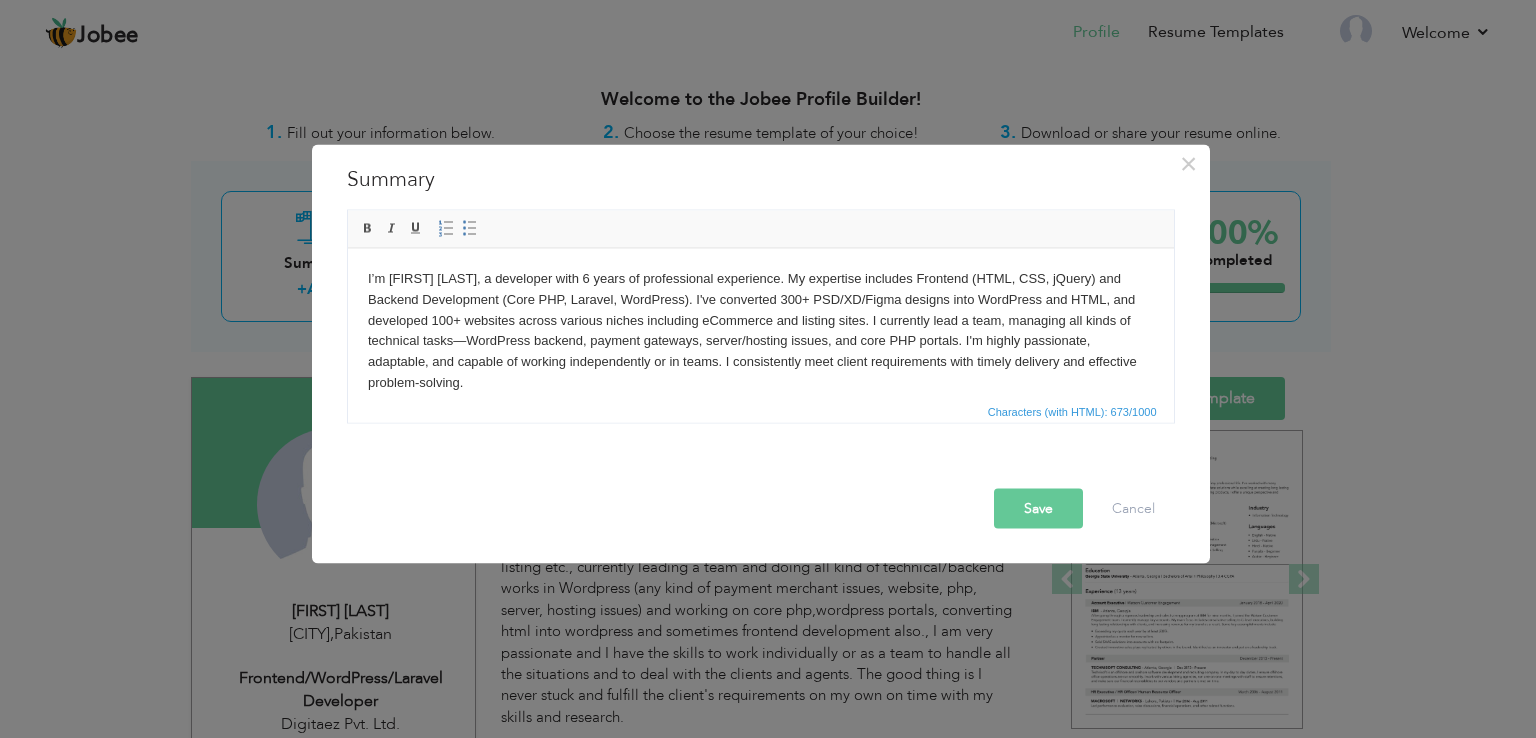 click on "I’m Owais Farooq, a developer with 6 years of professional experience. My expertise includes Frontend (HTML, CSS, jQuery) and Backend Development (Core PHP, Laravel, WordPress). I've converted 300+ PSD/XD/Figma designs into WordPress and HTML, and developed 100+ websites across various niches including eCommerce and listing sites. I currently lead a team, managing all kinds of technical tasks—WordPress backend, payment gateways, server/hosting issues, and core PHP portals. I'm highly passionate, adaptable, and capable of working independently or in teams. I consistently meet client requirements with timely delivery and effective problem-solving." at bounding box center [760, 330] 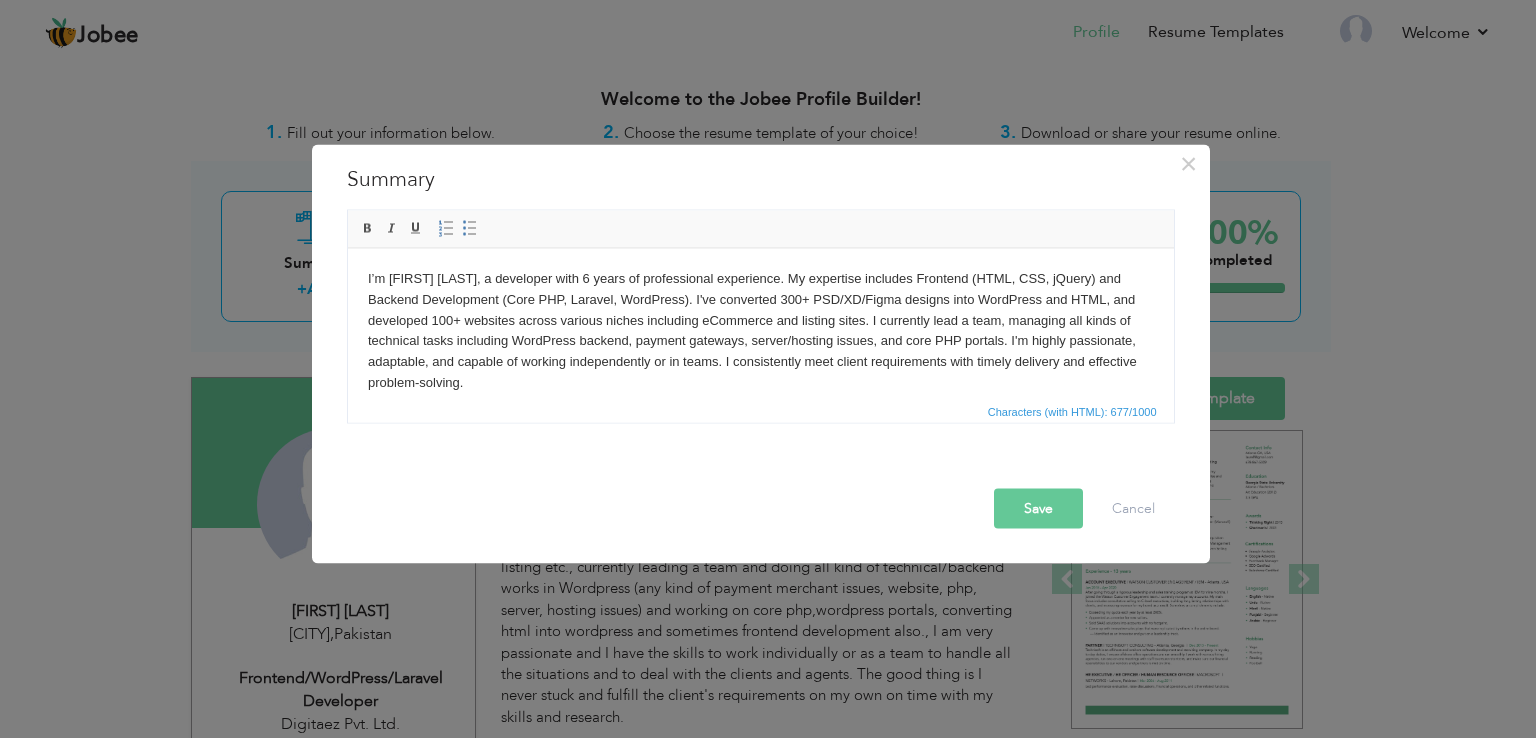 click on "Save" at bounding box center (1038, 509) 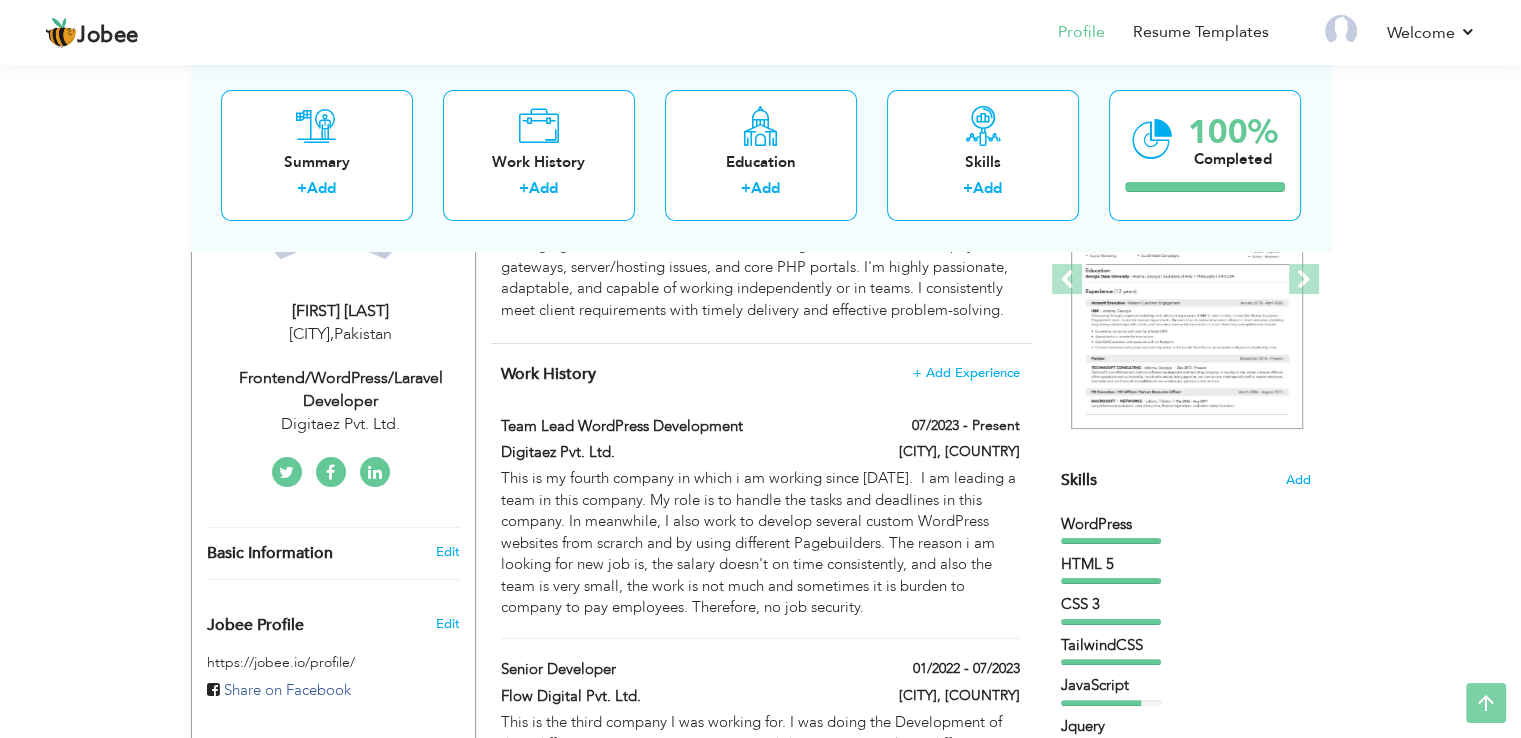 scroll, scrollTop: 0, scrollLeft: 0, axis: both 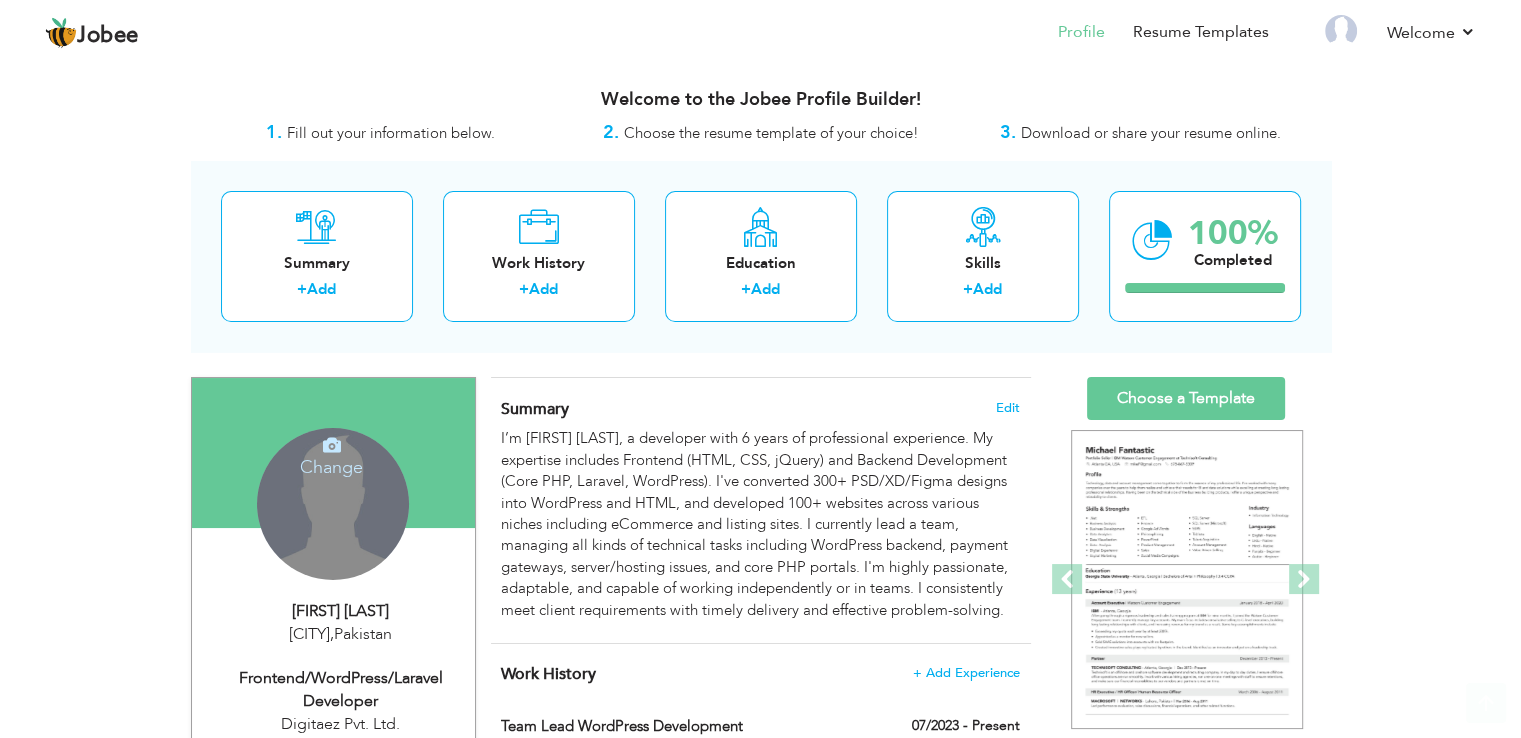 click at bounding box center (332, 445) 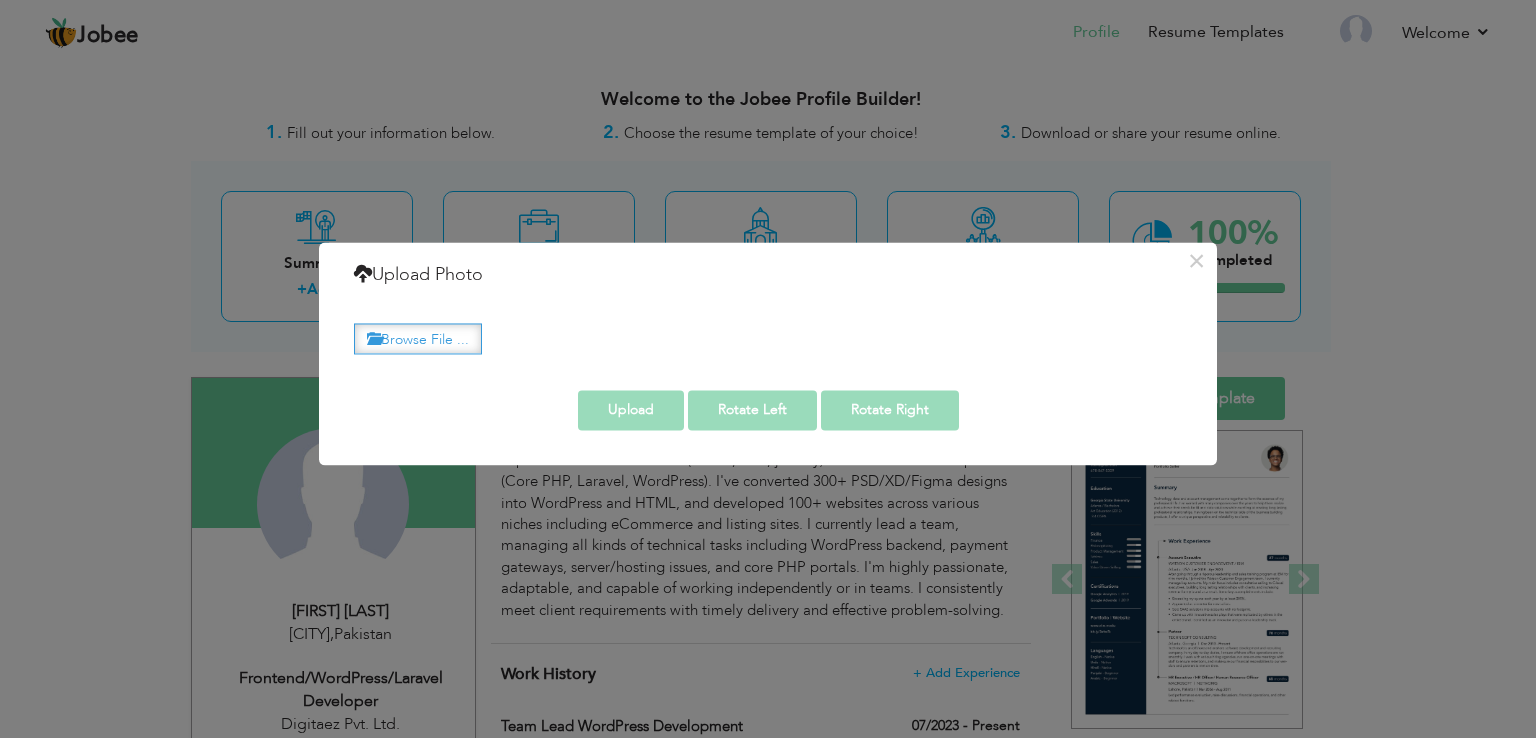 click on "Browse File ..." at bounding box center (418, 338) 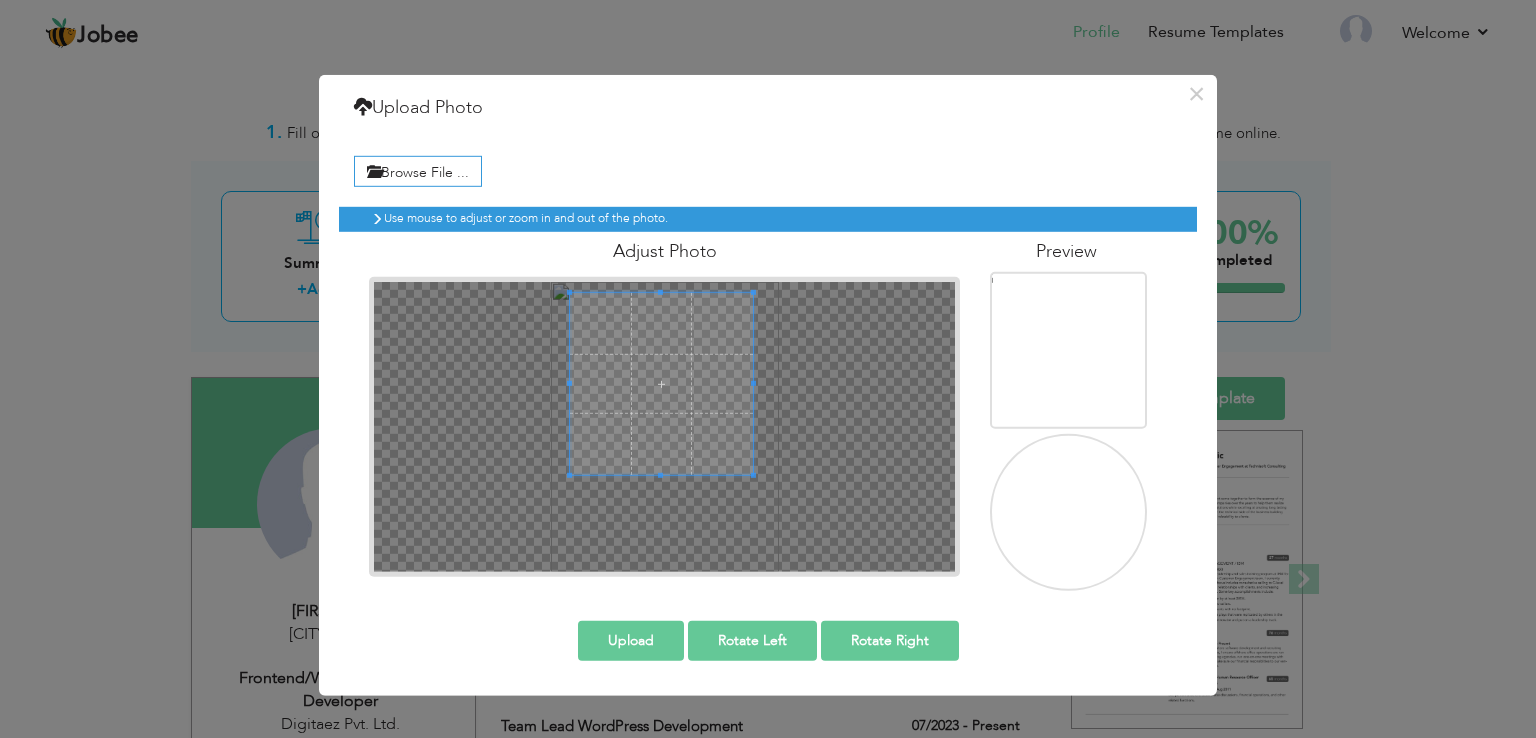 click at bounding box center (661, 384) 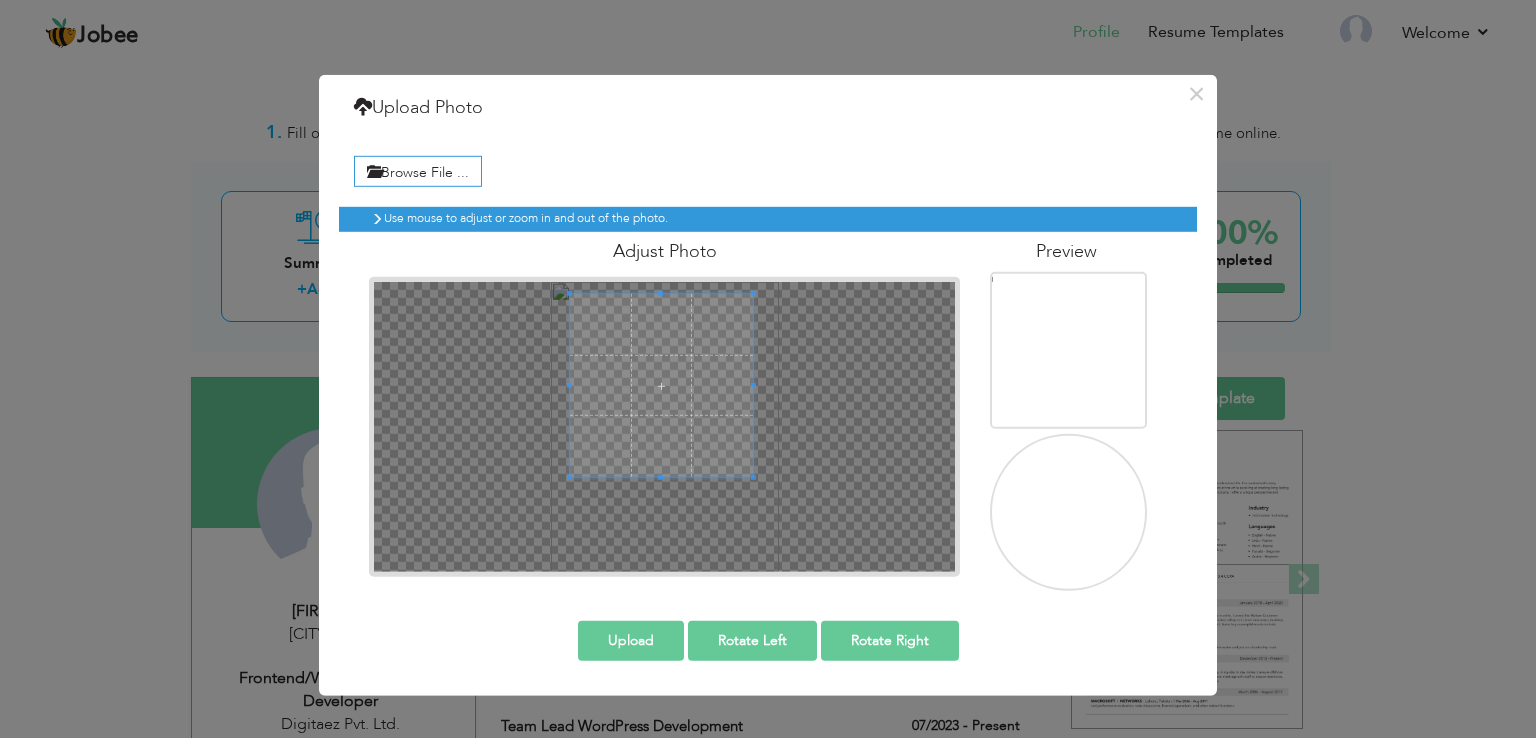 click on "Upload" at bounding box center [631, 640] 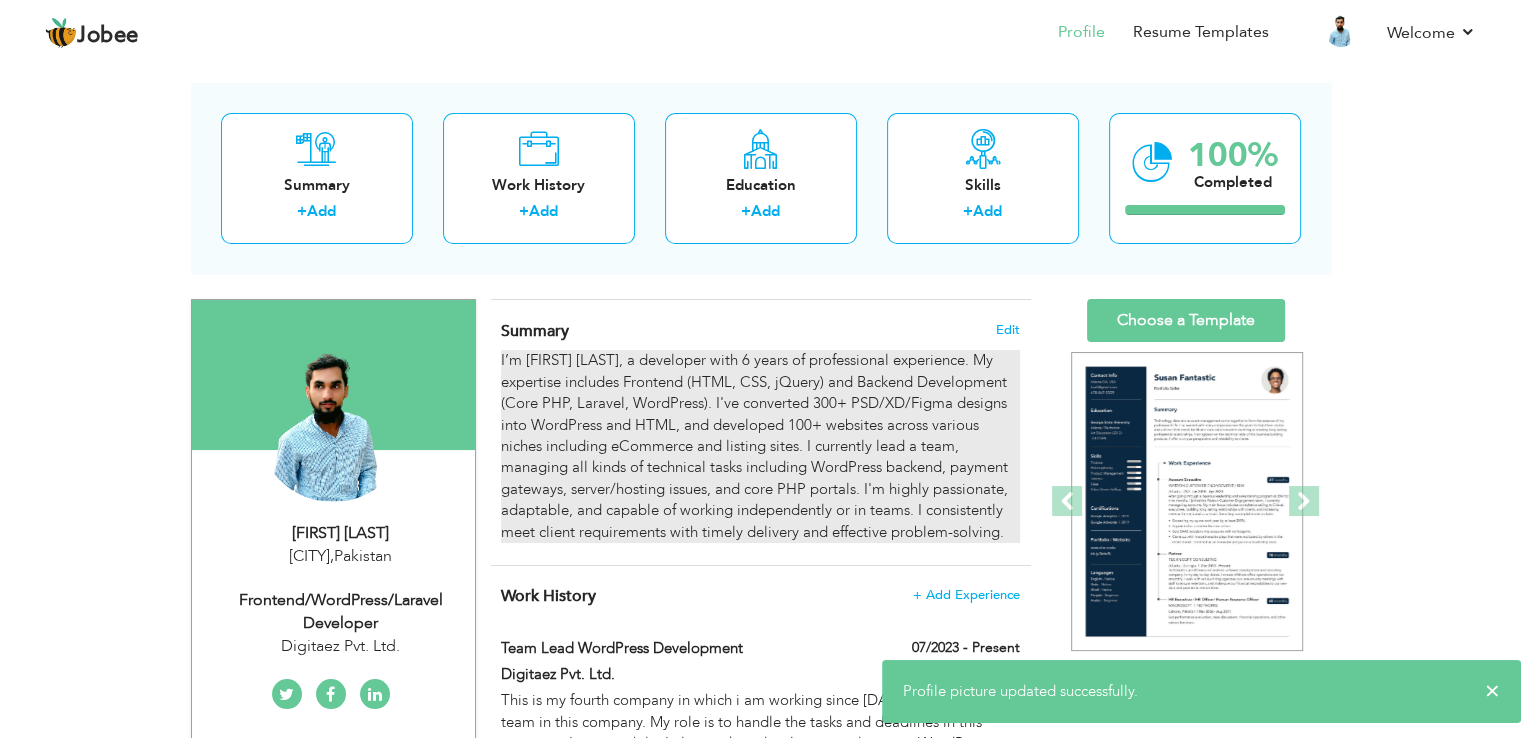 scroll, scrollTop: 100, scrollLeft: 0, axis: vertical 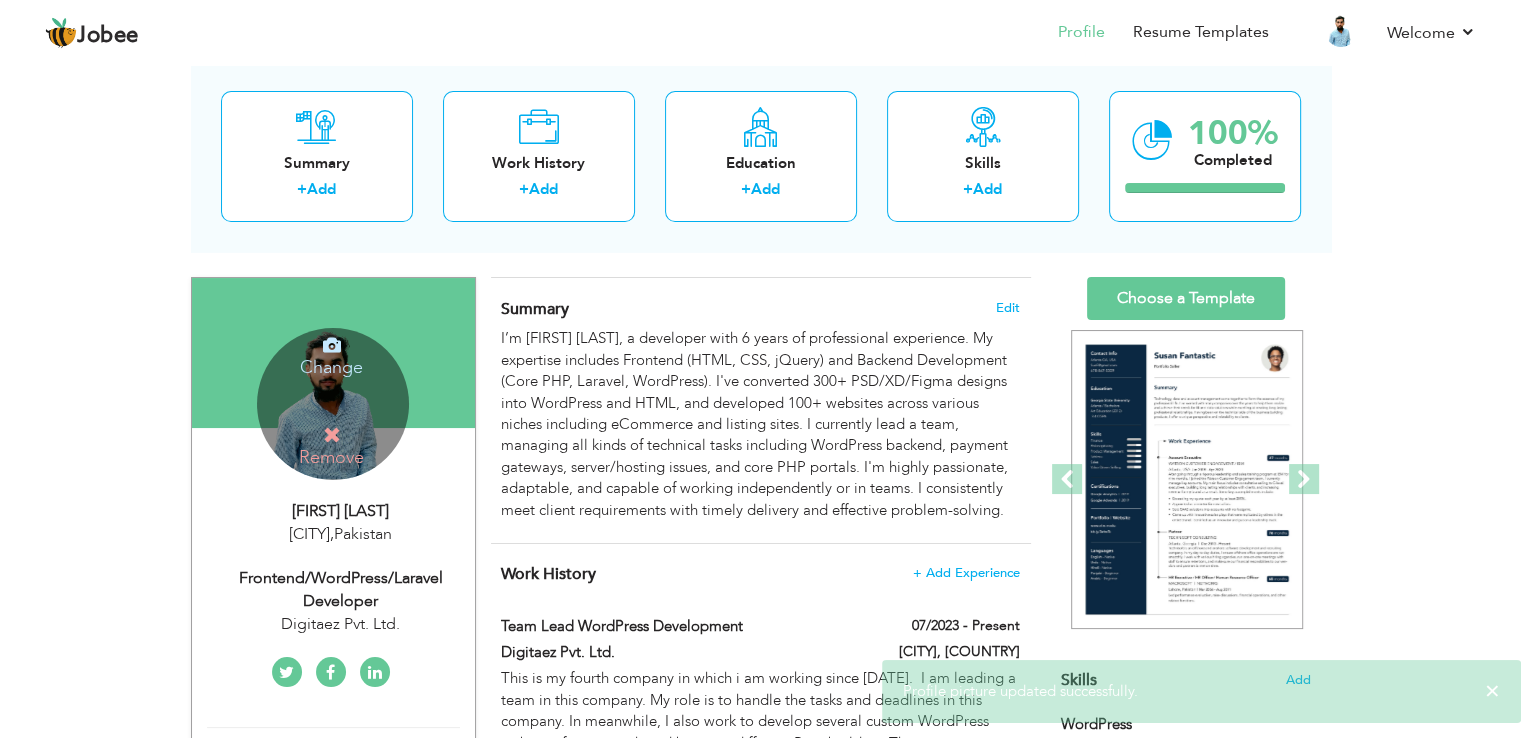 click on "Change
Remove" at bounding box center (333, 404) 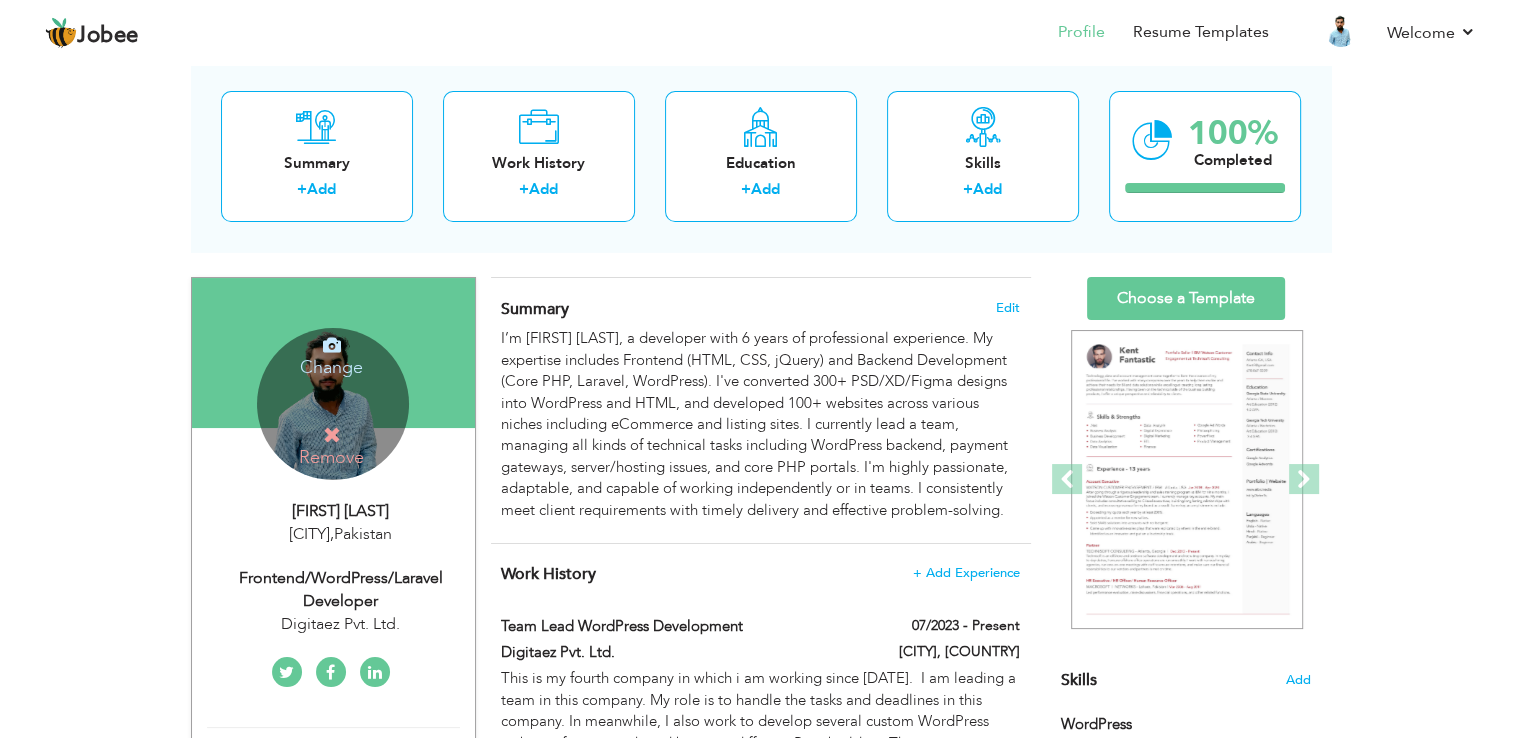 click on "Change" at bounding box center (331, 354) 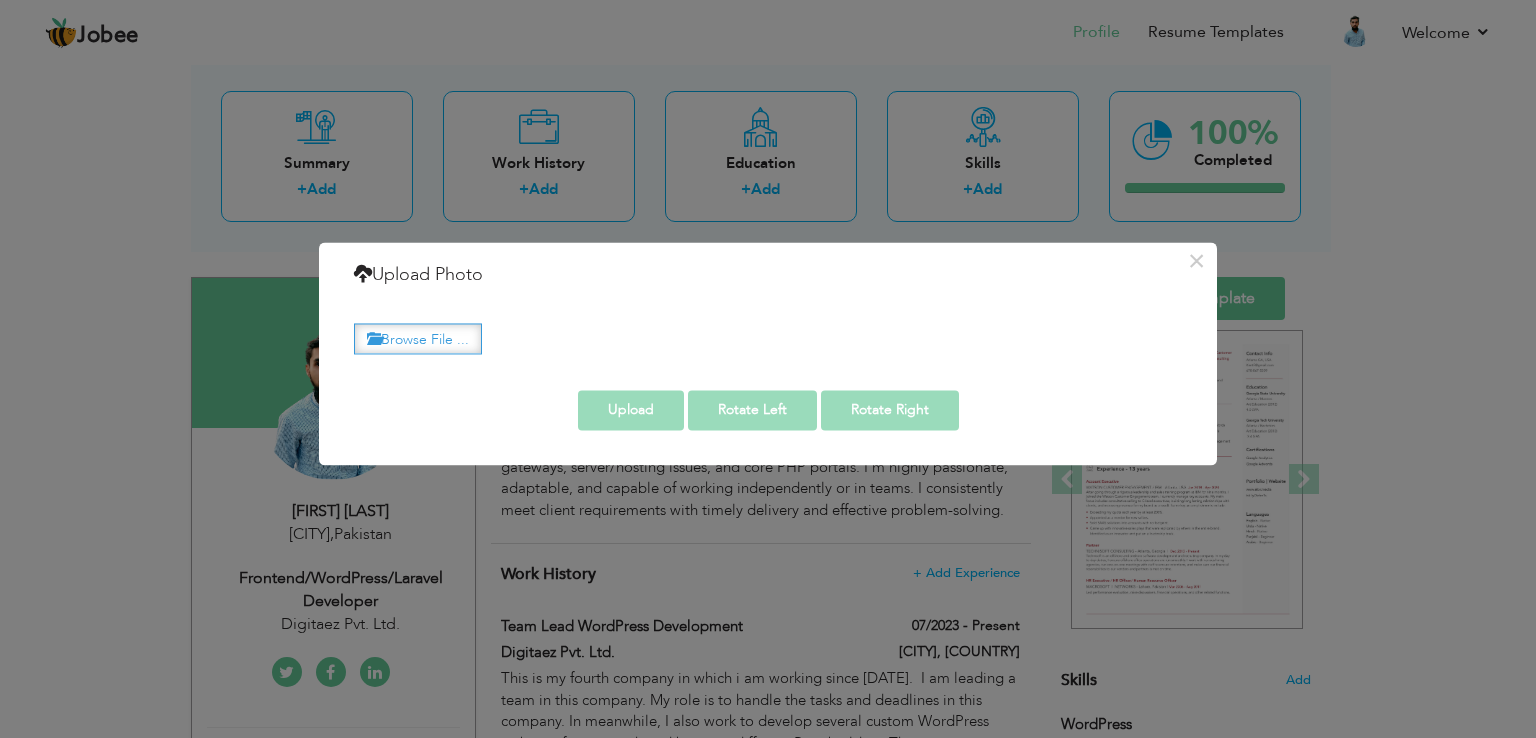click on "Browse File ..." at bounding box center [418, 338] 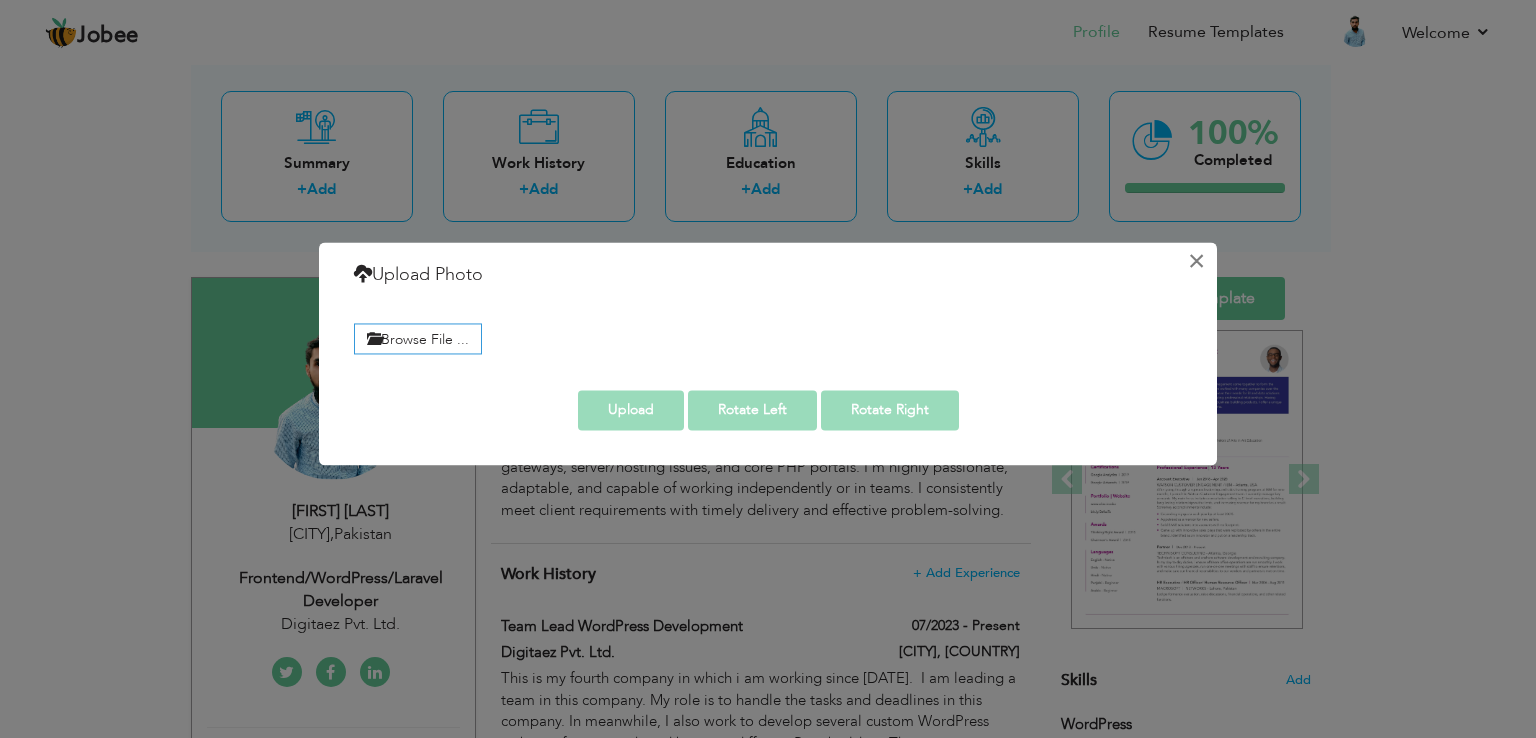 click on "×" at bounding box center [1196, 261] 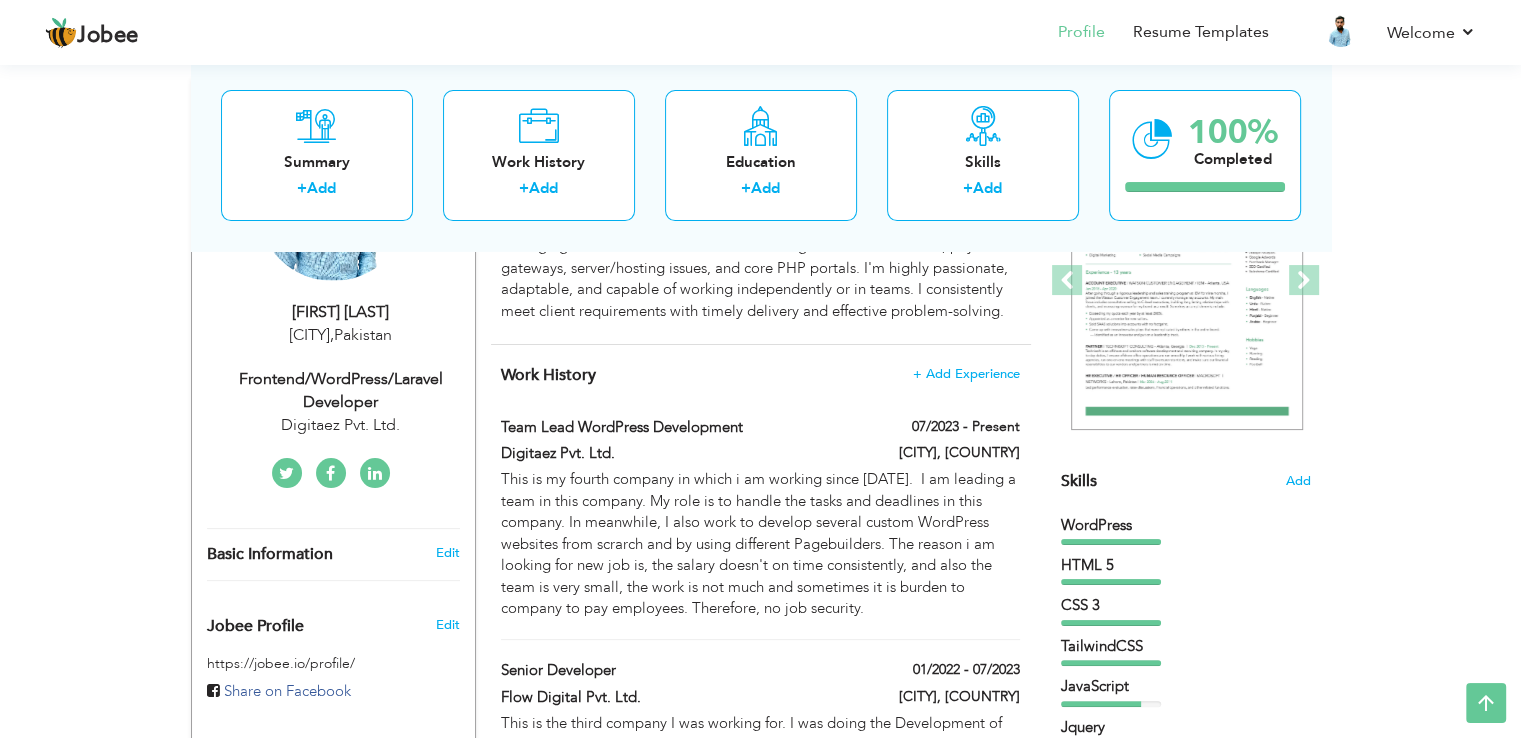 scroll, scrollTop: 400, scrollLeft: 0, axis: vertical 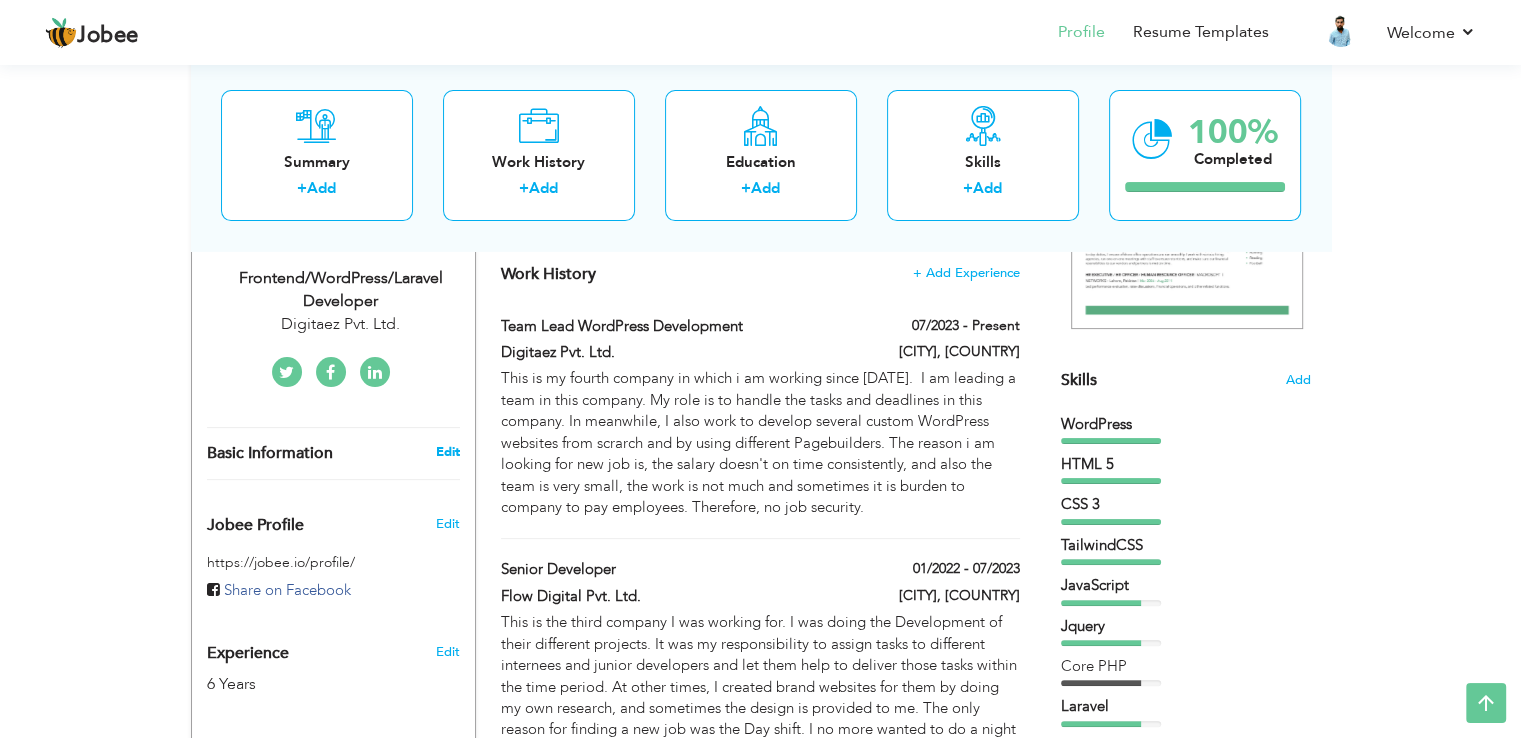 click on "Edit" at bounding box center [447, 452] 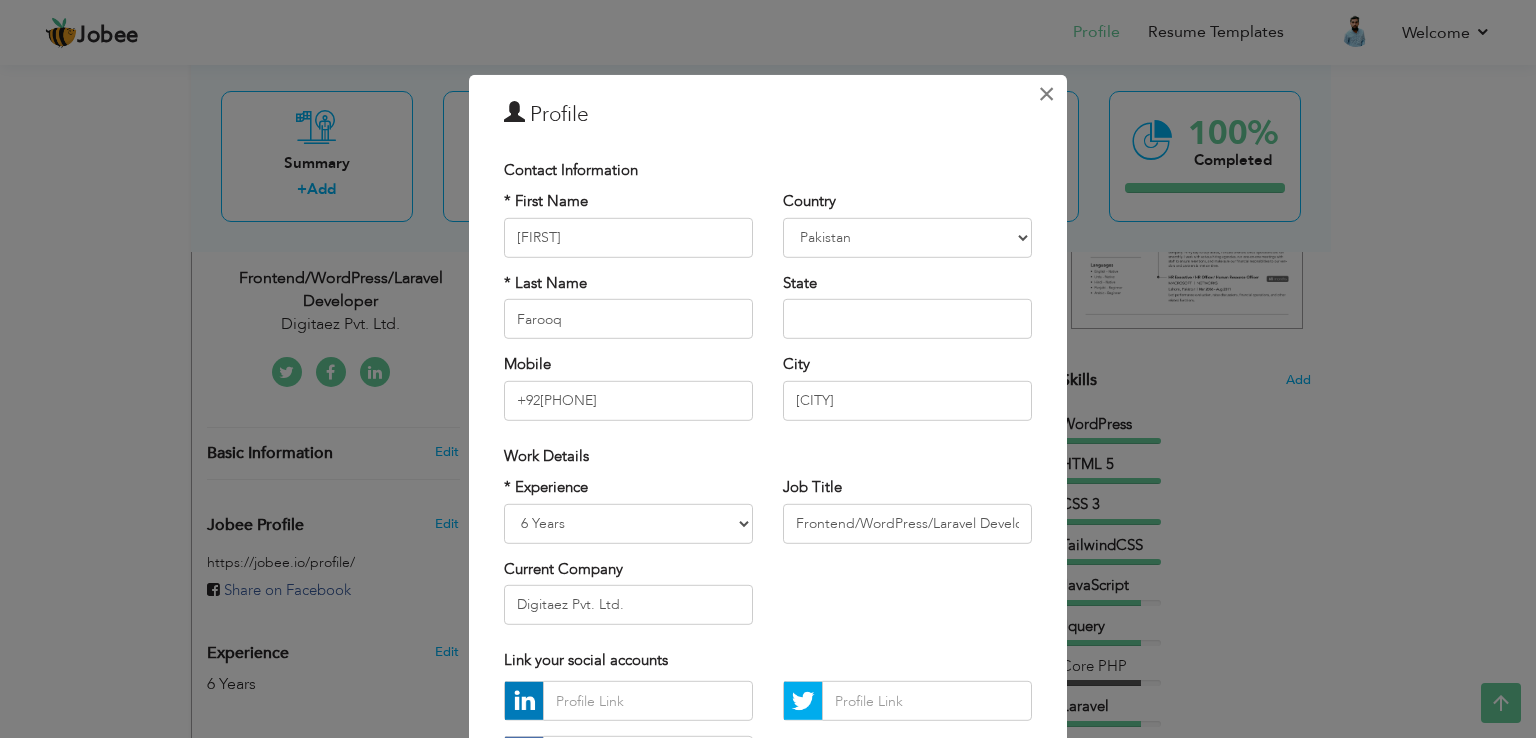 drag, startPoint x: 1028, startPoint y: 104, endPoint x: 1001, endPoint y: 128, distance: 36.124783 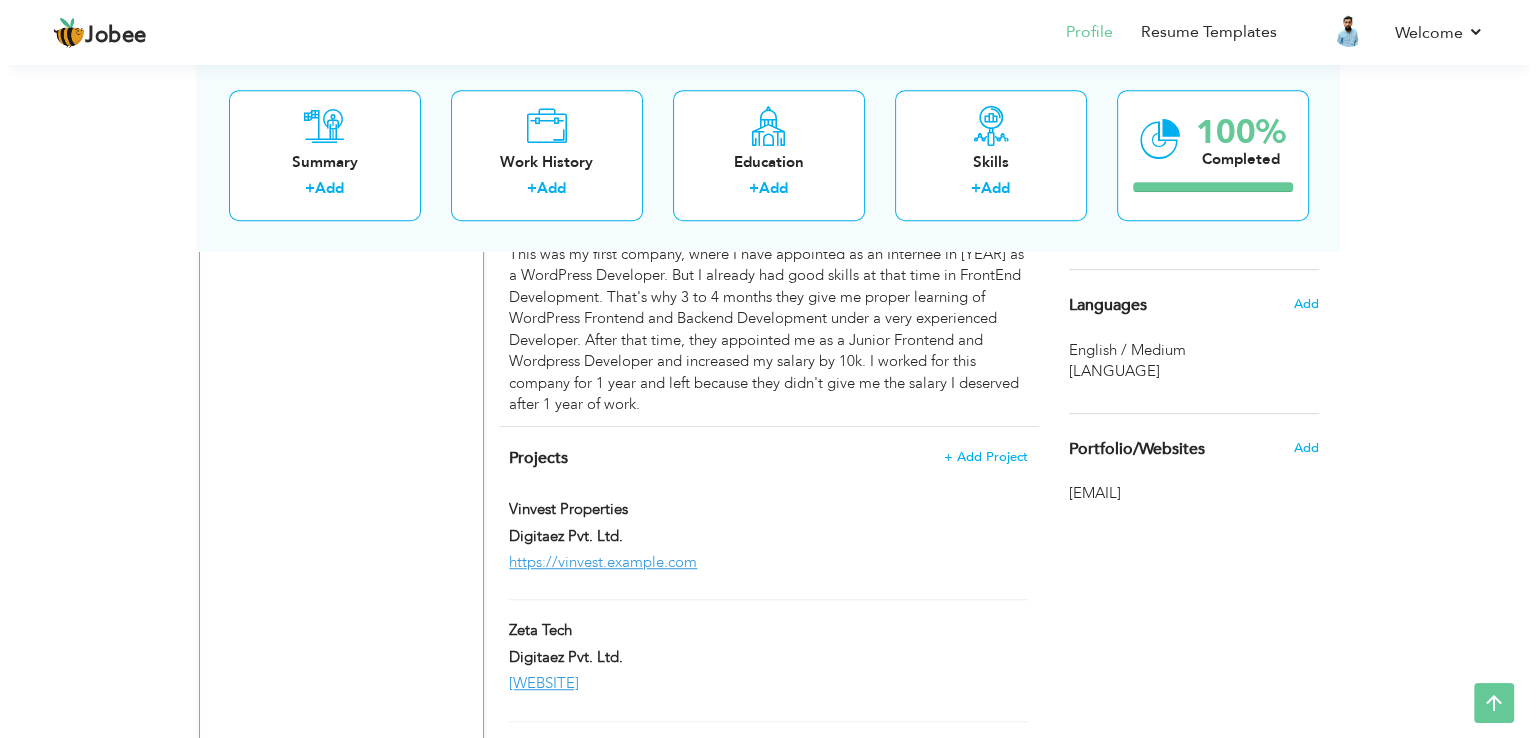 scroll, scrollTop: 1400, scrollLeft: 0, axis: vertical 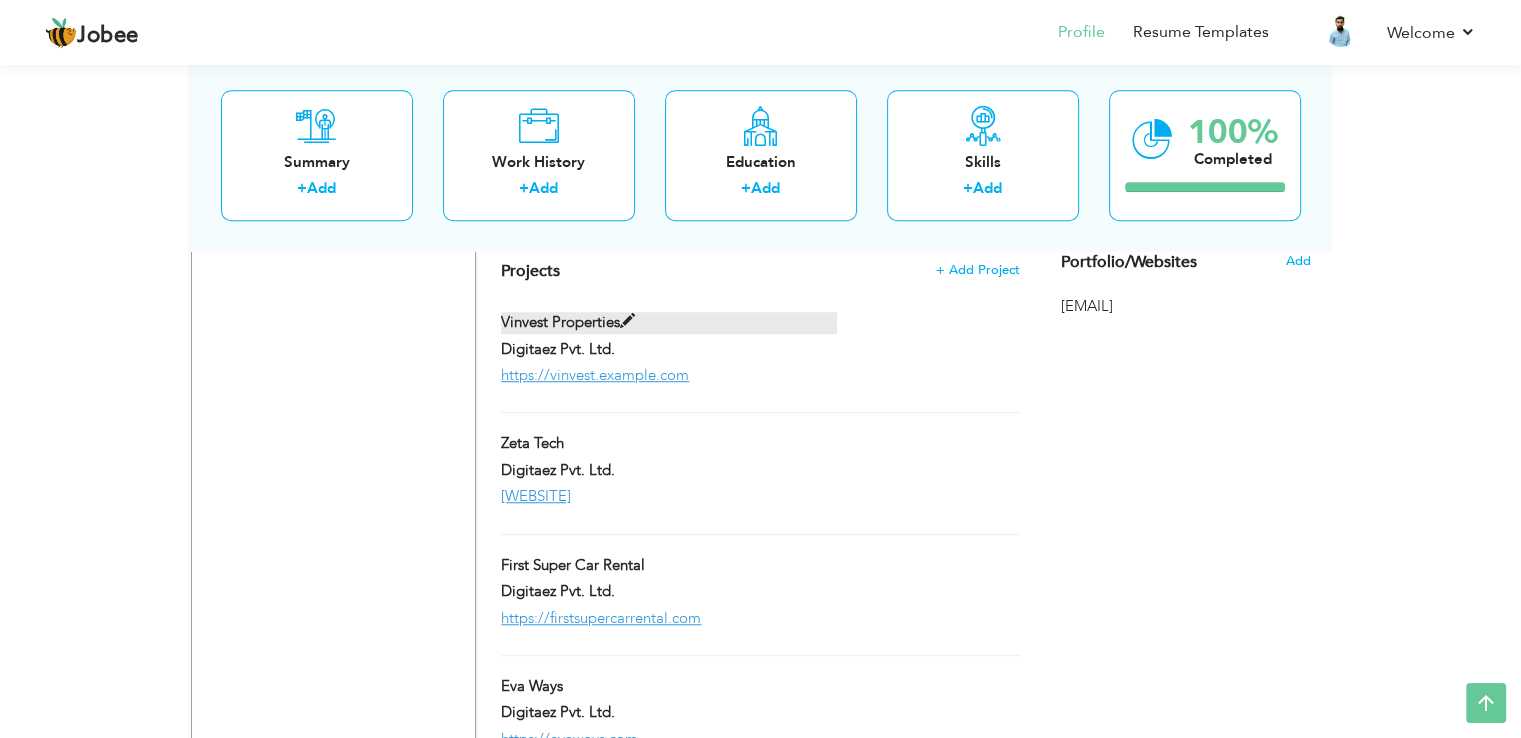 click on "Vinvest Properties" at bounding box center (669, 322) 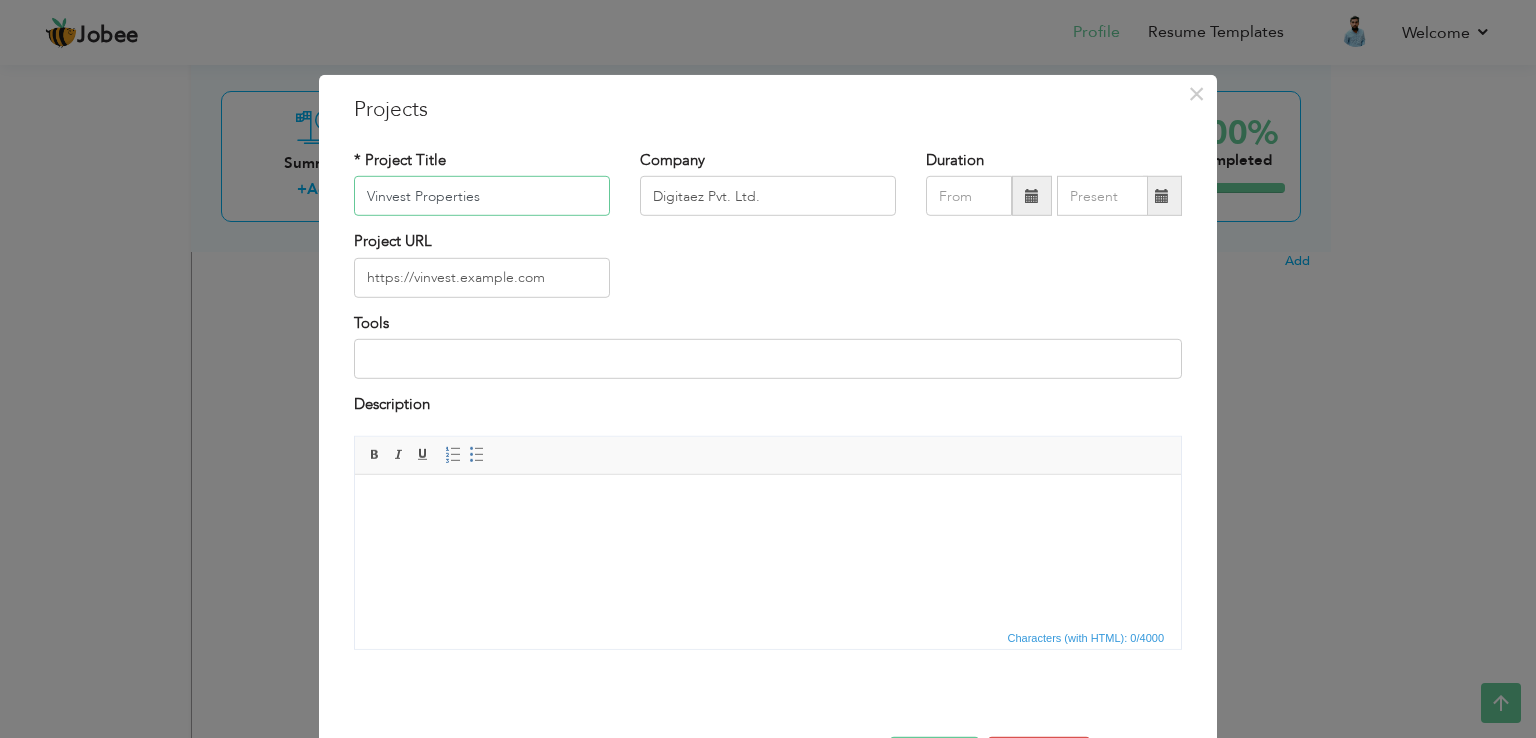 scroll, scrollTop: 72, scrollLeft: 0, axis: vertical 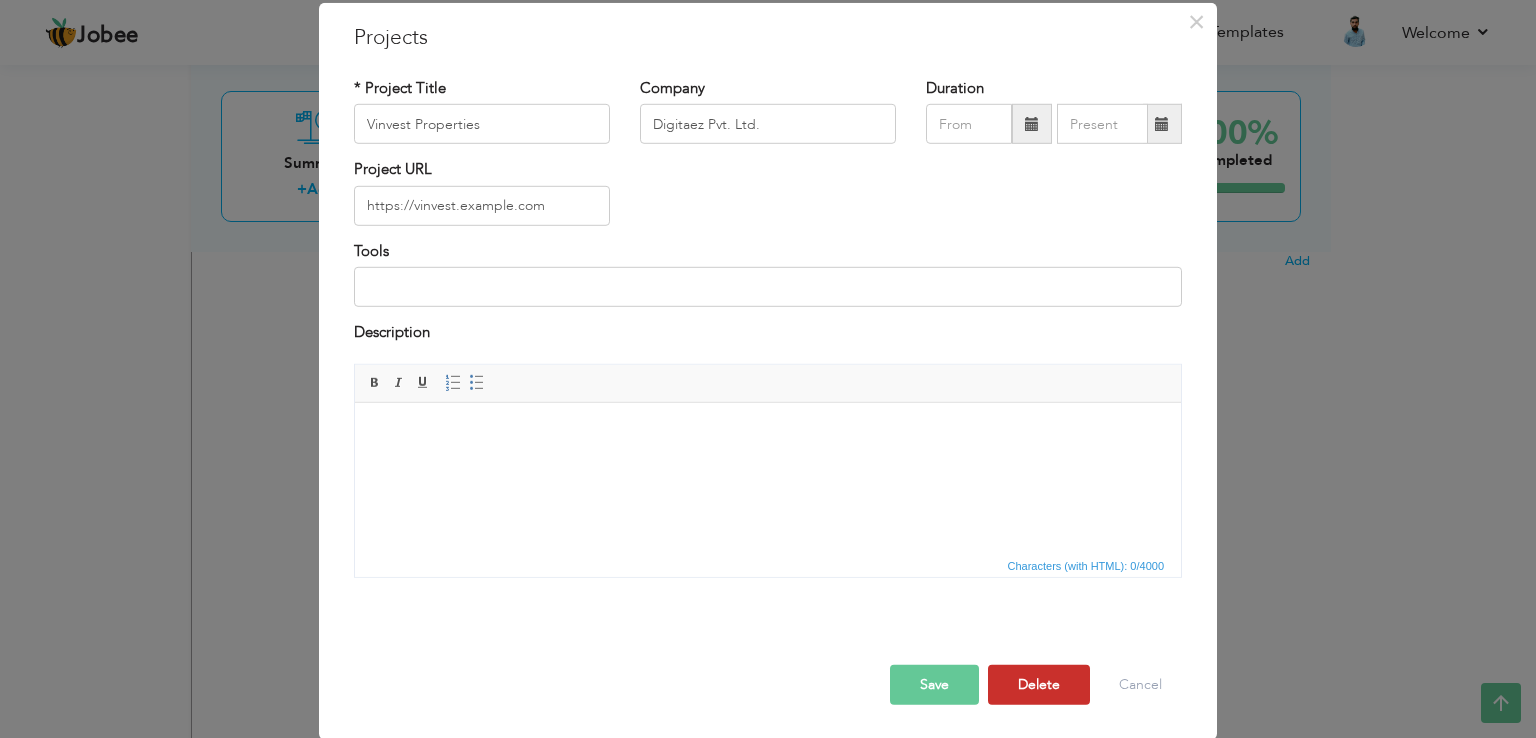 click on "Delete" at bounding box center (1039, 684) 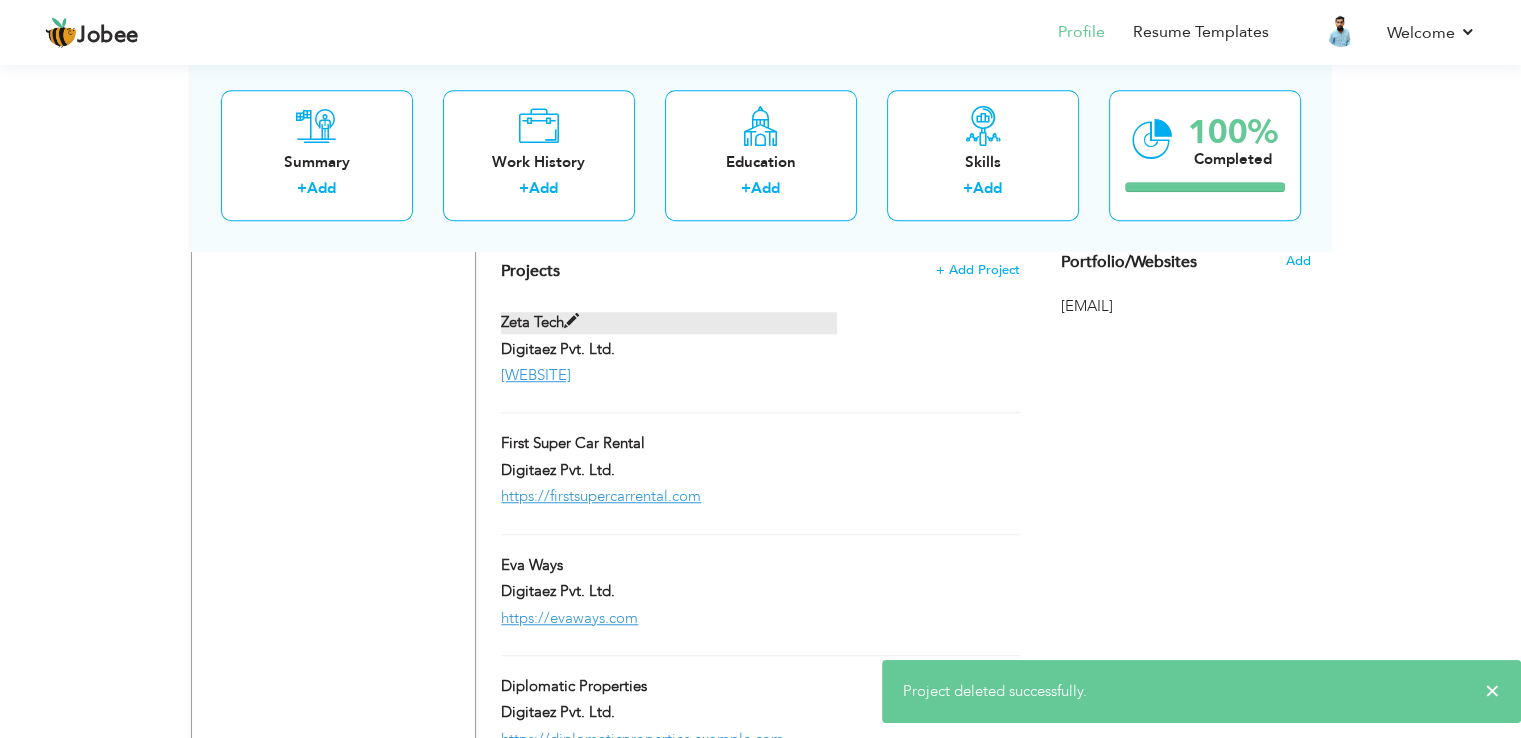 click at bounding box center (571, 321) 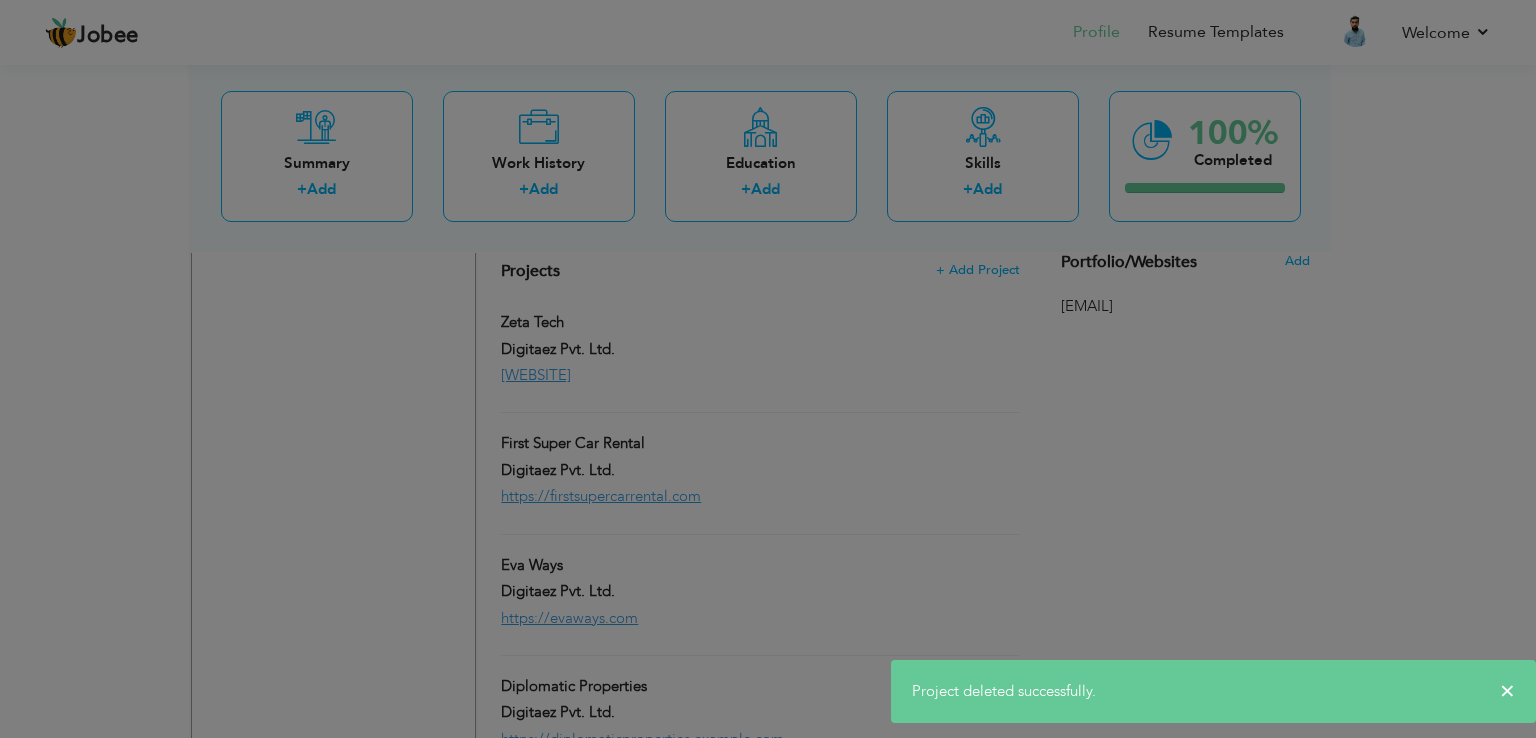 scroll, scrollTop: 0, scrollLeft: 0, axis: both 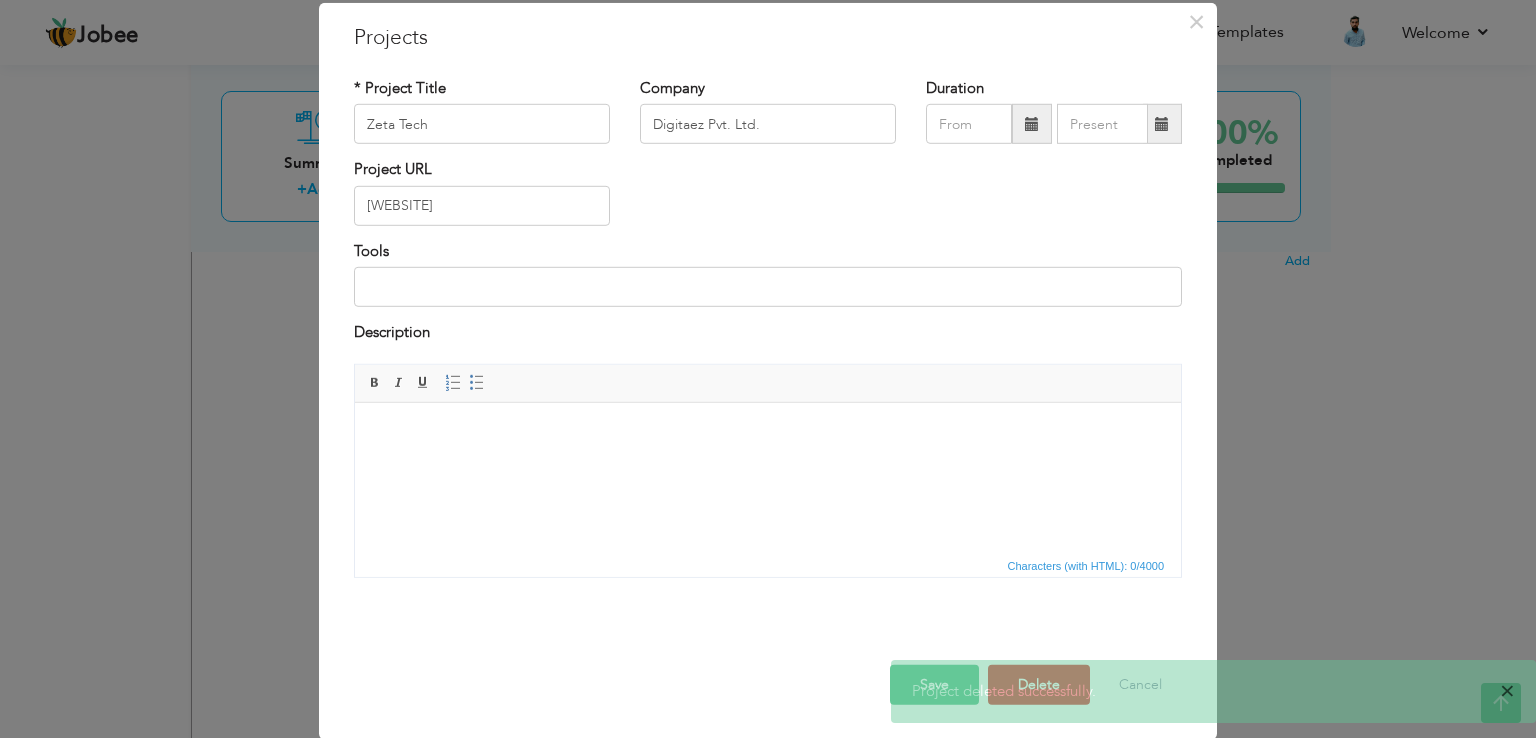 click on "×" at bounding box center (1507, 691) 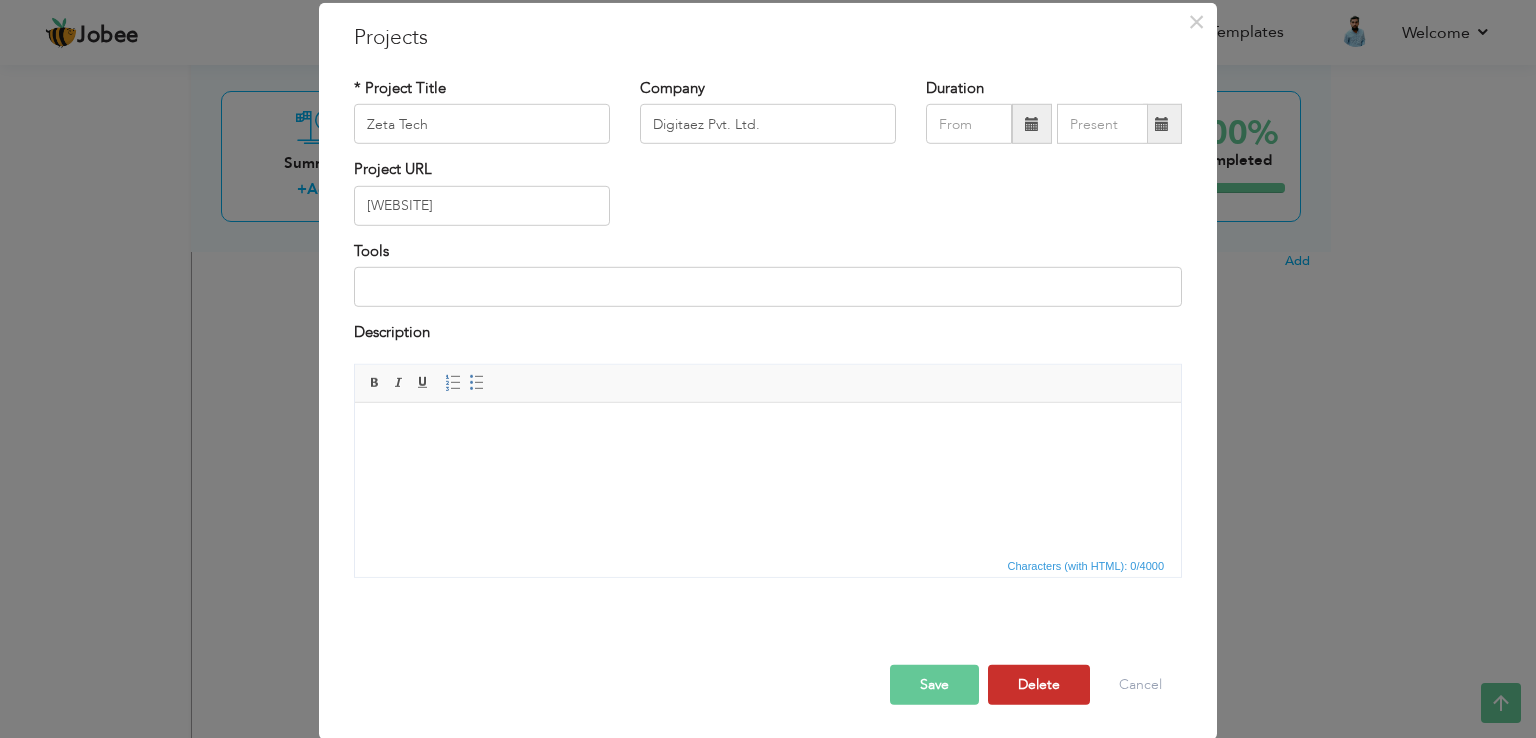 click on "Delete" at bounding box center (1039, 684) 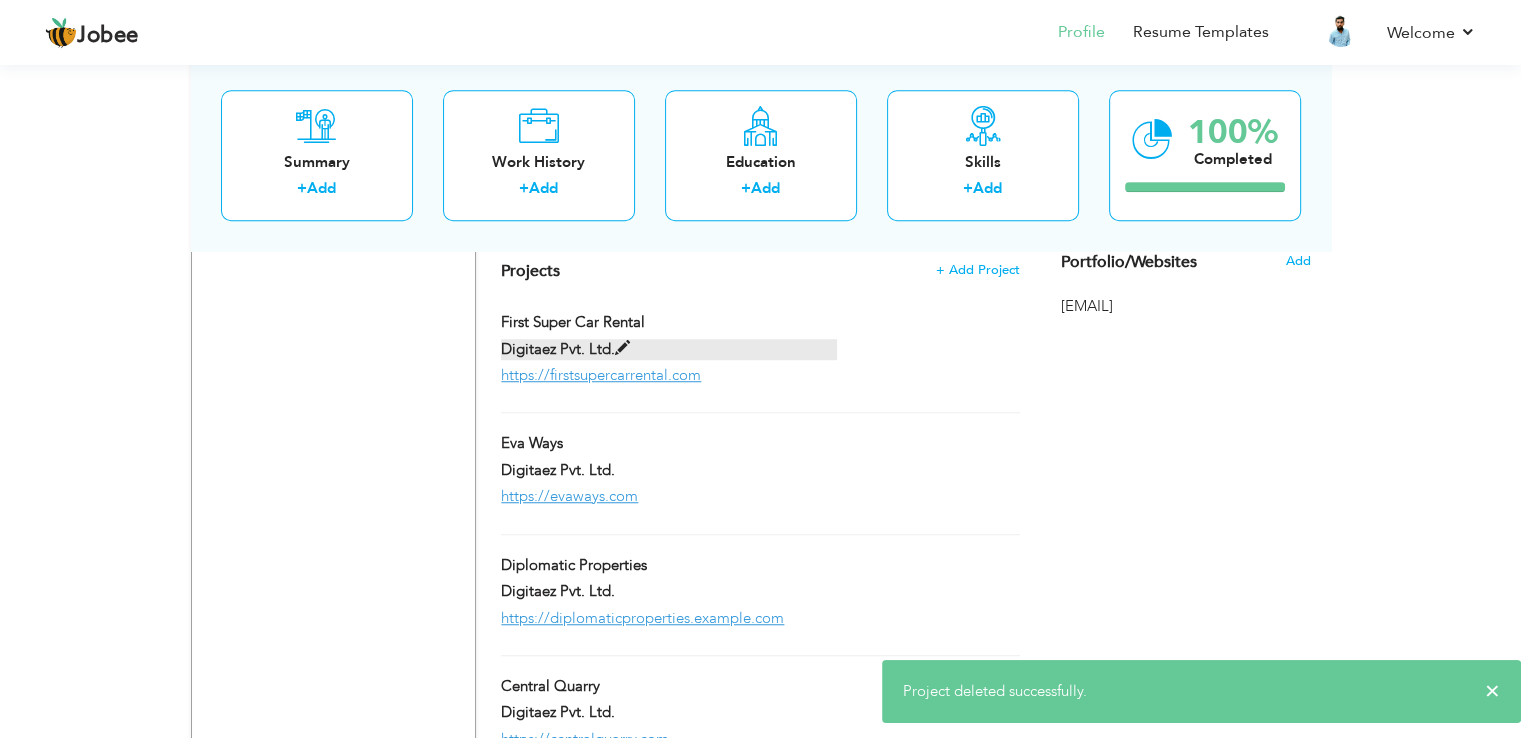 click at bounding box center [622, 348] 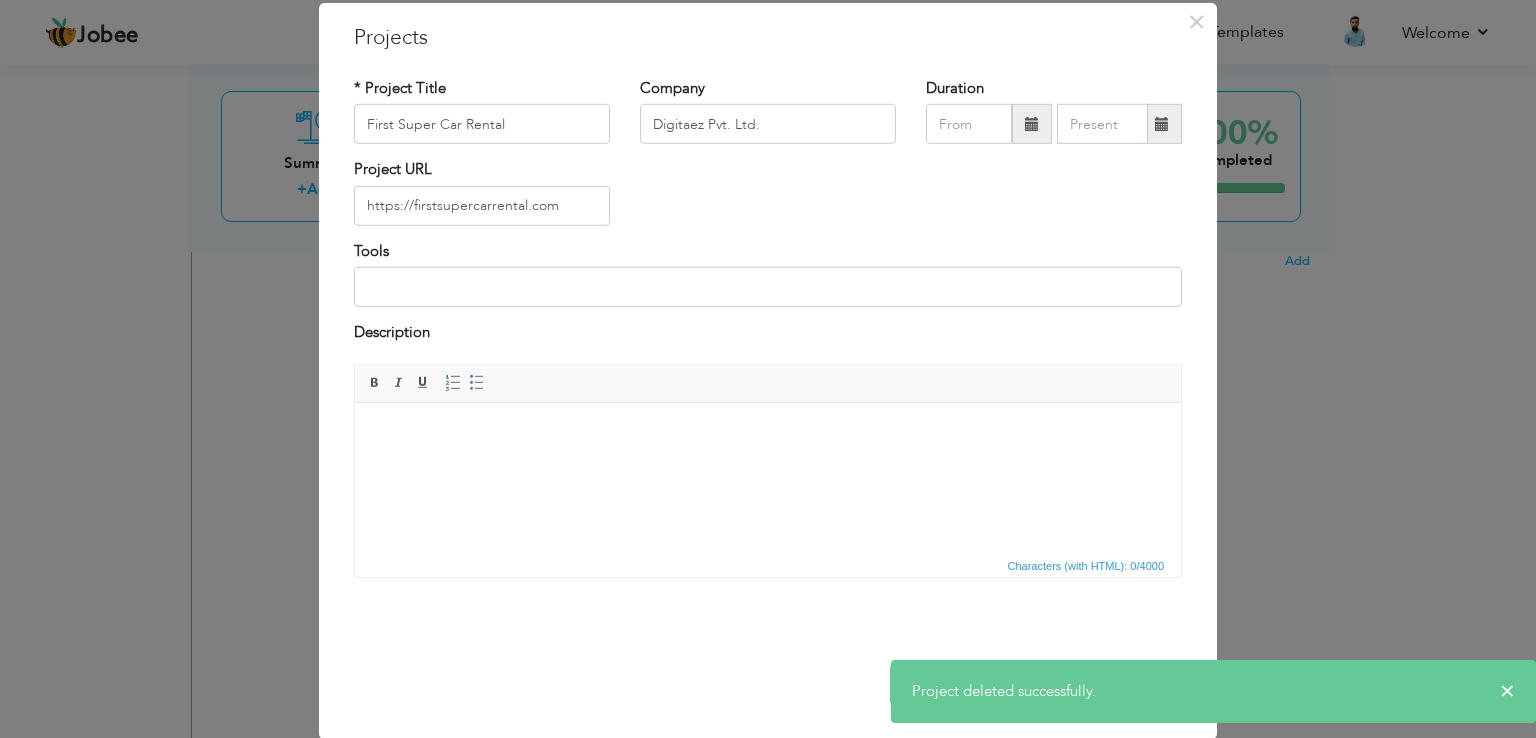 scroll, scrollTop: 0, scrollLeft: 0, axis: both 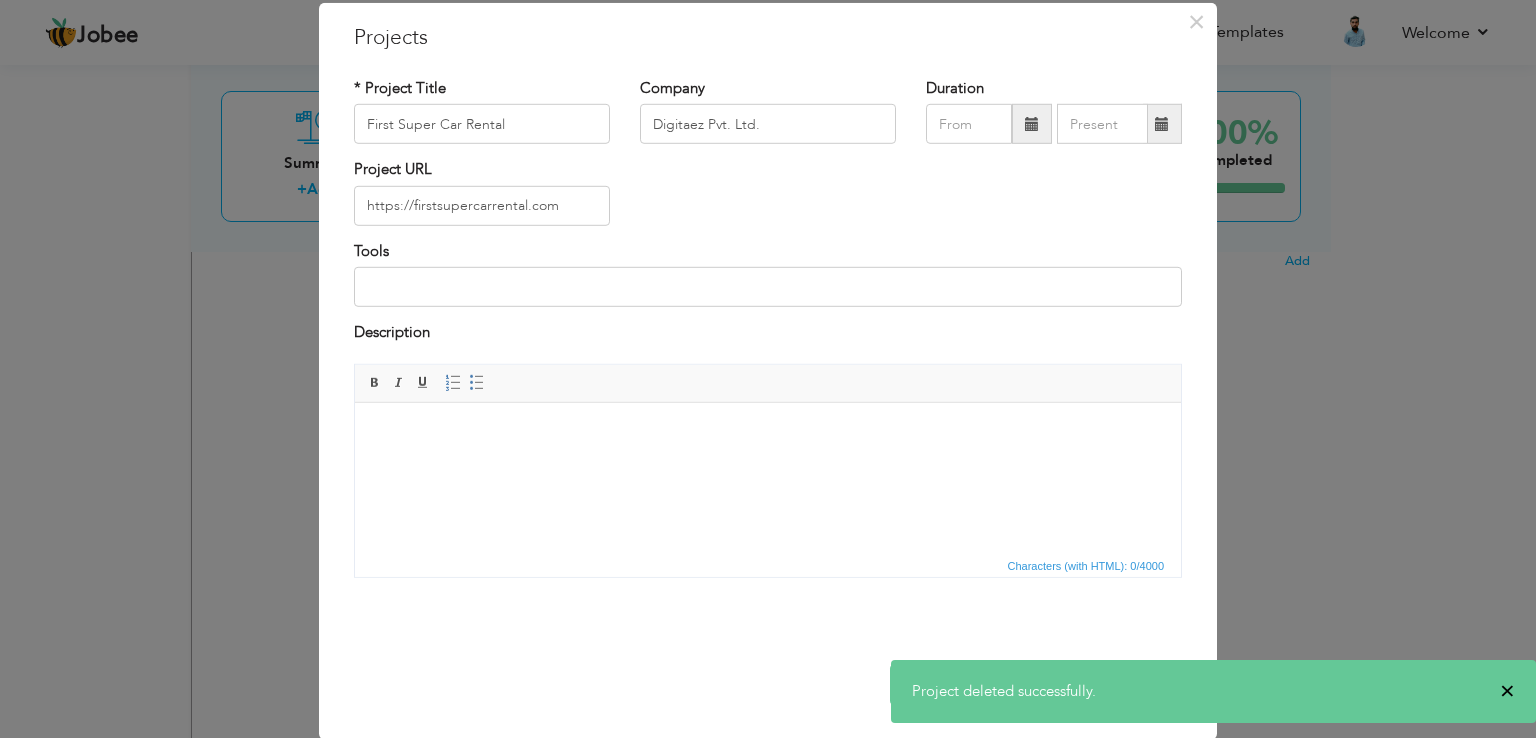 click on "×" at bounding box center [1507, 691] 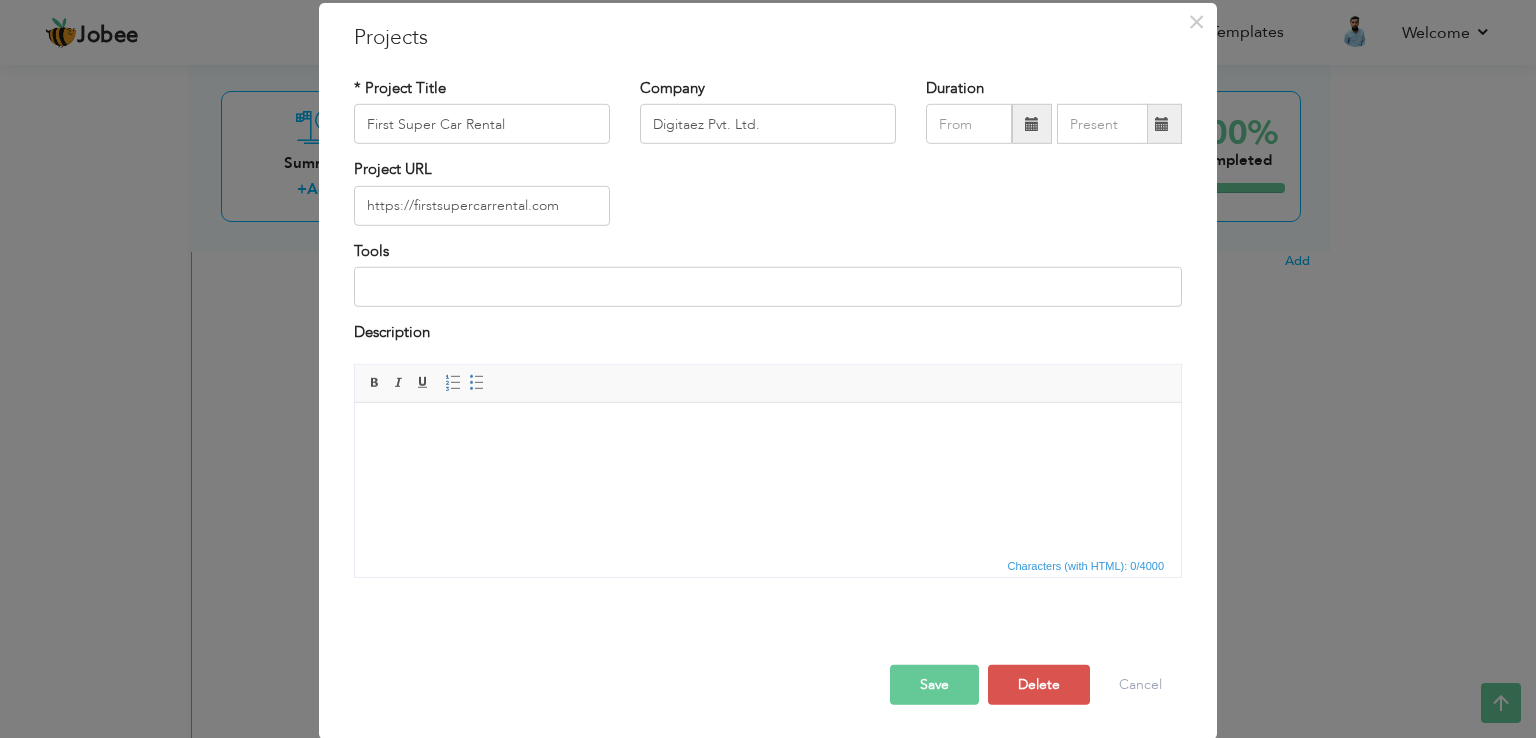 click on "Jobee
Profile
Resume Templates
Resume Templates
Cover Letters
About
My Resume
Welcome
Settings
Log off
Welcome" at bounding box center (768, 17) 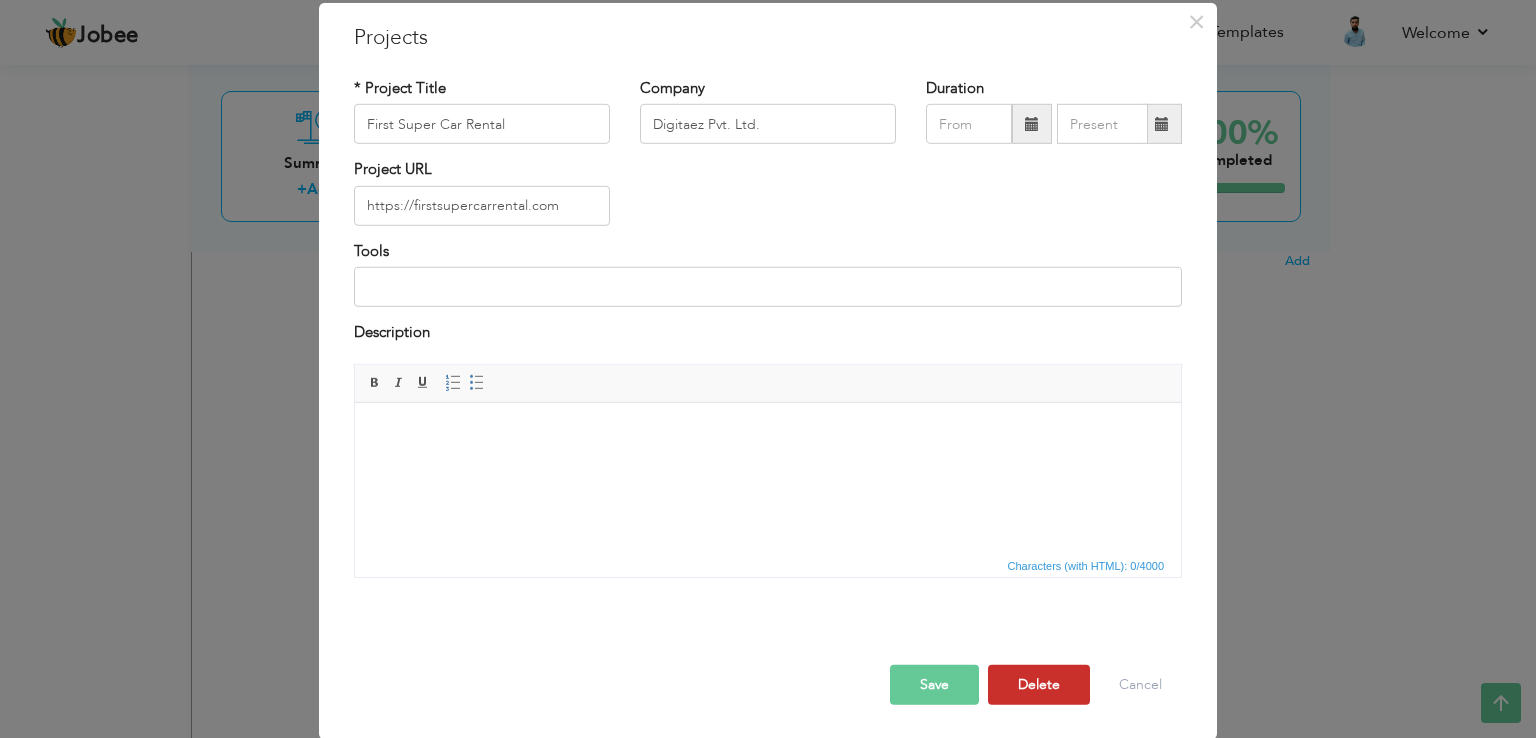 click on "Delete" at bounding box center (1039, 684) 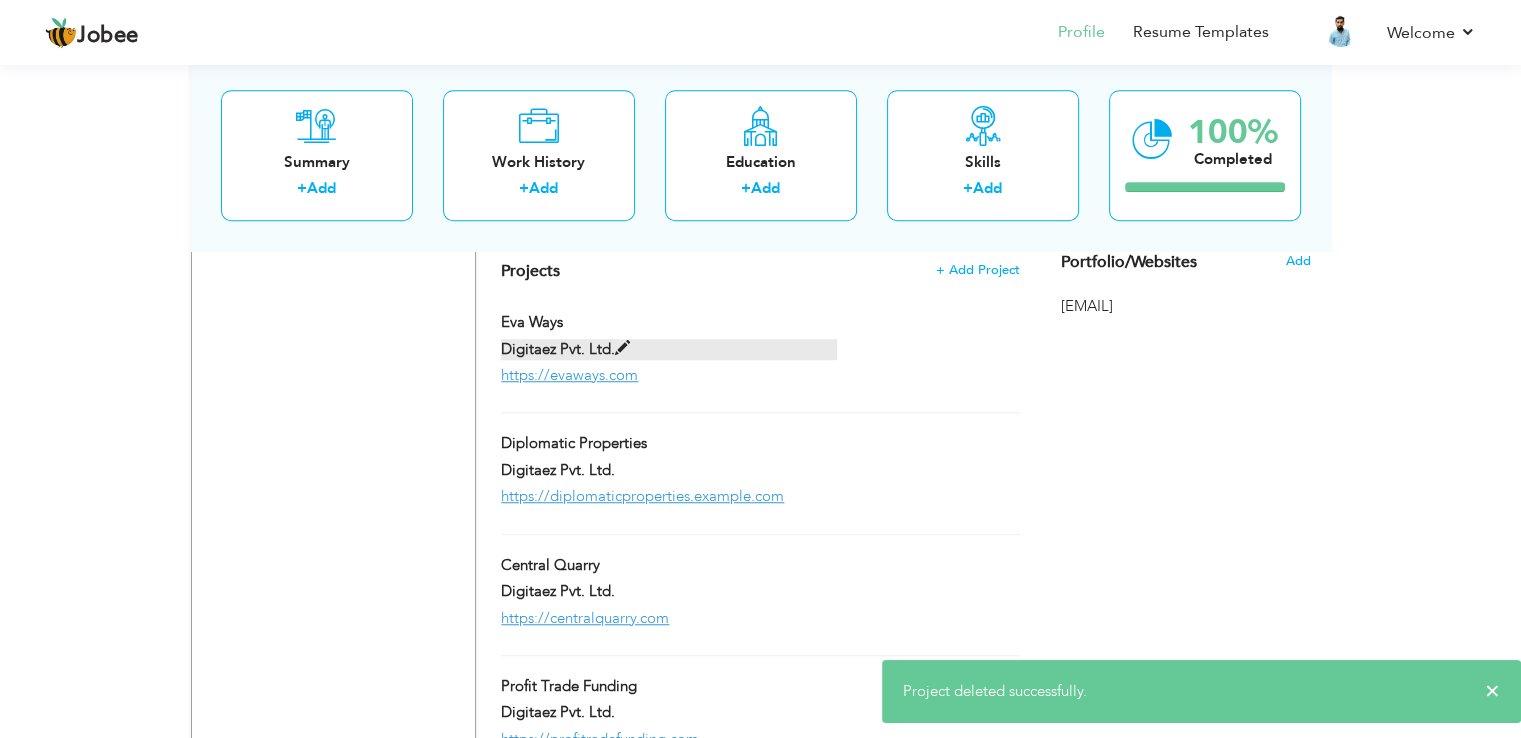 click on "Digitaez Pvt. Ltd." at bounding box center [669, 349] 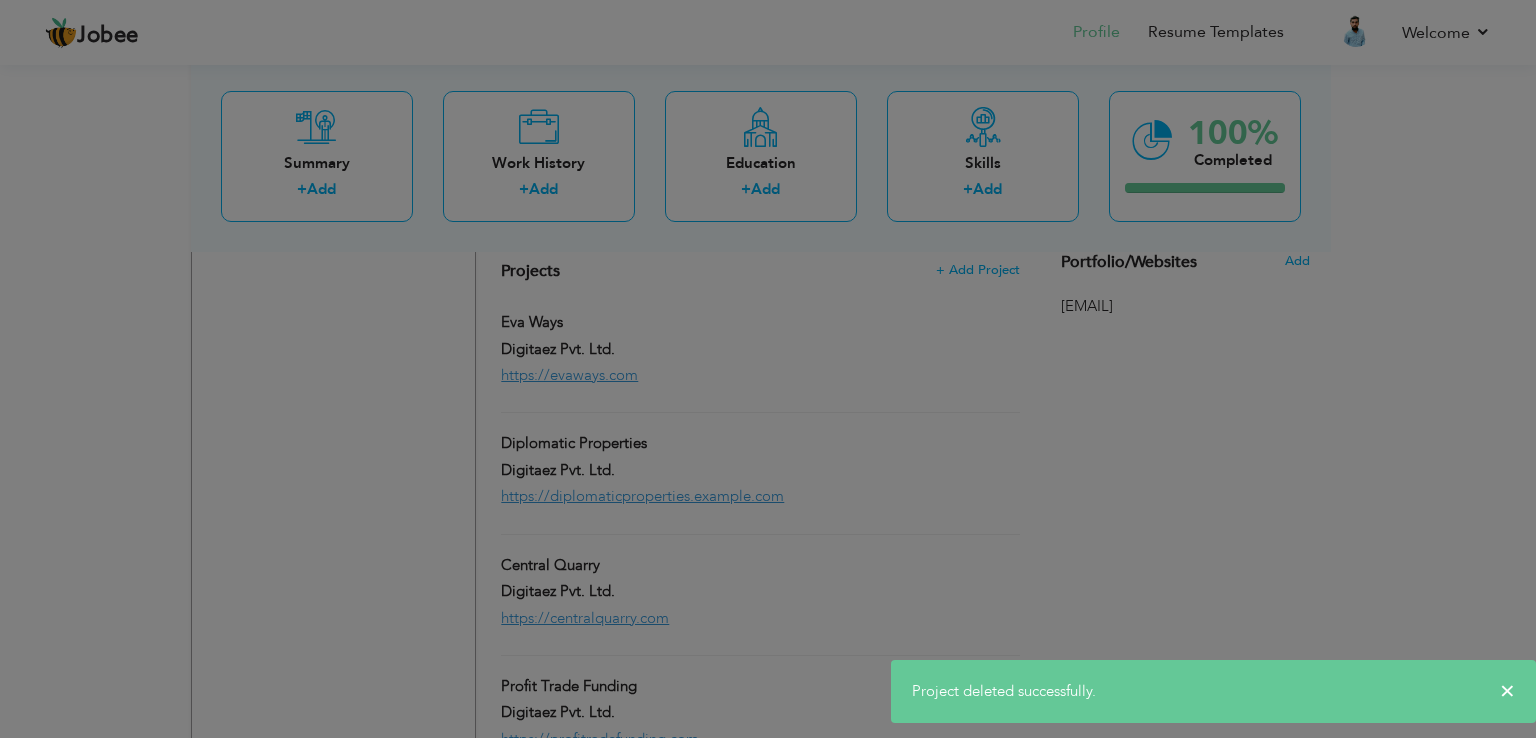 scroll, scrollTop: 0, scrollLeft: 0, axis: both 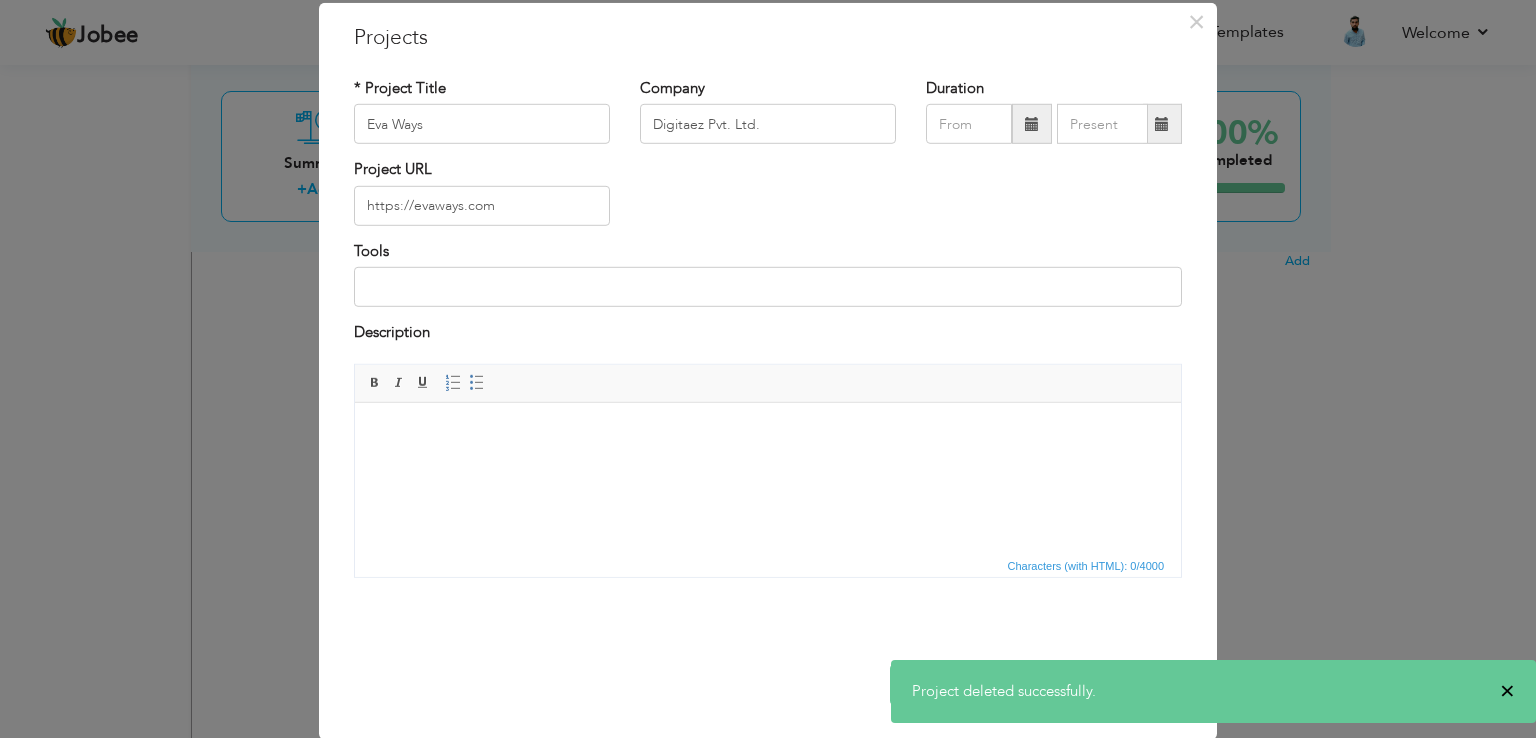 click on "×" at bounding box center [1507, 691] 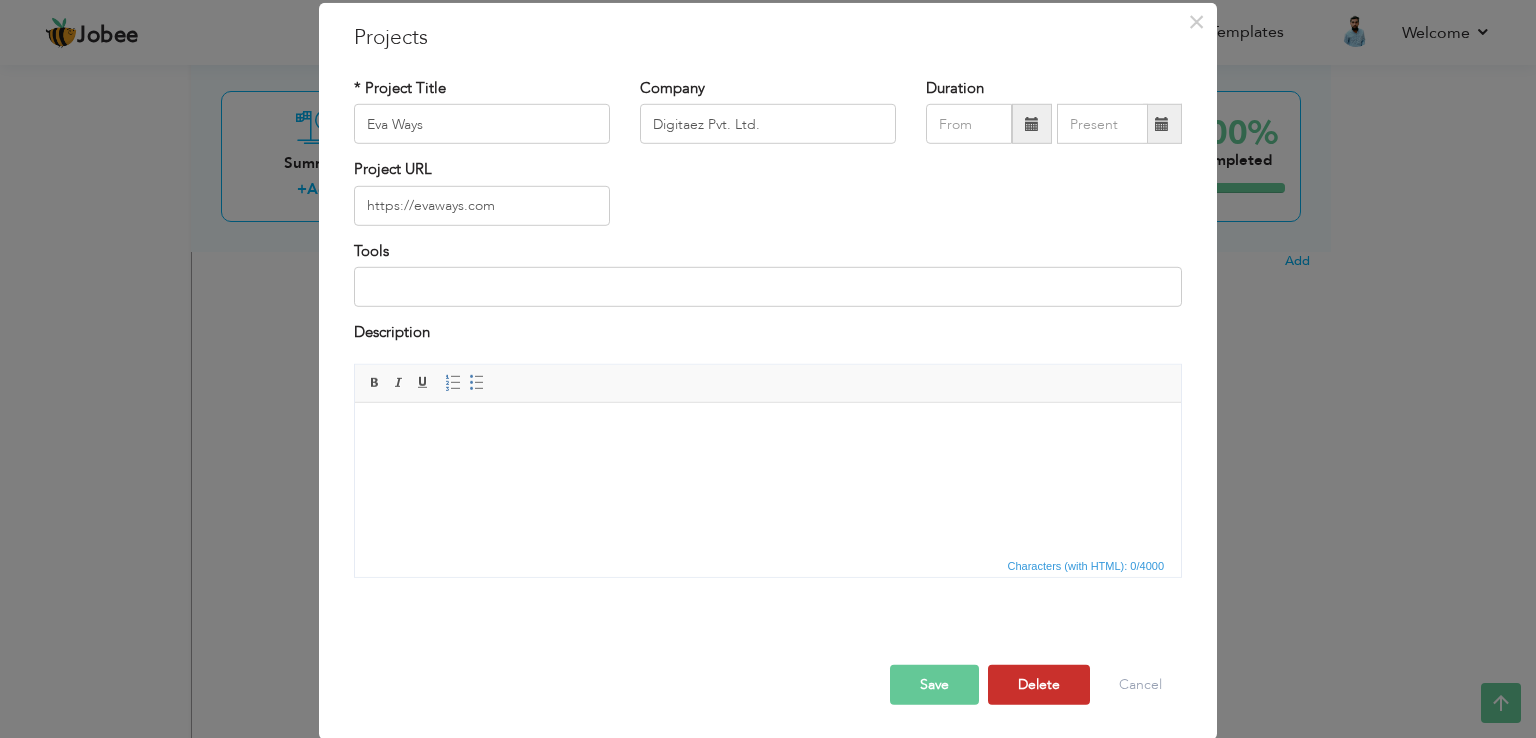 click on "Delete" at bounding box center (1039, 684) 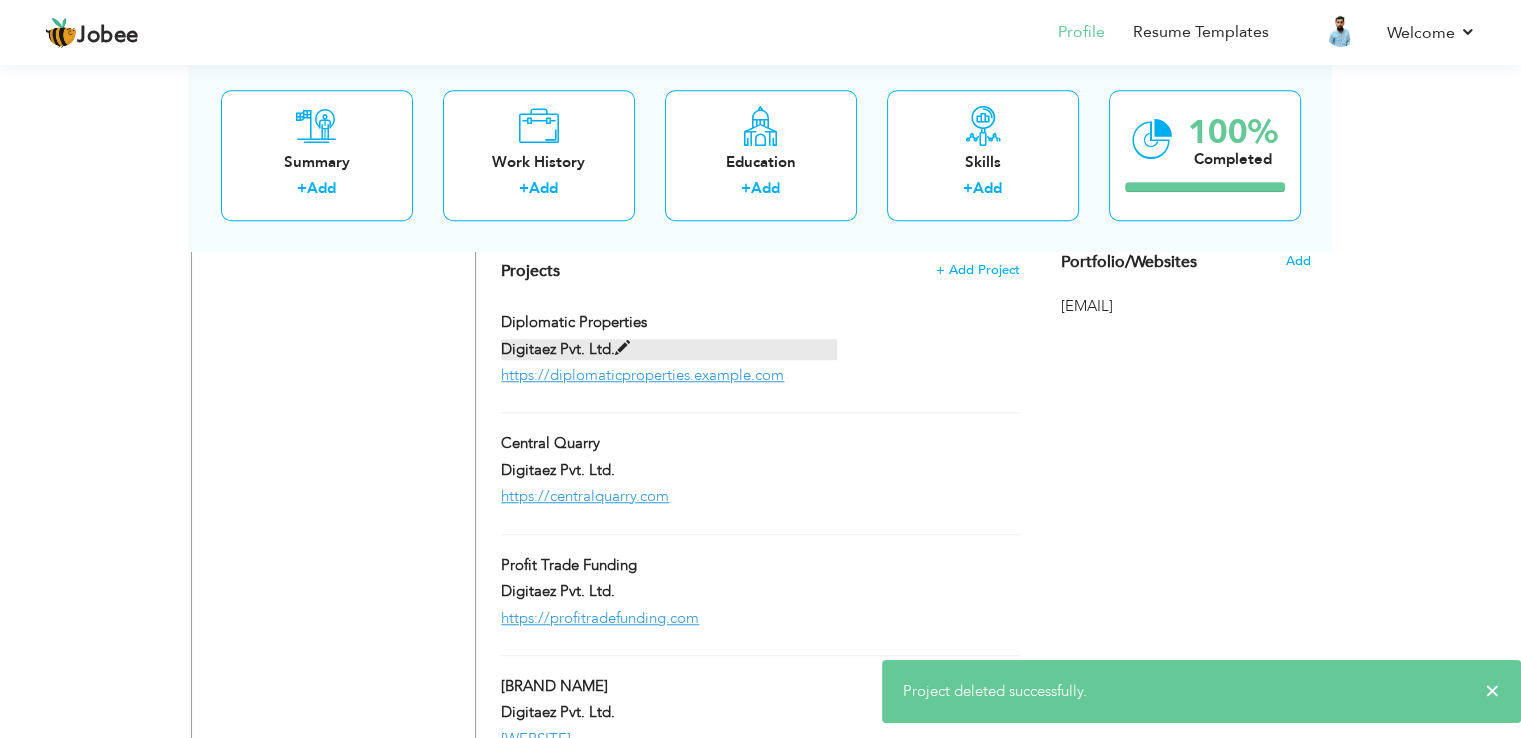 click on "Digitaez Pvt. Ltd." at bounding box center (669, 349) 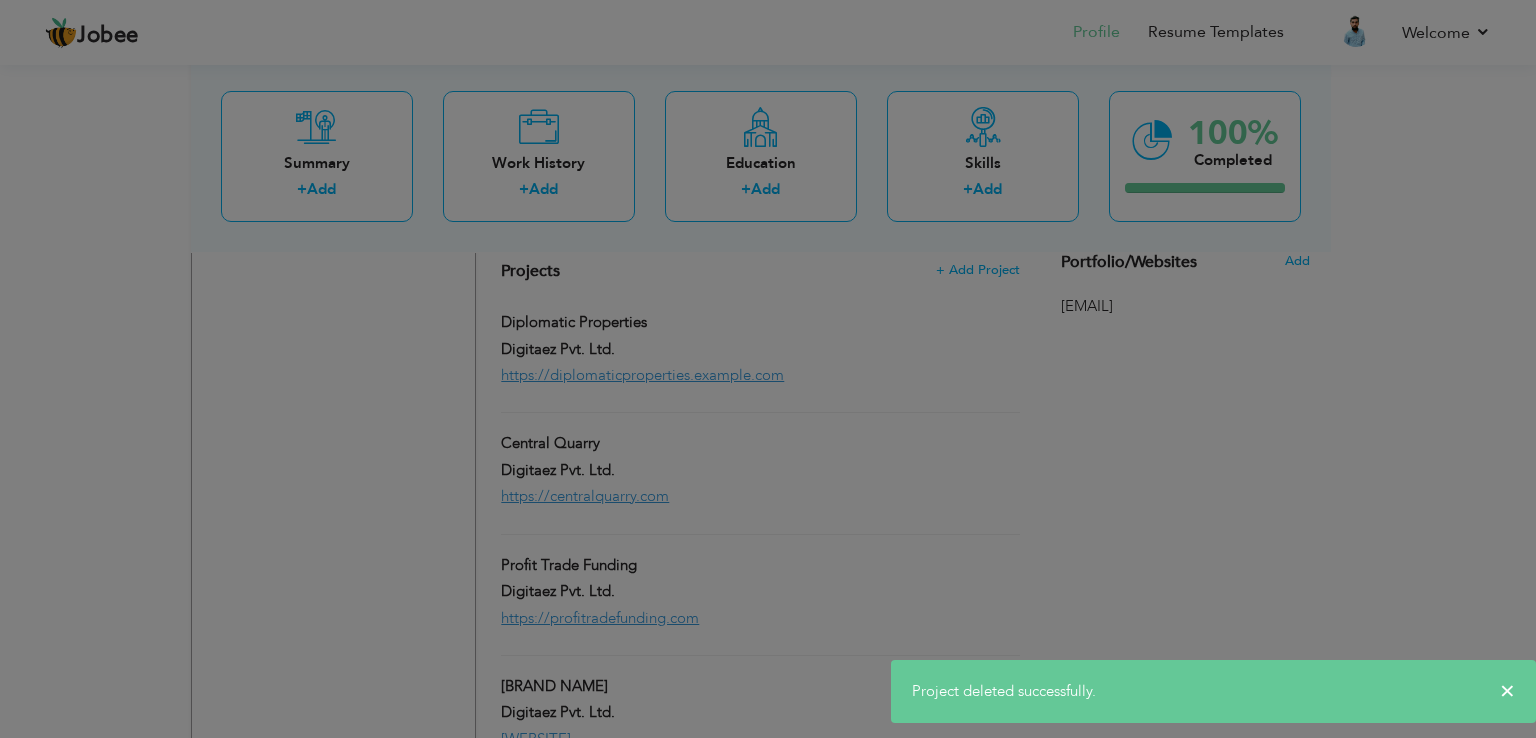 scroll, scrollTop: 0, scrollLeft: 0, axis: both 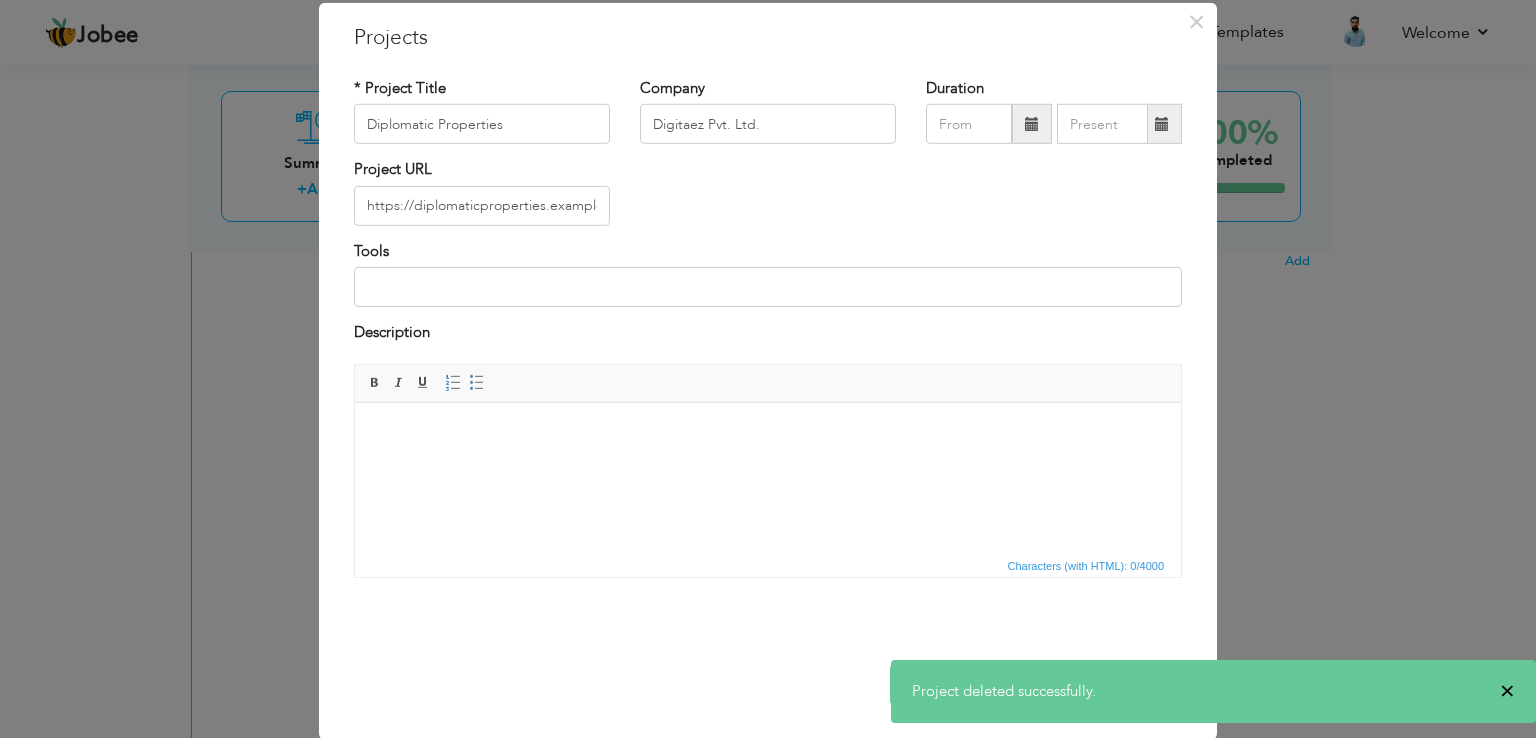 click on "×" at bounding box center (1507, 691) 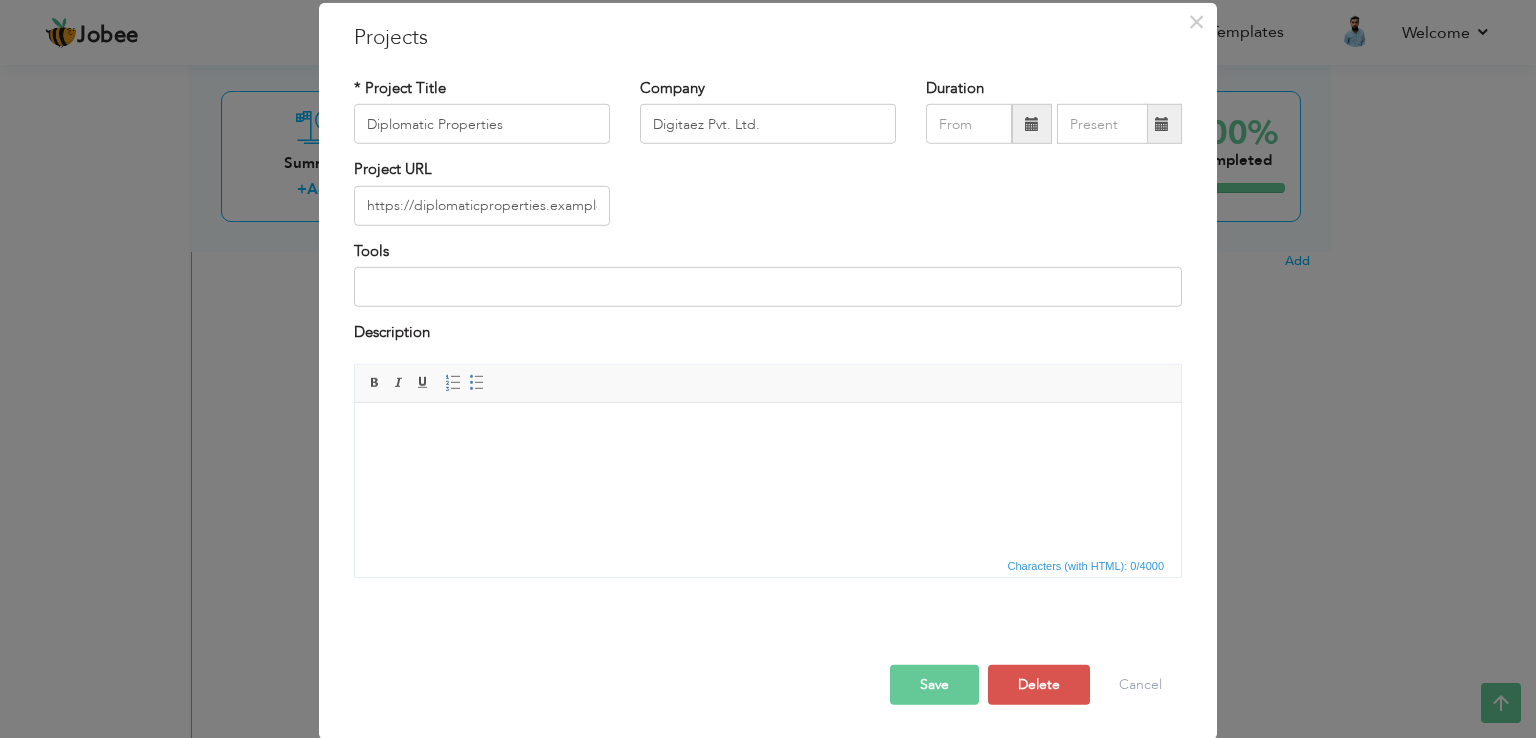 click on "Jobee
Profile
Resume Templates
Resume Templates
Cover Letters
About
My Resume
Welcome
Settings
Log off
Welcome" at bounding box center [768, 17] 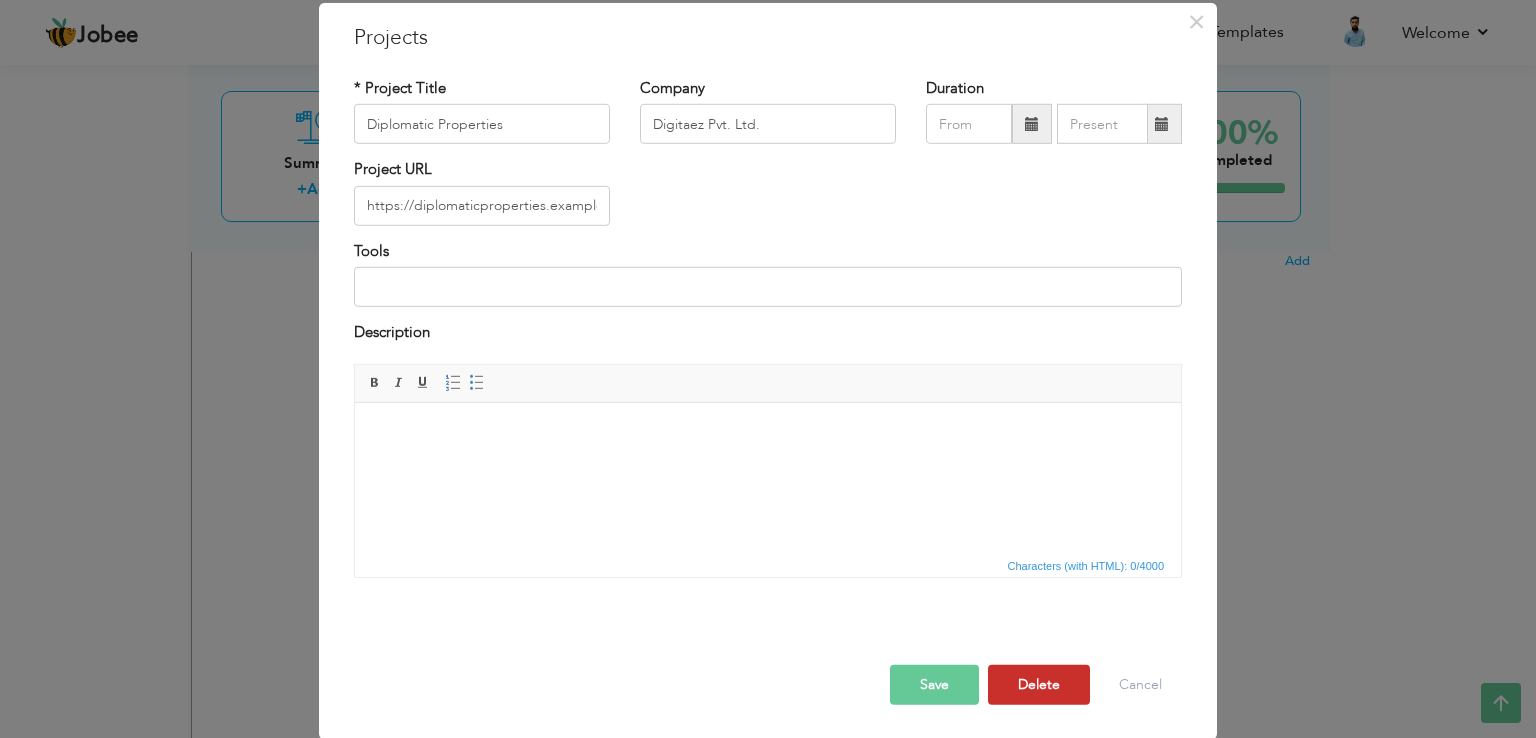 click on "Delete" at bounding box center (1039, 684) 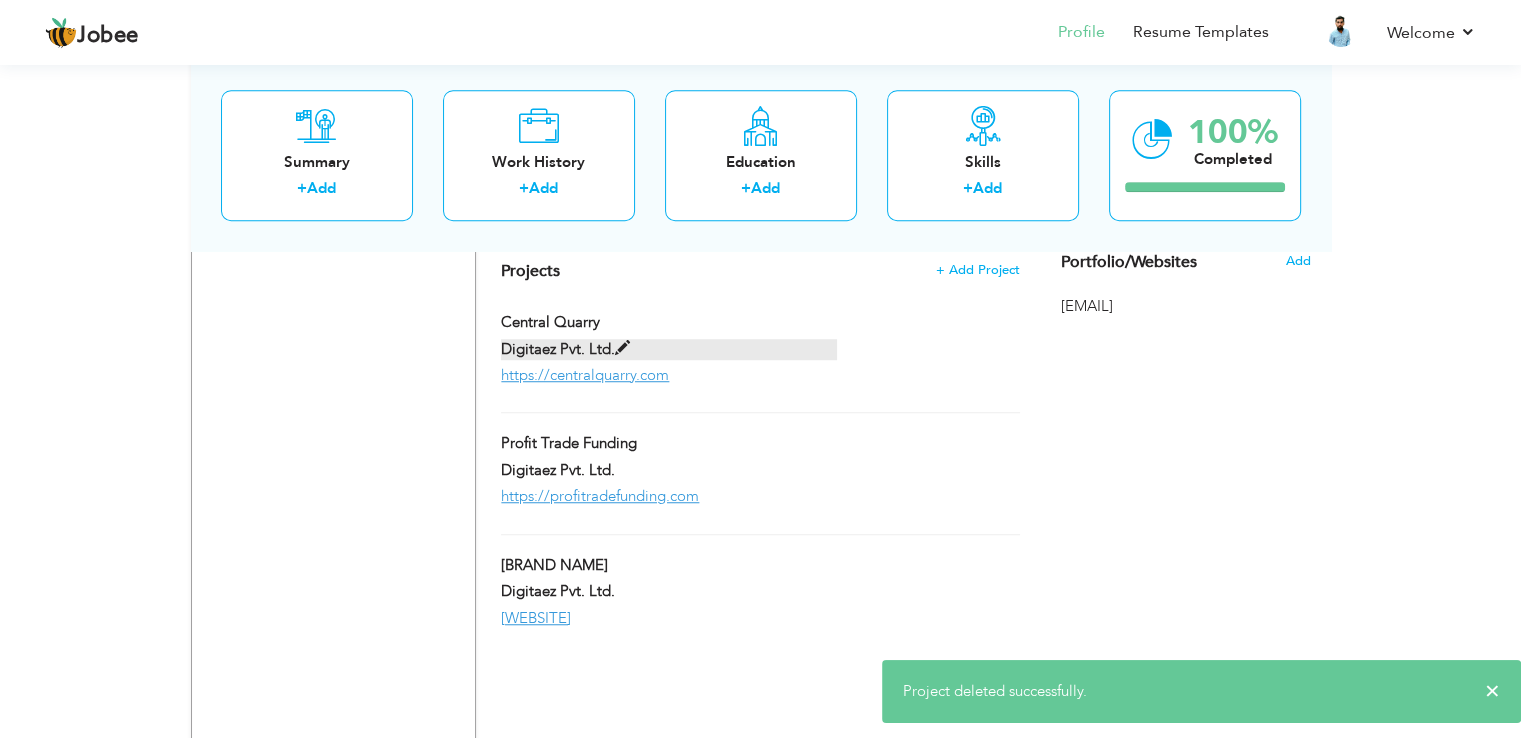click at bounding box center (622, 348) 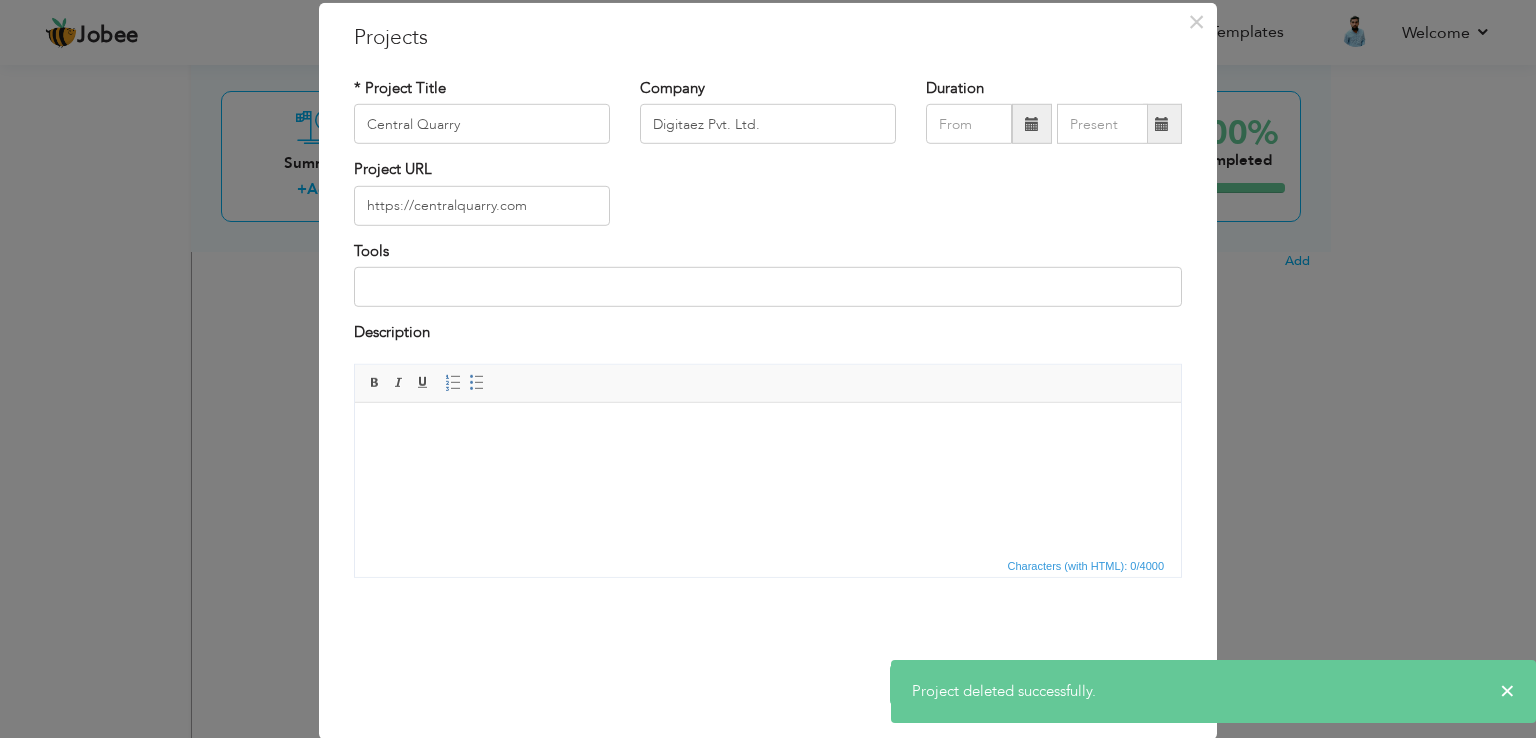 scroll, scrollTop: 0, scrollLeft: 0, axis: both 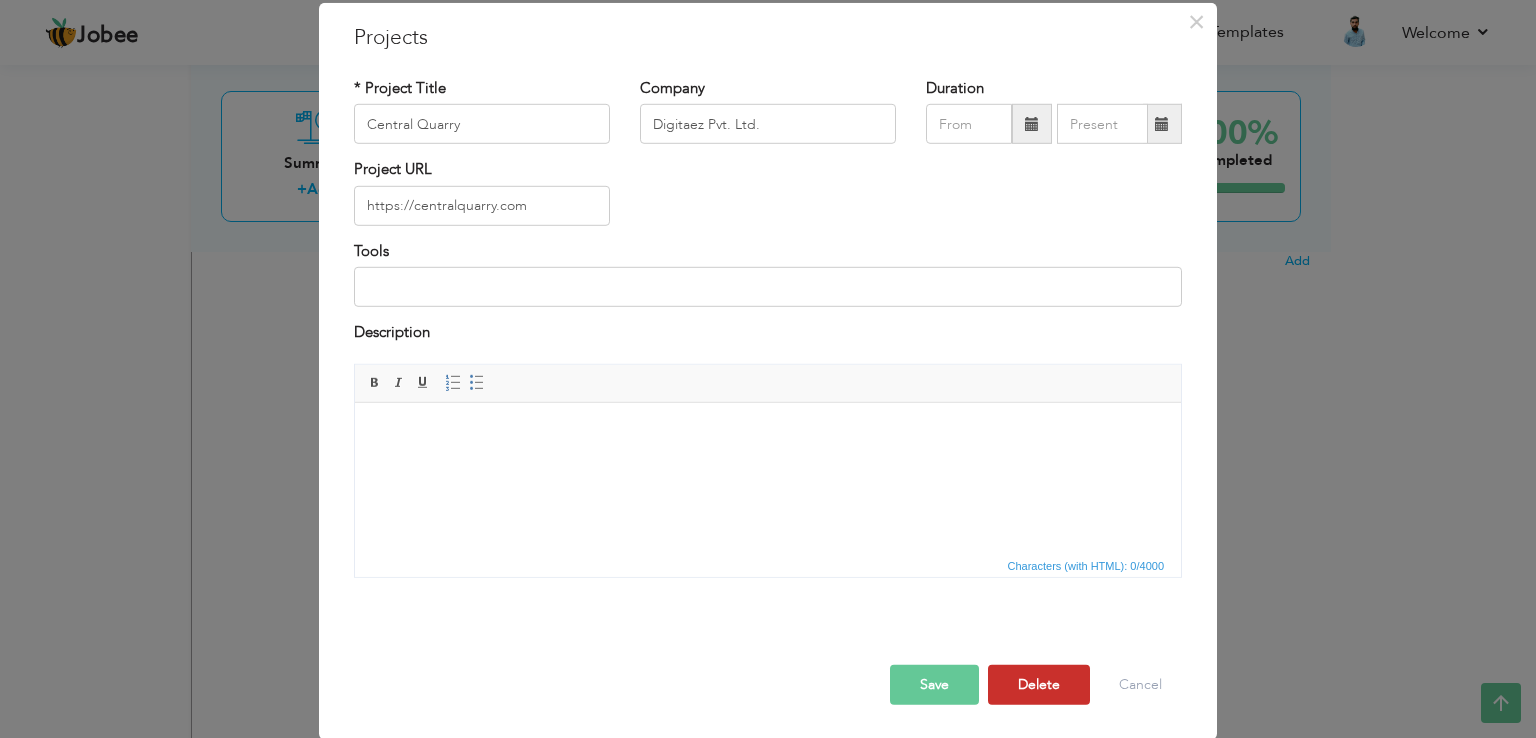 click on "Delete" at bounding box center (1039, 684) 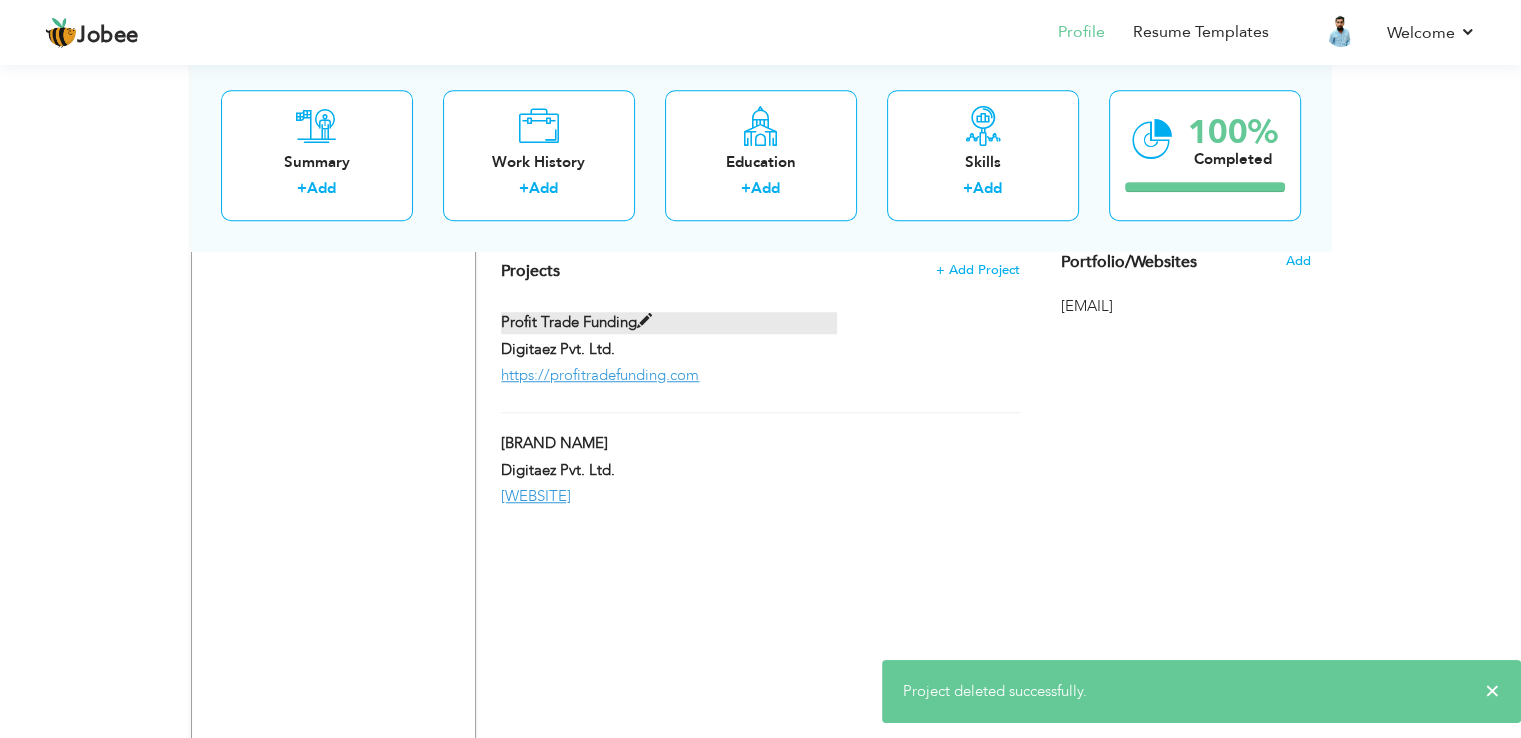 click on "Profit Trade Funding" at bounding box center [669, 322] 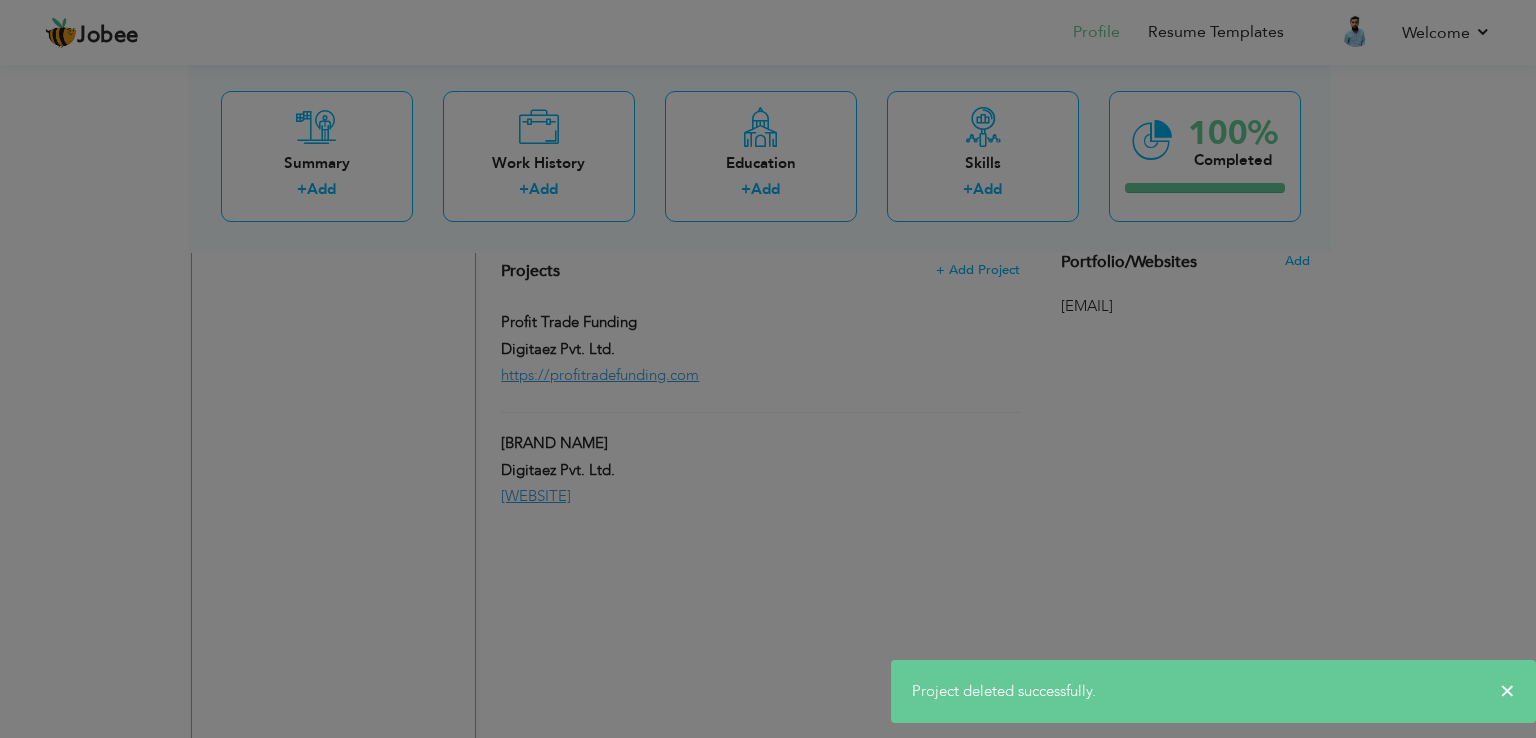scroll, scrollTop: 0, scrollLeft: 0, axis: both 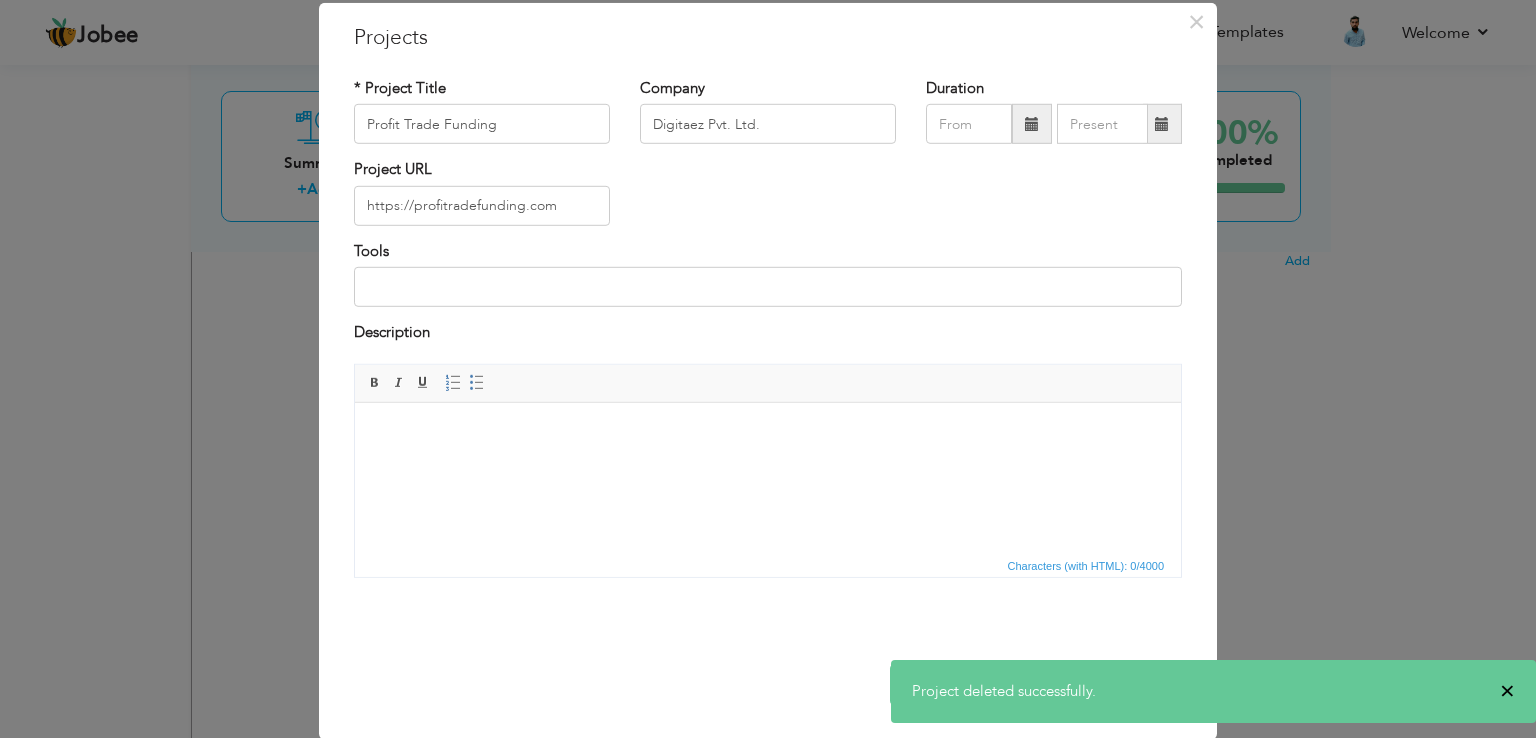 click on "×" at bounding box center [1507, 691] 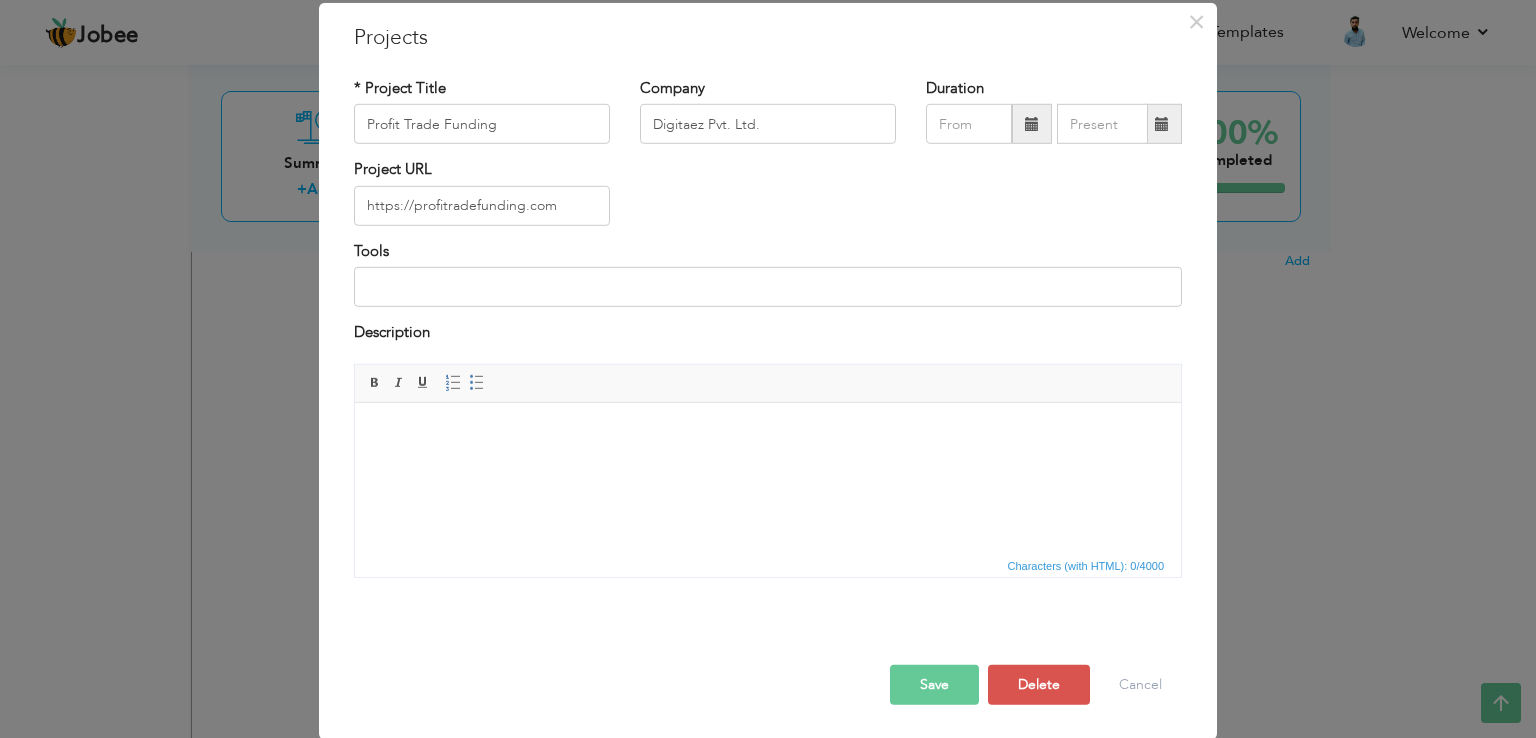 click on "Project deleted successfully." at bounding box center (1004, 691) 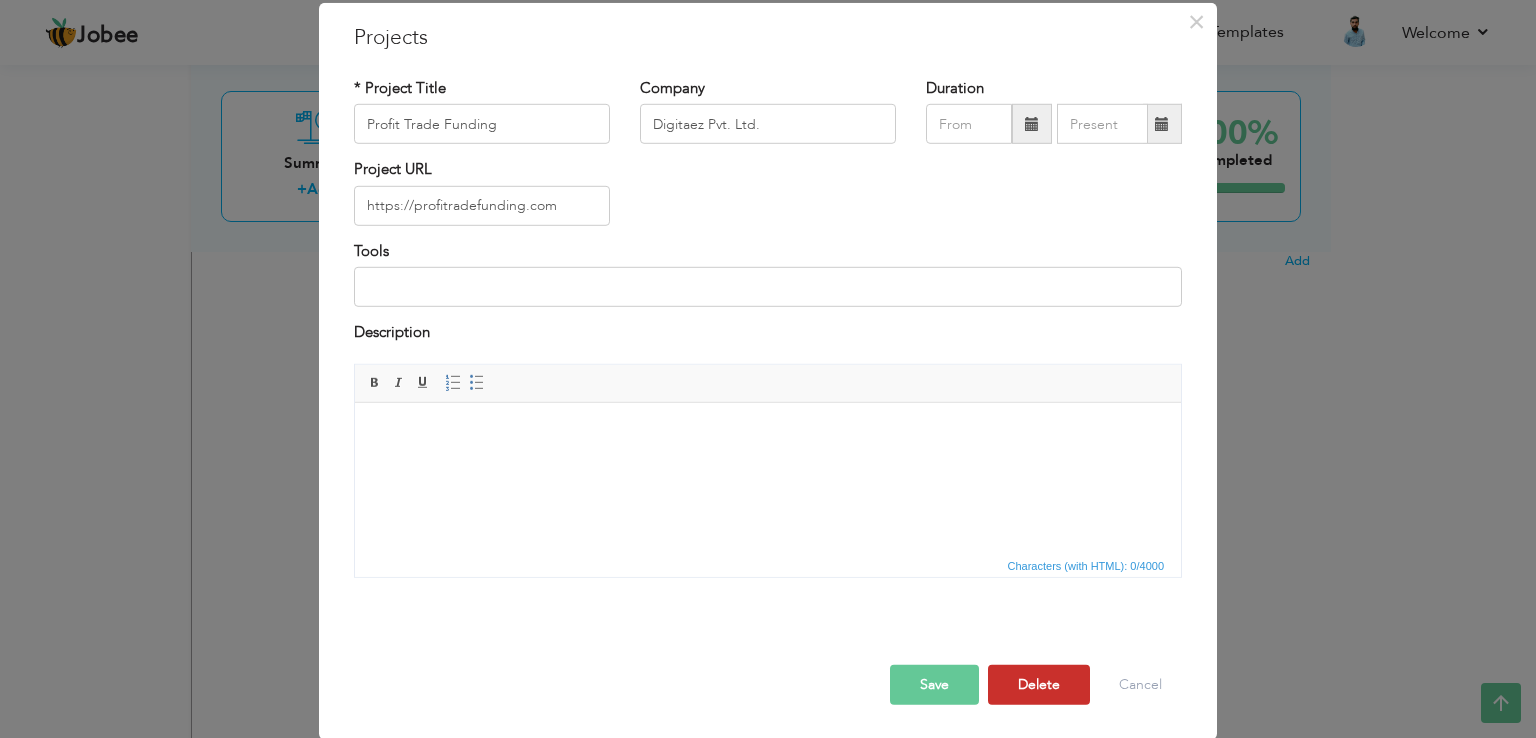 click on "Delete" at bounding box center [1039, 684] 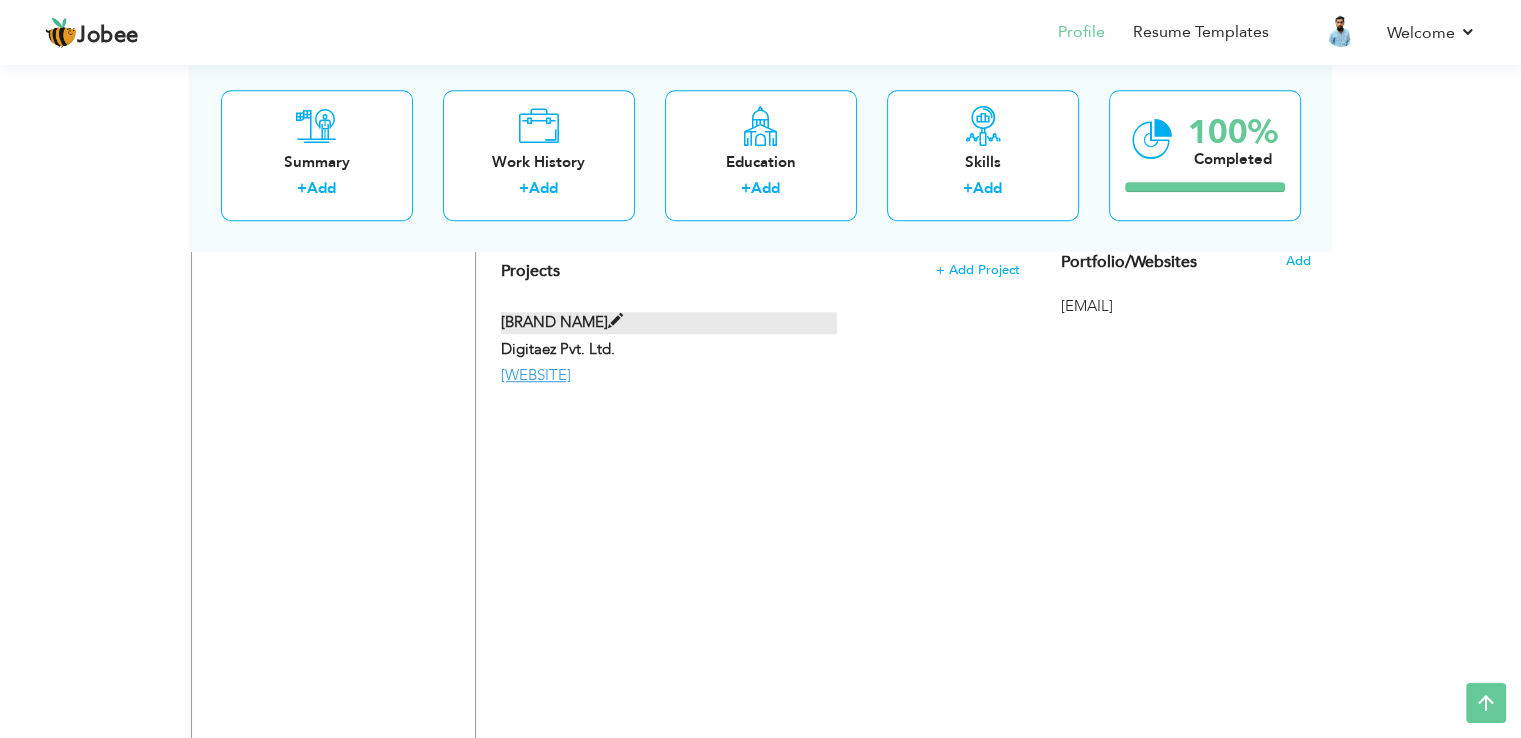 click at bounding box center (615, 321) 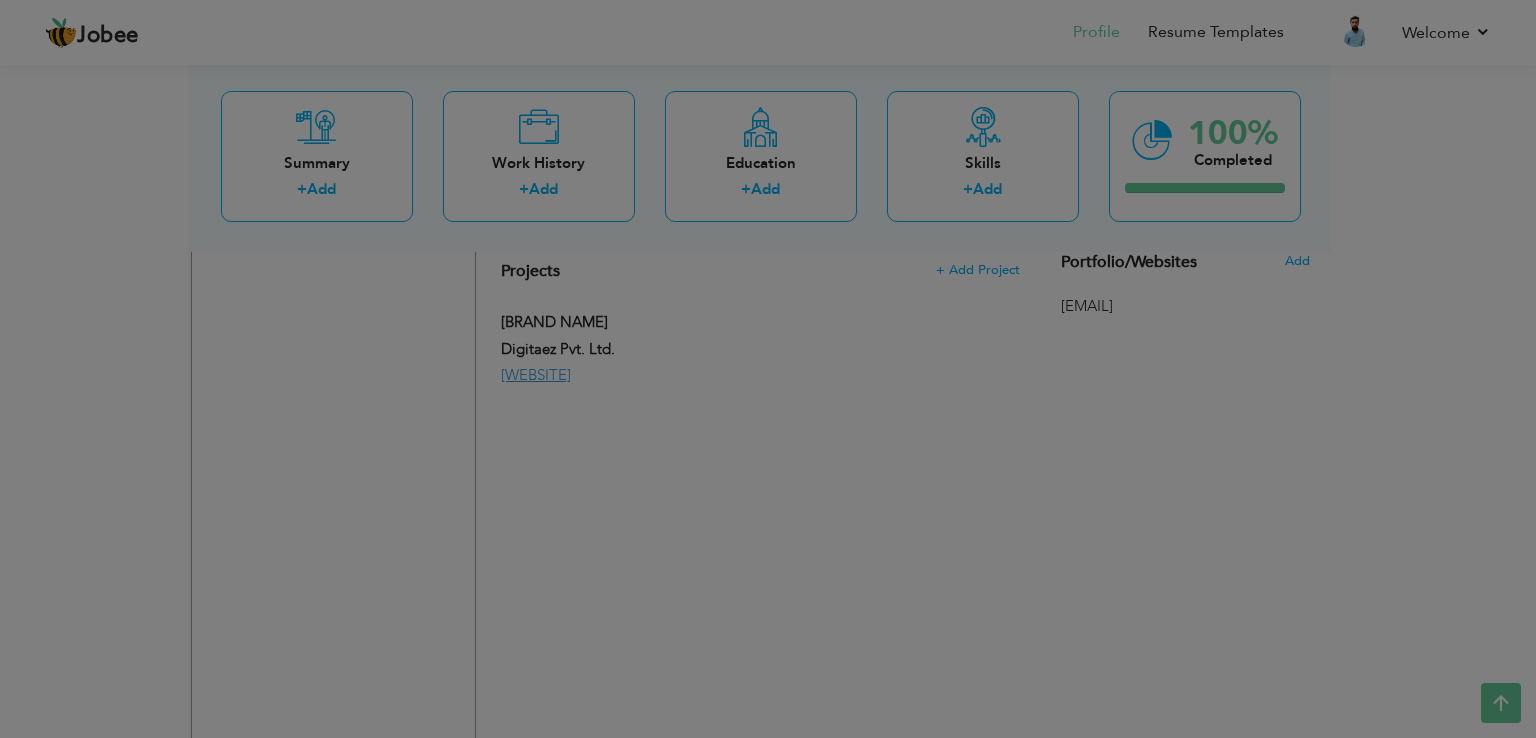 scroll, scrollTop: 0, scrollLeft: 0, axis: both 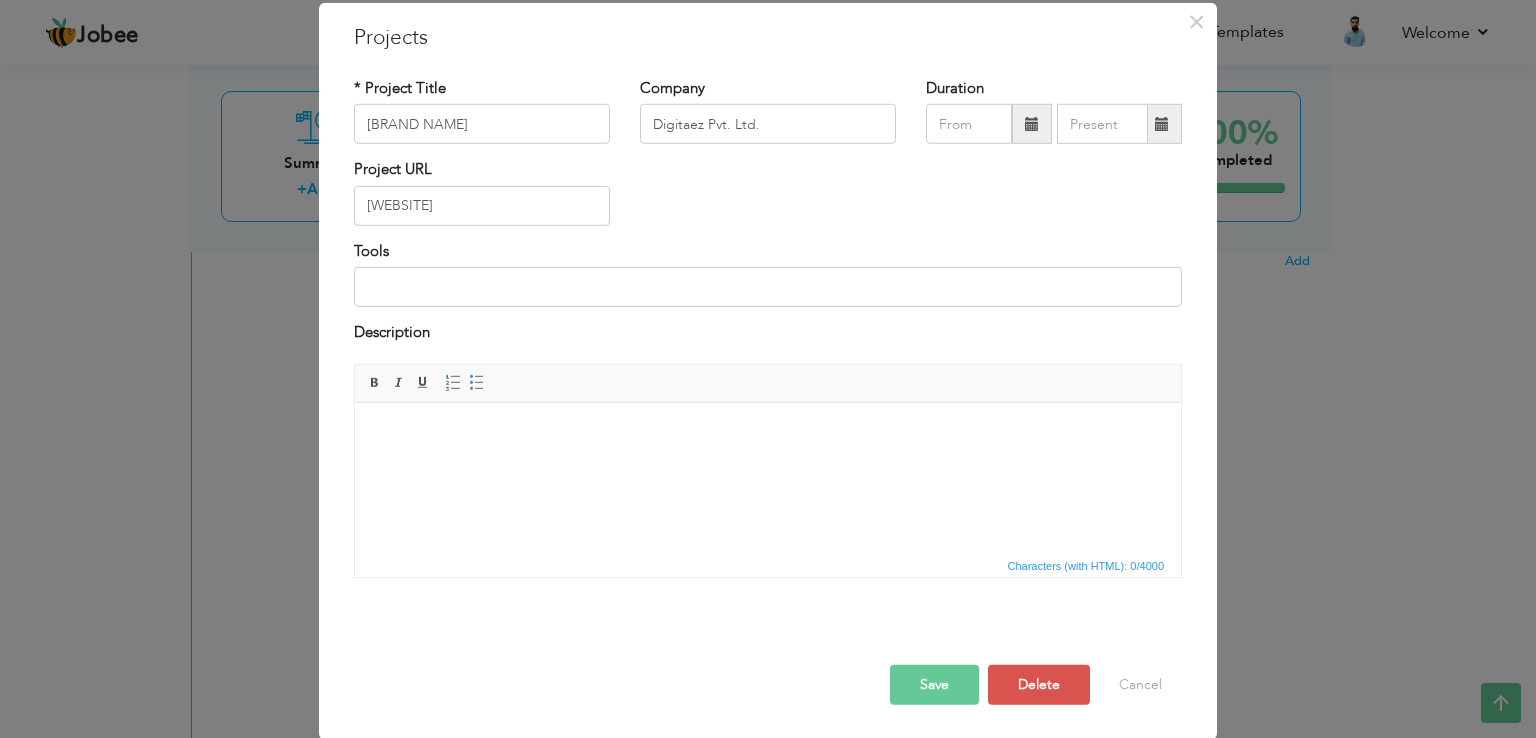 click on "×
Project deleted successfully." at bounding box center [1213, 691] 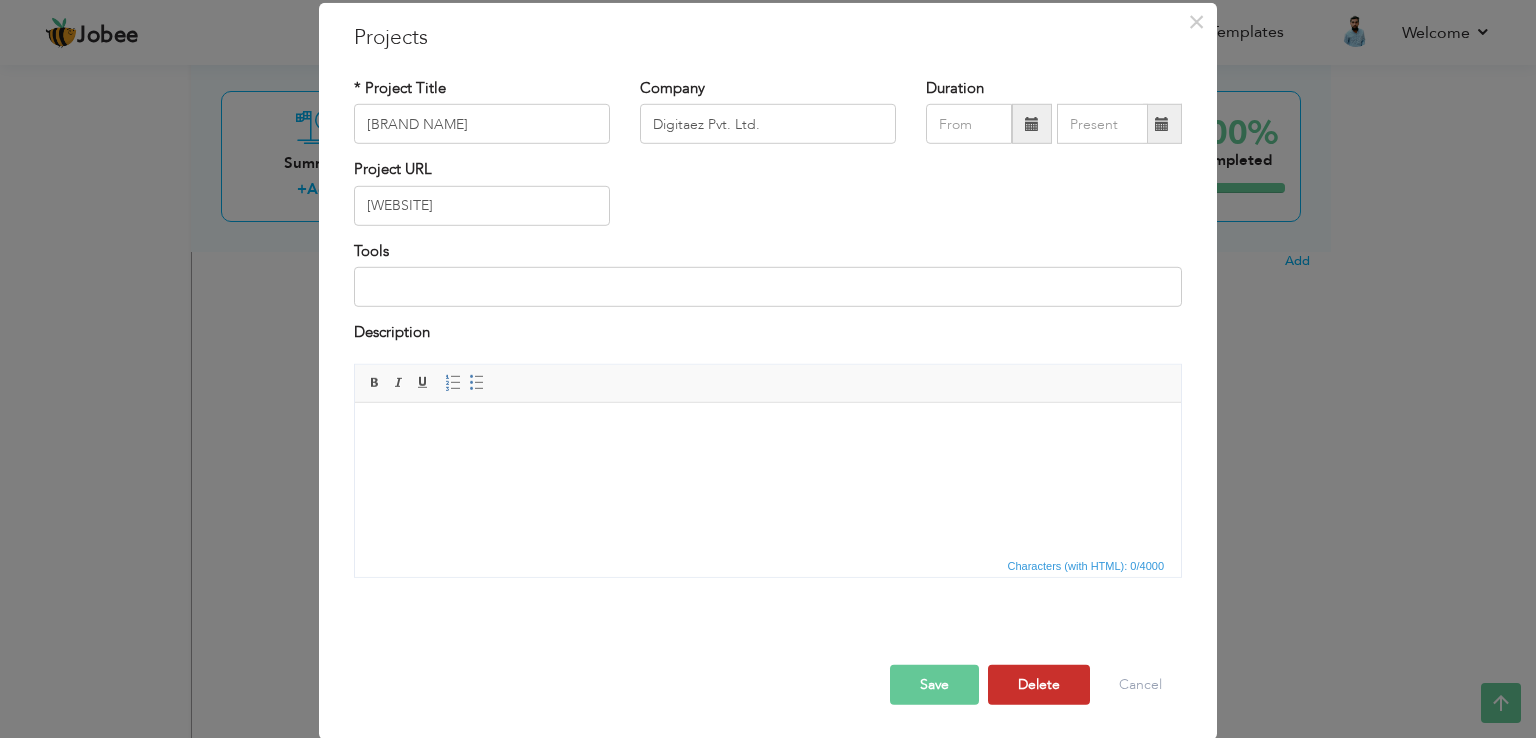 click on "Delete" at bounding box center [1039, 684] 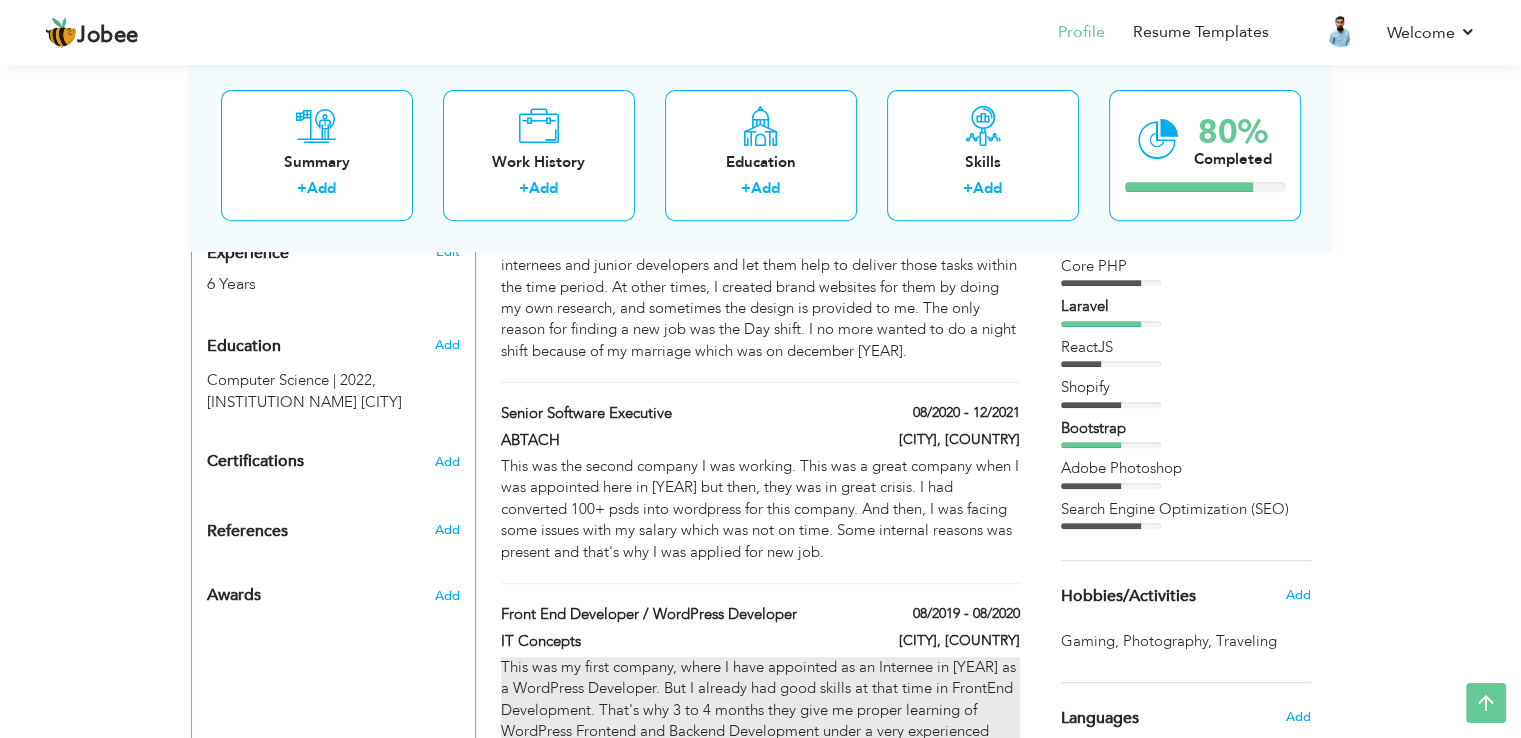 scroll, scrollTop: 500, scrollLeft: 0, axis: vertical 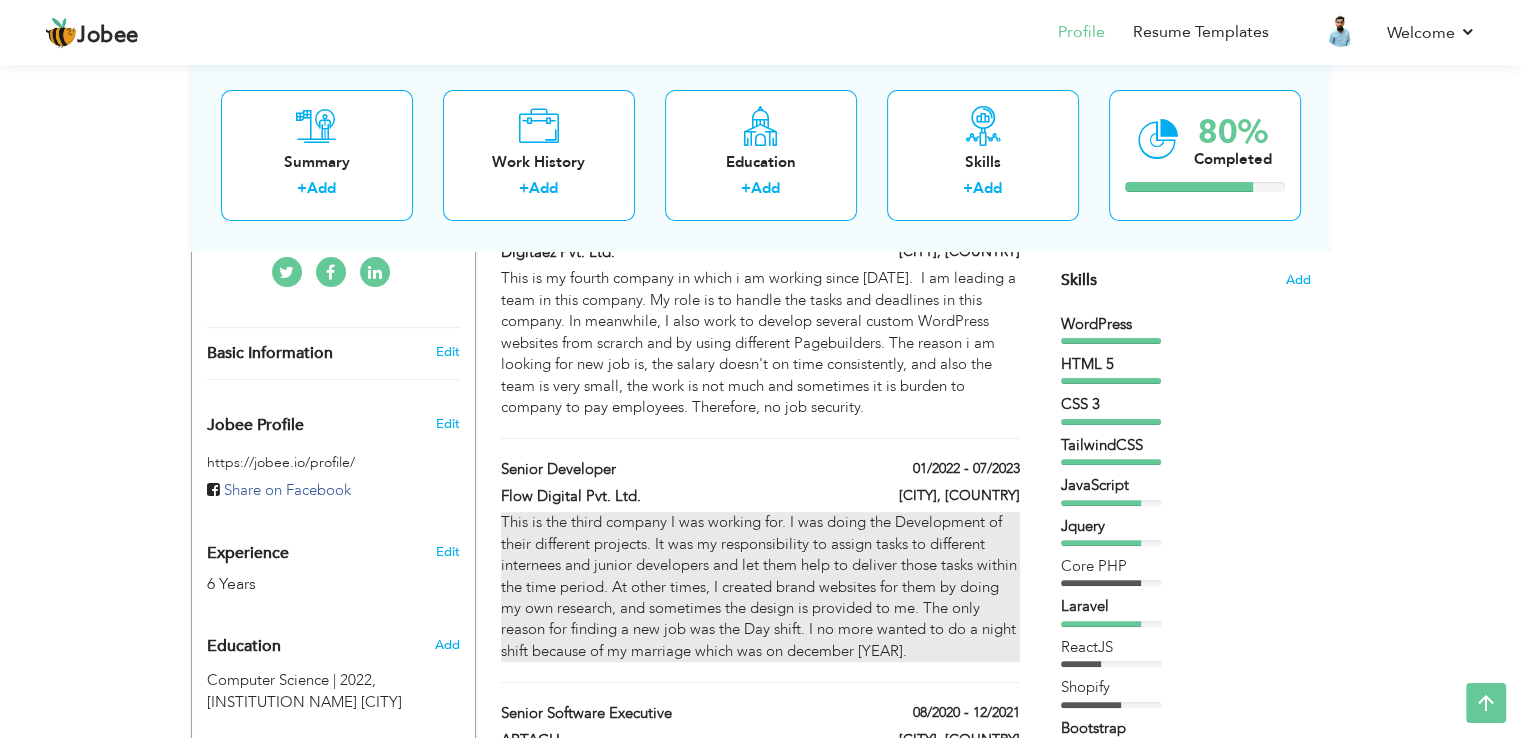 click on "This is the third company I was working for. I was doing the Development of their different projects. It was my responsibility to assign tasks to different internees and junior developers and let them help to deliver those tasks within the time period. At other times, I created brand websites for them by doing my own research, and sometimes the design is provided to me. The only reason for finding a new job was the Day shift. I no more wanted to do a night shift because of my marriage which was on december 2023." at bounding box center [760, 587] 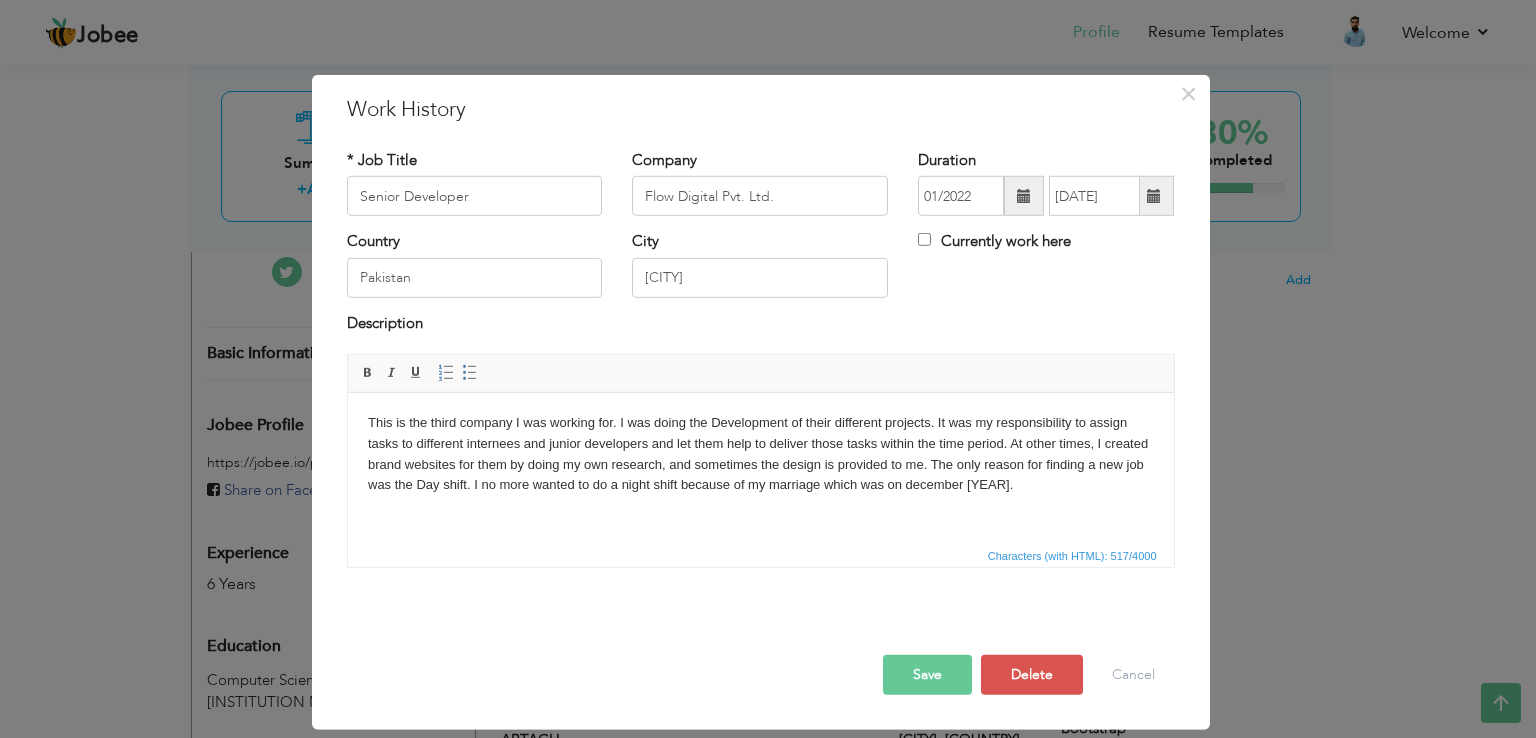 click on "This is the third company I was working for. I was doing the Development of their different projects. It was my responsibility to assign tasks to different internees and junior developers and let them help to deliver those tasks within the time period. At other times, I created brand websites for them by doing my own research, and sometimes the design is provided to me. The only reason for finding a new job was the Day shift. I no more wanted to do a night shift because of my marriage which was on december 2023." at bounding box center [760, 454] 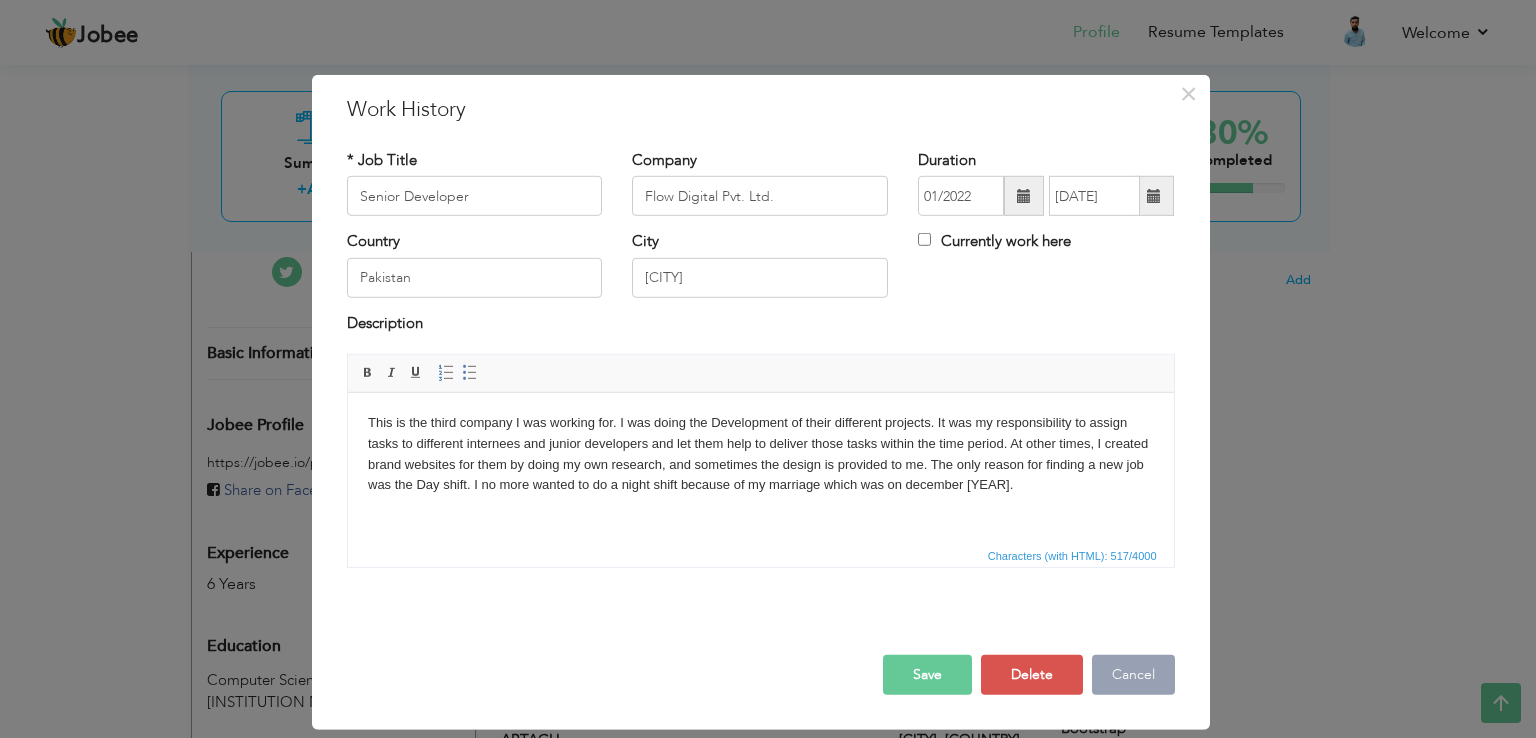click on "Cancel" at bounding box center [1133, 675] 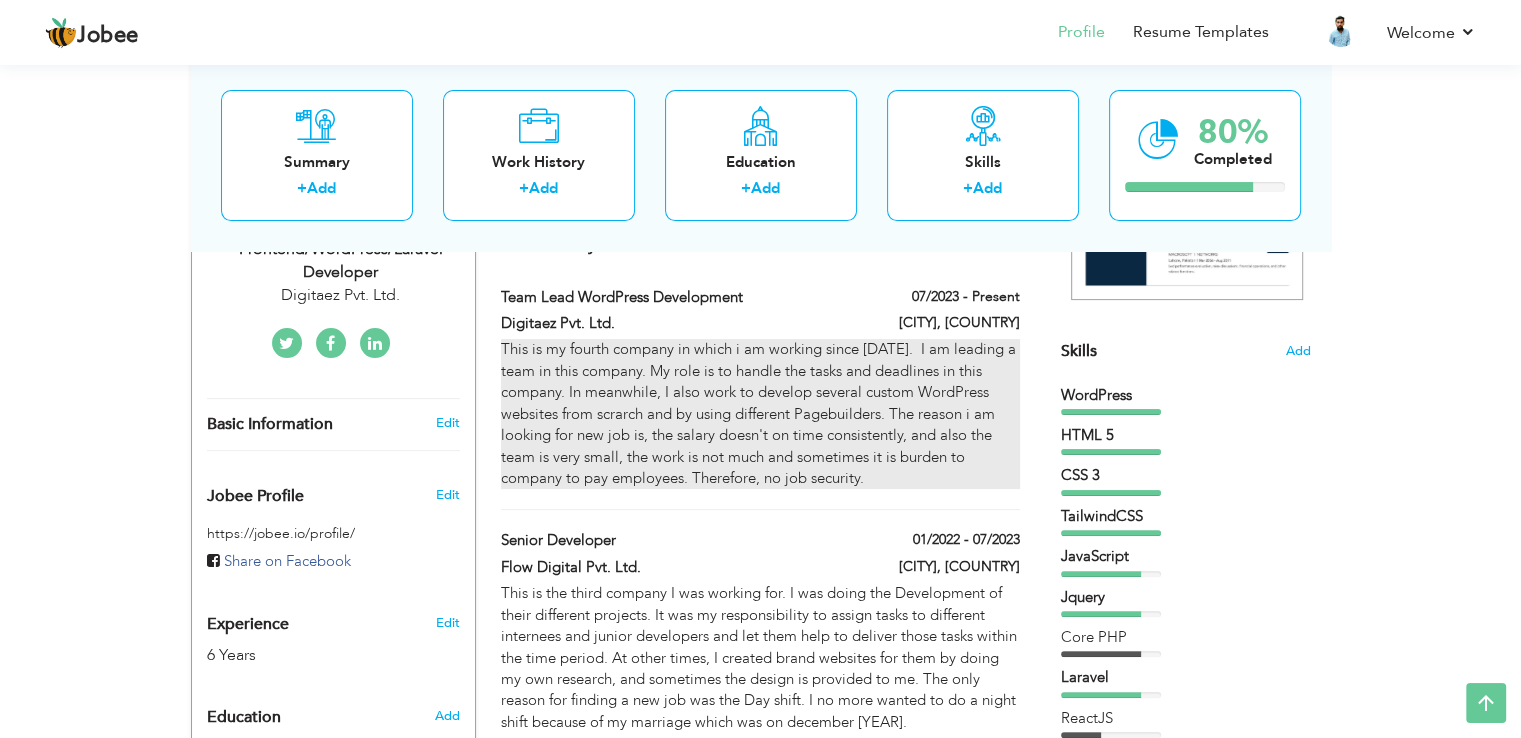 scroll, scrollTop: 500, scrollLeft: 0, axis: vertical 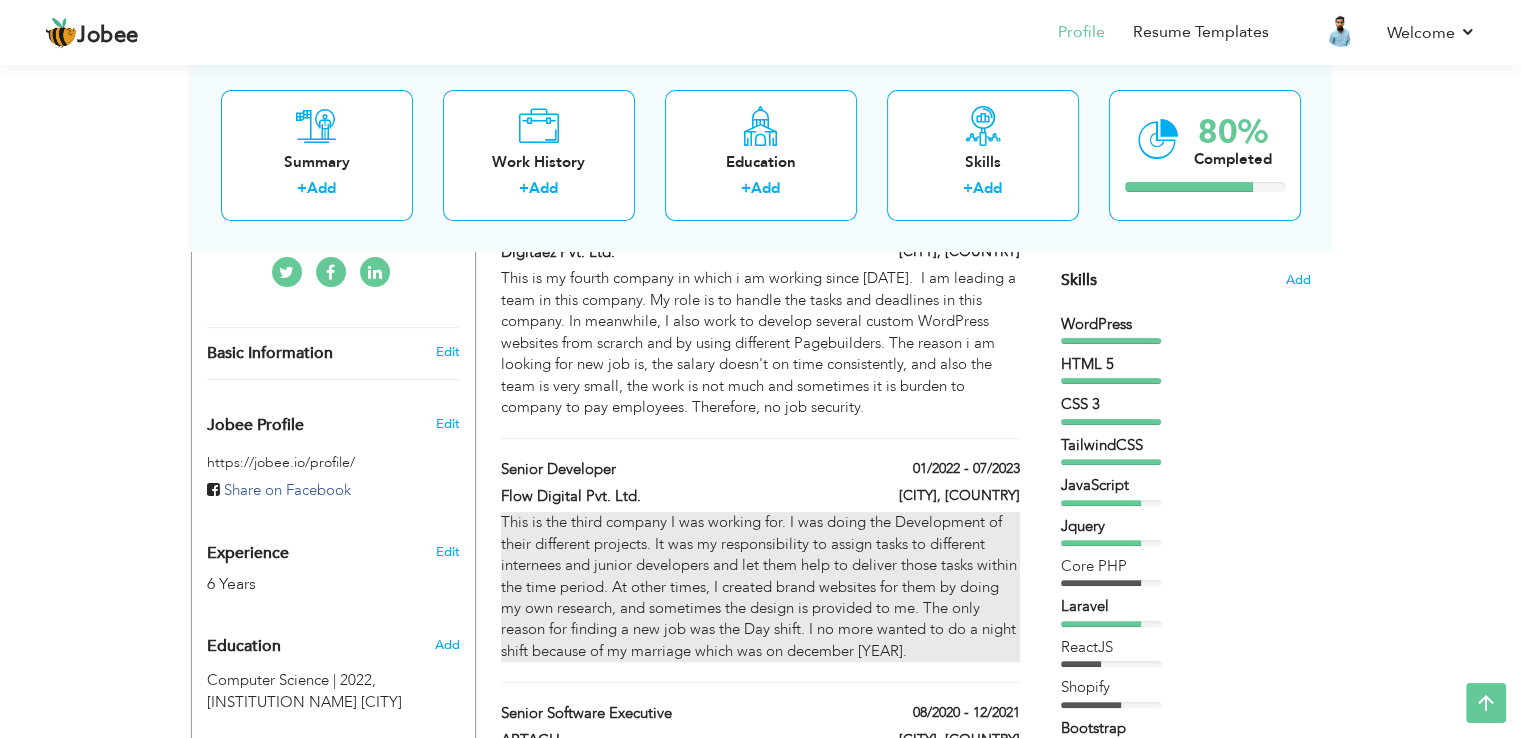 click on "This is the third company I was working for. I was doing the Development of their different projects. It was my responsibility to assign tasks to different internees and junior developers and let them help to deliver those tasks within the time period. At other times, I created brand websites for them by doing my own research, and sometimes the design is provided to me. The only reason for finding a new job was the Day shift. I no more wanted to do a night shift because of my marriage which was on december 2023." at bounding box center [760, 587] 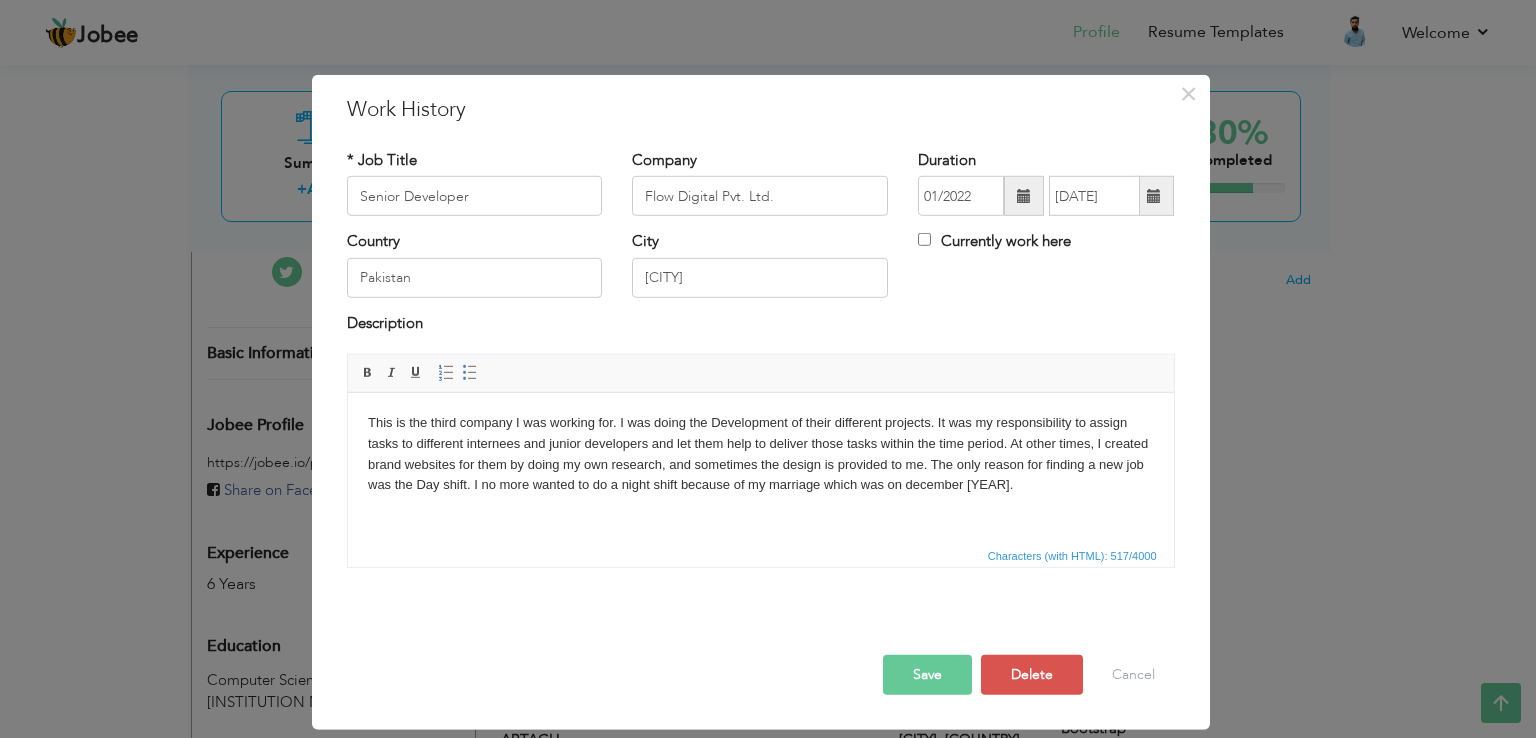 click on "This is the third company I was working for. I was doing the Development of their different projects. It was my responsibility to assign tasks to different internees and junior developers and let them help to deliver those tasks within the time period. At other times, I created brand websites for them by doing my own research, and sometimes the design is provided to me. The only reason for finding a new job was the Day shift. I no more wanted to do a night shift because of my marriage which was on december 2023." at bounding box center (760, 454) 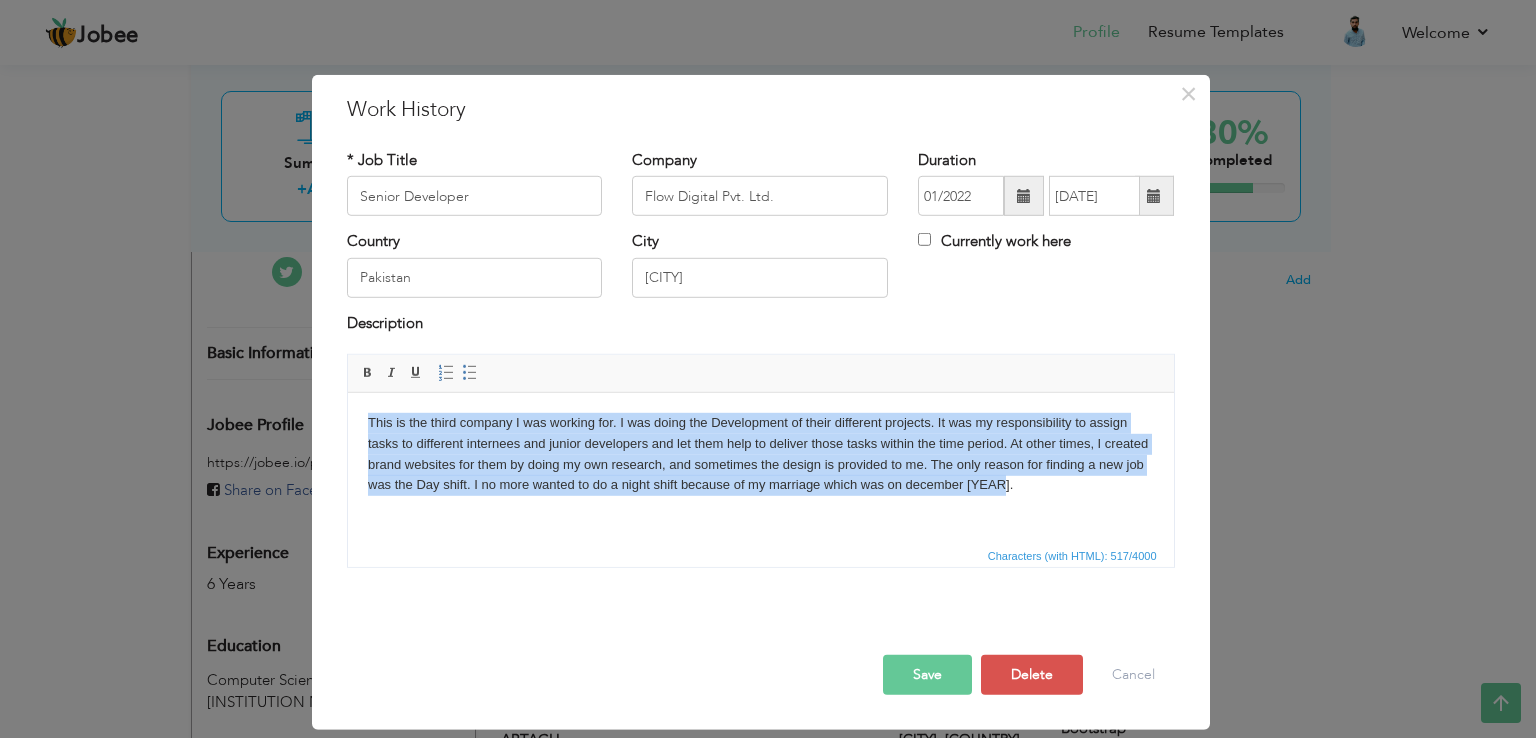 type 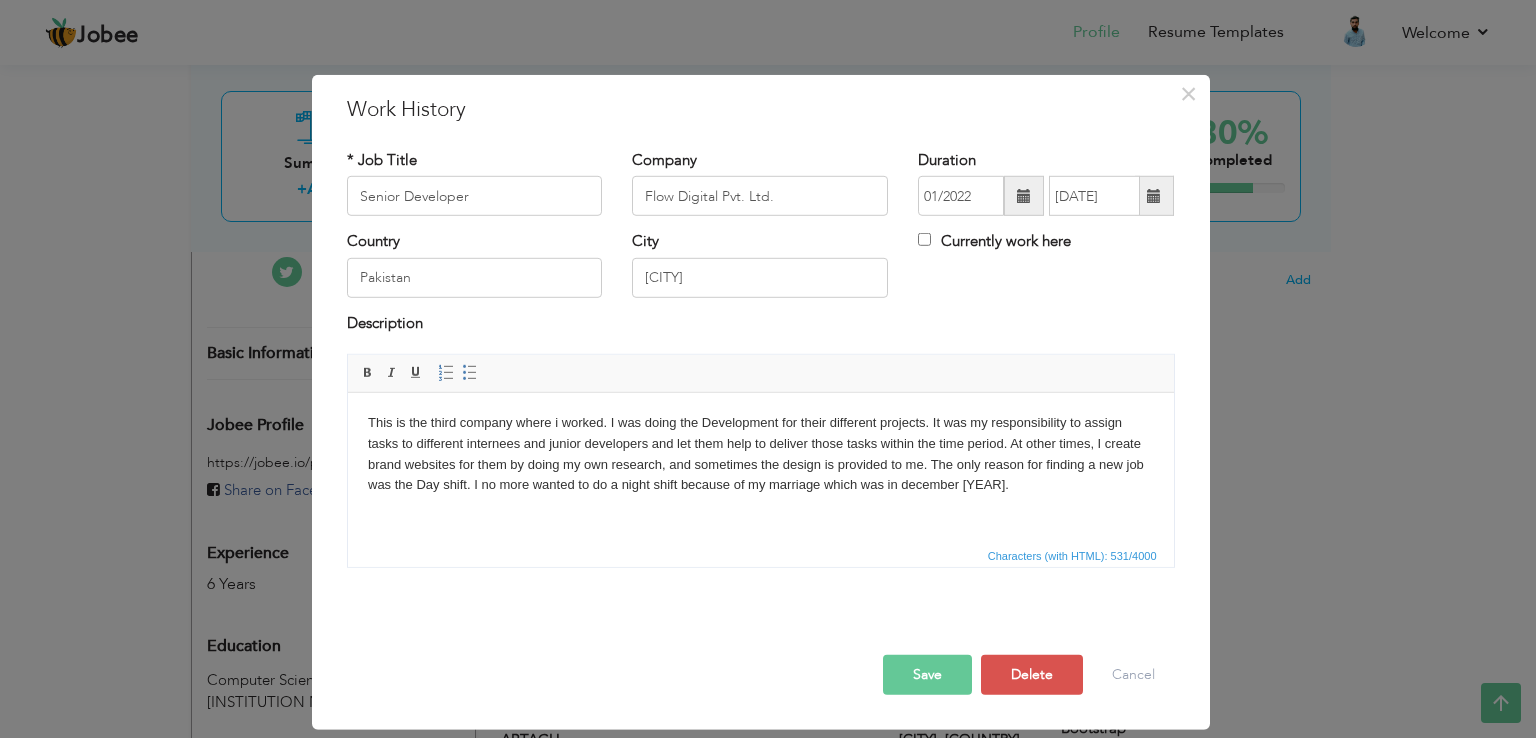 click on "Save" at bounding box center [927, 675] 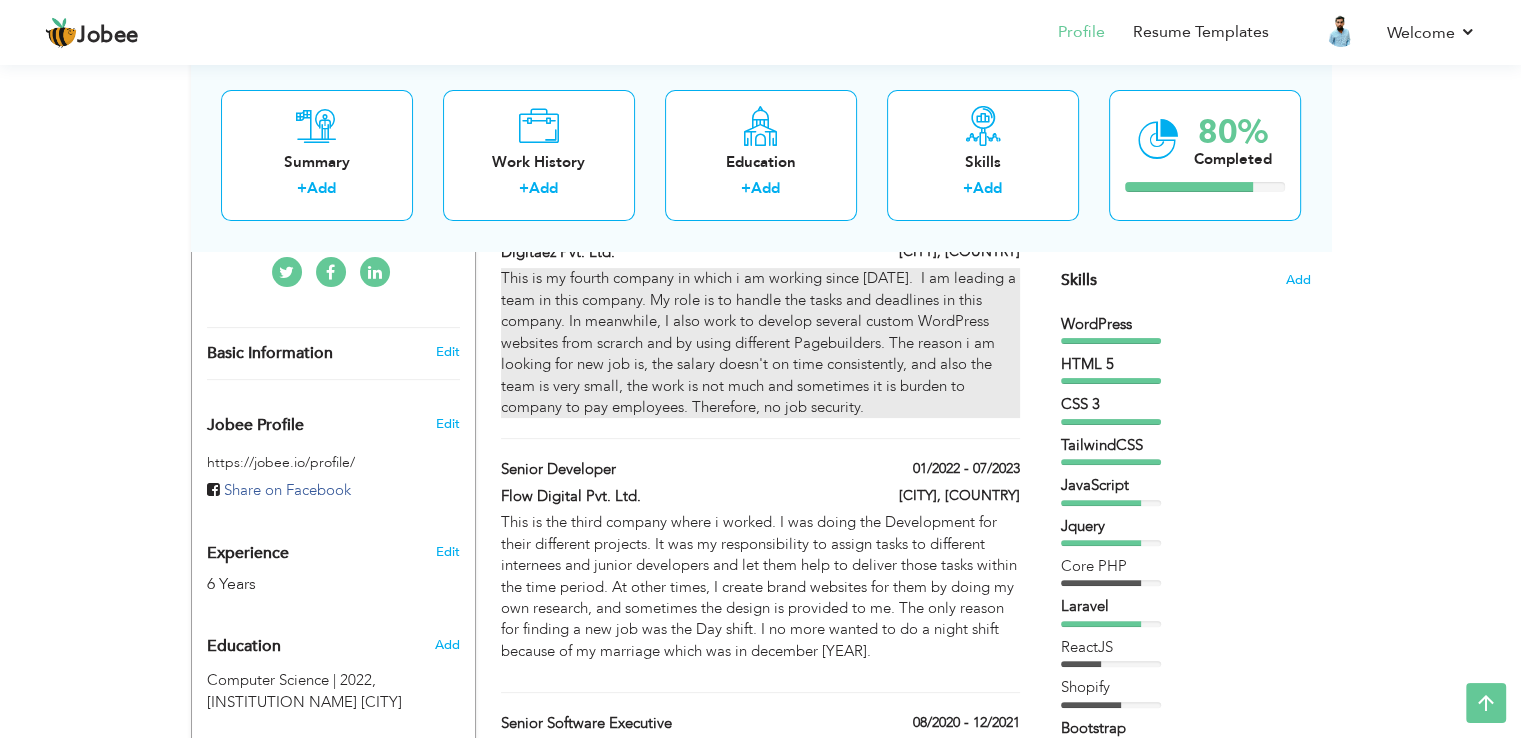 click on "This is my fourth company in which i am working since June 2023.  I am leading a team in this company. My role is to handle the tasks and deadlines in this company. In meanwhile, I also work to develop several custom WordPress websites from scrarch and by using different Pagebuilders. The reason i am looking for new job is, the salary doesn't on time consistently, and also the team is very small, the work is not much and sometimes it is burden to company to pay employees. Therefore, no job security." at bounding box center [760, 343] 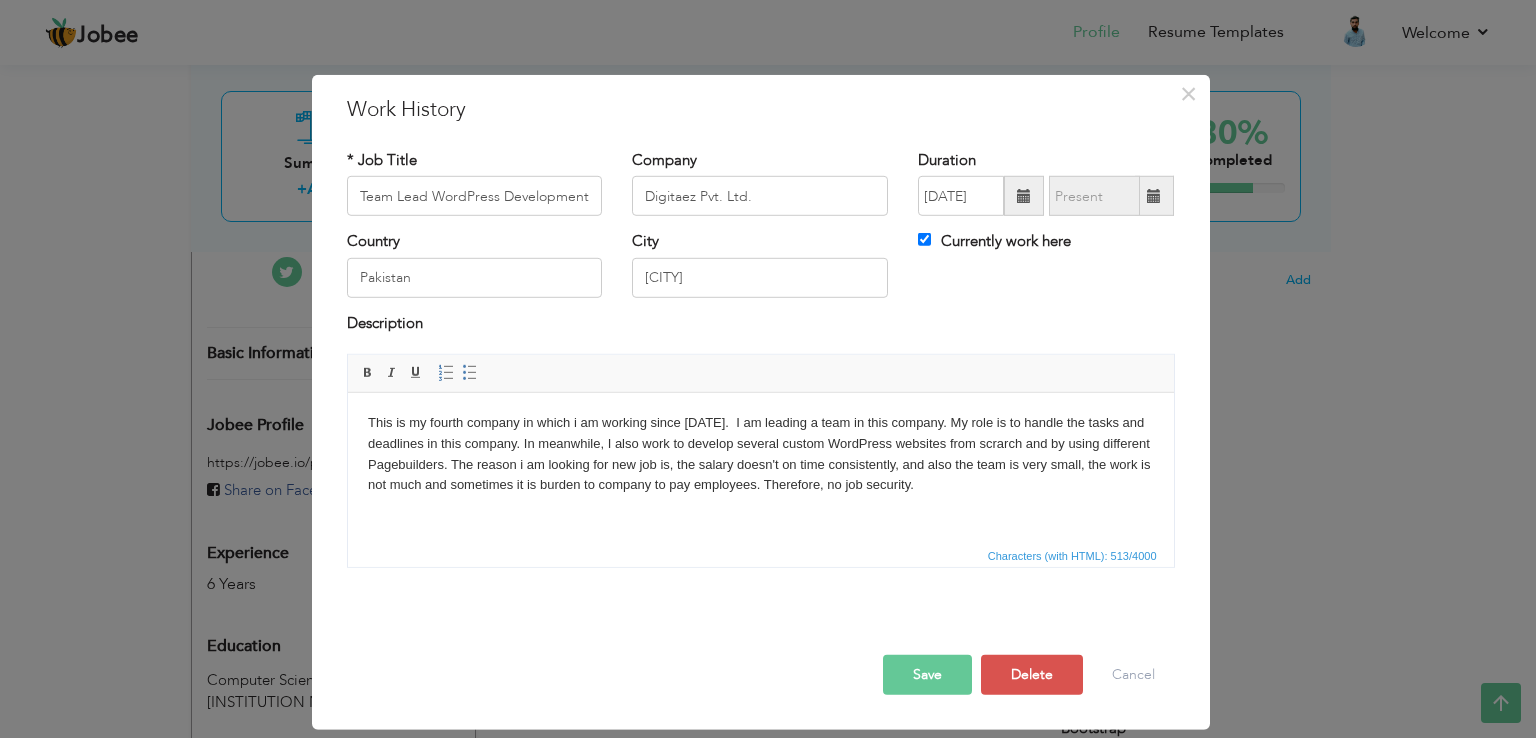 drag, startPoint x: 607, startPoint y: 478, endPoint x: 850, endPoint y: 629, distance: 286.0944 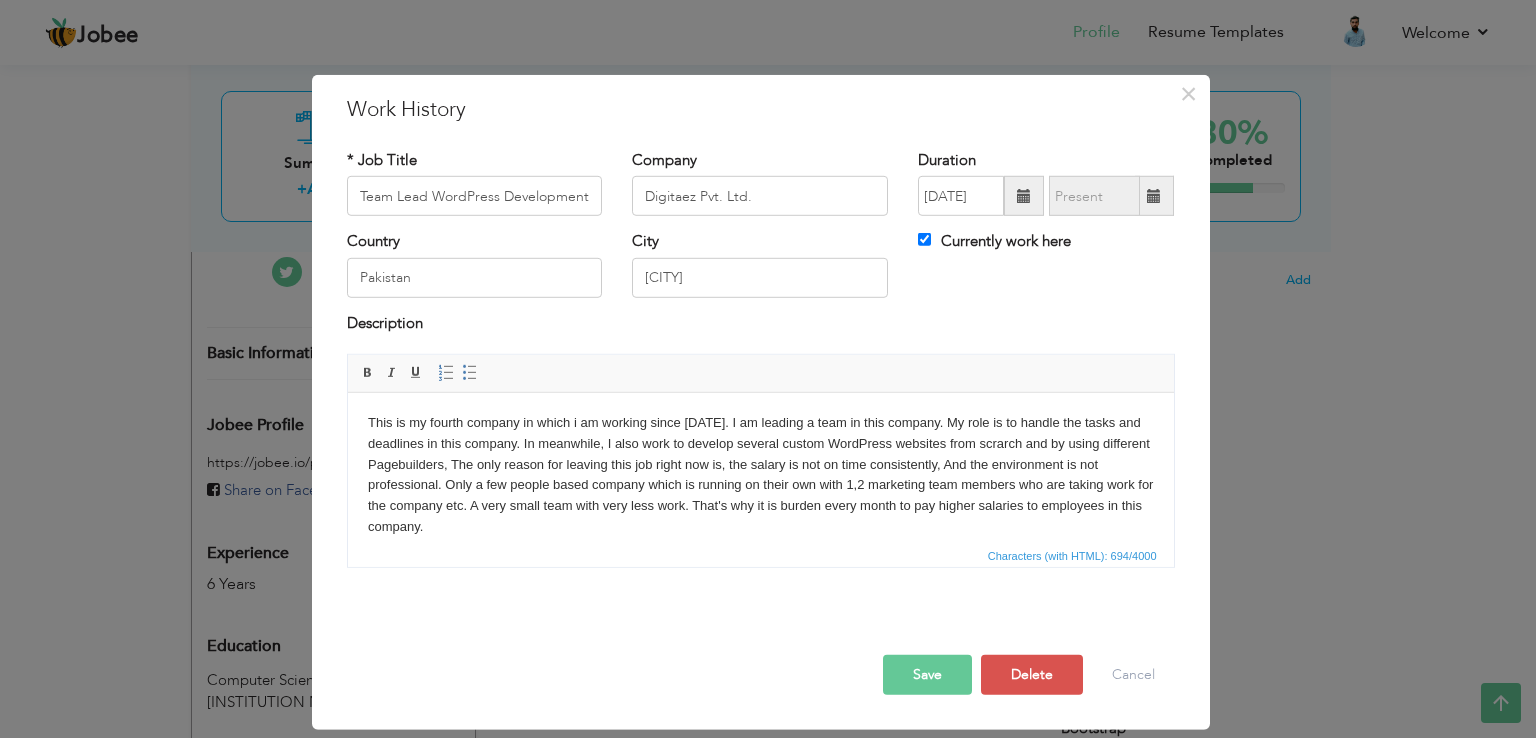 click on "Save" at bounding box center (927, 675) 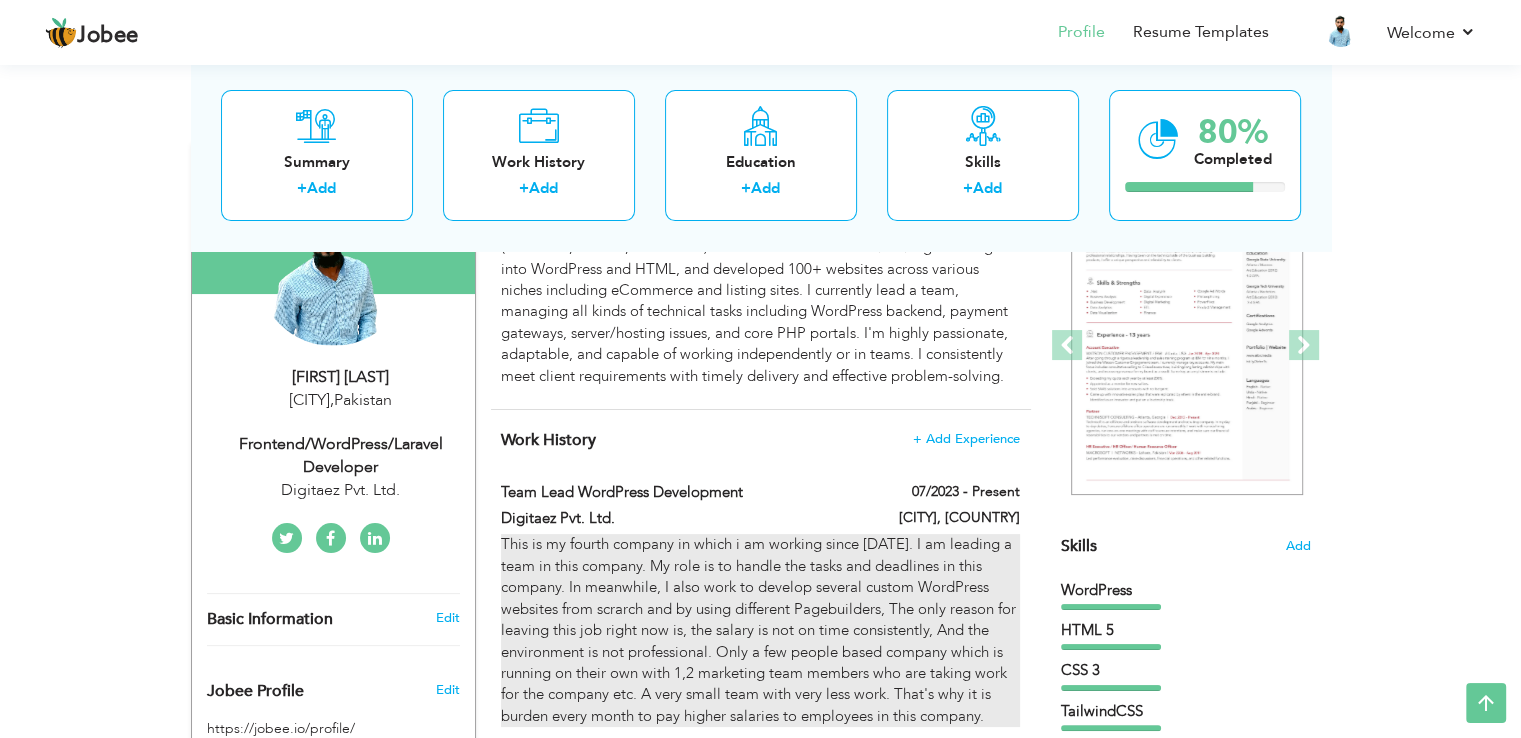 scroll, scrollTop: 100, scrollLeft: 0, axis: vertical 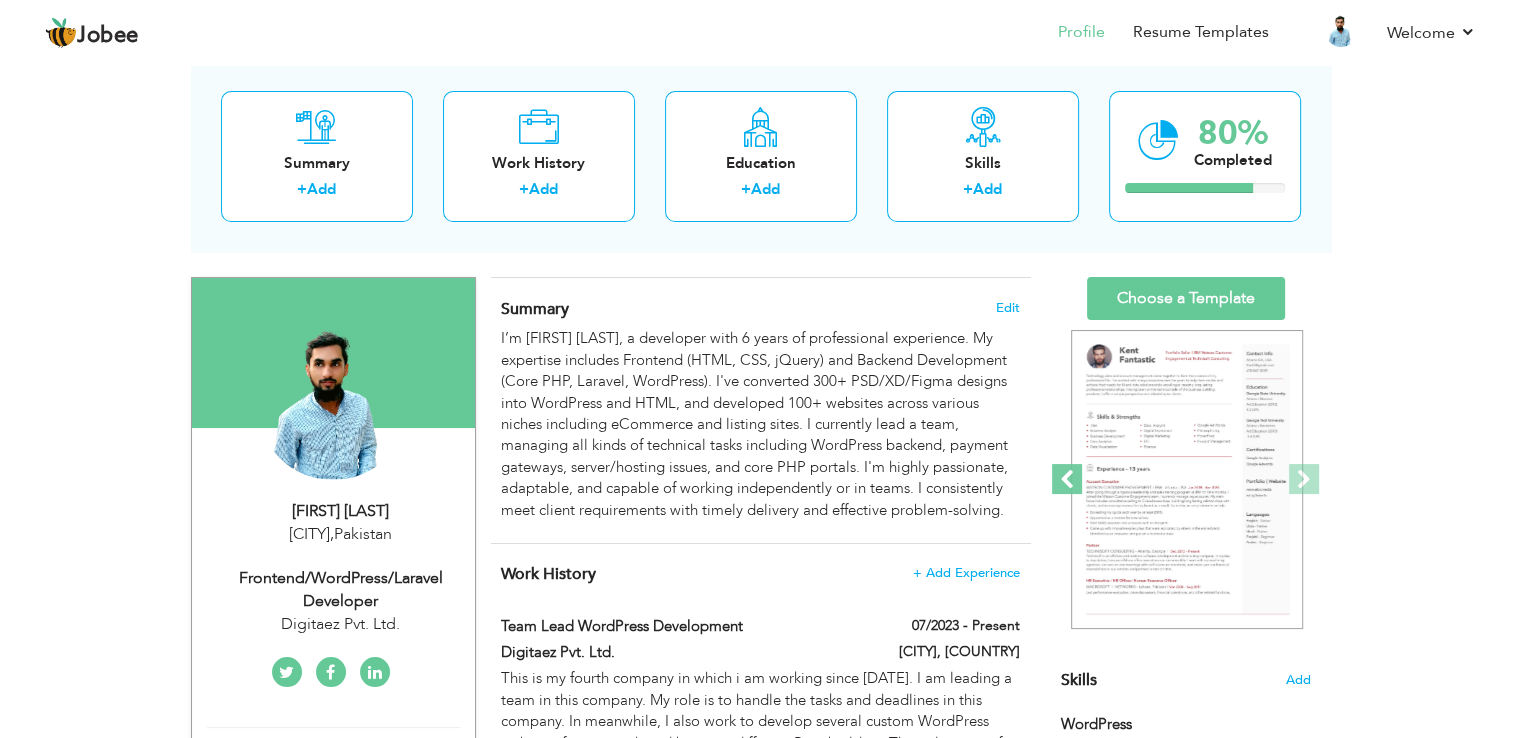 click at bounding box center (1067, 479) 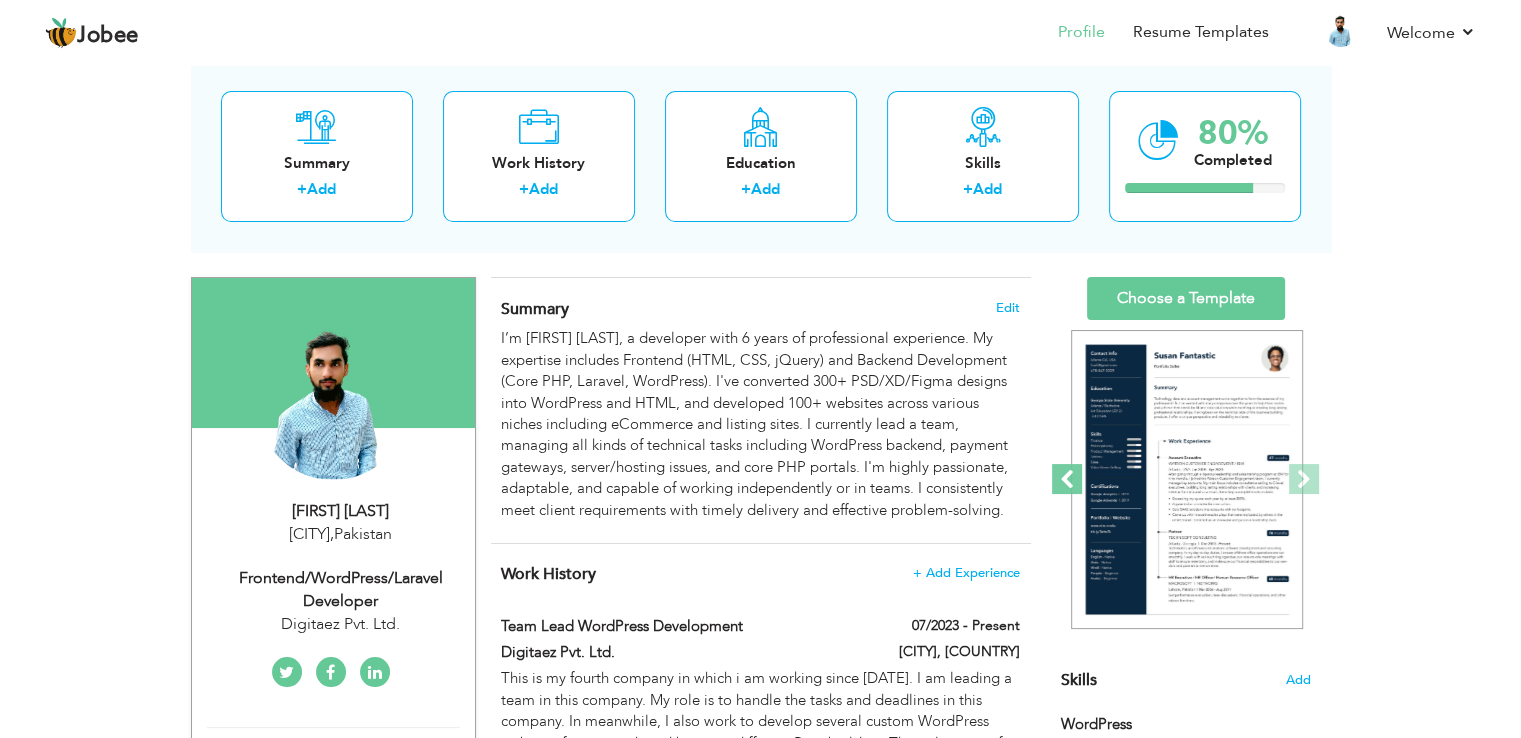click at bounding box center [1067, 479] 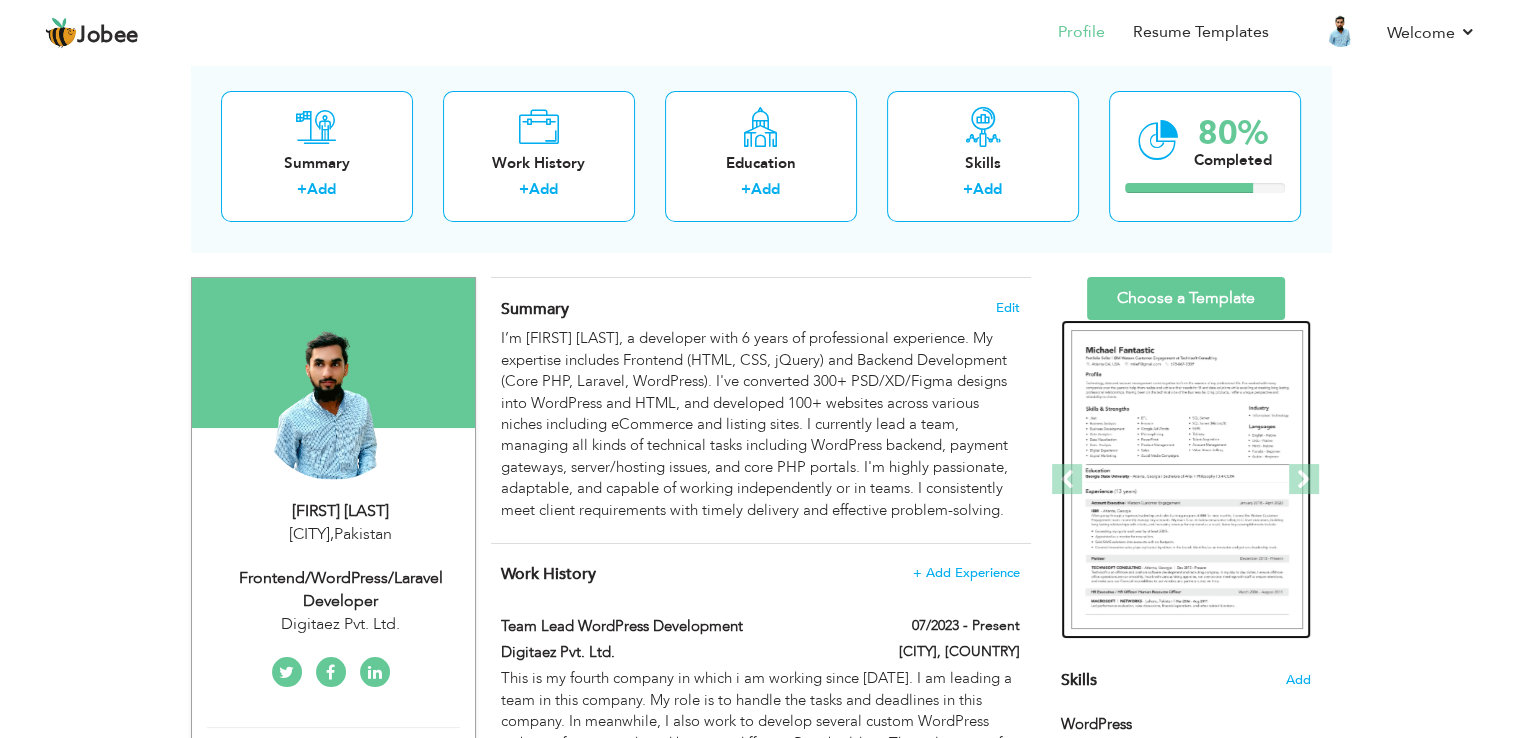 click at bounding box center [1187, 480] 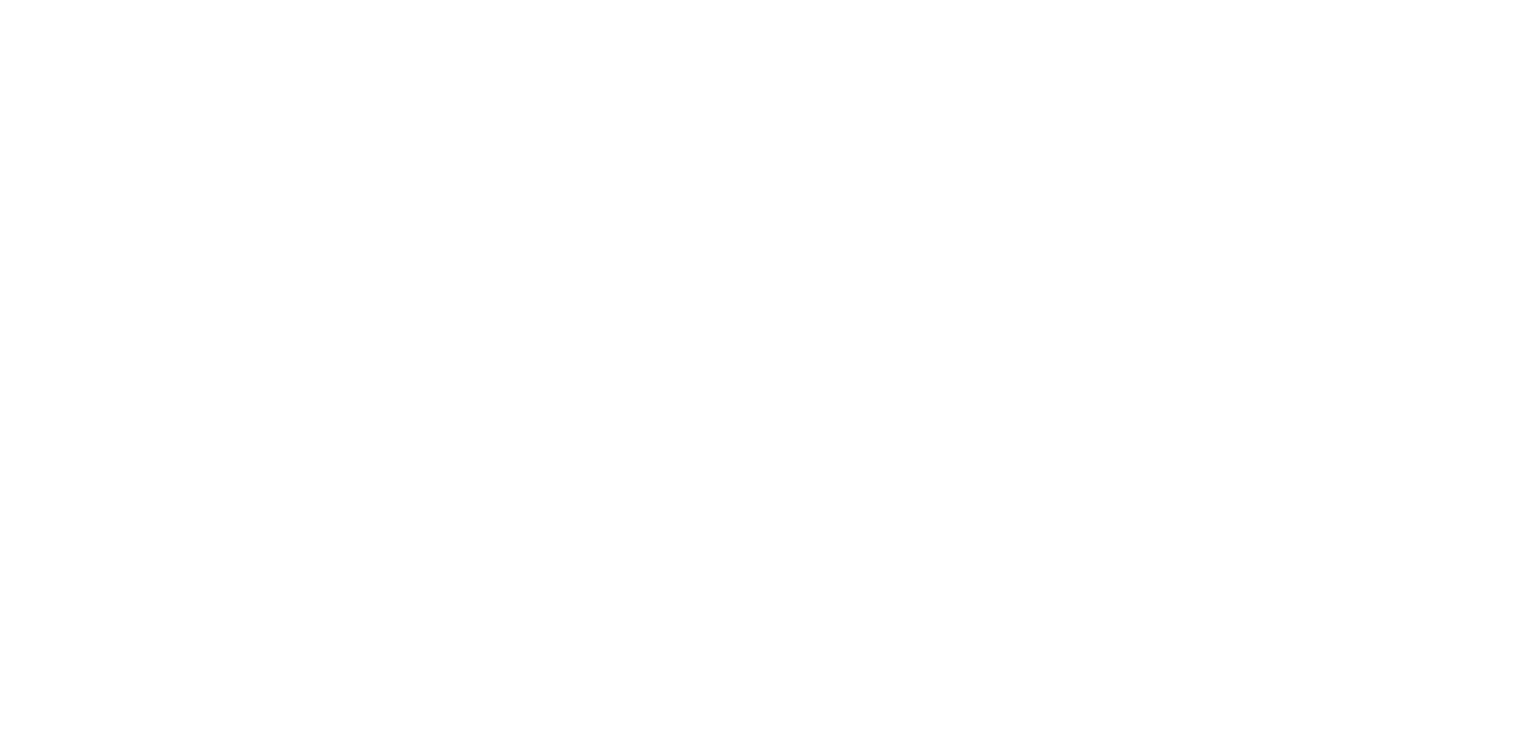 scroll, scrollTop: 0, scrollLeft: 0, axis: both 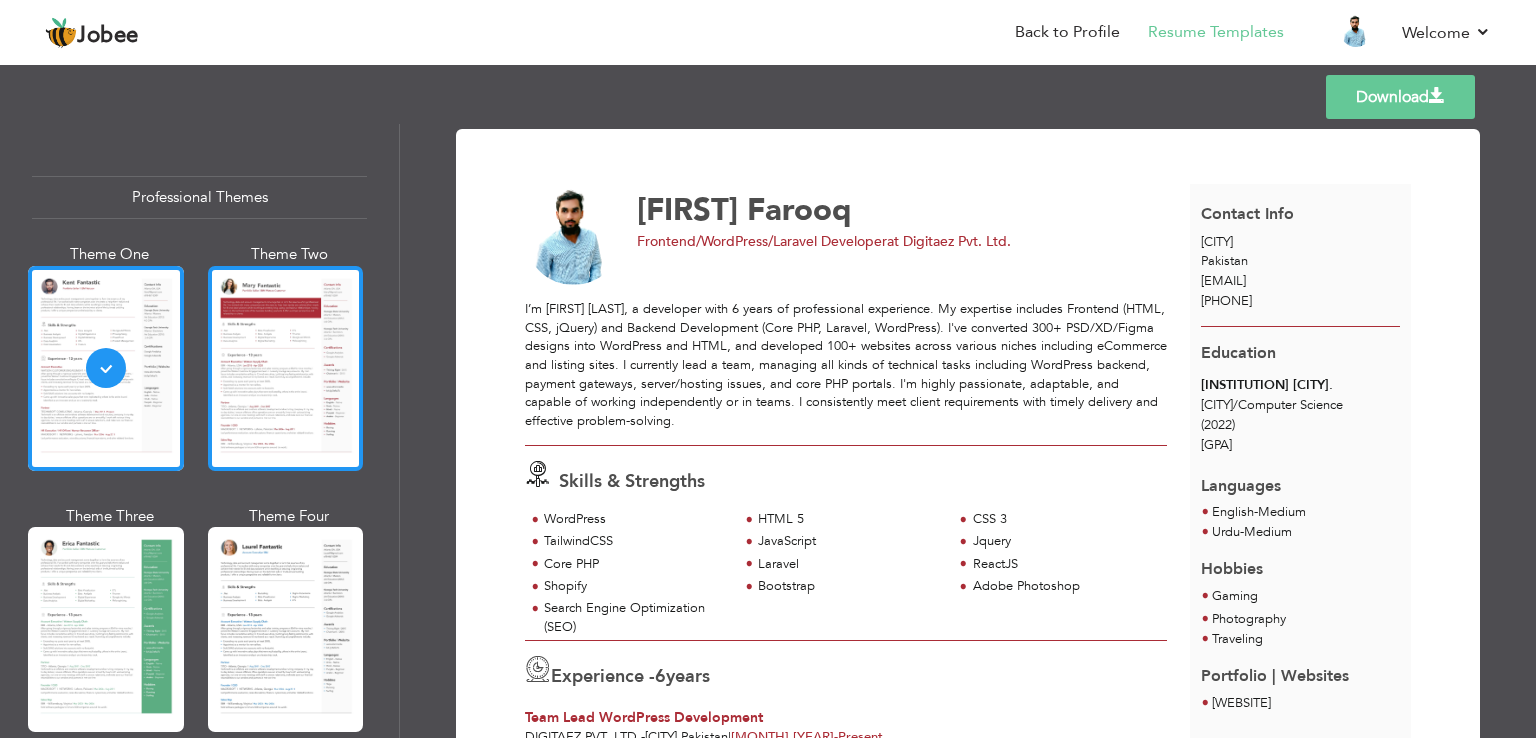 click at bounding box center [286, 368] 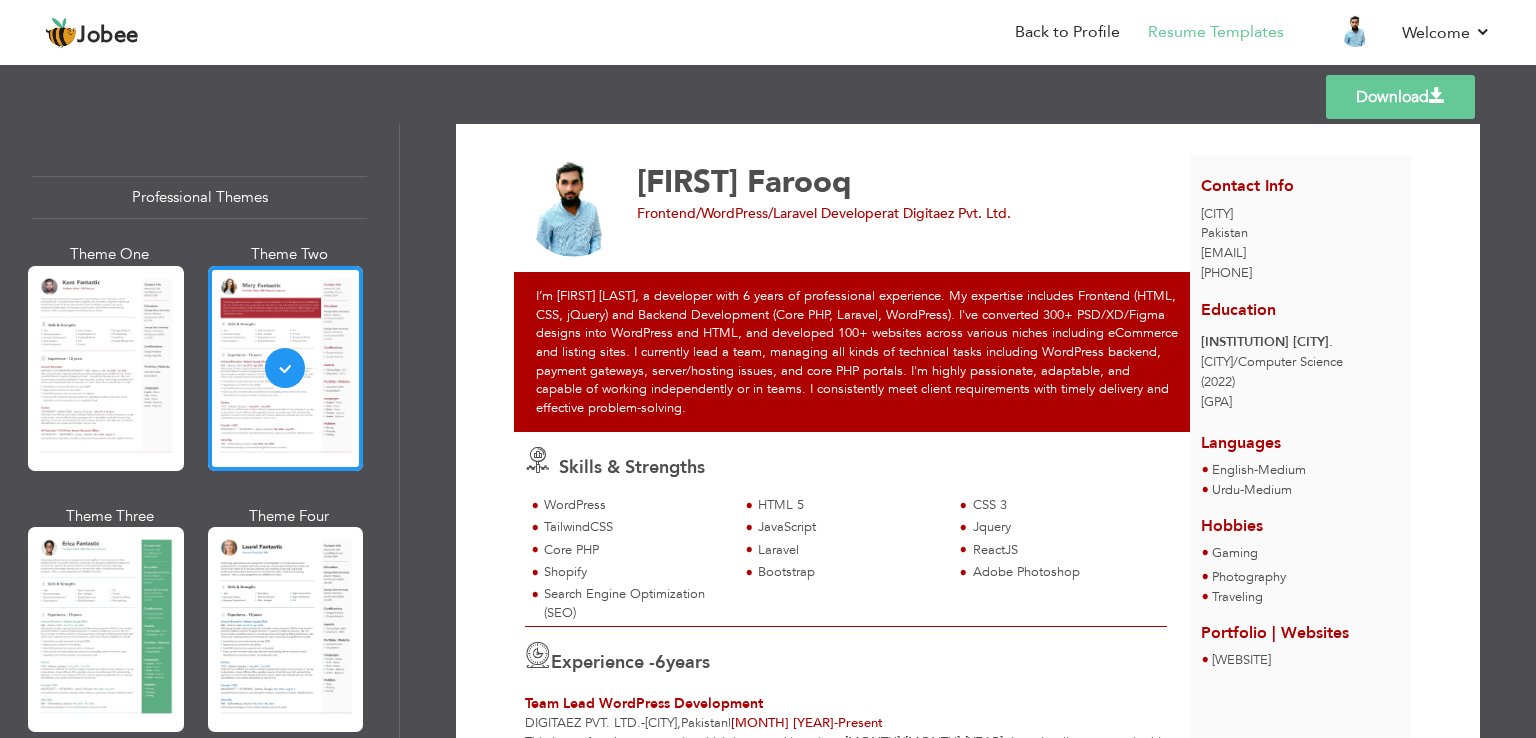 scroll, scrollTop: 0, scrollLeft: 0, axis: both 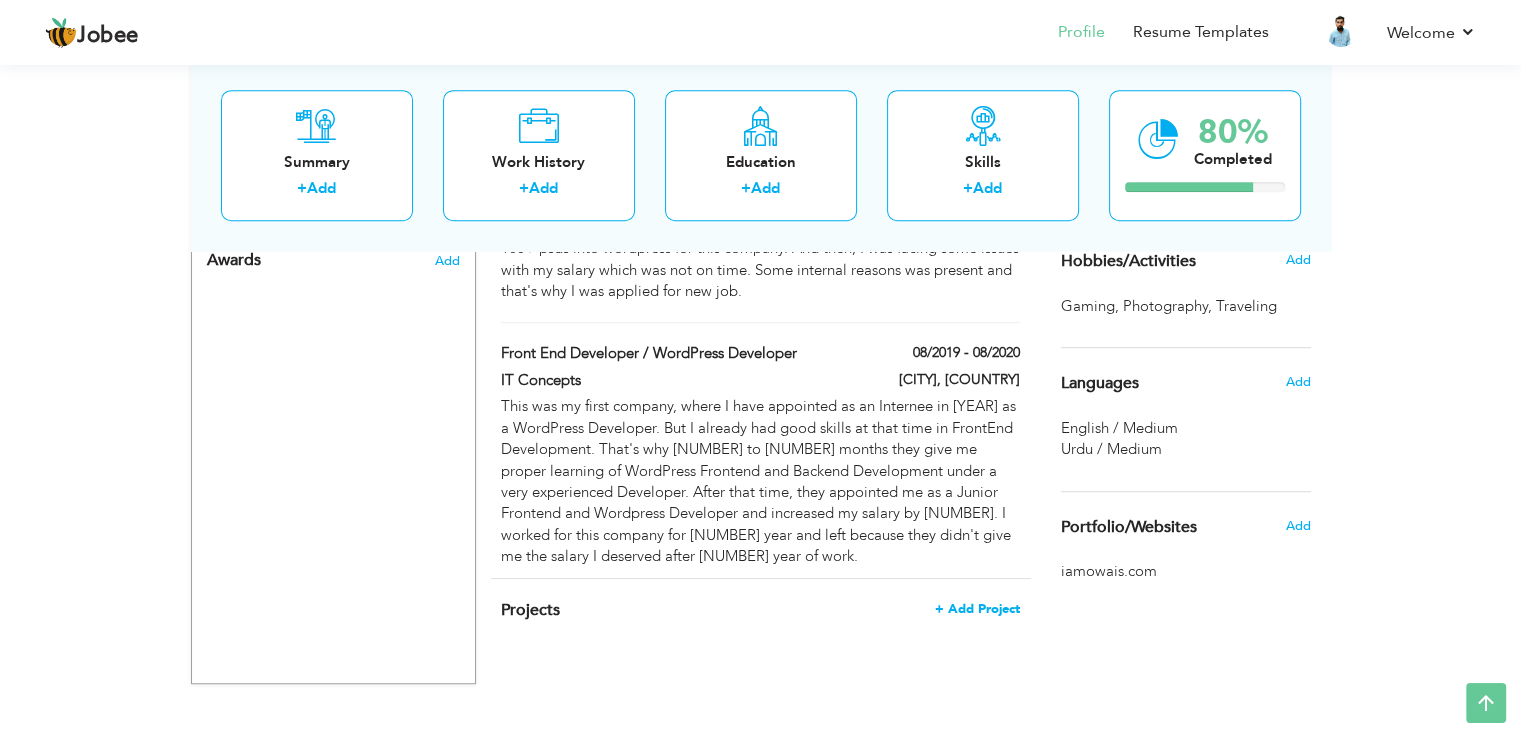 click on "+ Add Project" at bounding box center (977, 609) 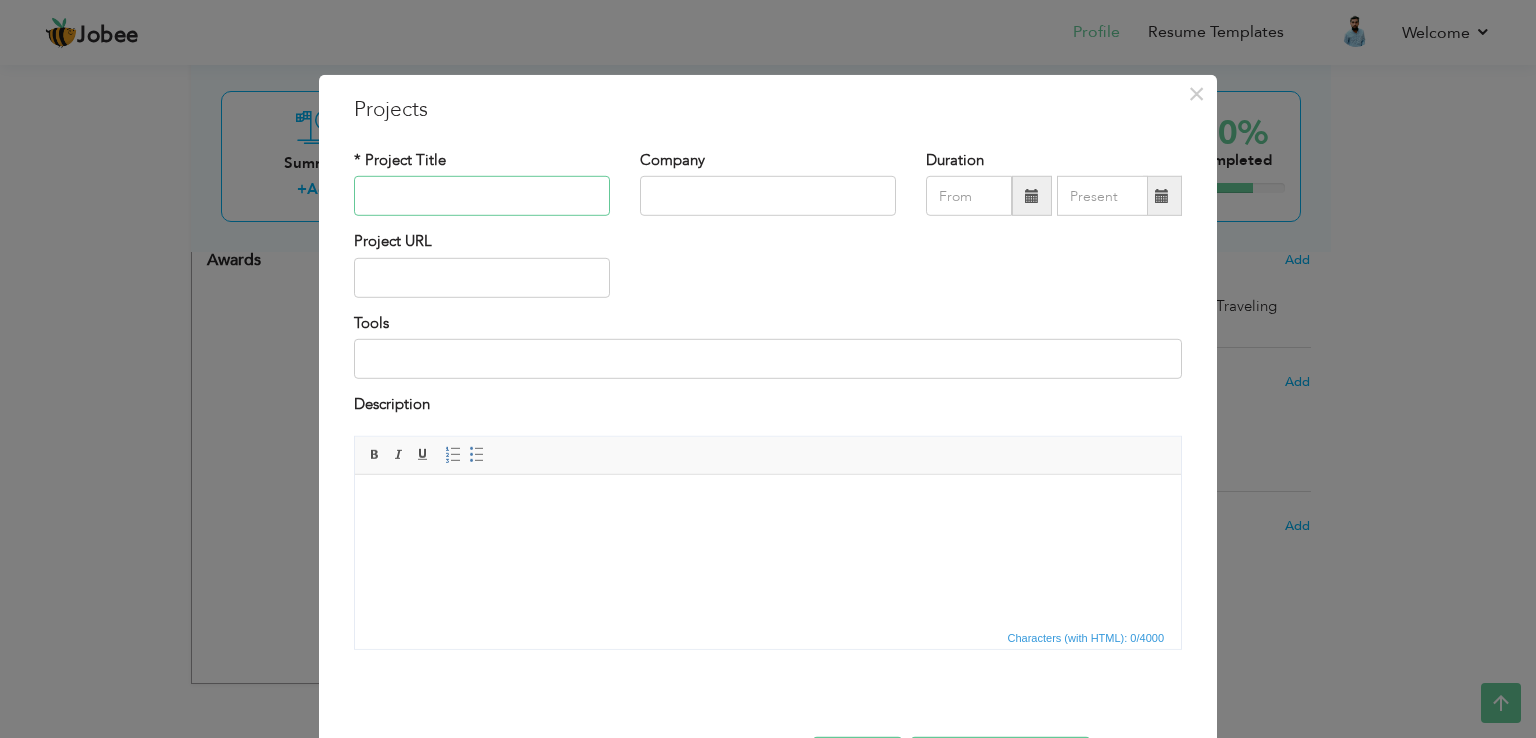 paste on "DR Education Consulting" 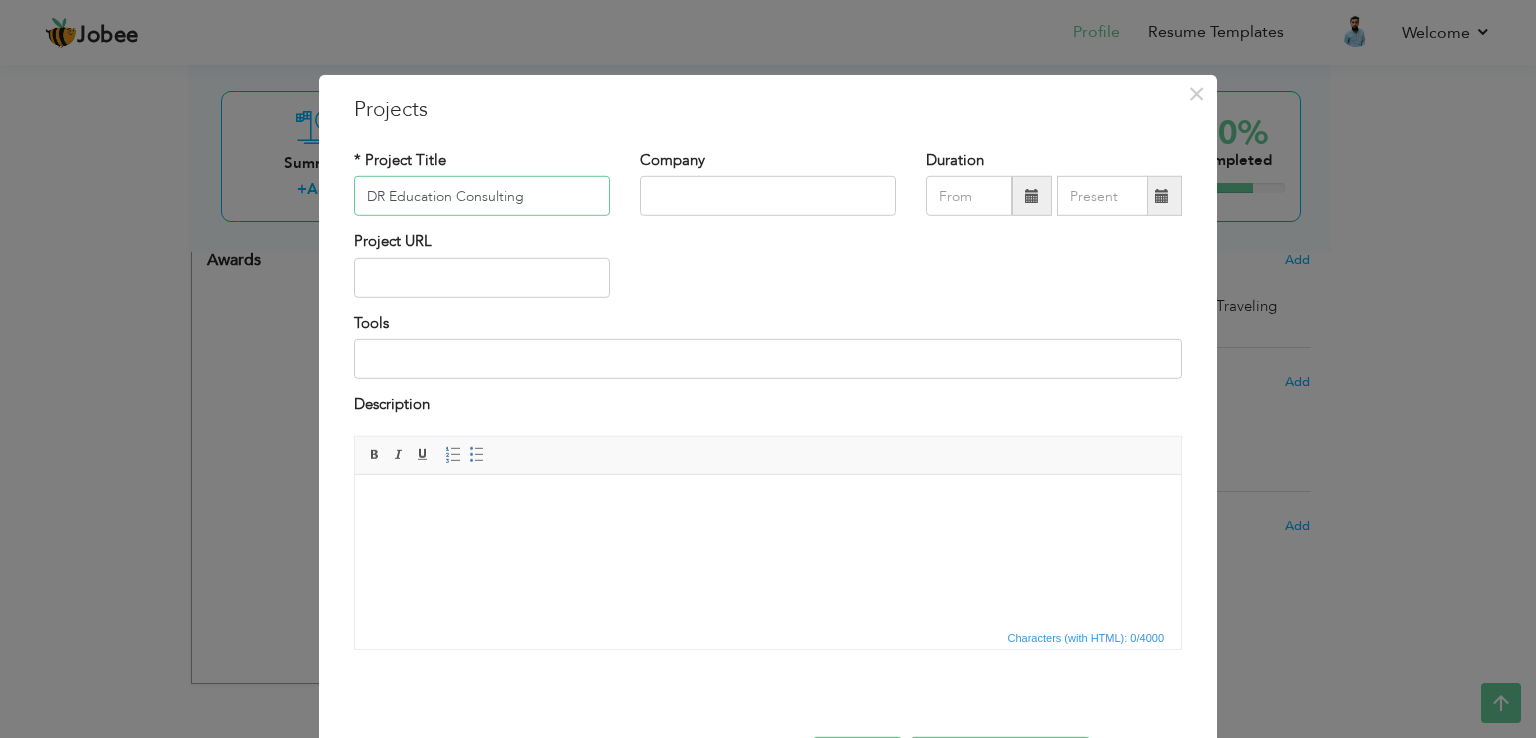 type on "DR Education Consulting" 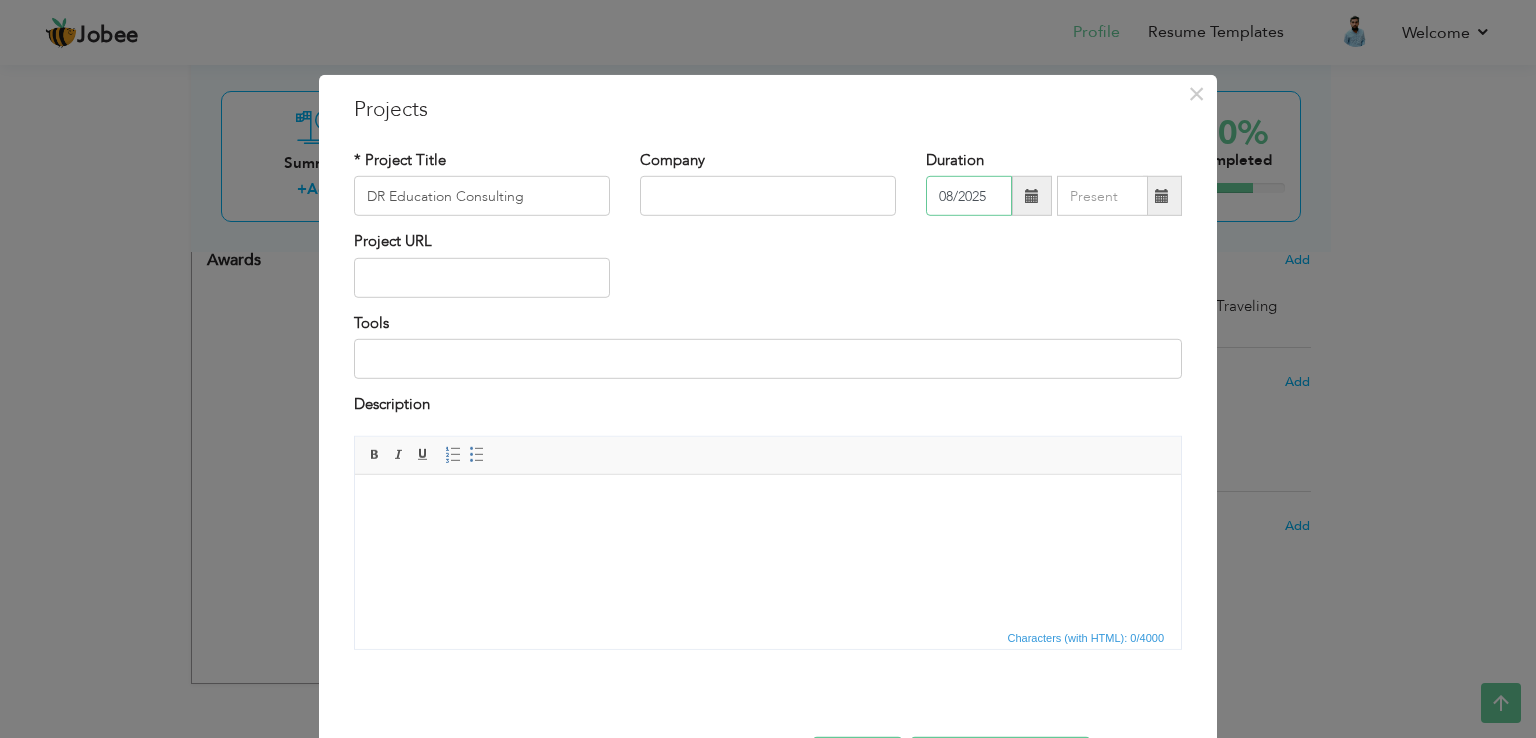 click on "08/2025" at bounding box center (969, 196) 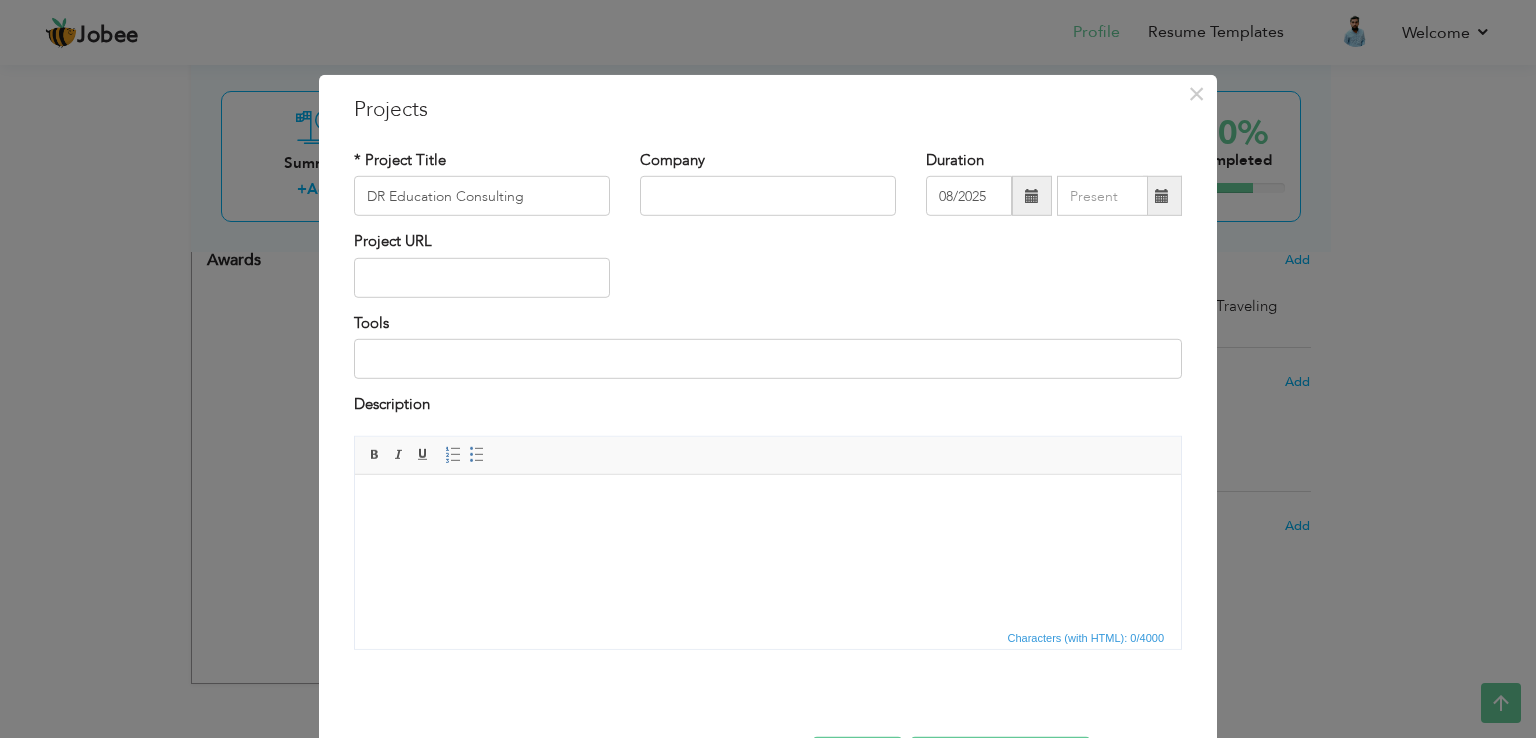 click on "Duration
08/2025" at bounding box center (1054, 190) 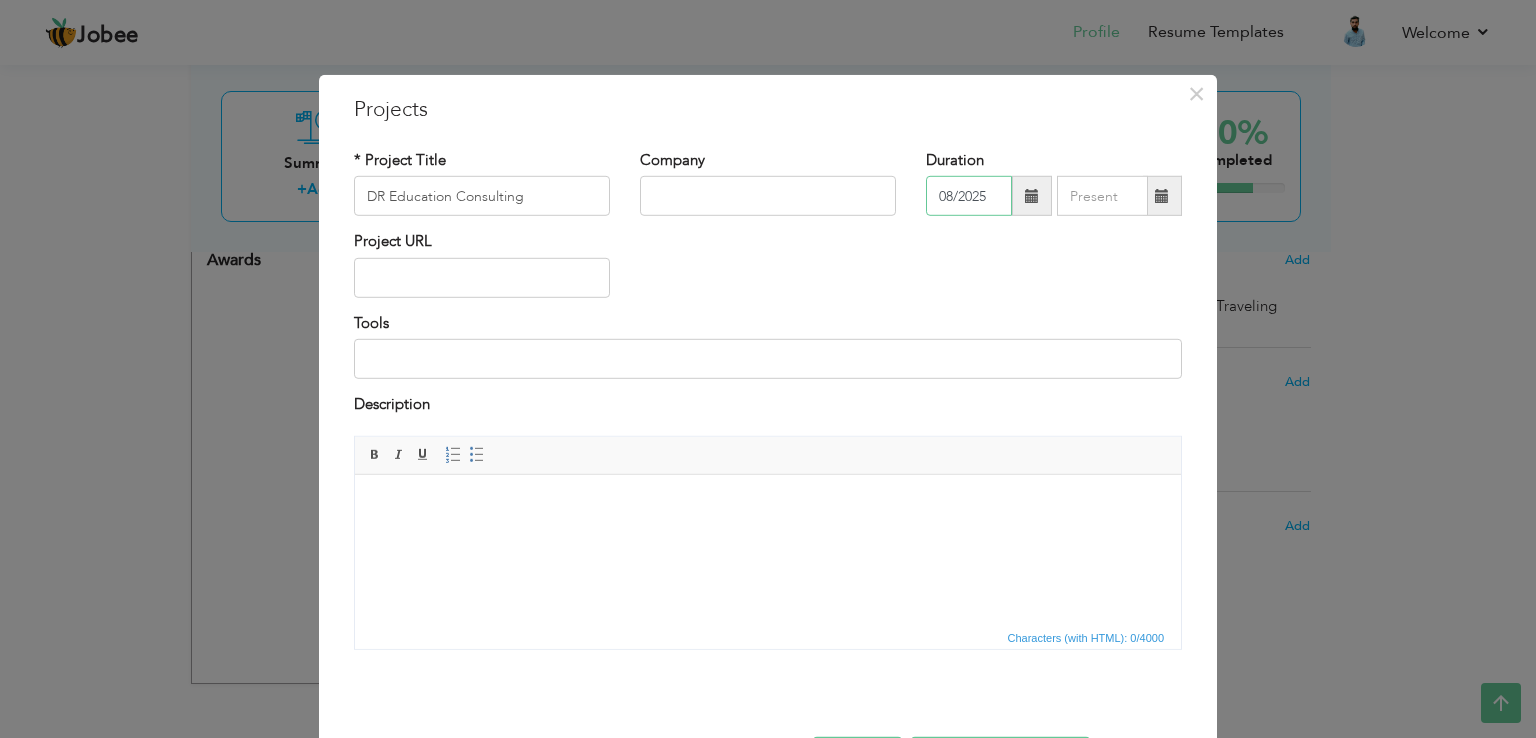 click on "08/2025" at bounding box center (969, 196) 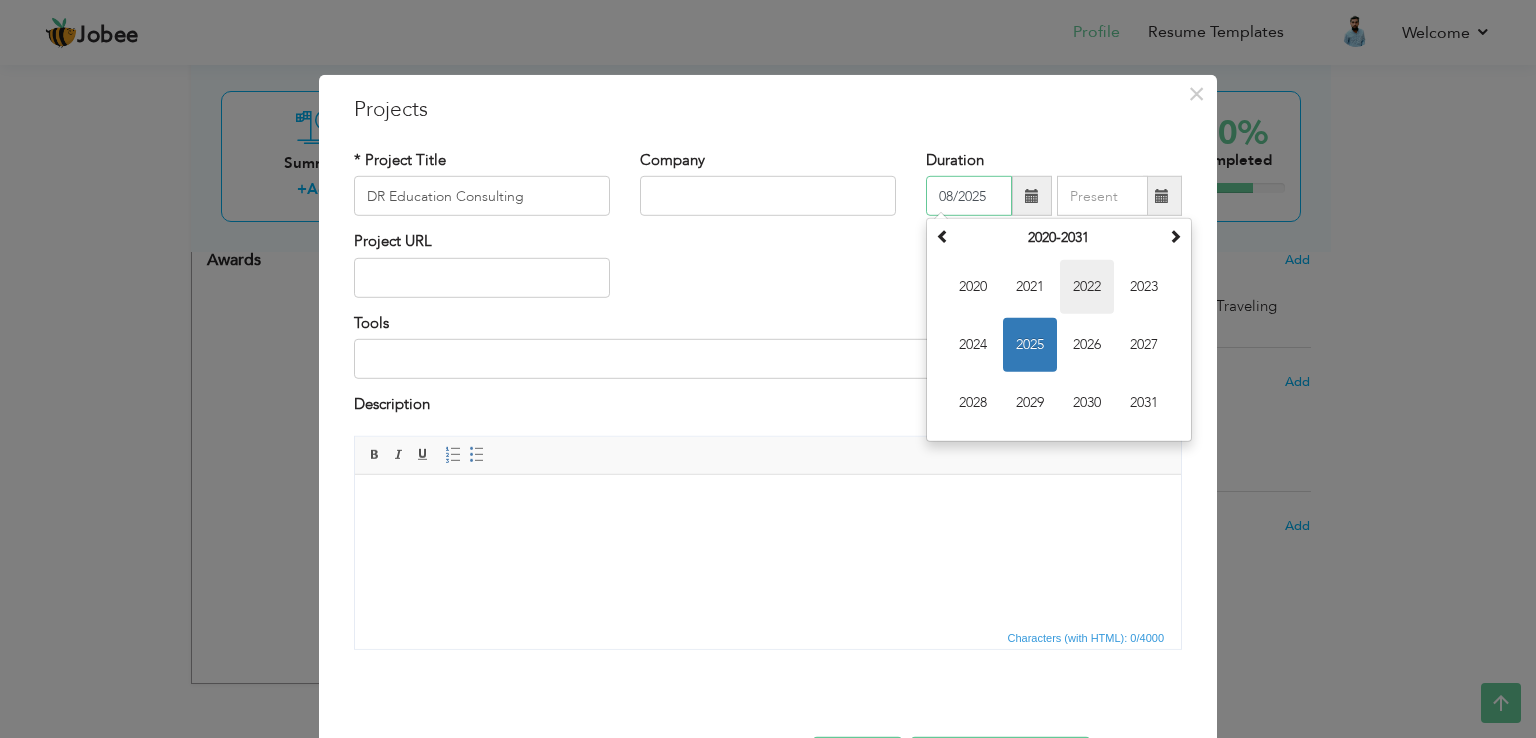 click on "2022" at bounding box center [1087, 287] 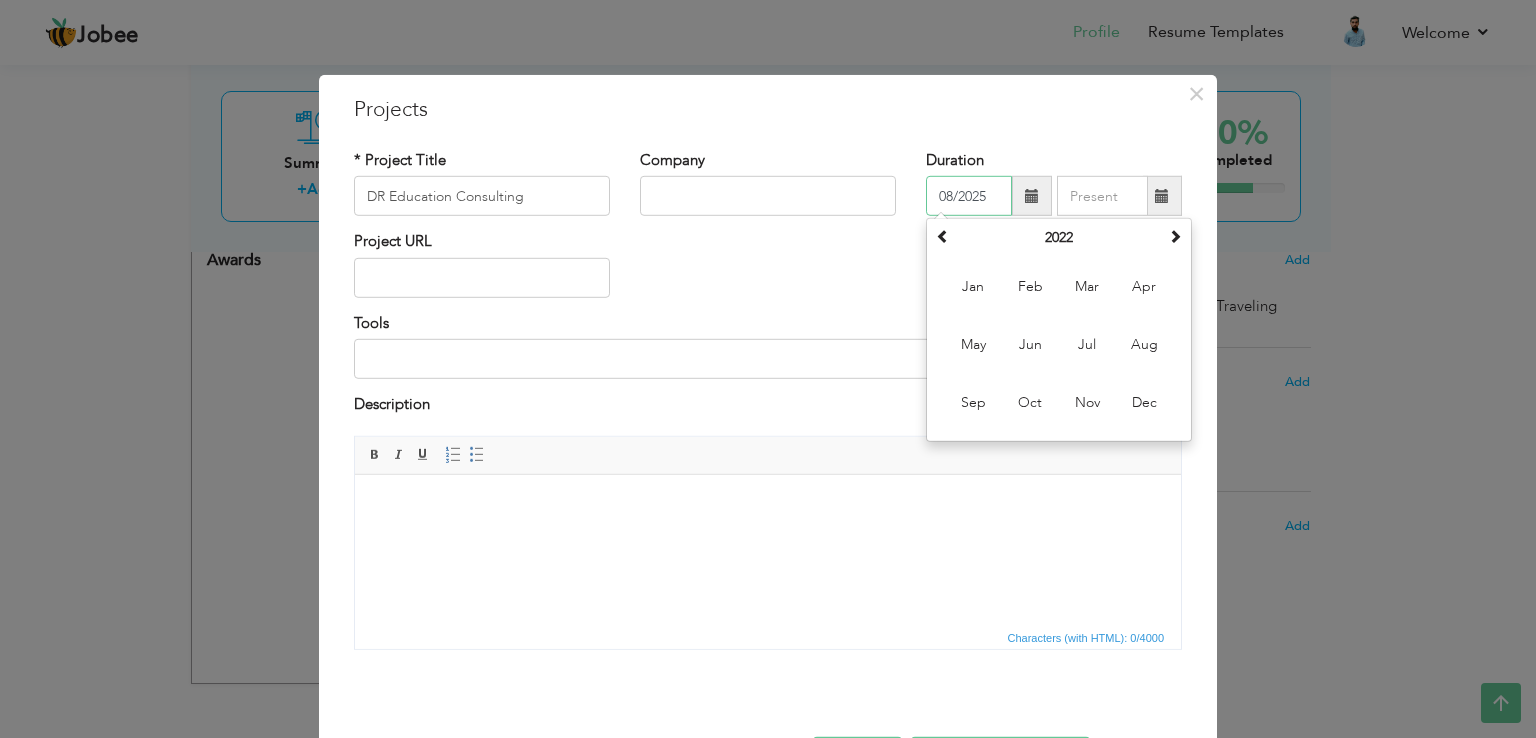 click on "08/2025" at bounding box center [969, 196] 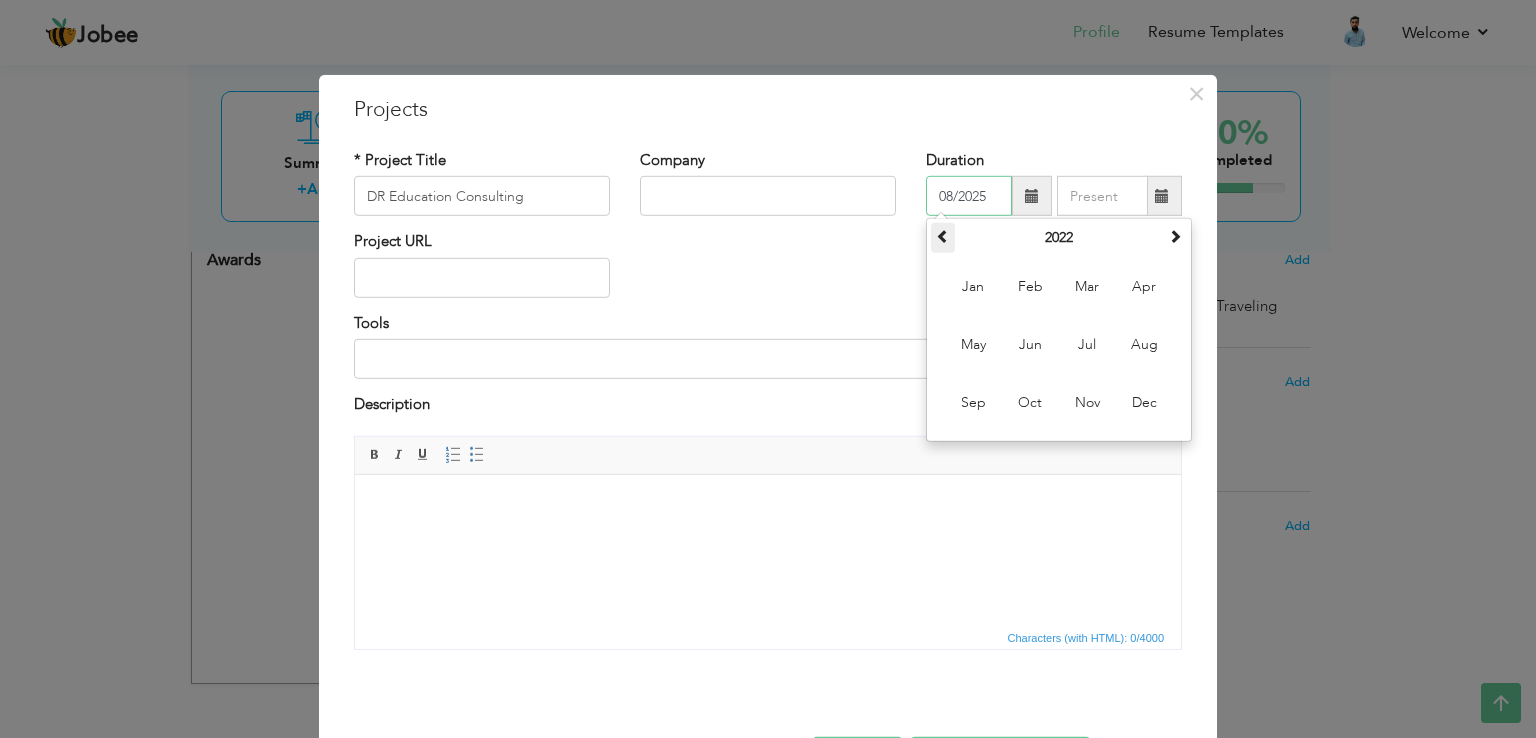 click at bounding box center [943, 238] 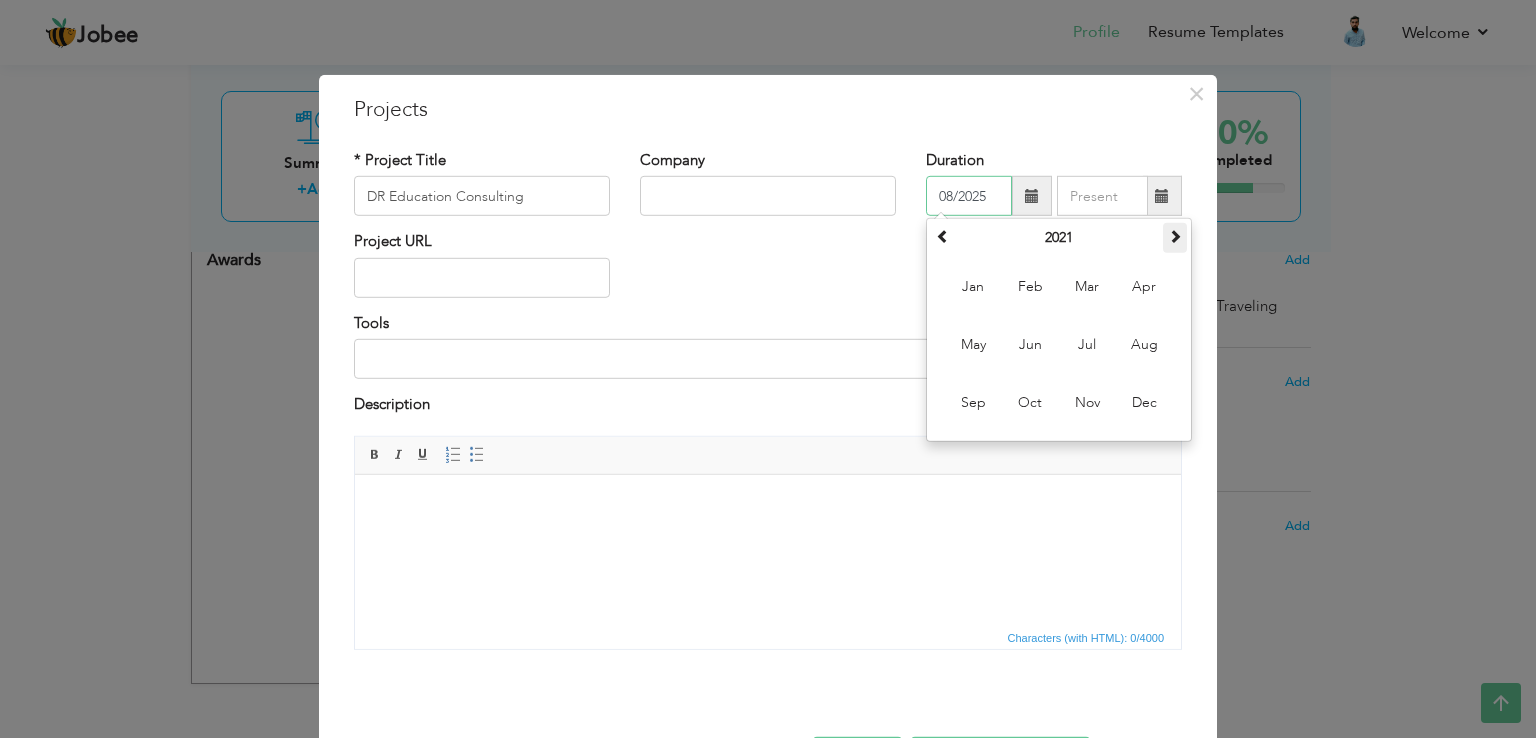 click at bounding box center [1175, 238] 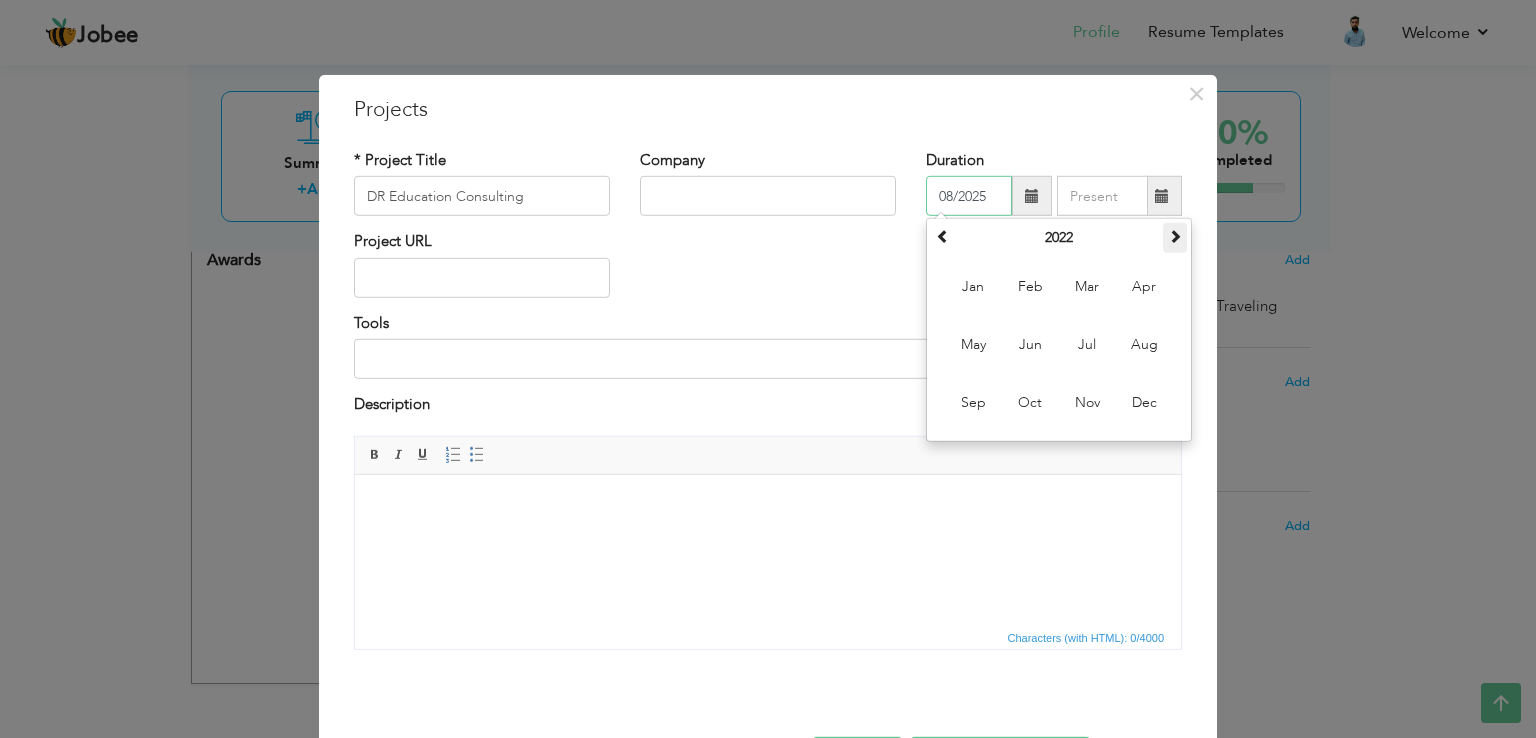 click at bounding box center (1175, 238) 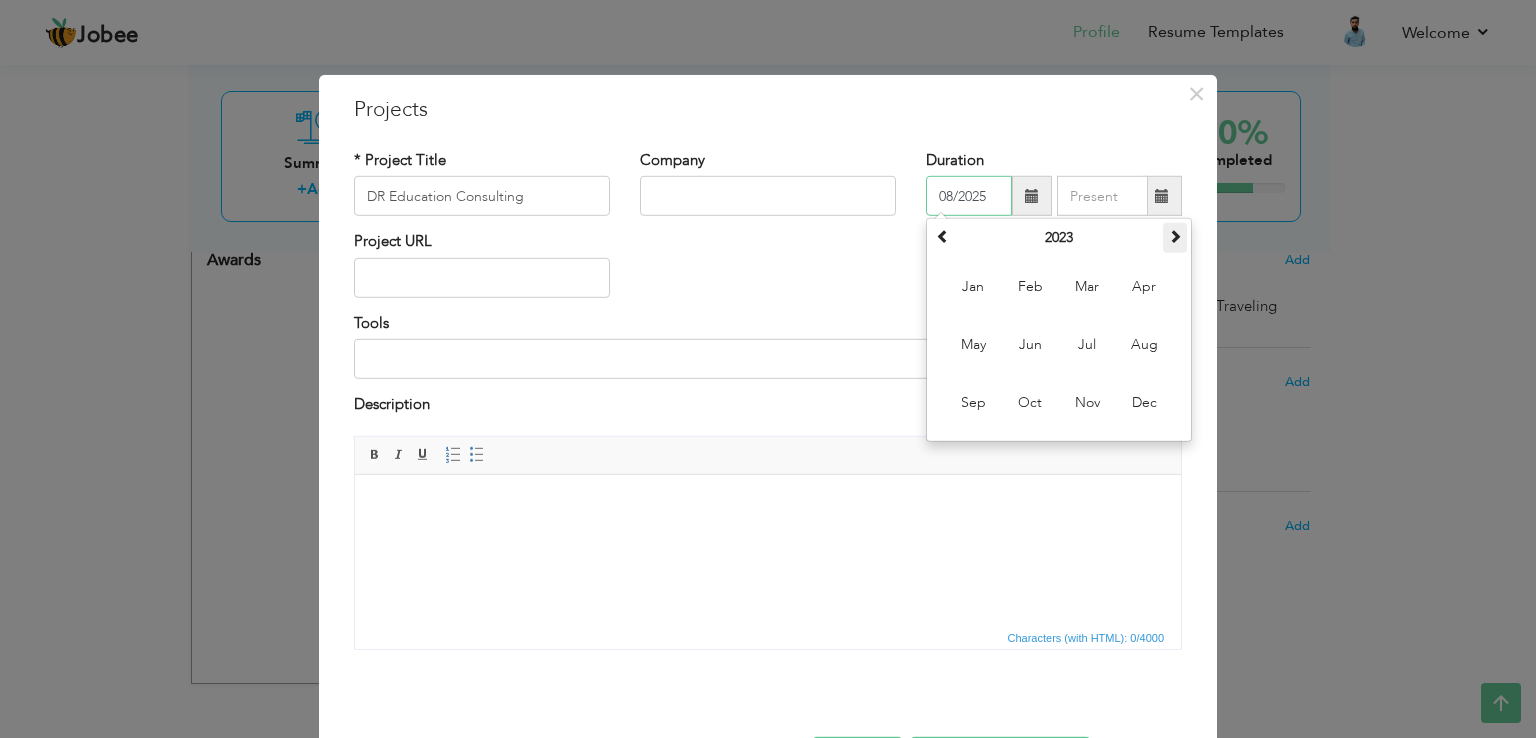 click at bounding box center [1175, 238] 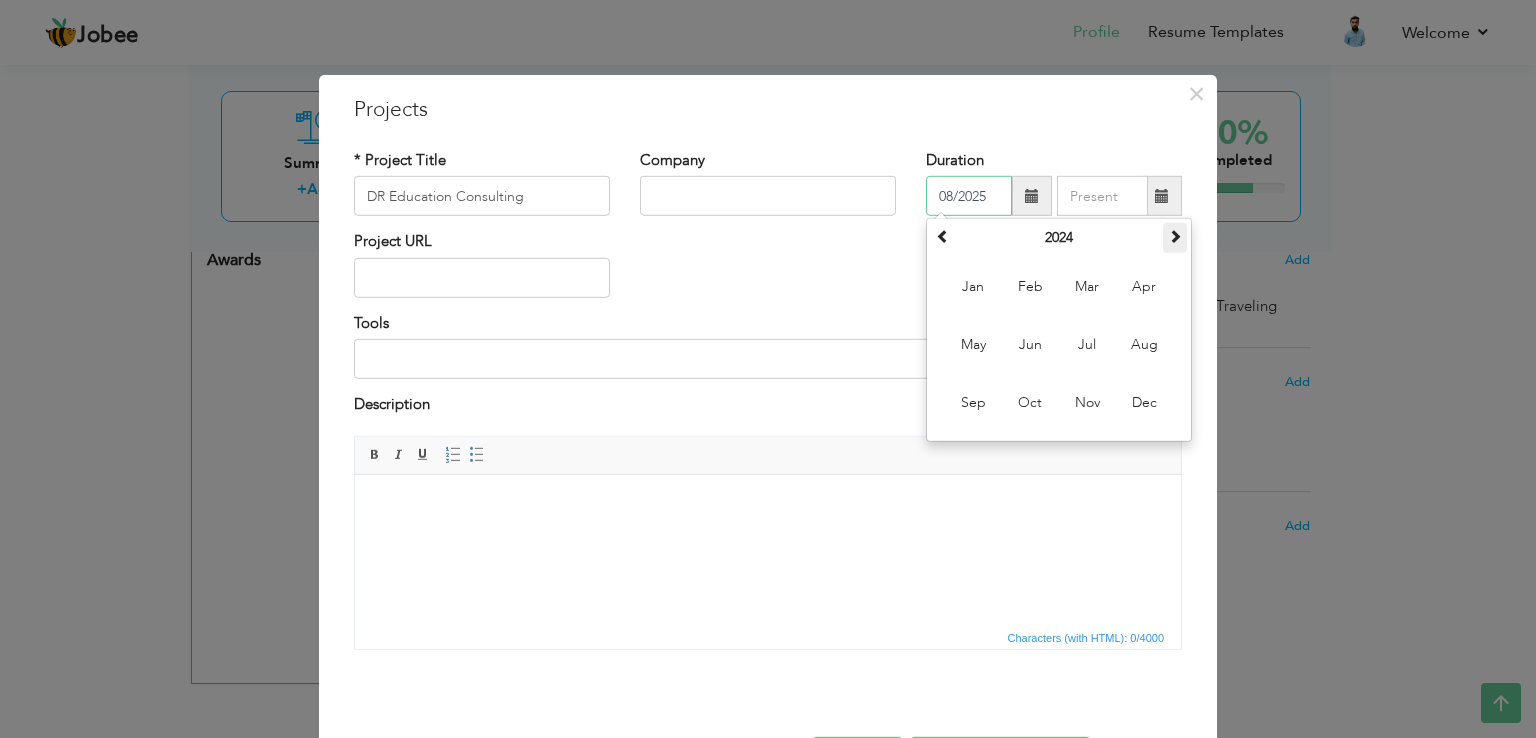 click at bounding box center (1175, 238) 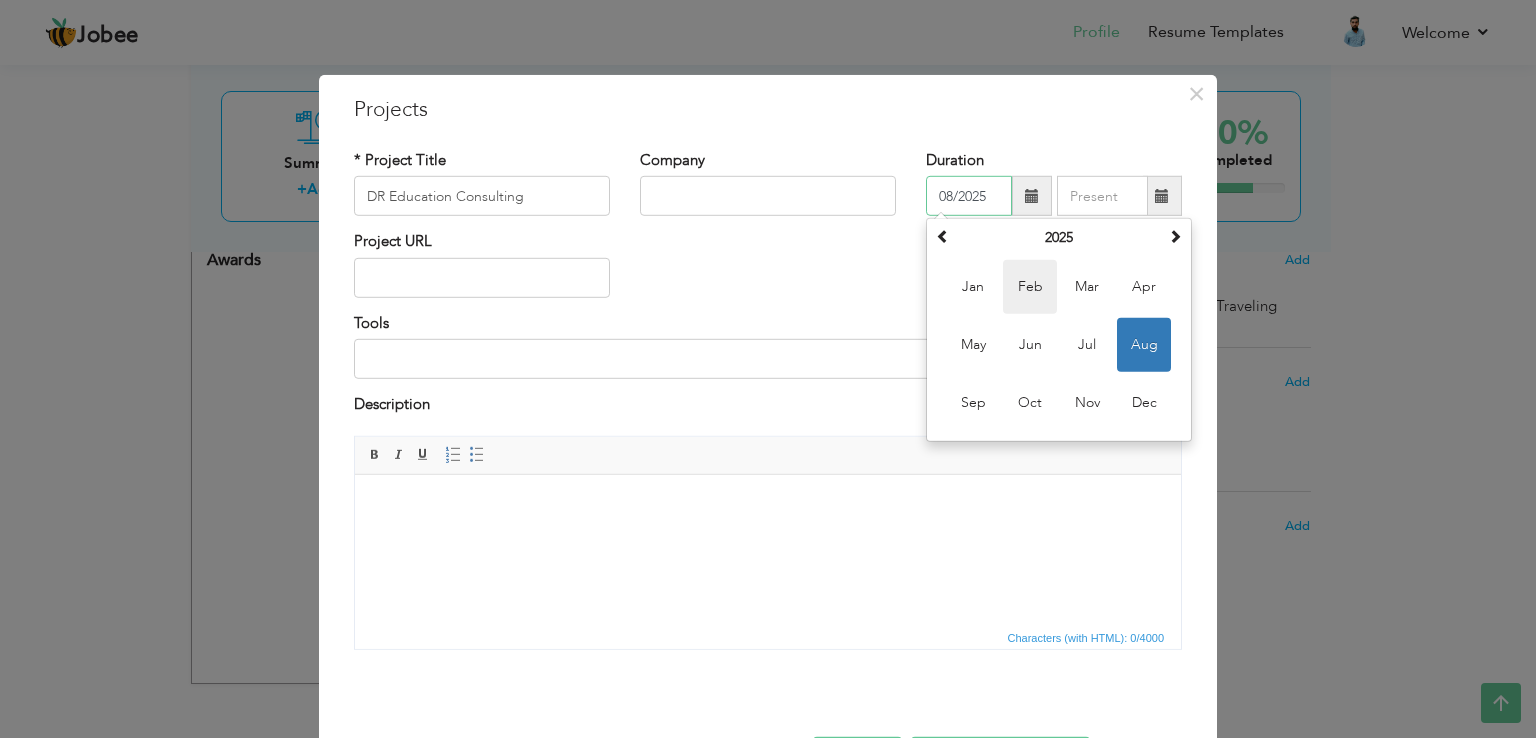 click on "Feb" at bounding box center [1030, 287] 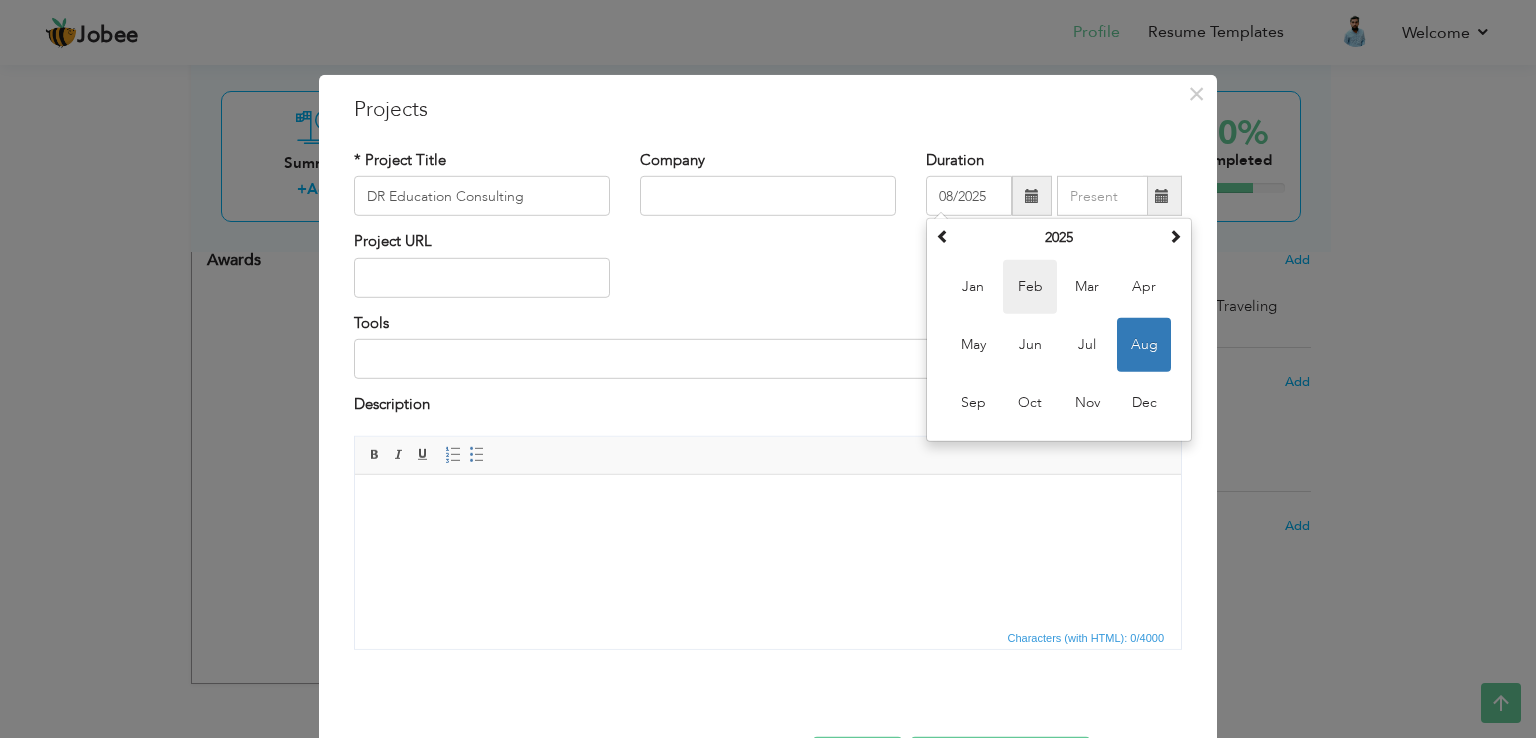 type on "02/2025" 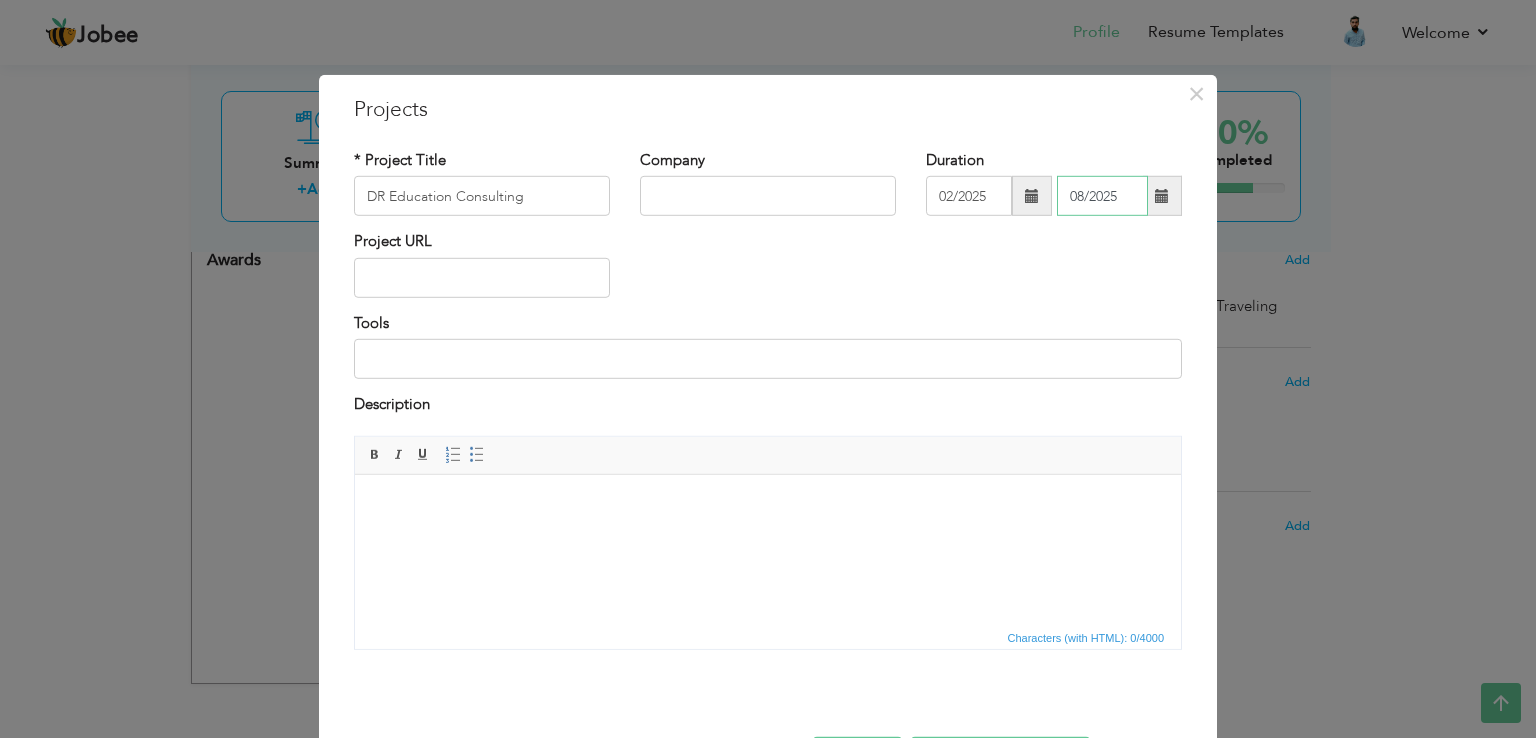 click on "08/2025" at bounding box center (1102, 196) 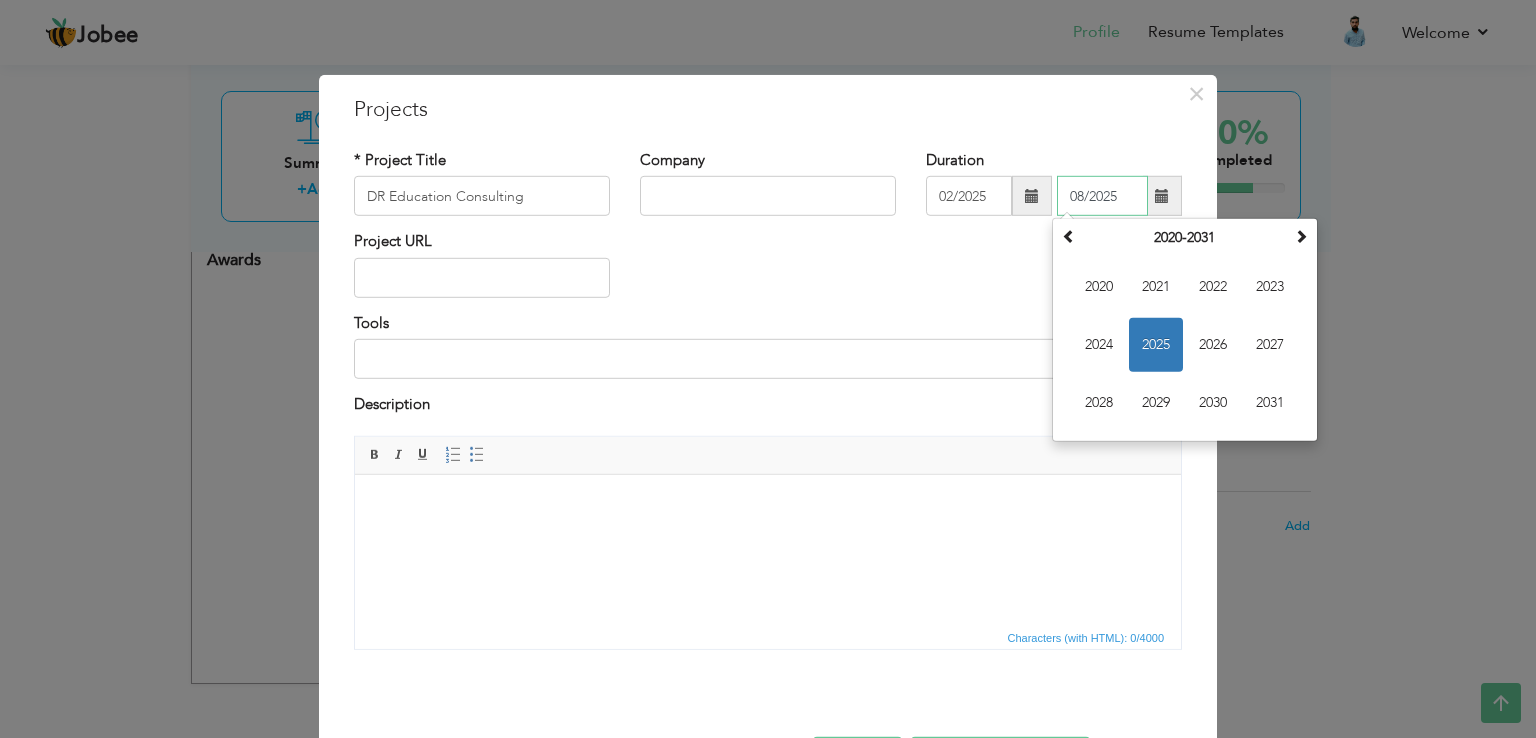 click on "2025" at bounding box center (1156, 345) 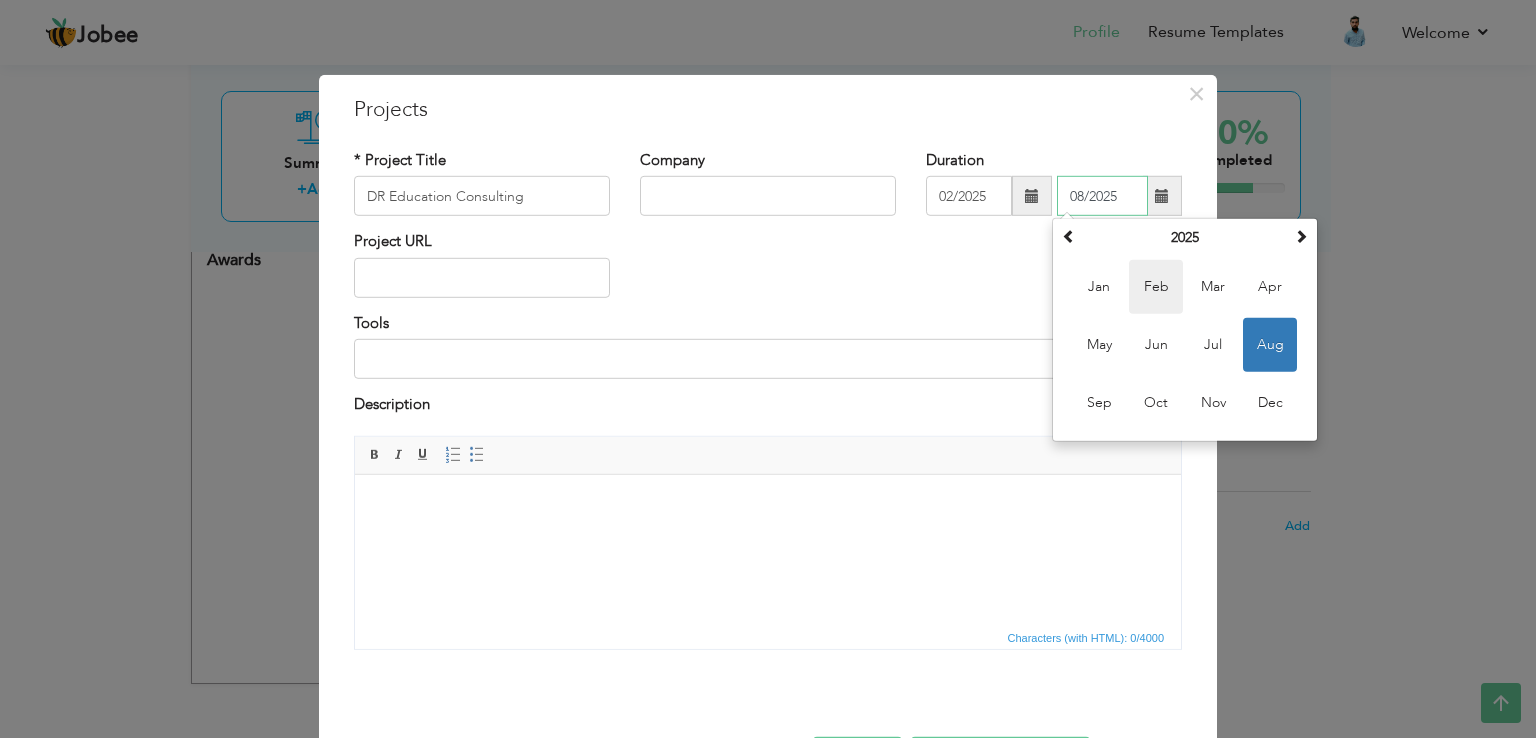 click on "Feb" at bounding box center (1156, 287) 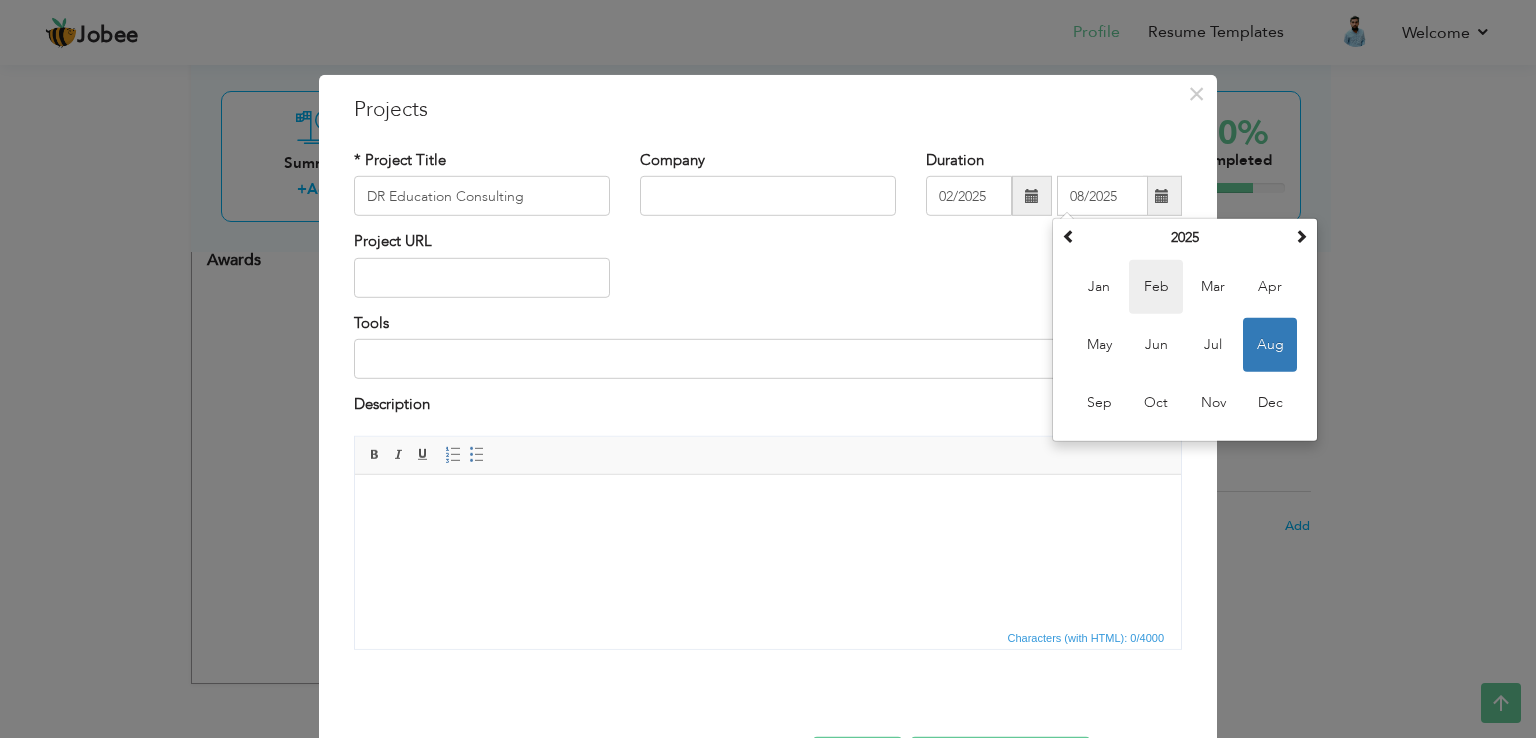 type on "02/2025" 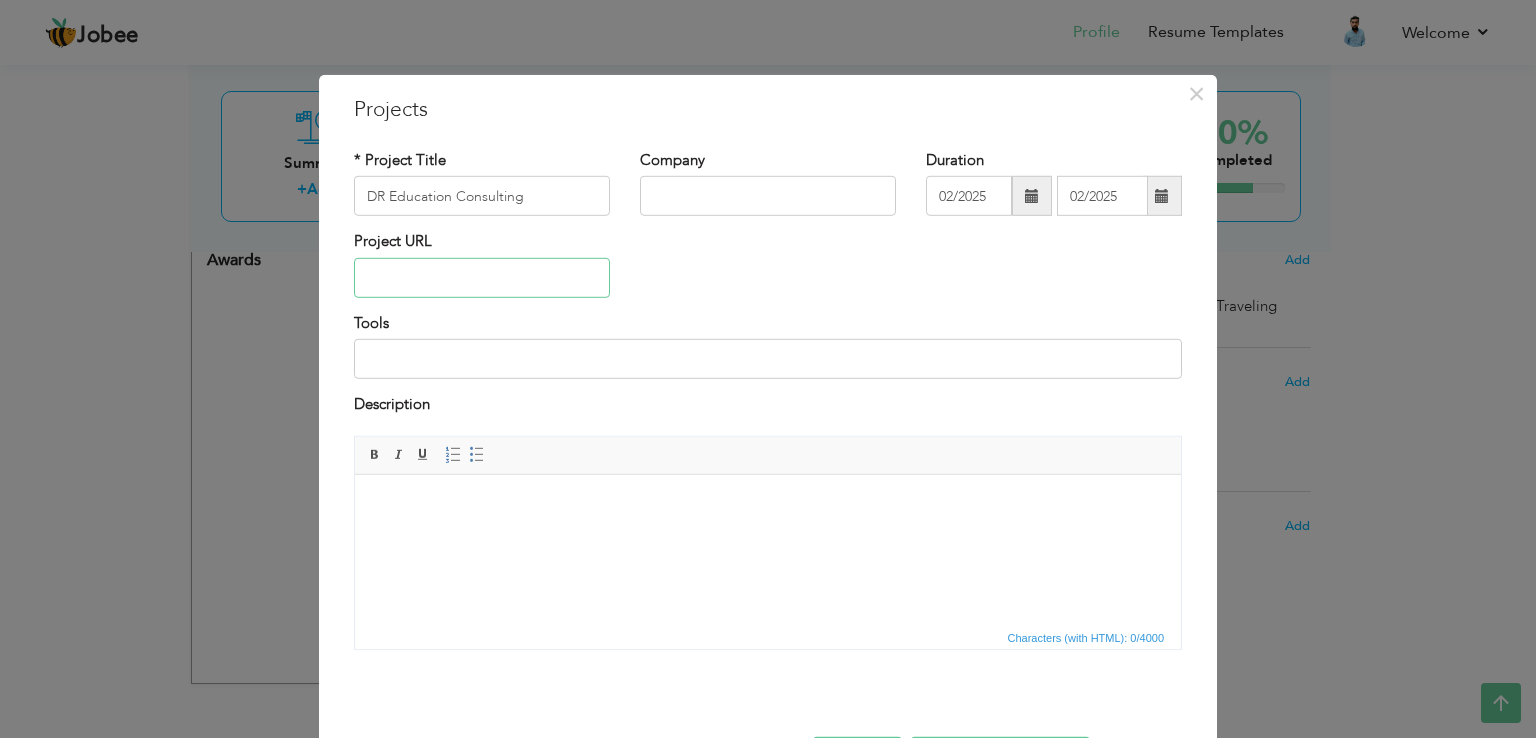 click at bounding box center [482, 278] 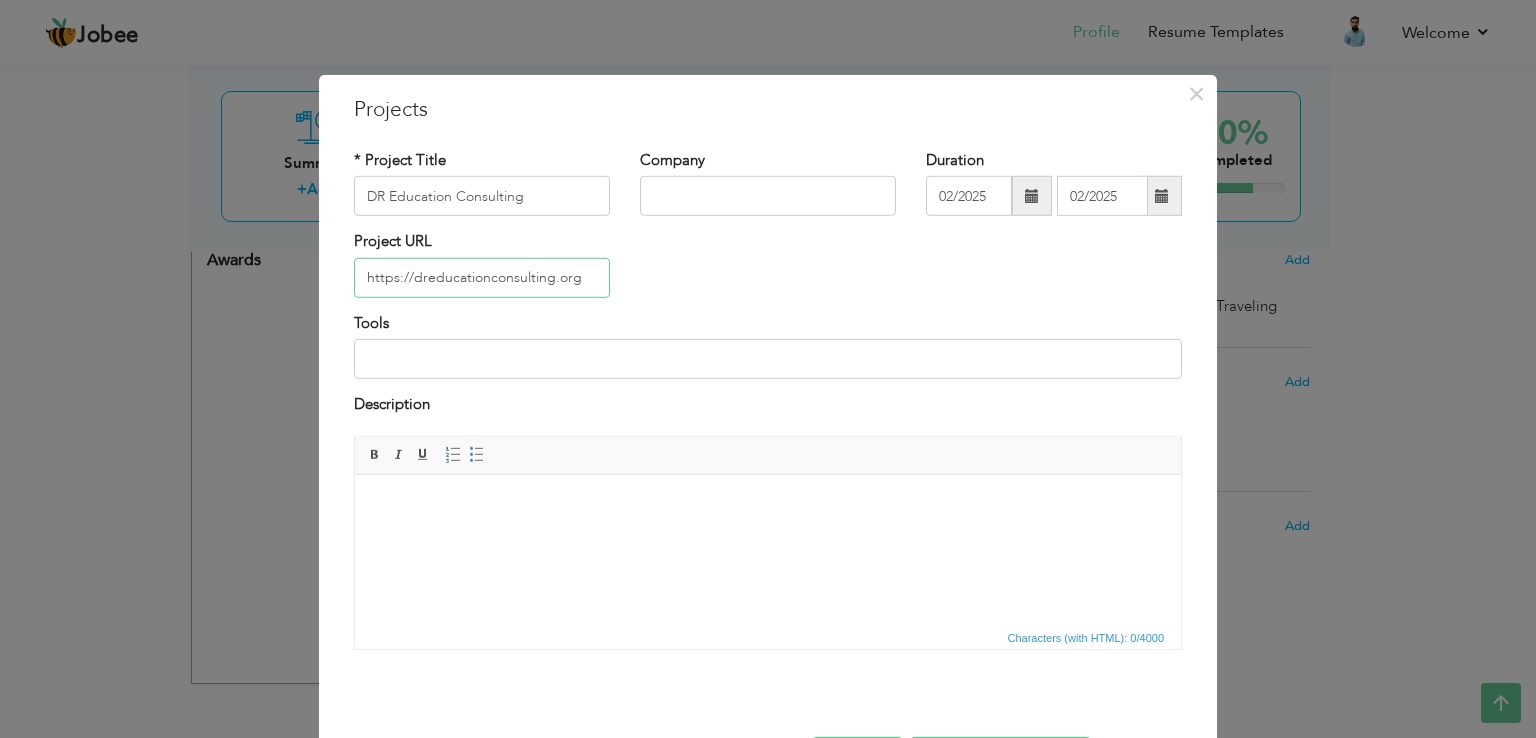 type on "https://dreducationconsulting.org" 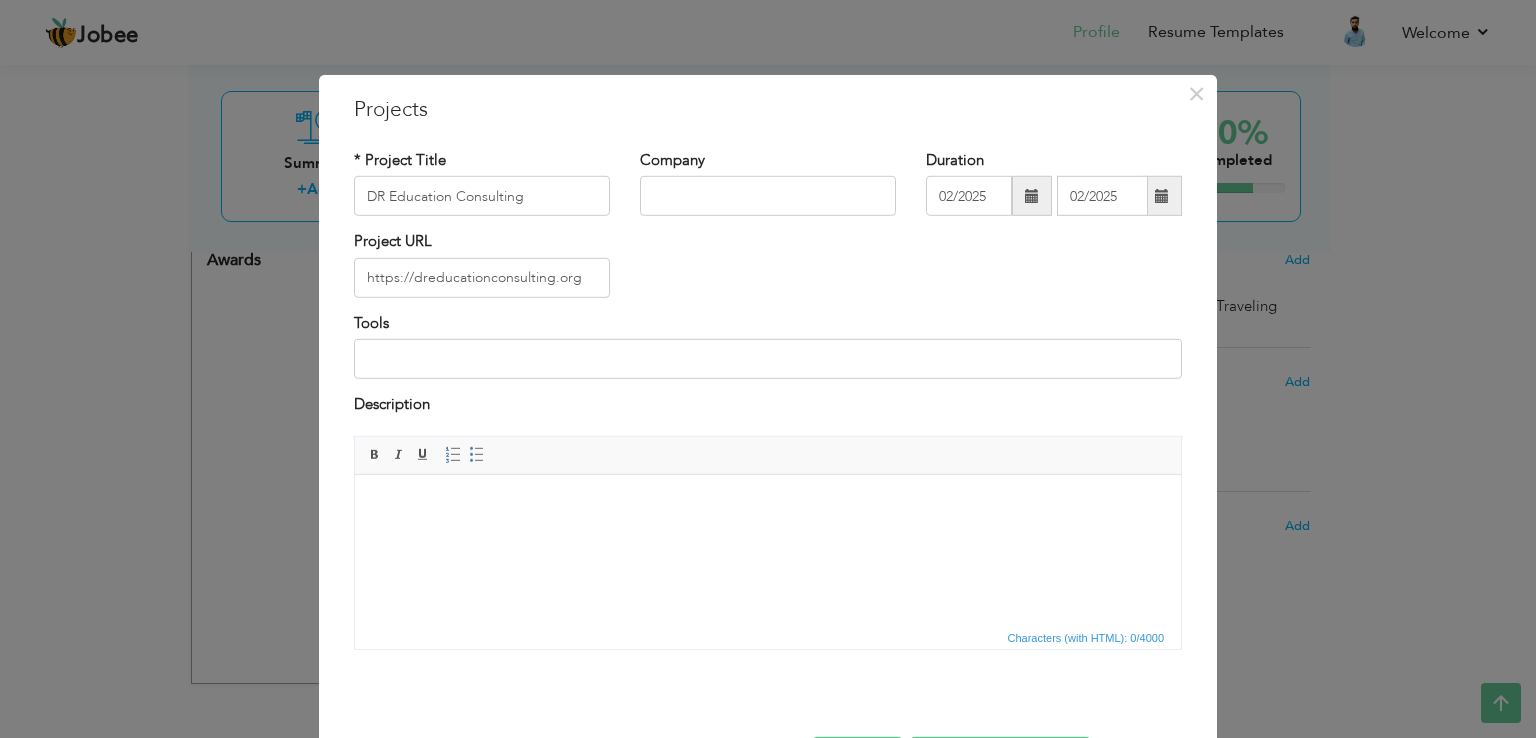 click at bounding box center [768, 504] 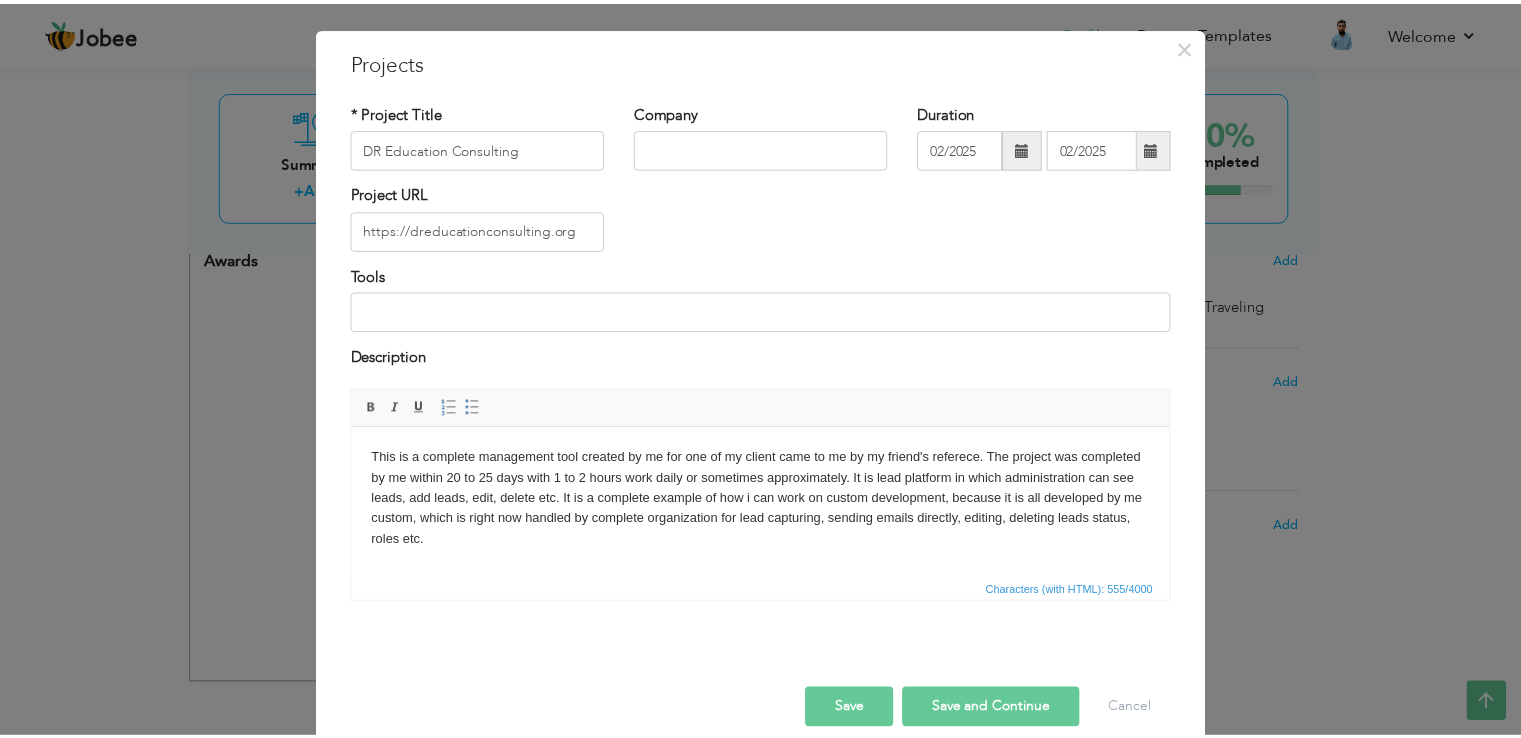 scroll, scrollTop: 72, scrollLeft: 0, axis: vertical 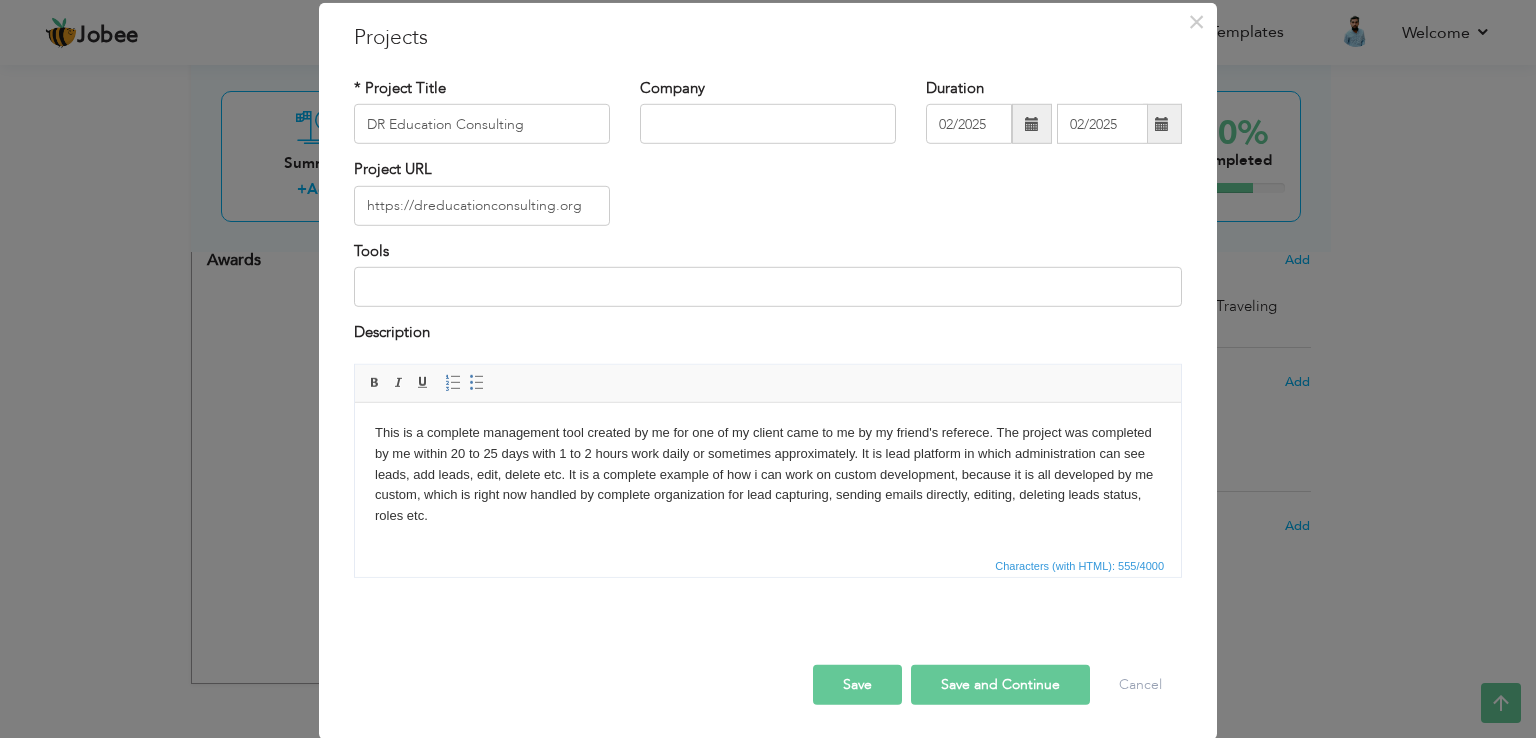 click on "Save and Continue" at bounding box center (1000, 684) 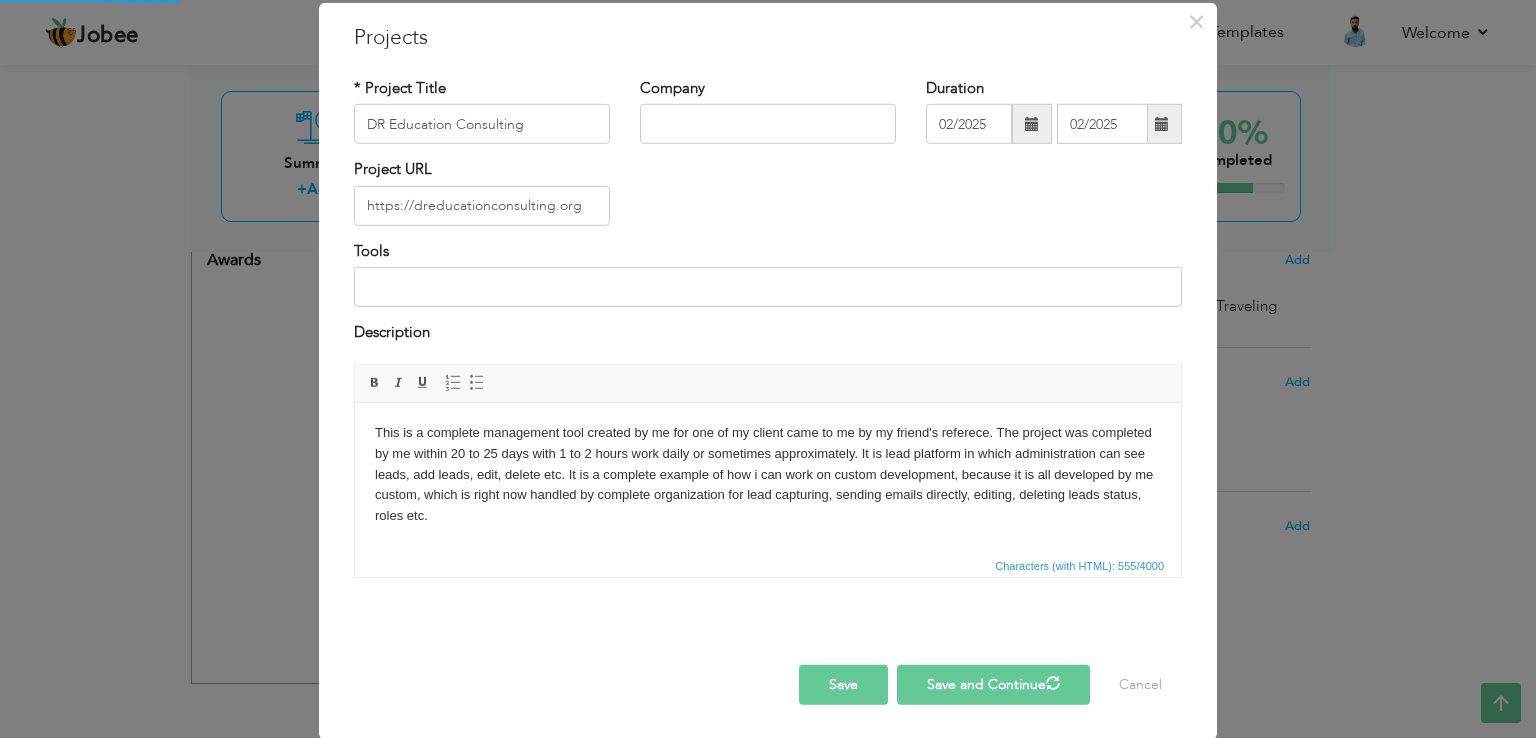 type 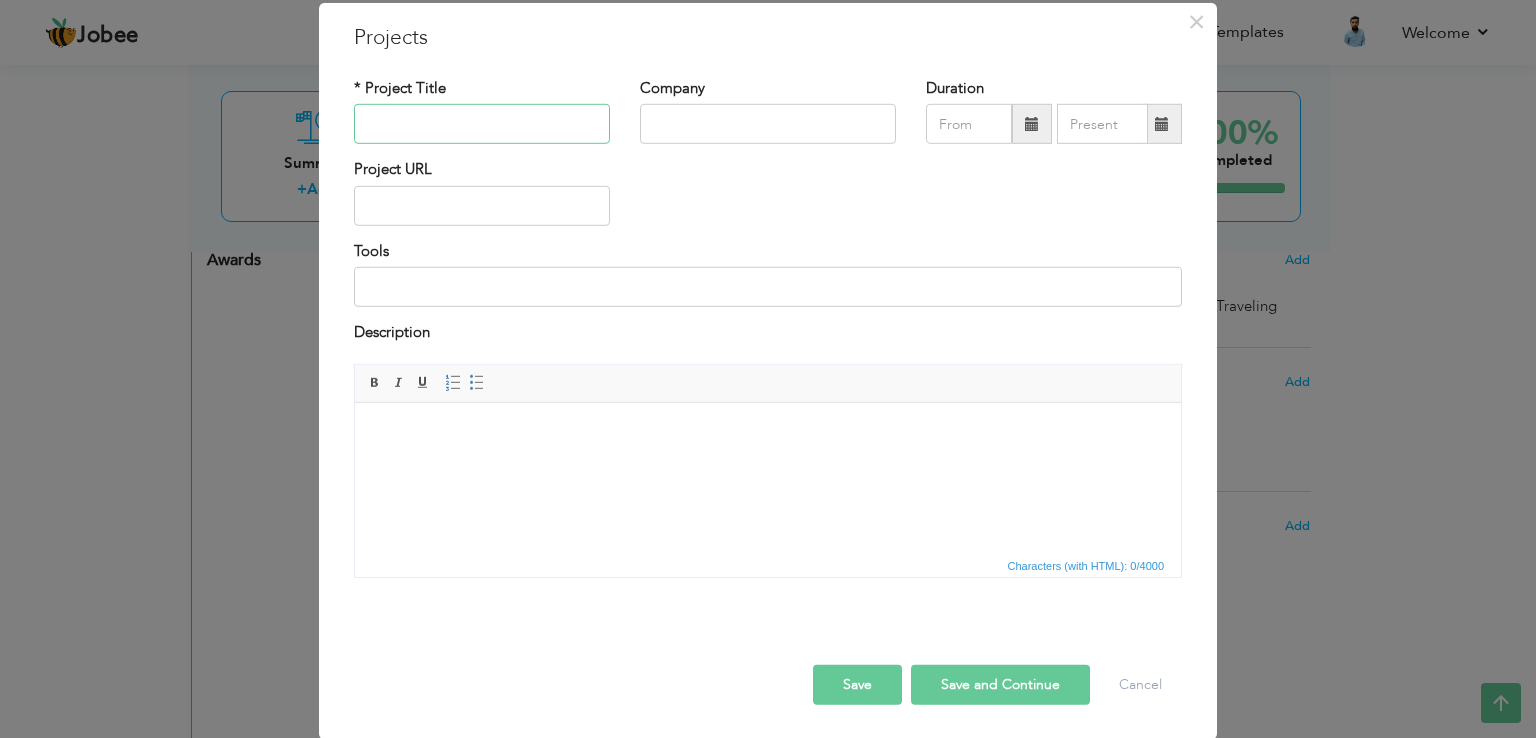 click at bounding box center (482, 124) 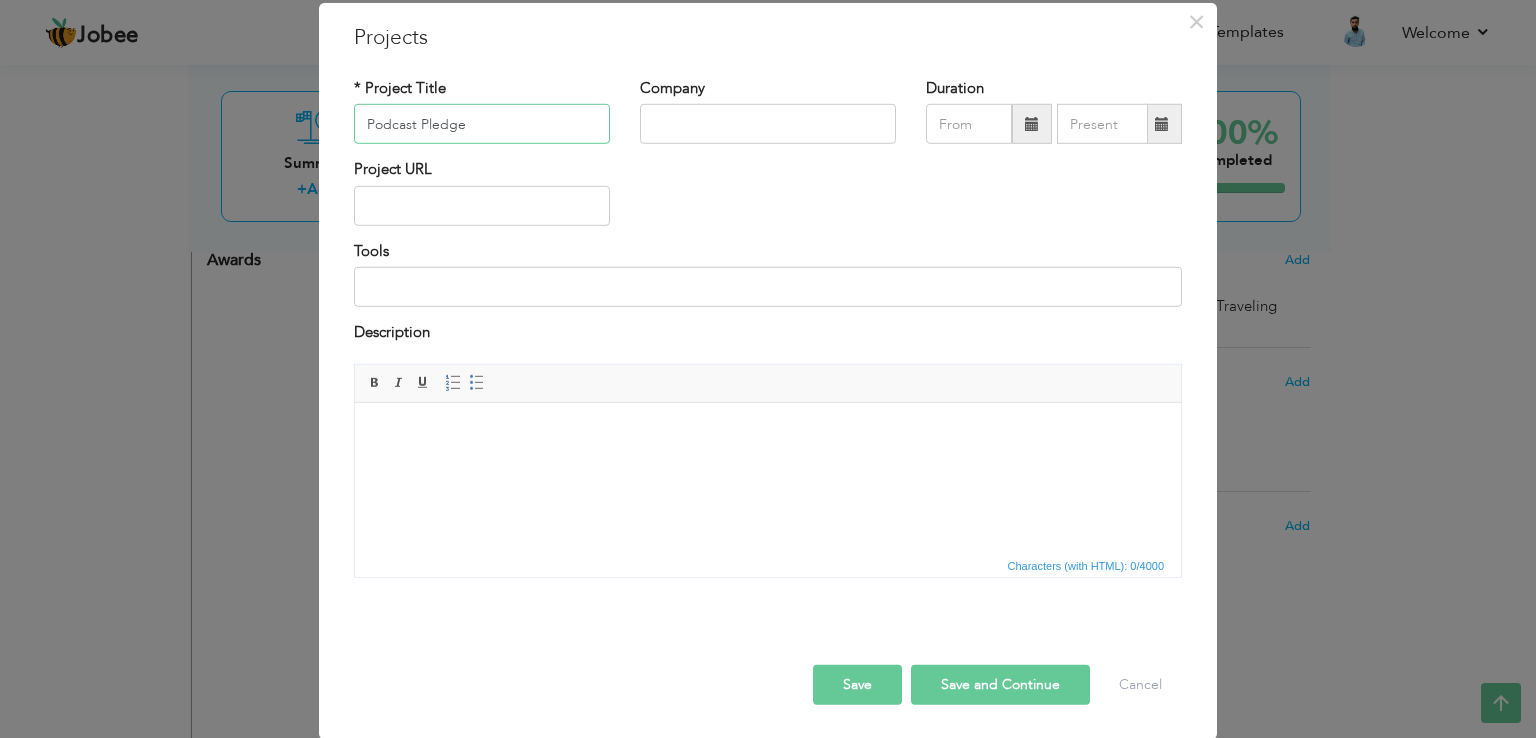 type on "Podcast Pledge" 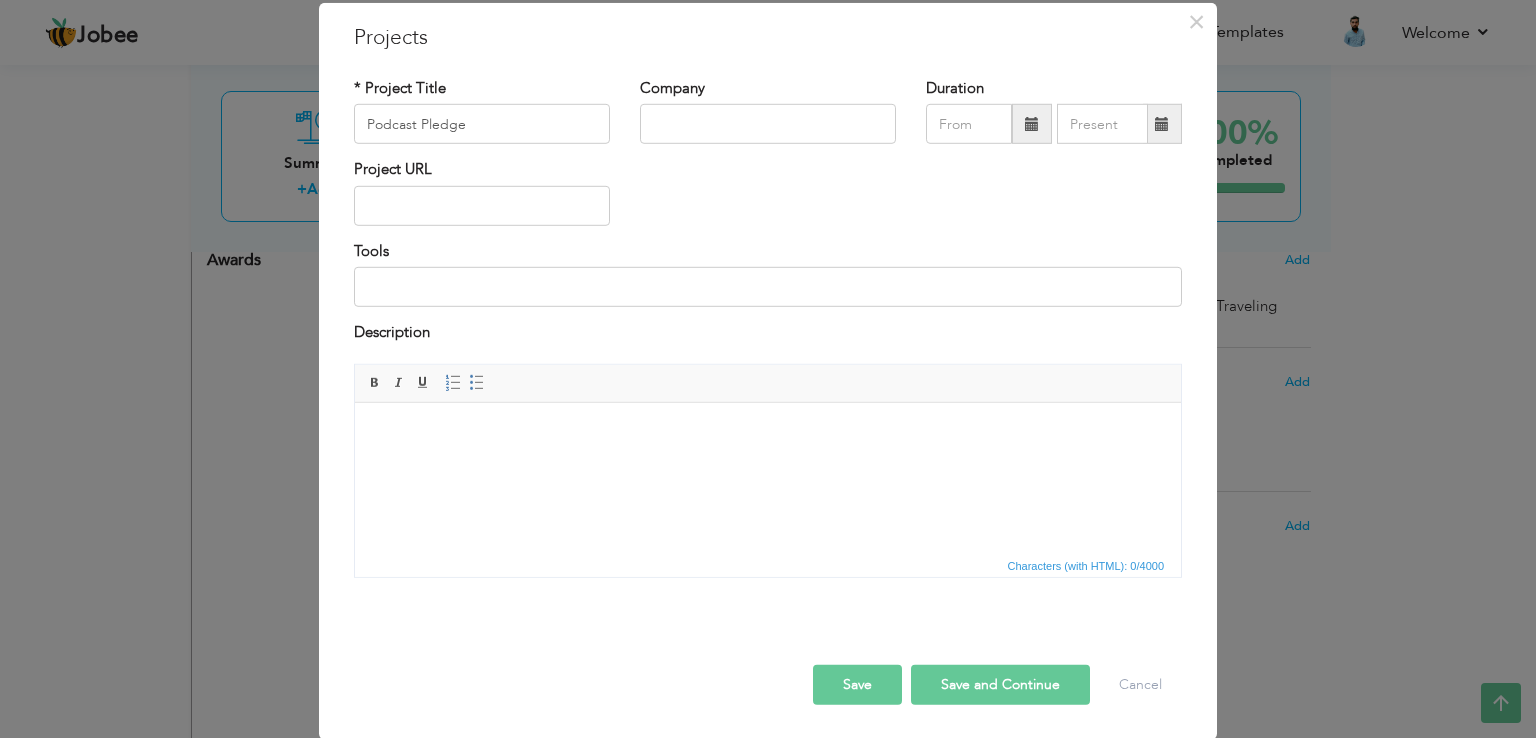 click on "Project URL" at bounding box center (768, 199) 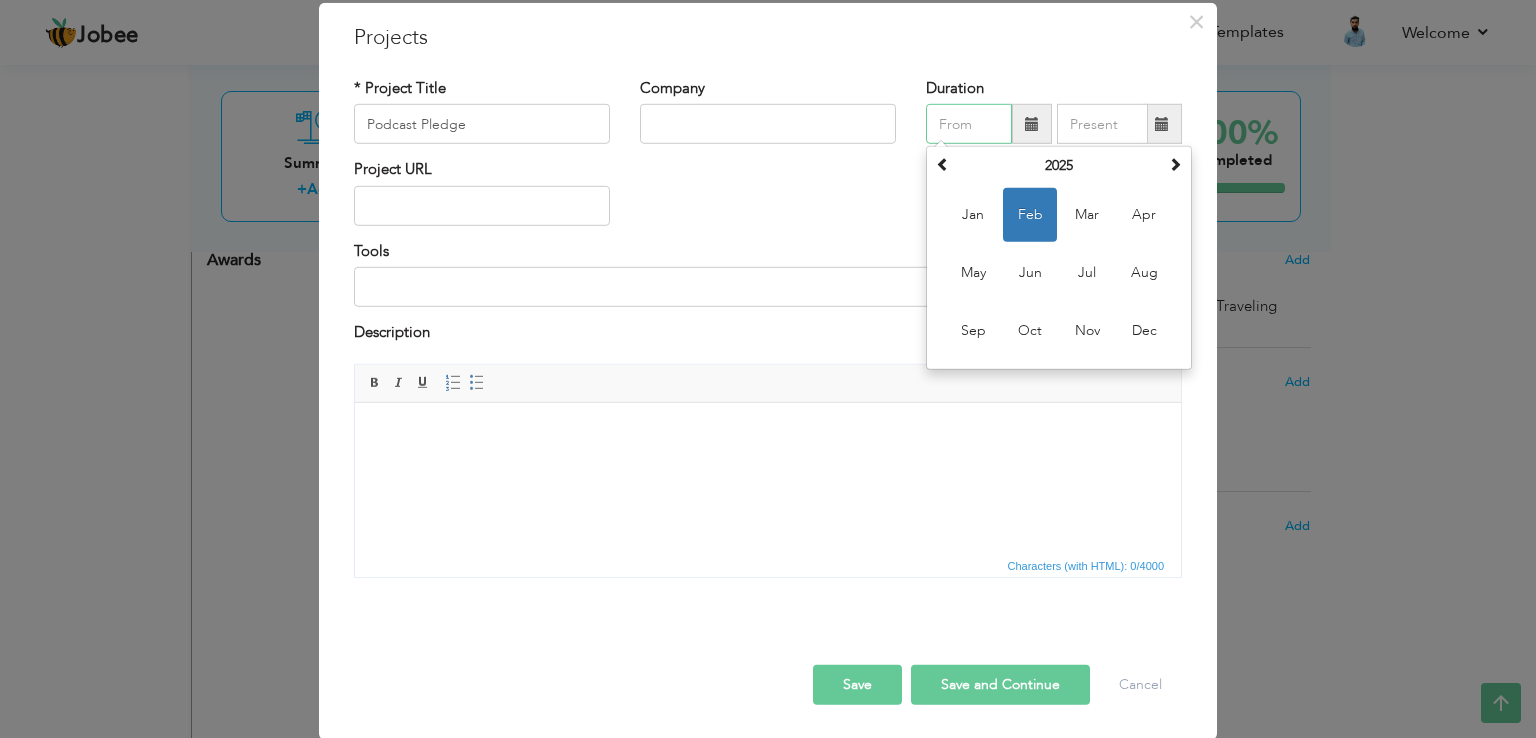 click at bounding box center [969, 124] 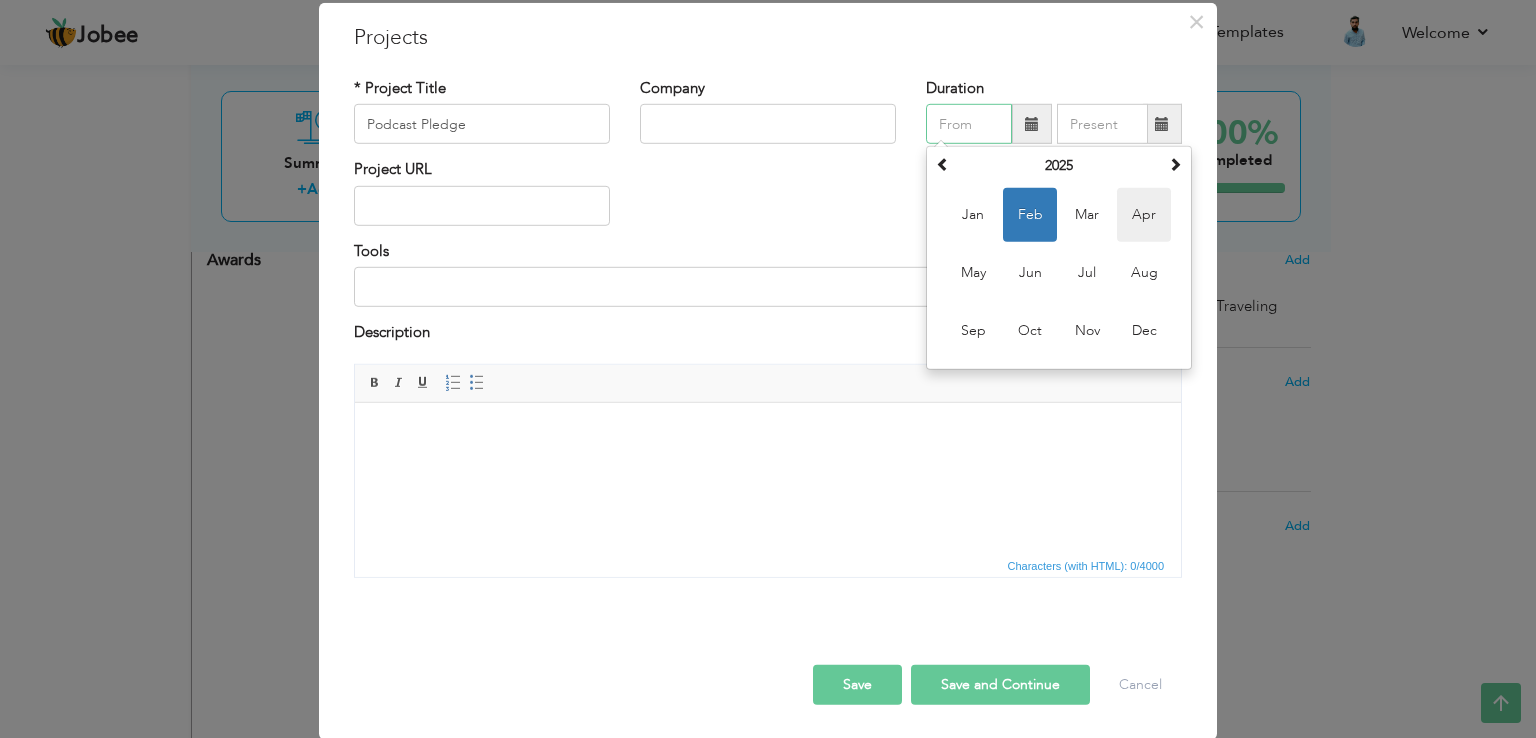 click on "Apr" at bounding box center (1144, 215) 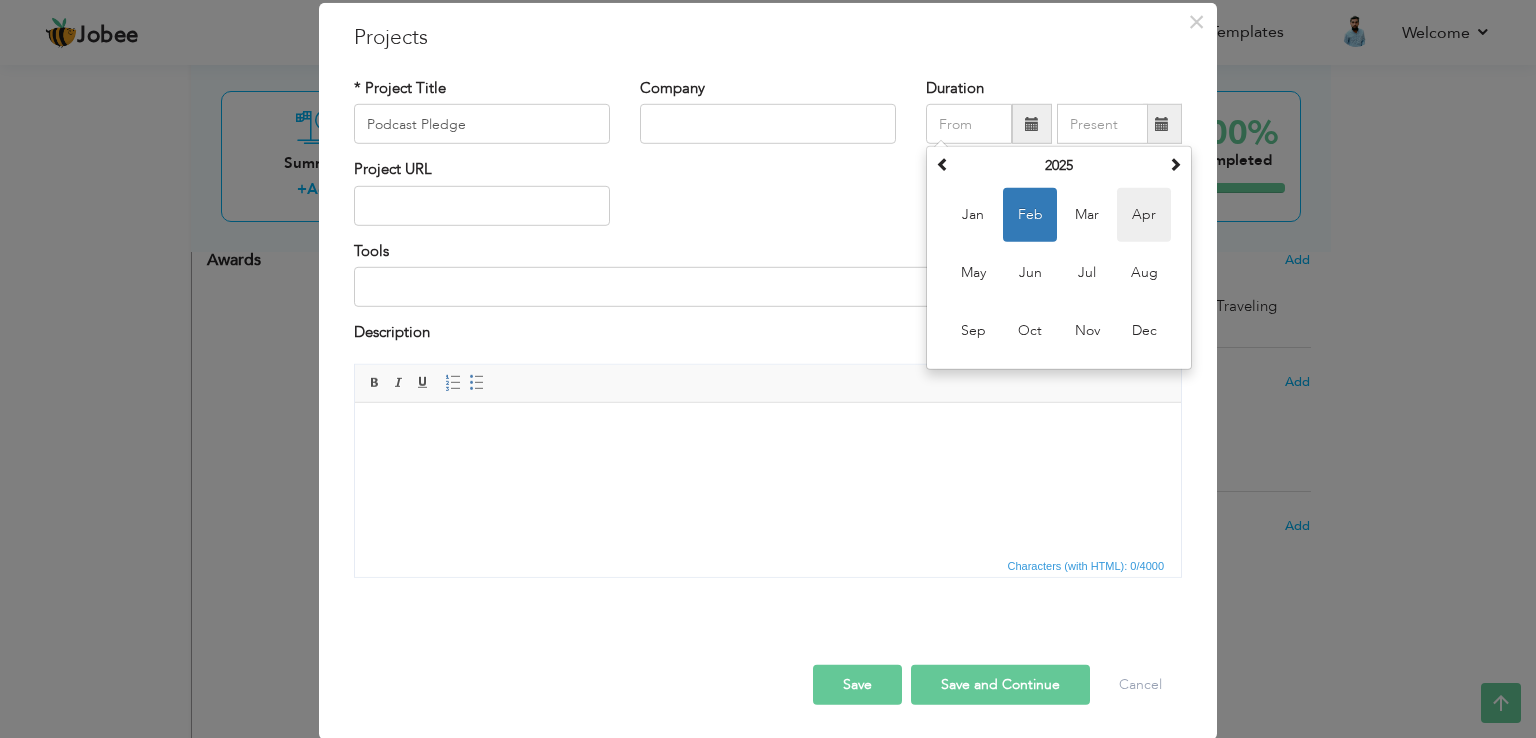 type on "04/2025" 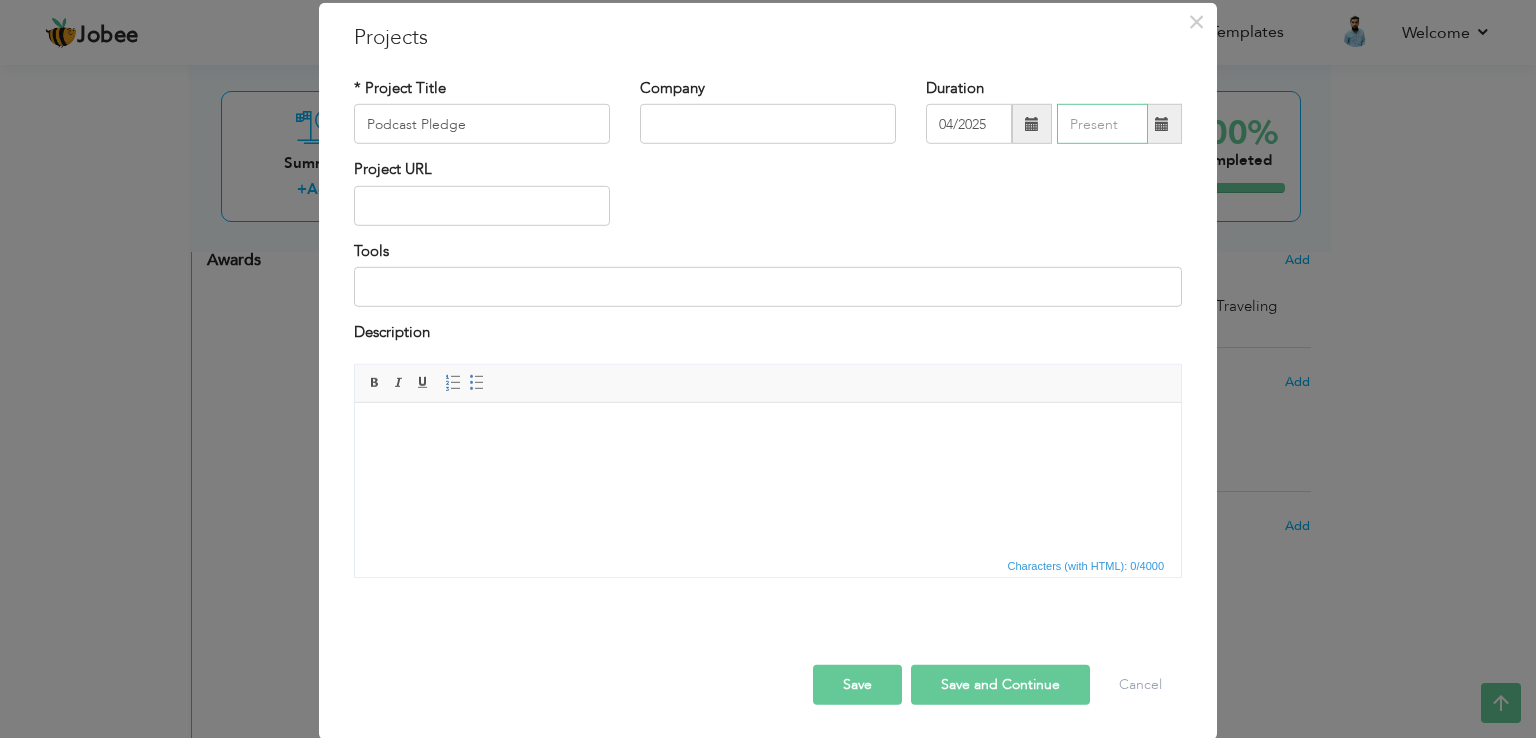 click at bounding box center [1102, 124] 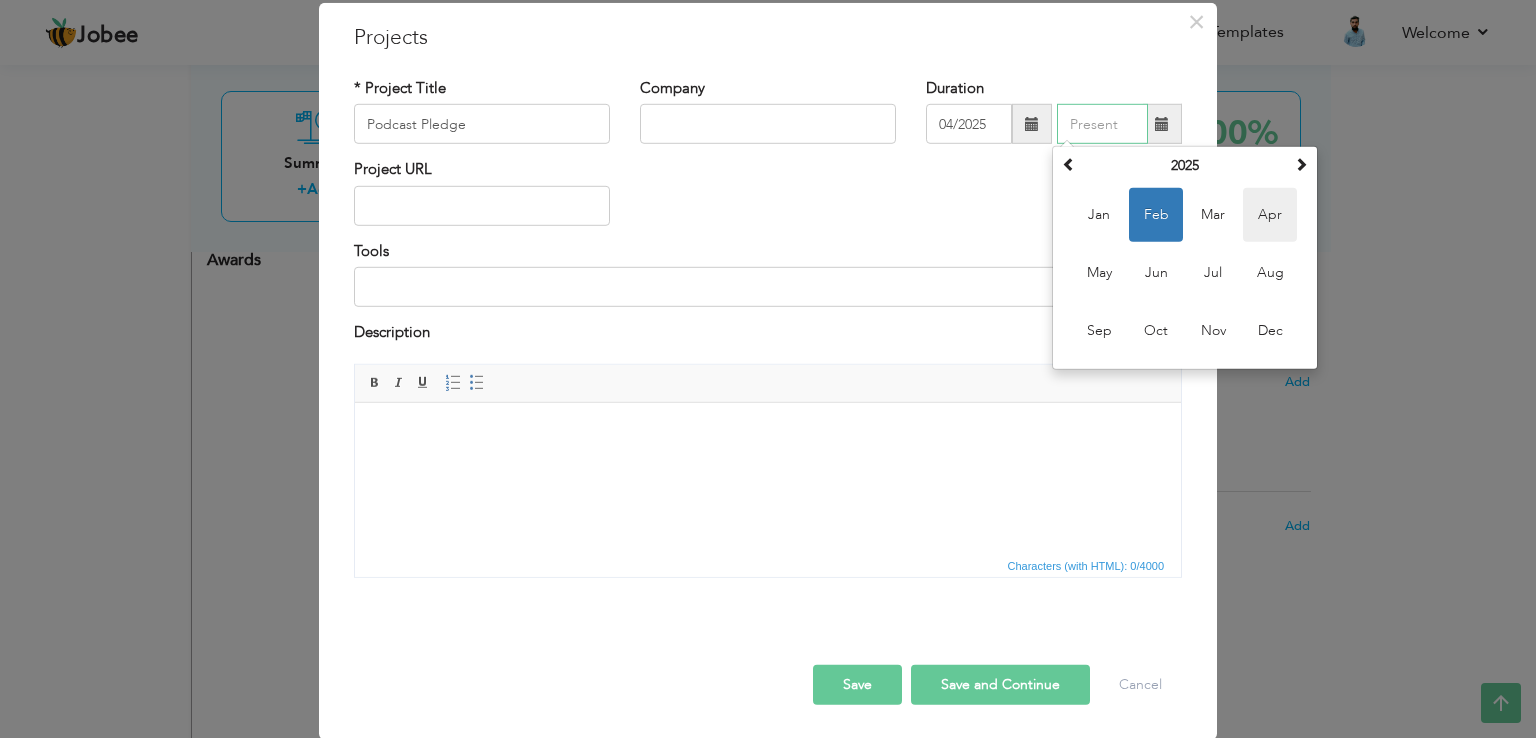 click on "Apr" at bounding box center [1270, 215] 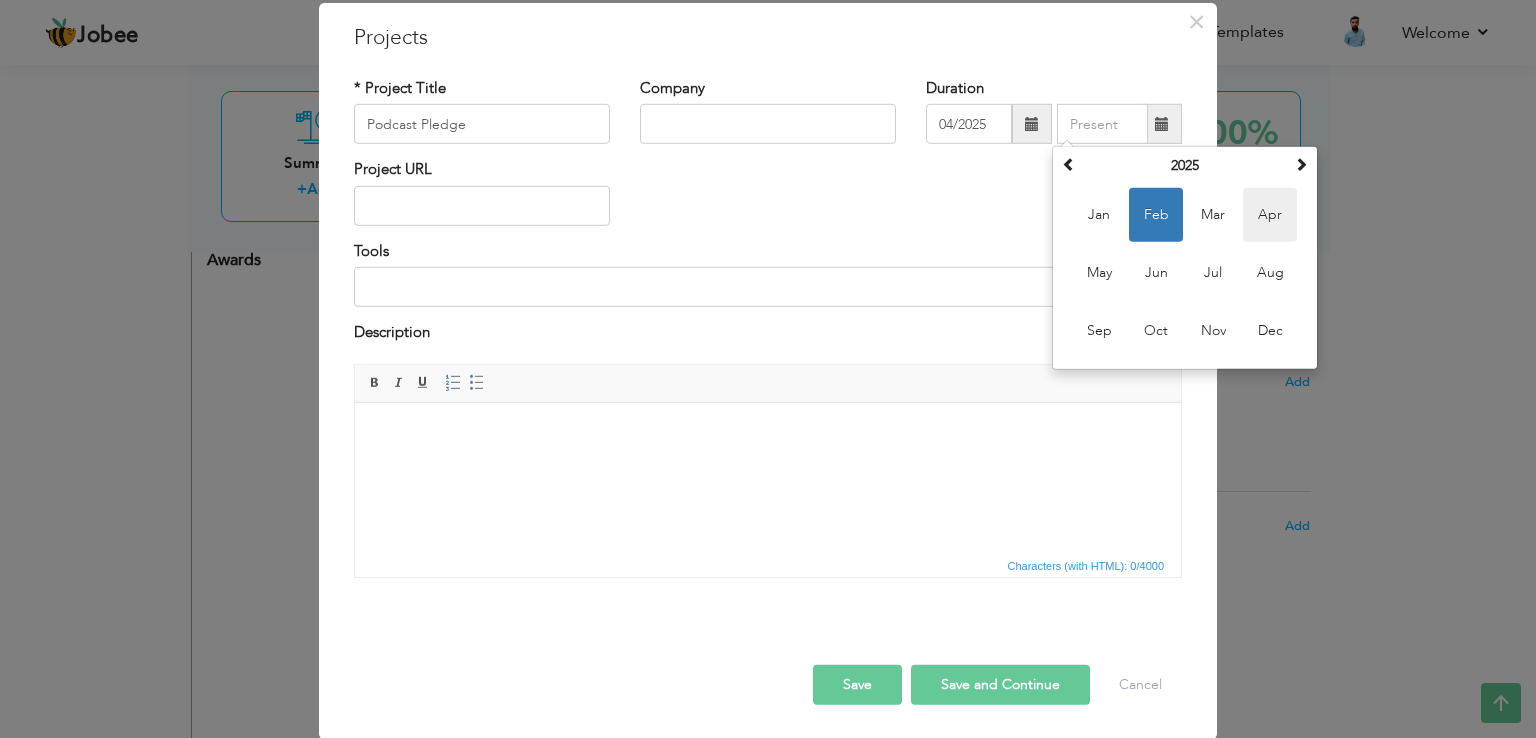 type on "04/2025" 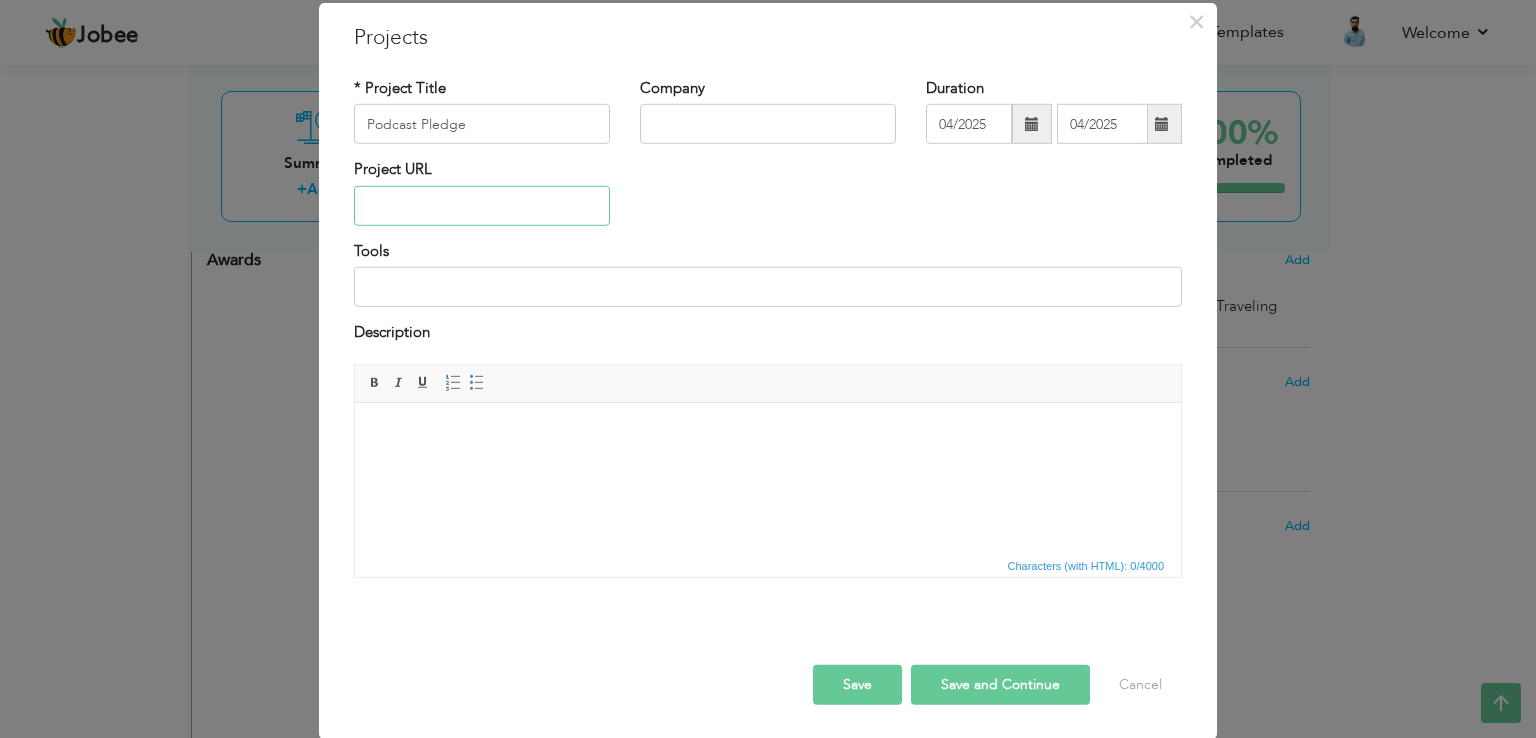 click at bounding box center (482, 206) 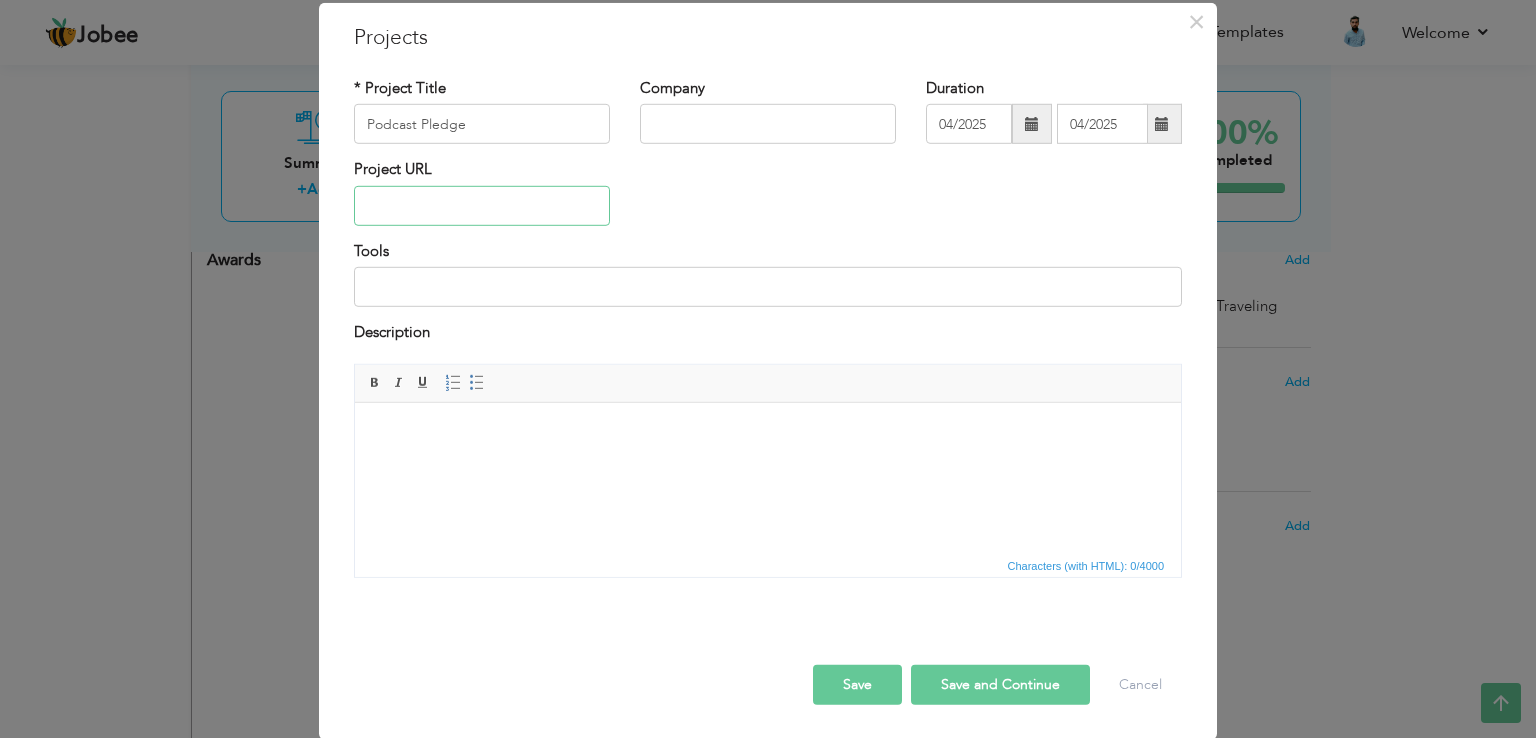 paste on "https://podcastpledge.com" 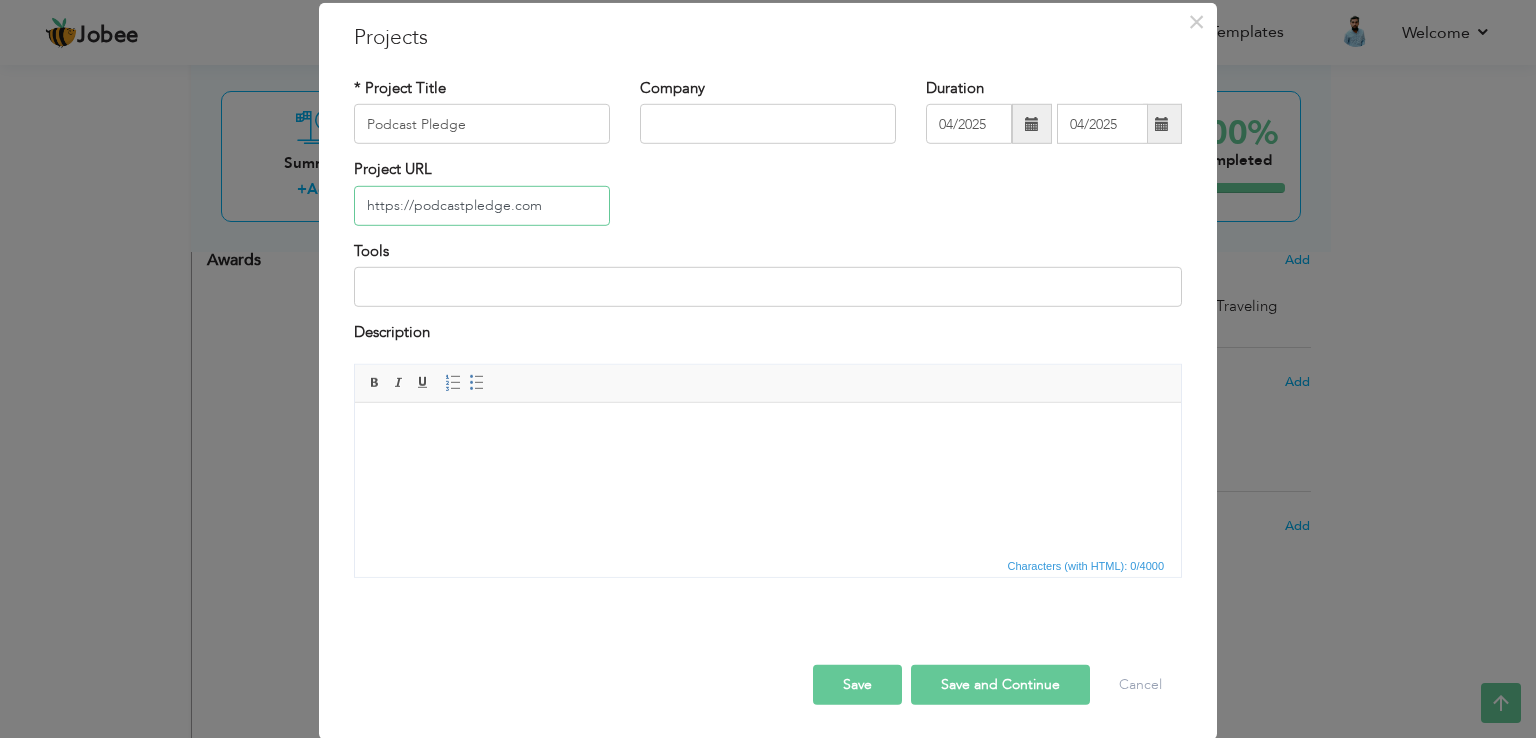 type on "https://podcastpledge.com" 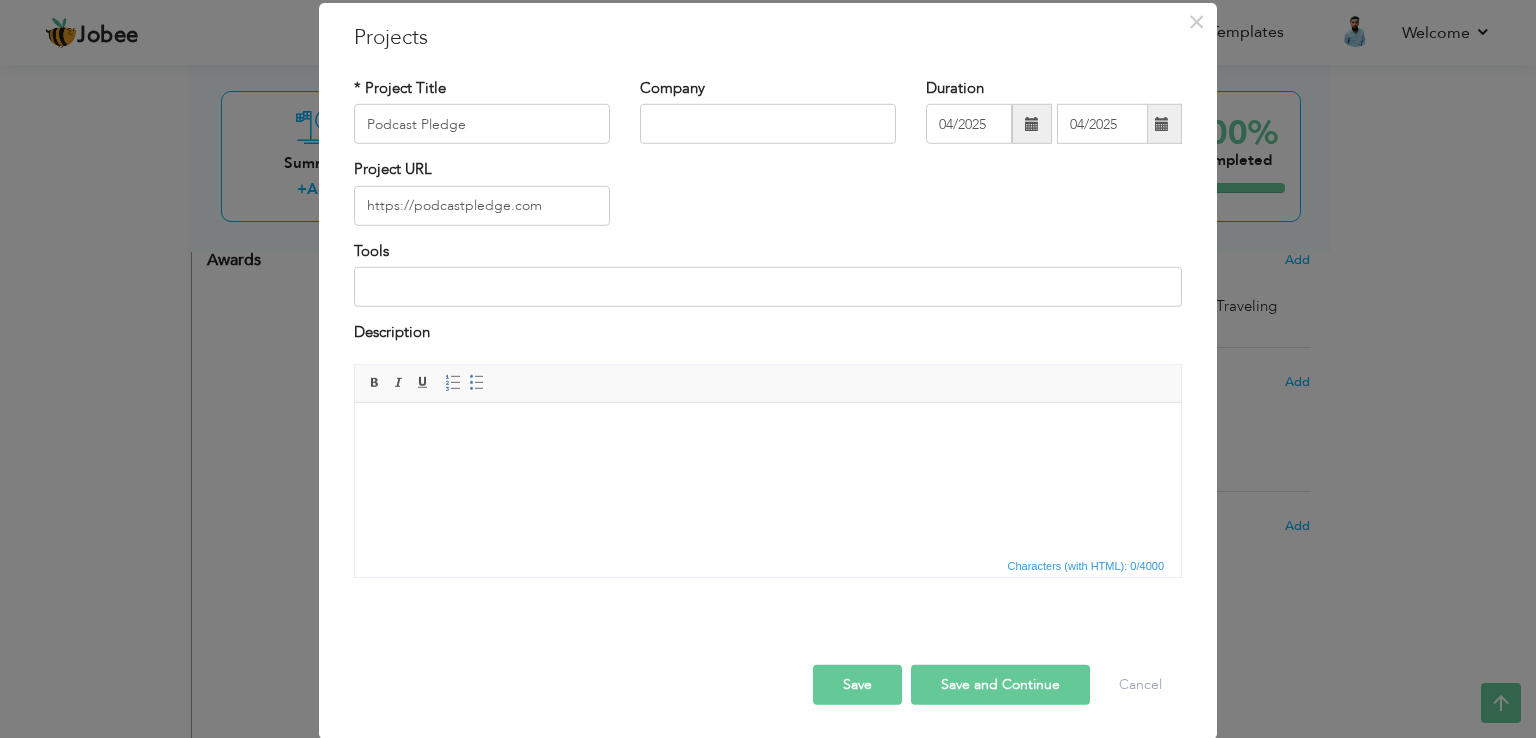 click at bounding box center [768, 432] 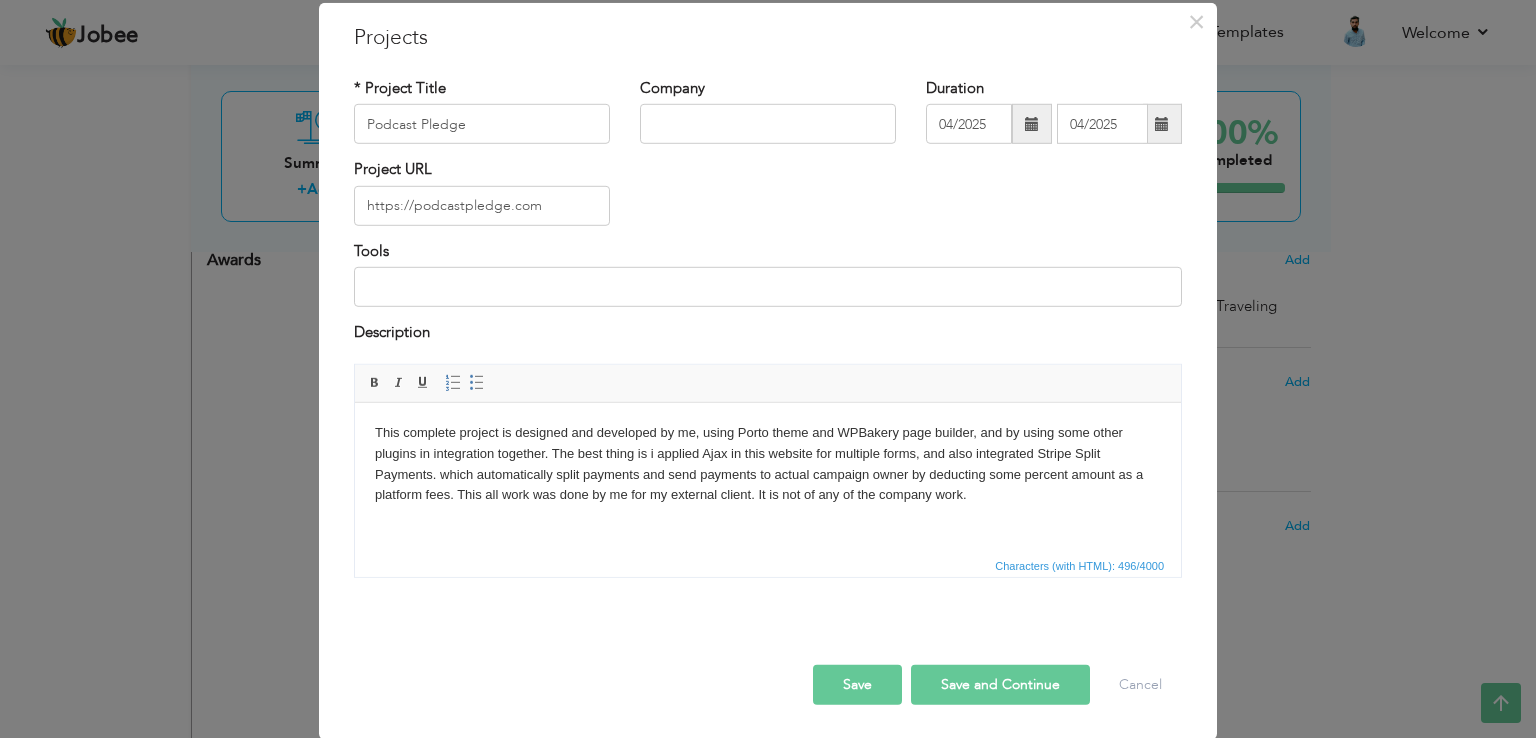 click on "Save and Continue" at bounding box center (1000, 684) 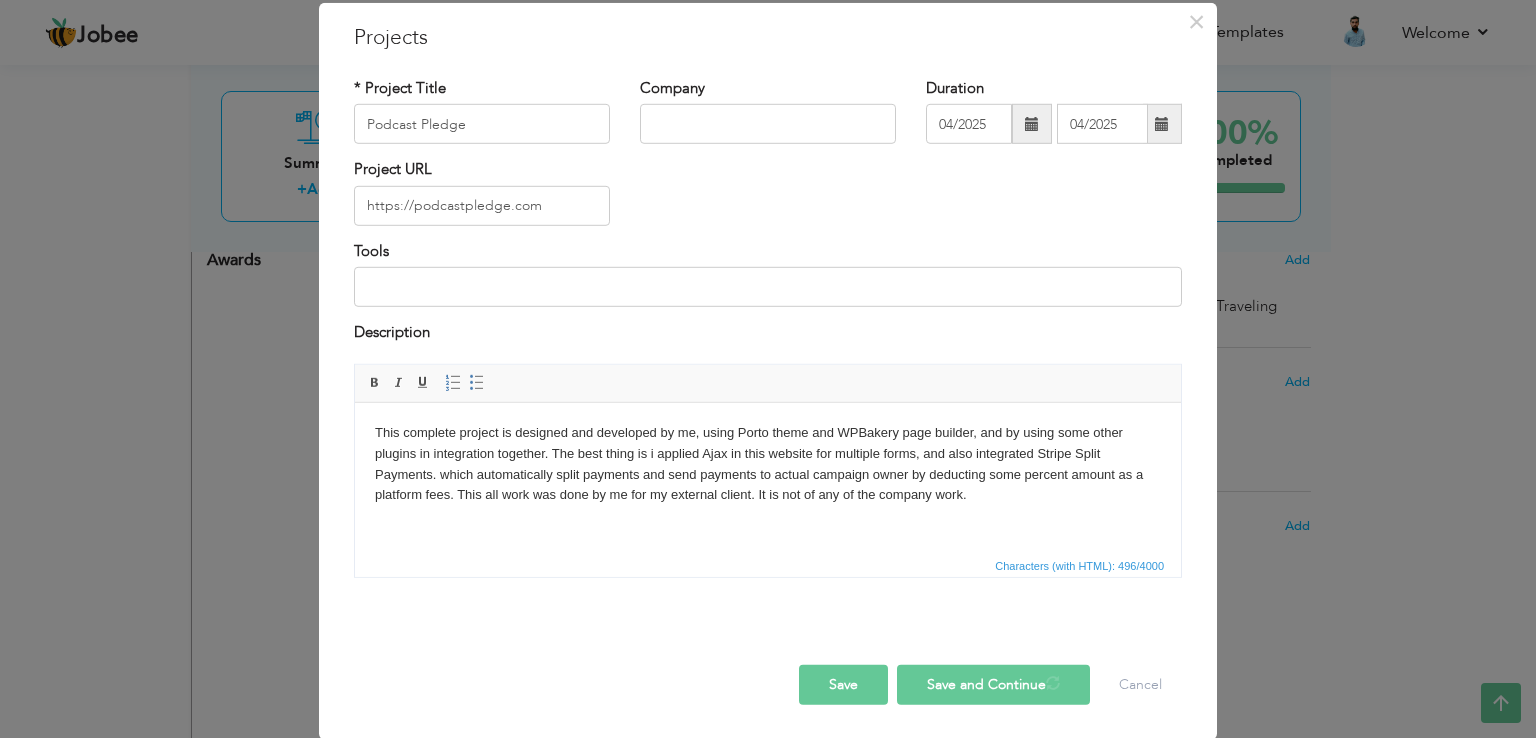 type 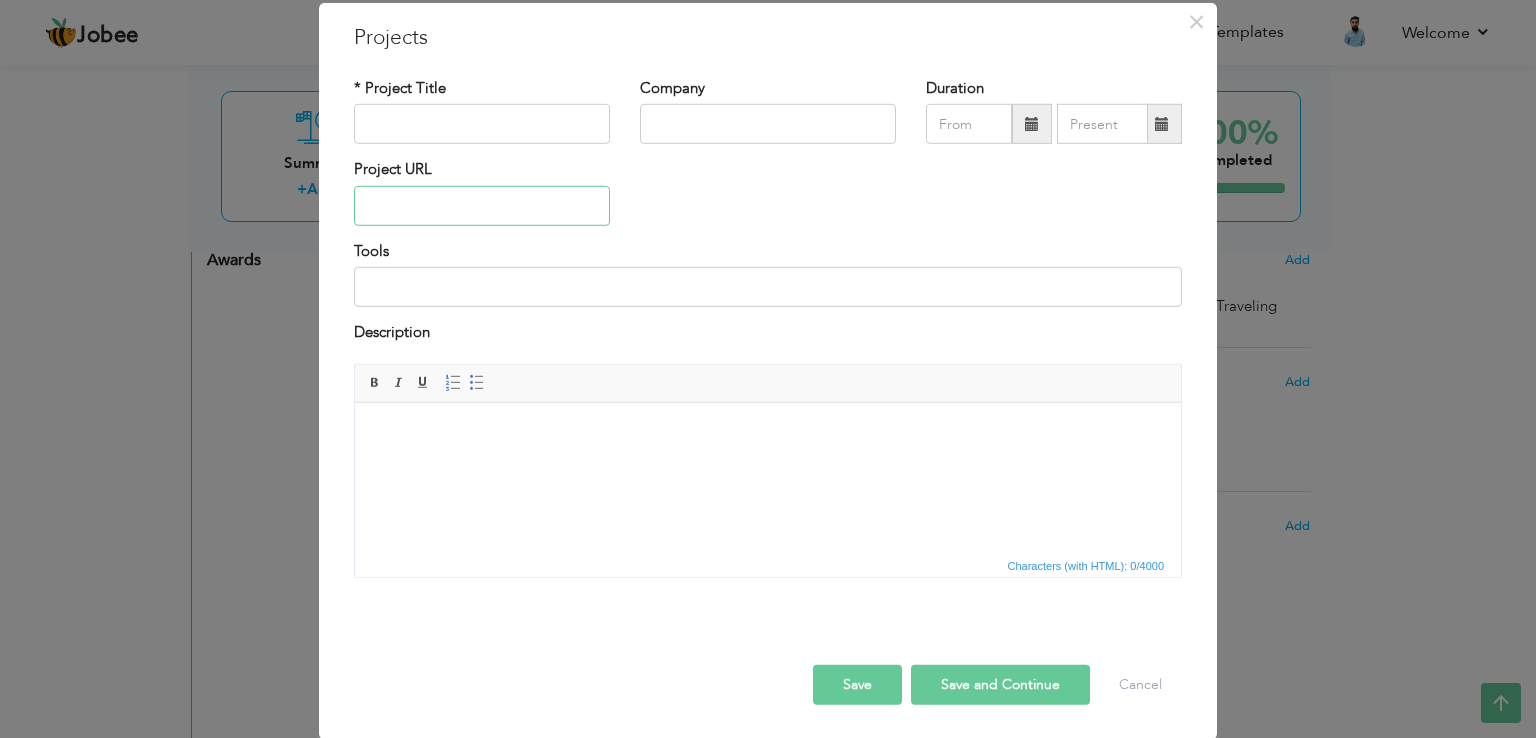 click at bounding box center (482, 206) 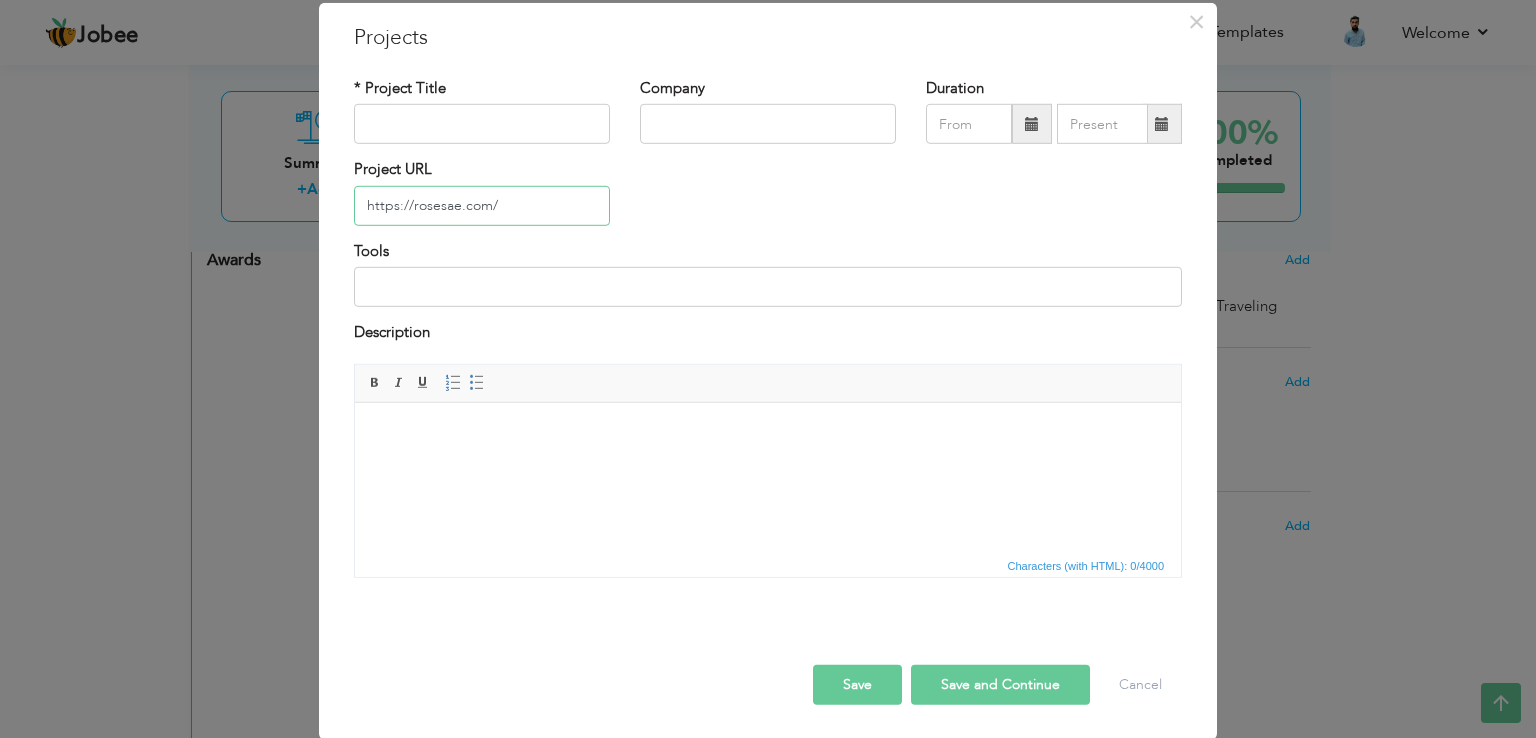 type on "https://rosesae.com/" 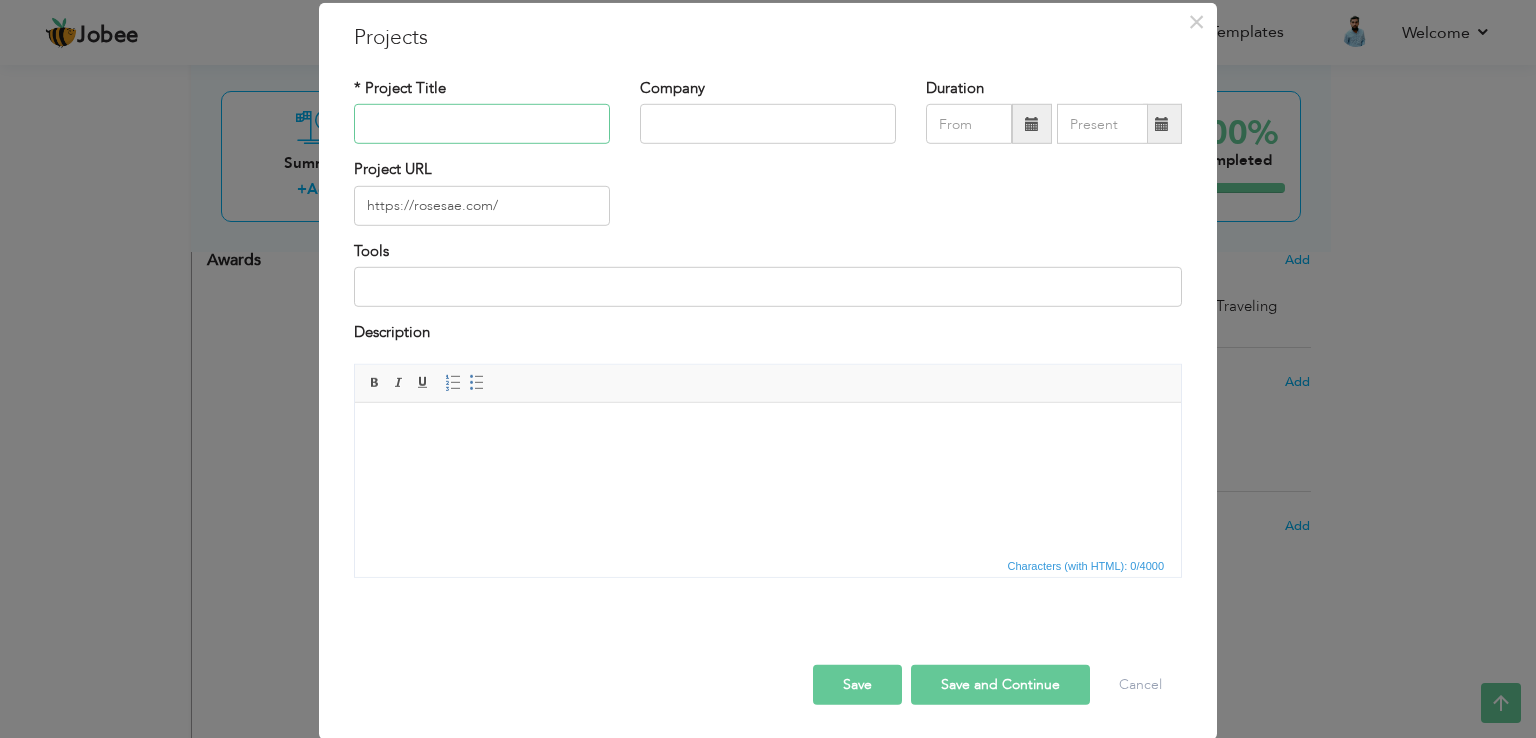 click at bounding box center (482, 124) 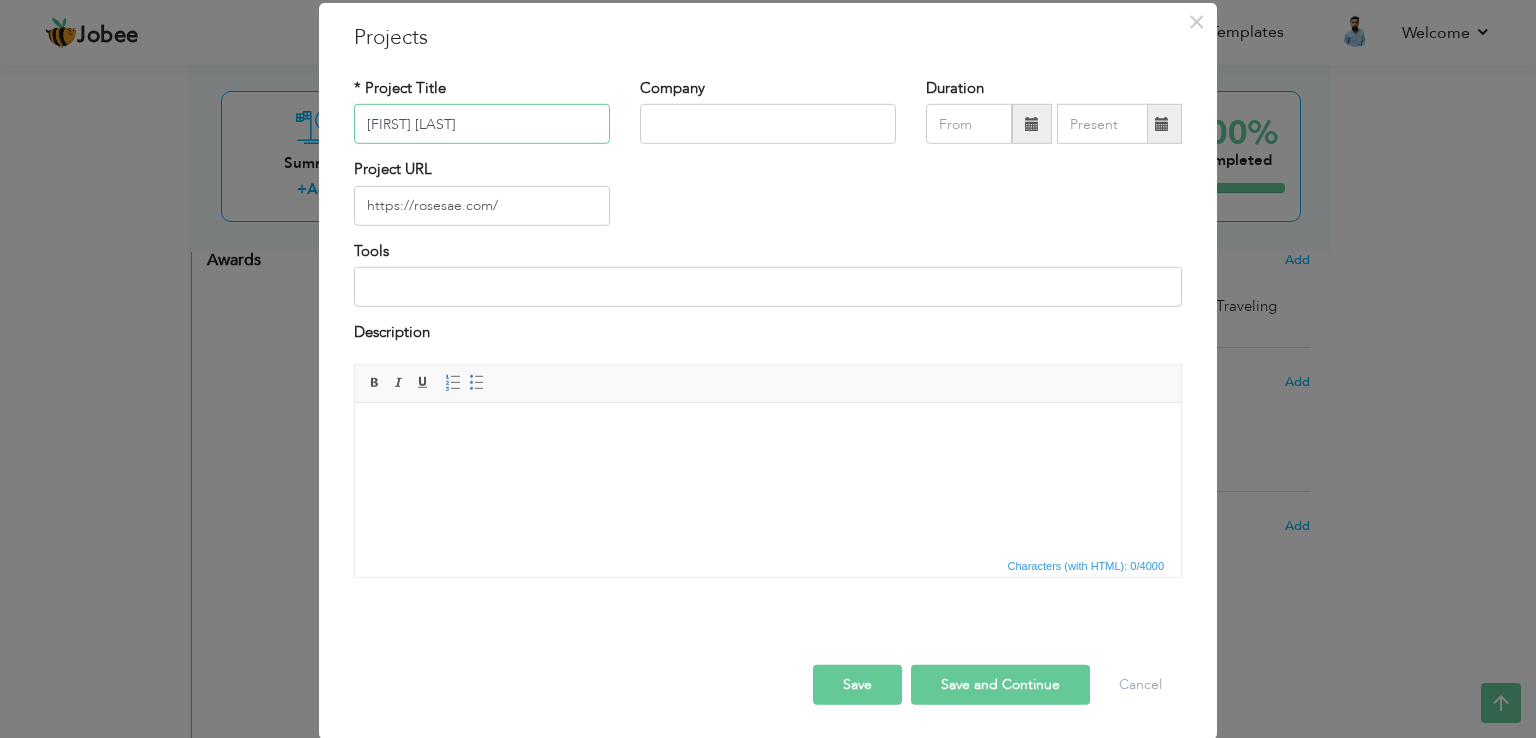 type on "Roses Ae" 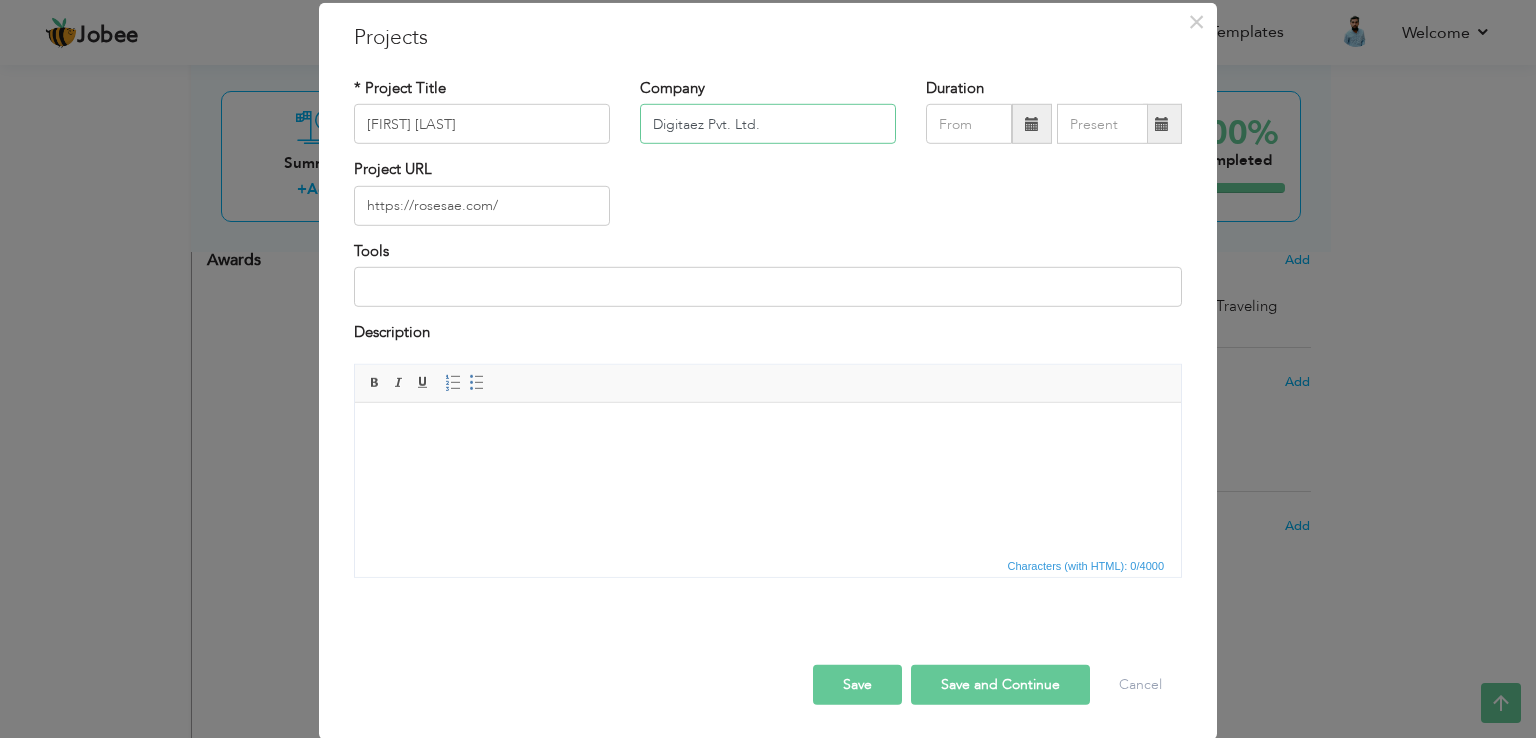 type on "Digitaez Pvt. Ltd." 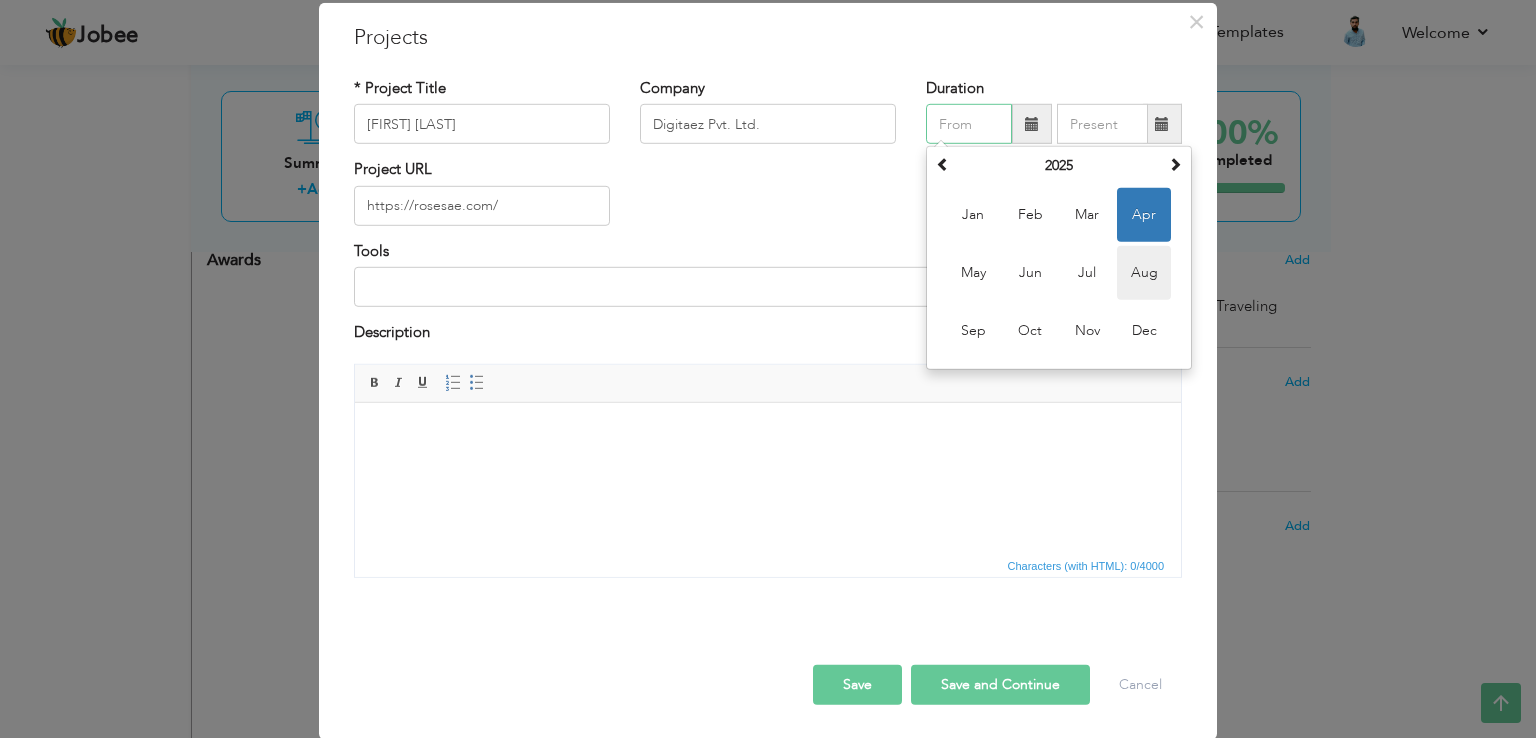 click on "Aug" at bounding box center (1144, 273) 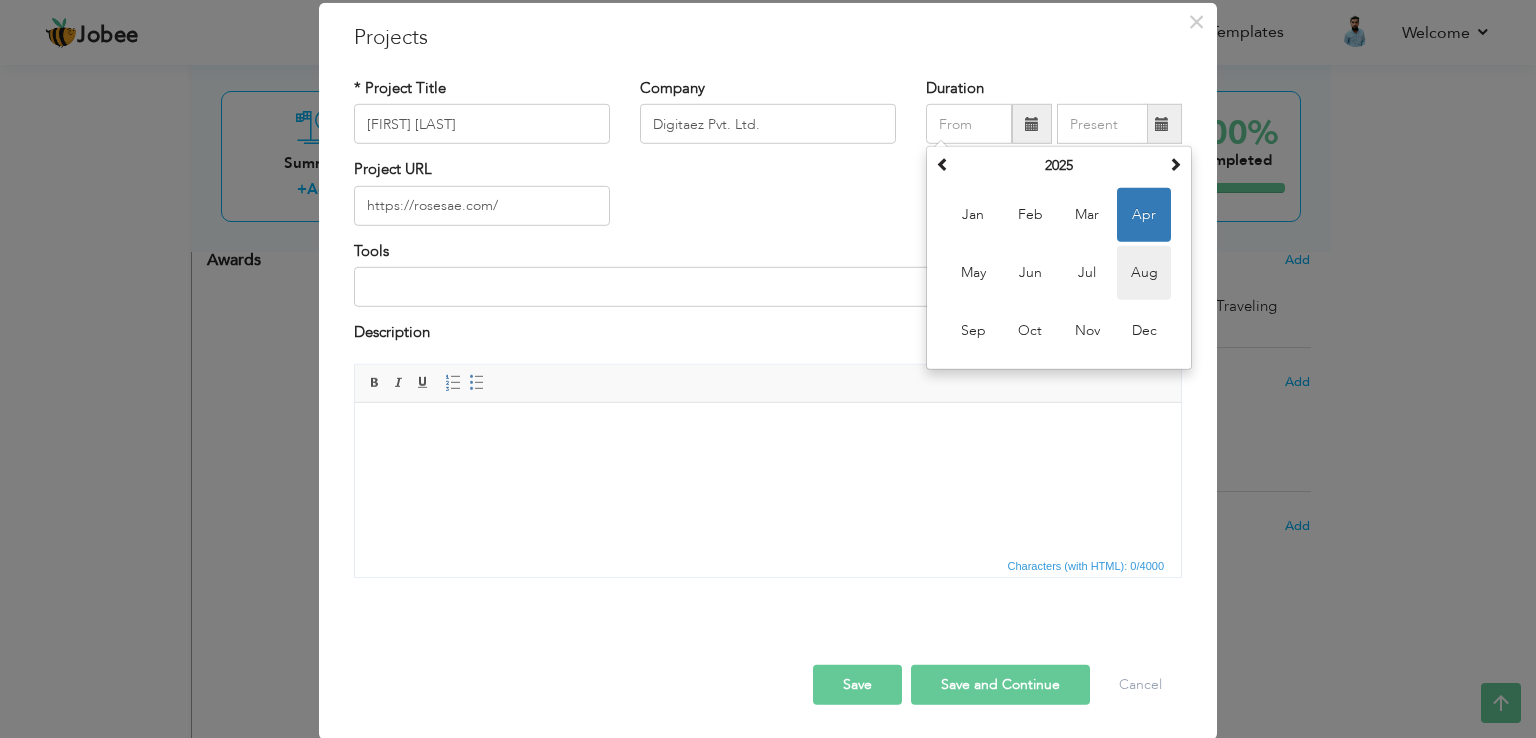 type on "08/2025" 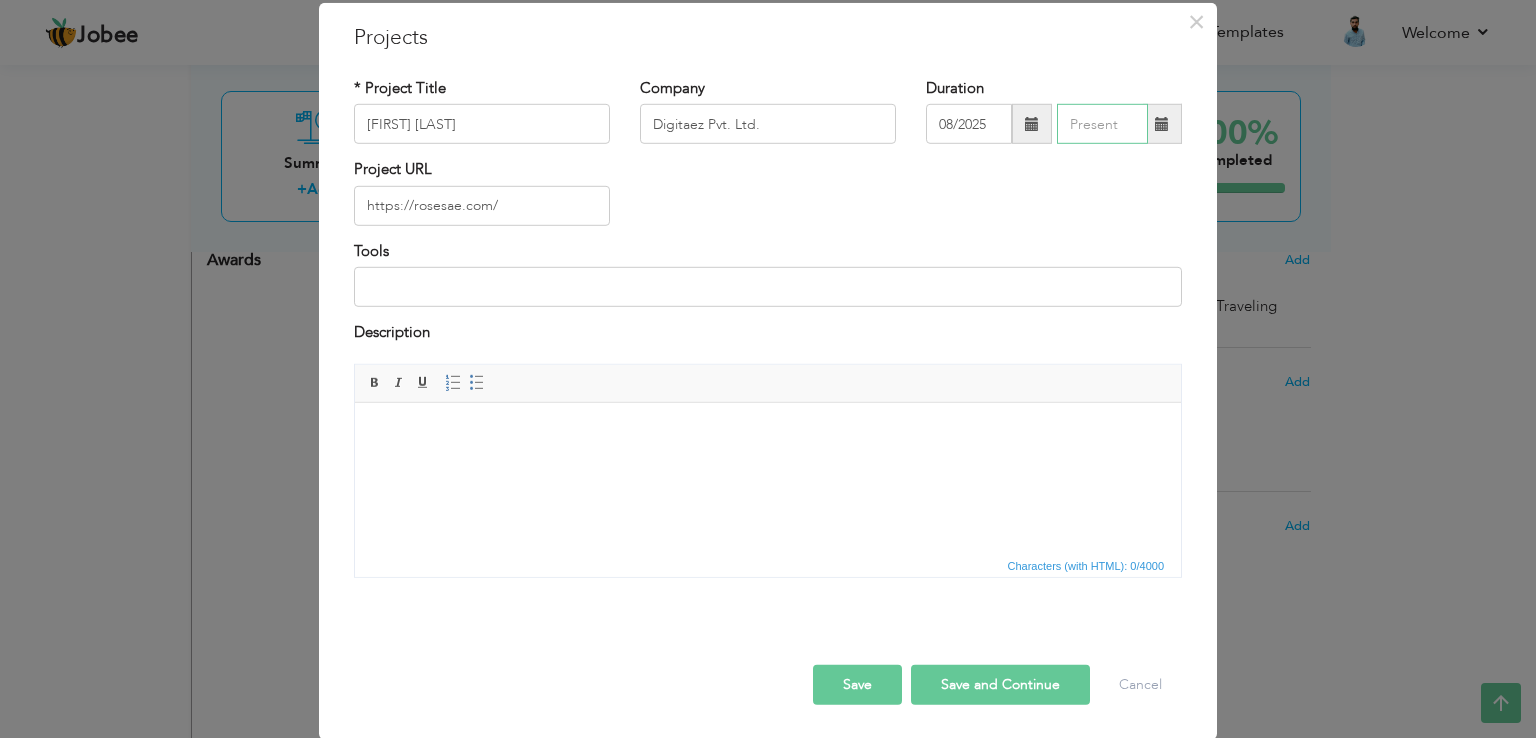 click at bounding box center (1102, 124) 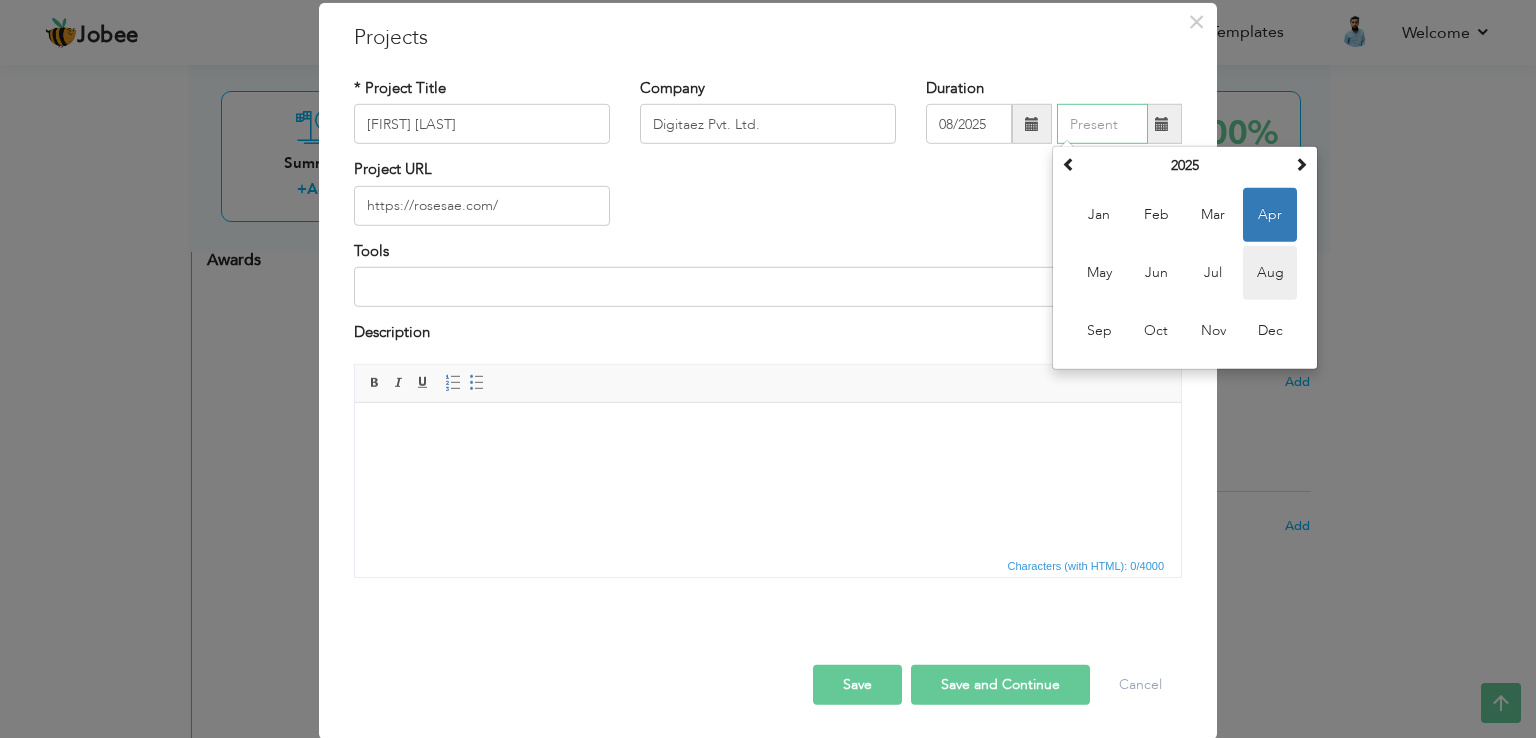 click on "Aug" at bounding box center [1270, 273] 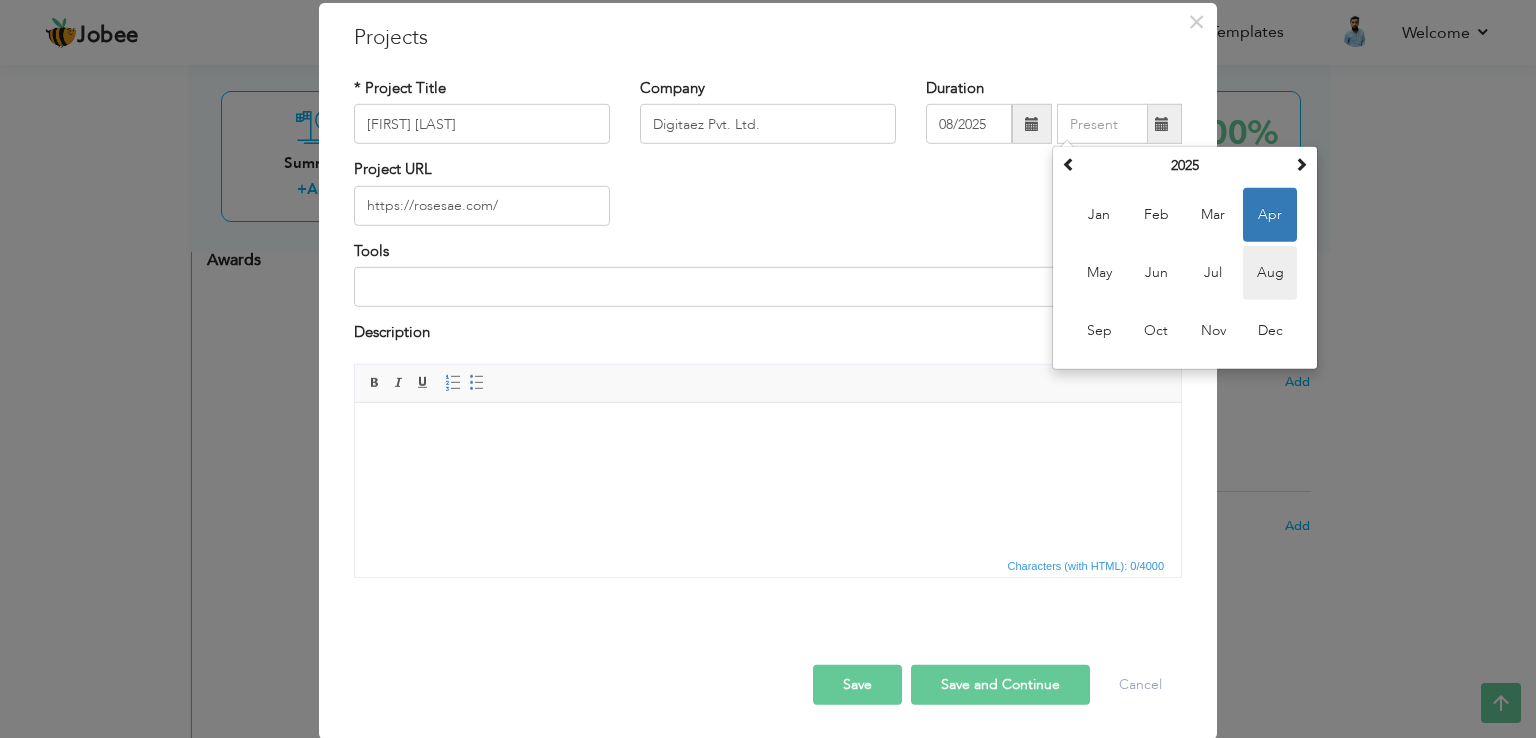 type on "08/2025" 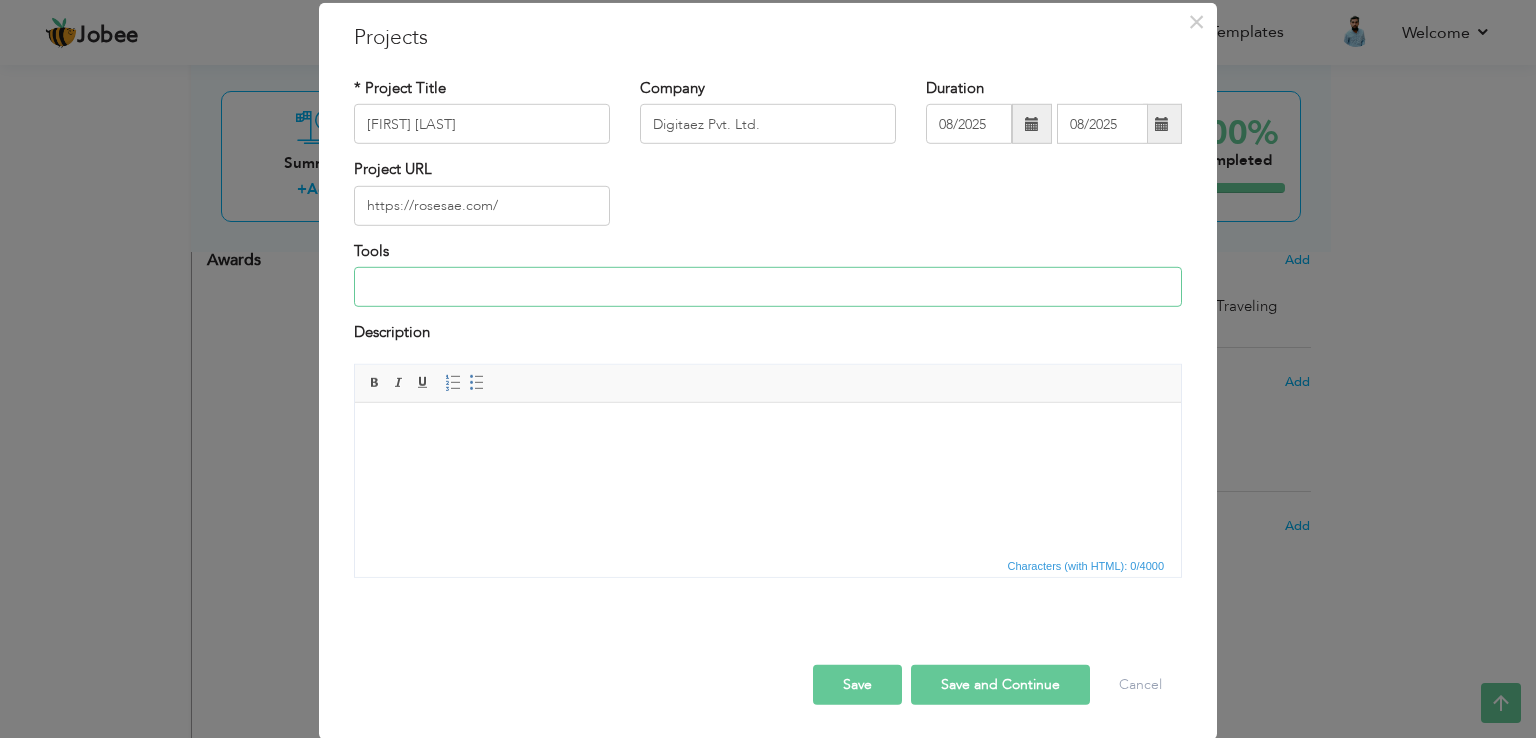 click at bounding box center [768, 287] 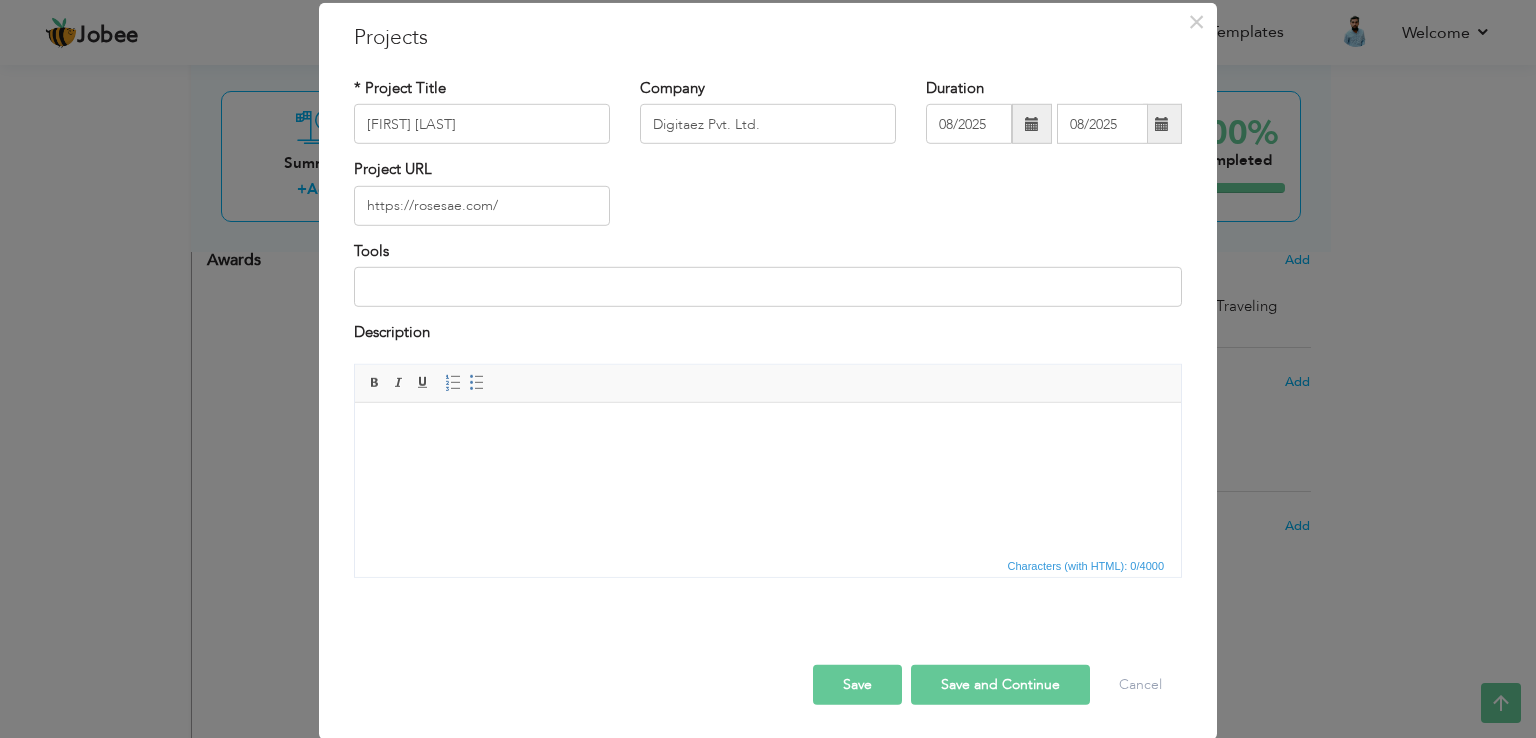 click at bounding box center (768, 432) 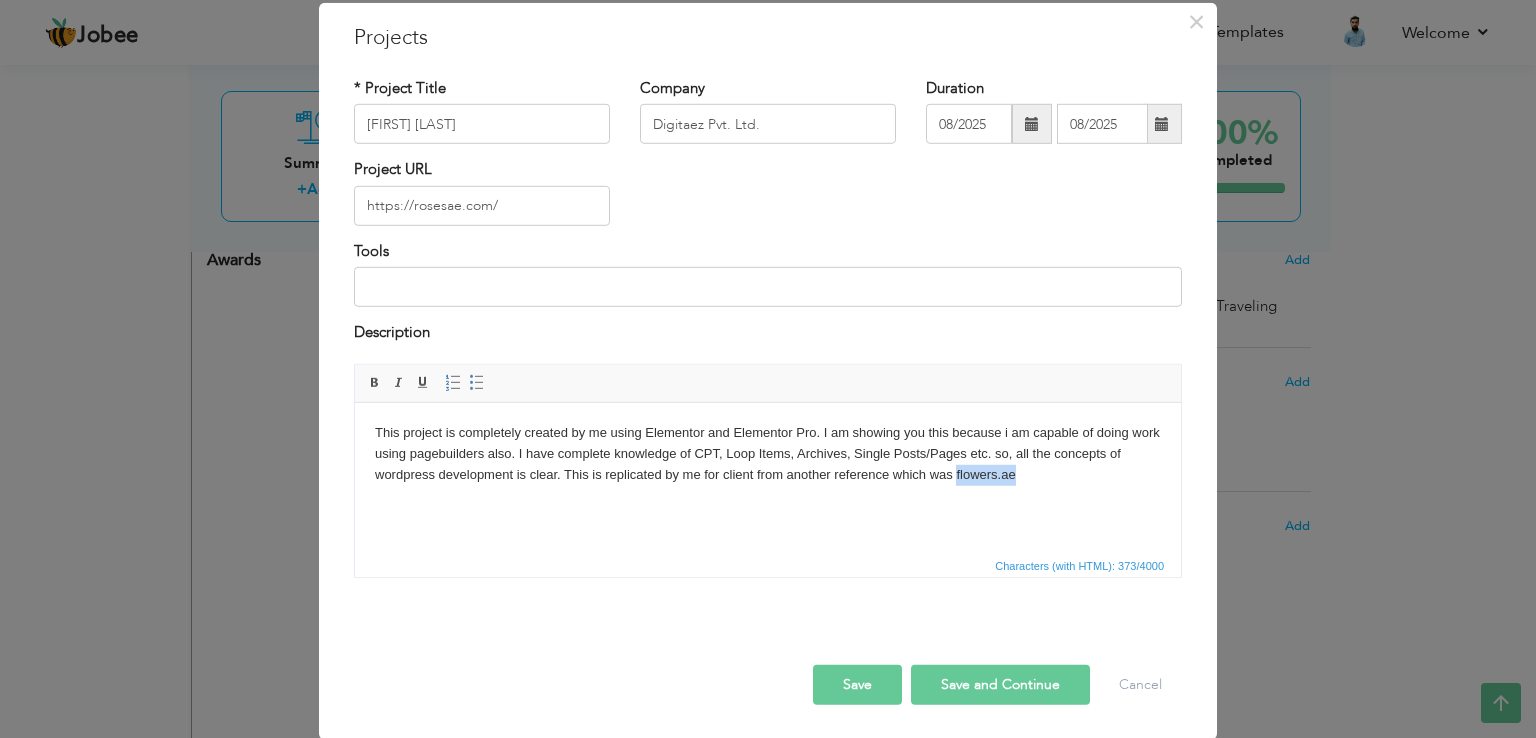 drag, startPoint x: 1020, startPoint y: 487, endPoint x: 957, endPoint y: 480, distance: 63.387695 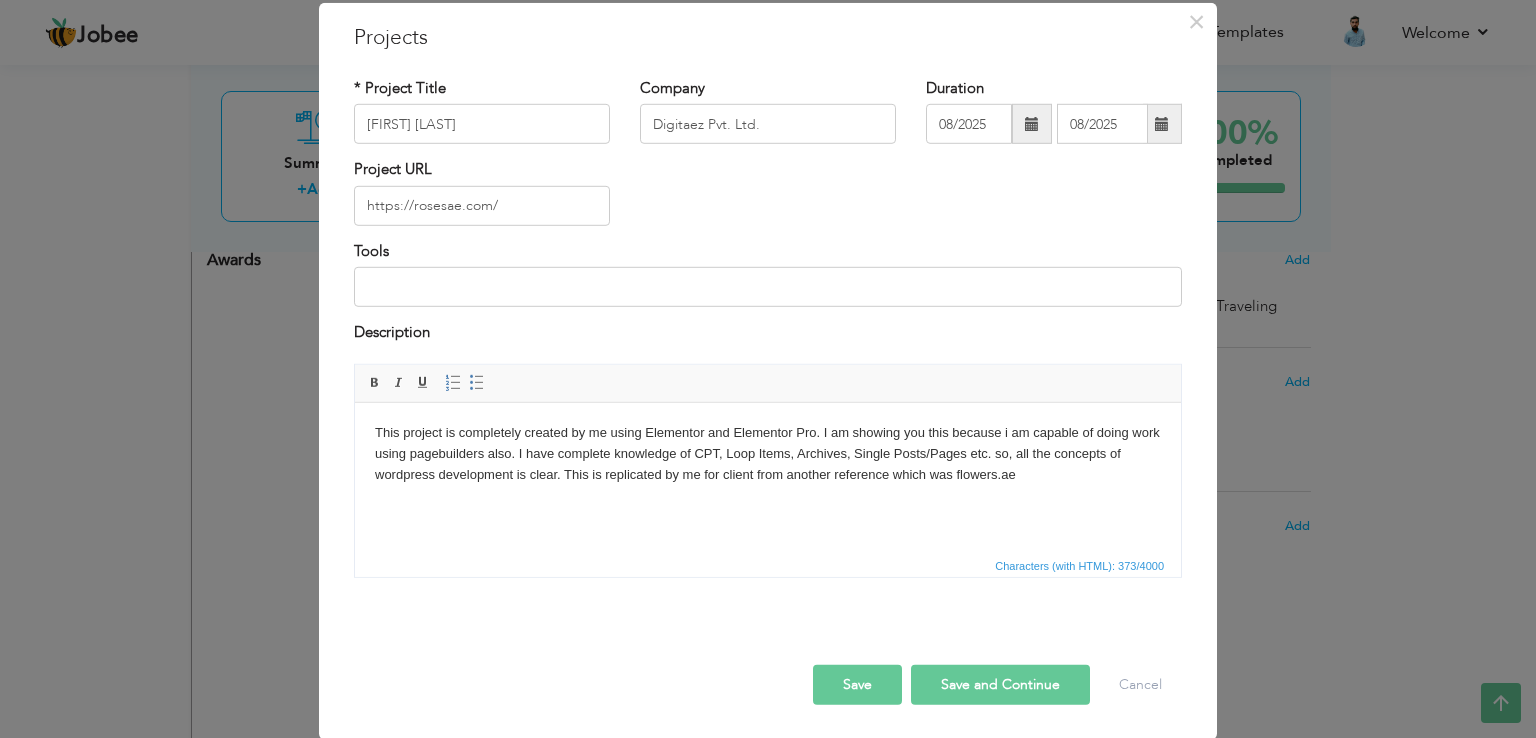 click on "This project is completely created by me using Elementor and Elementor Pro. I am showing you this because i am capable of doing work using pagebuilders also. I have complete knowledge of CPT, Loop Items, Archives, Single Posts/Pages etc. so, all the concepts of wordpress development is clear. This is replicated by me for client from another reference which was flowers.ae" at bounding box center [768, 453] 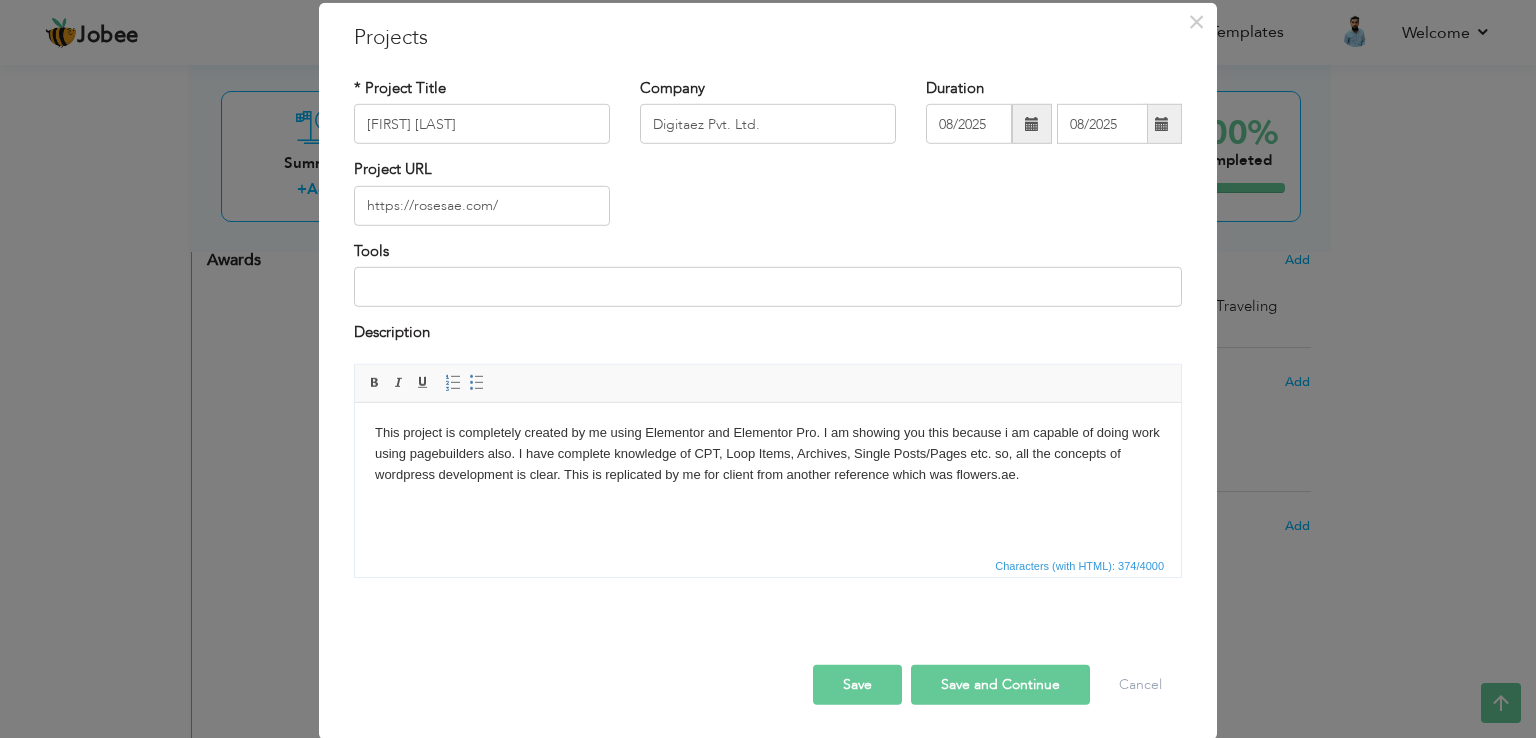 click on "Save" at bounding box center [857, 684] 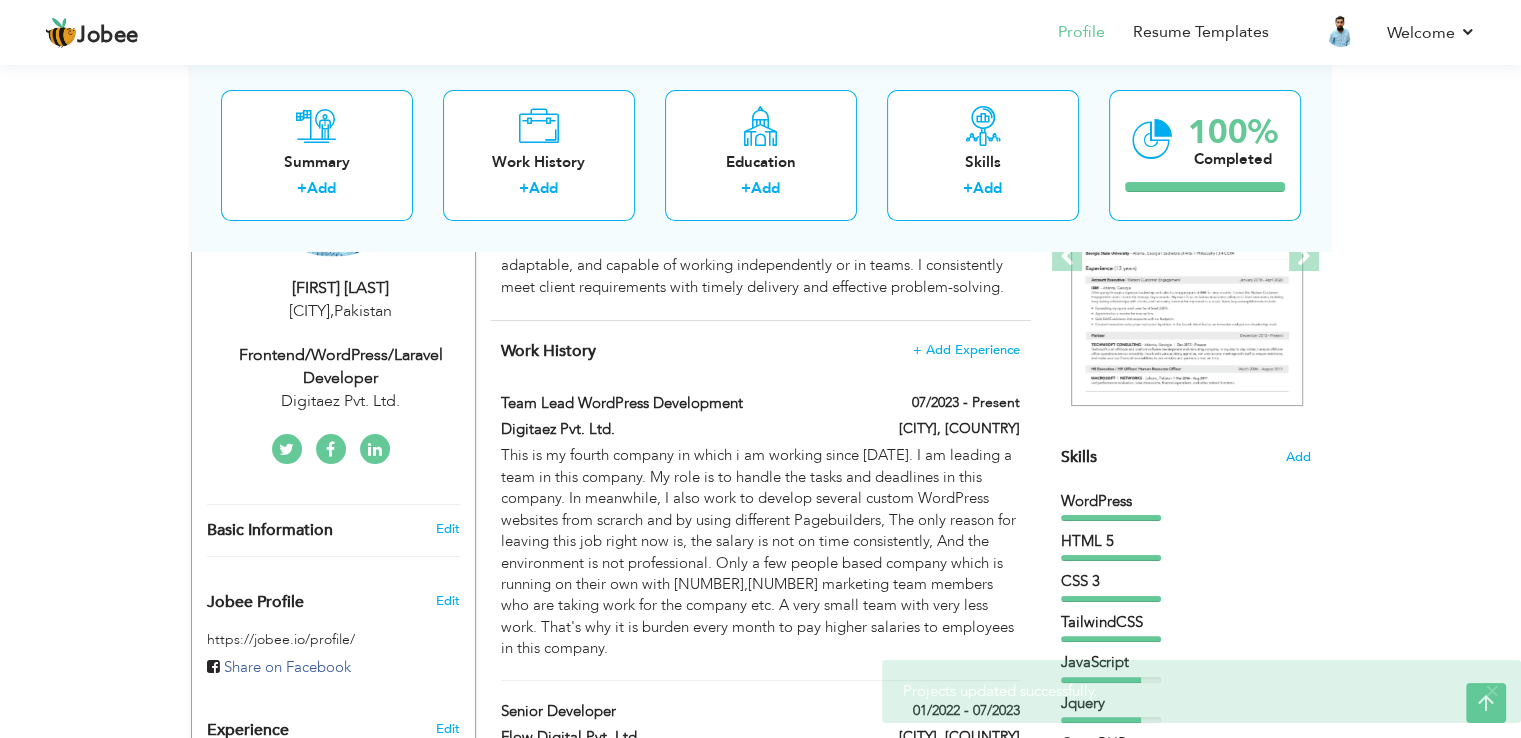 scroll, scrollTop: 162, scrollLeft: 0, axis: vertical 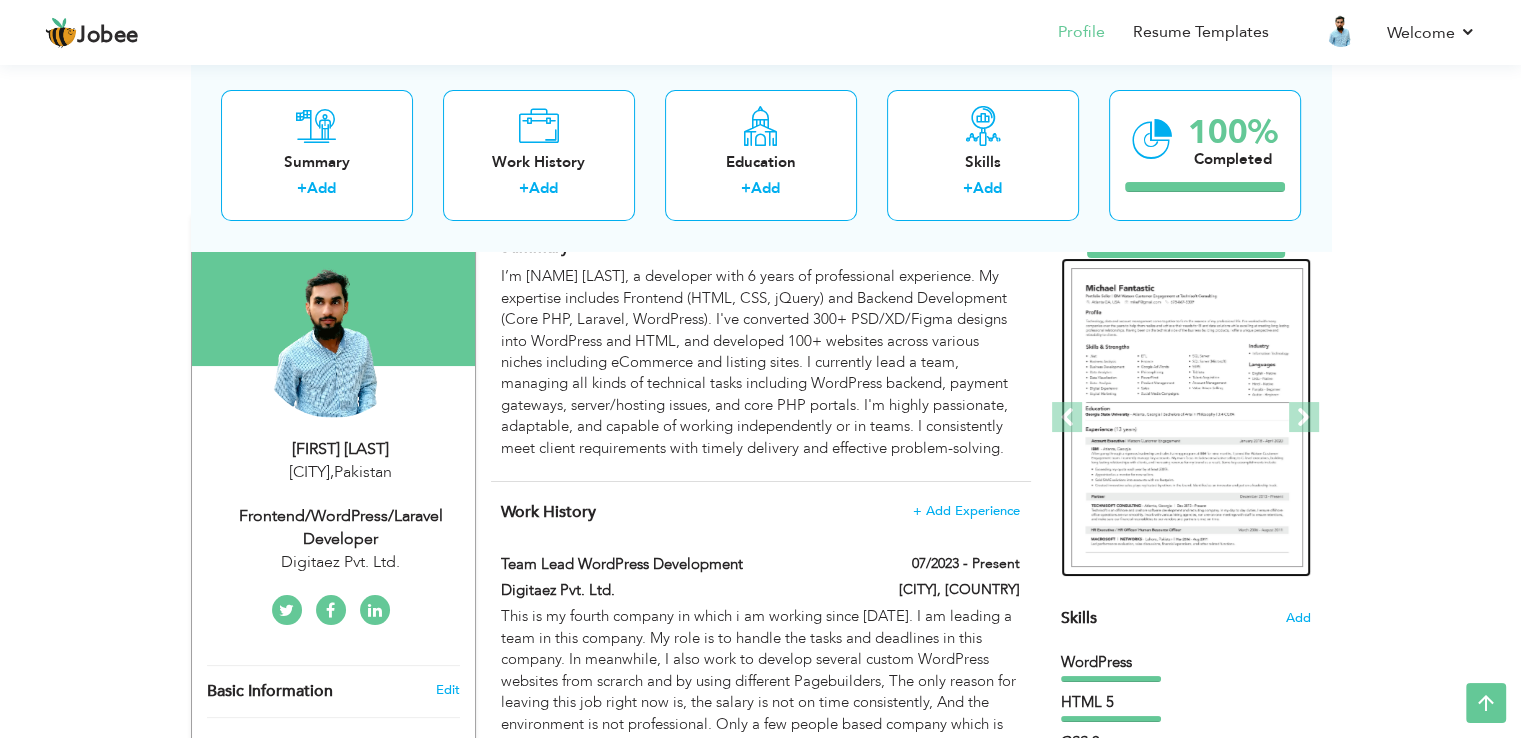click at bounding box center [1187, 418] 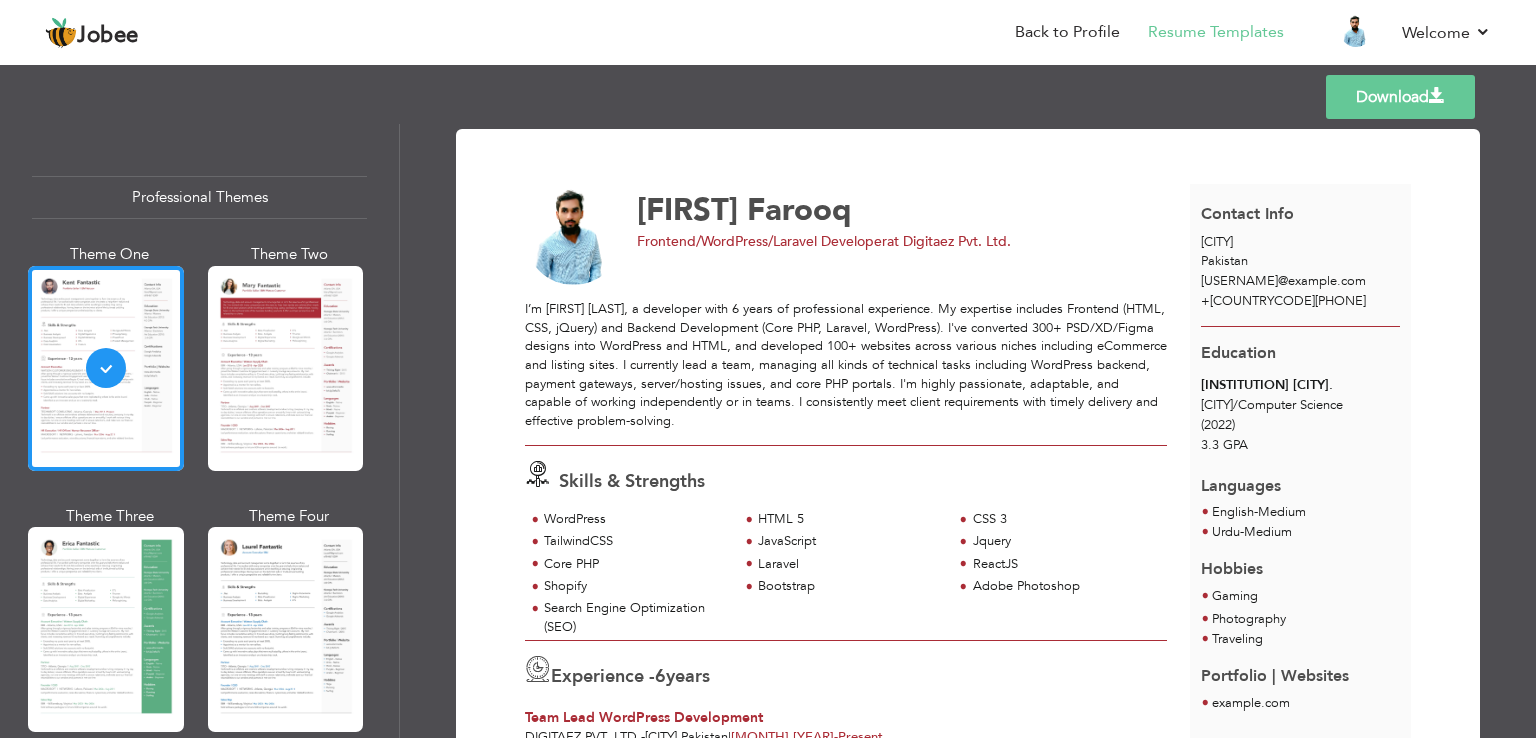 scroll, scrollTop: 0, scrollLeft: 0, axis: both 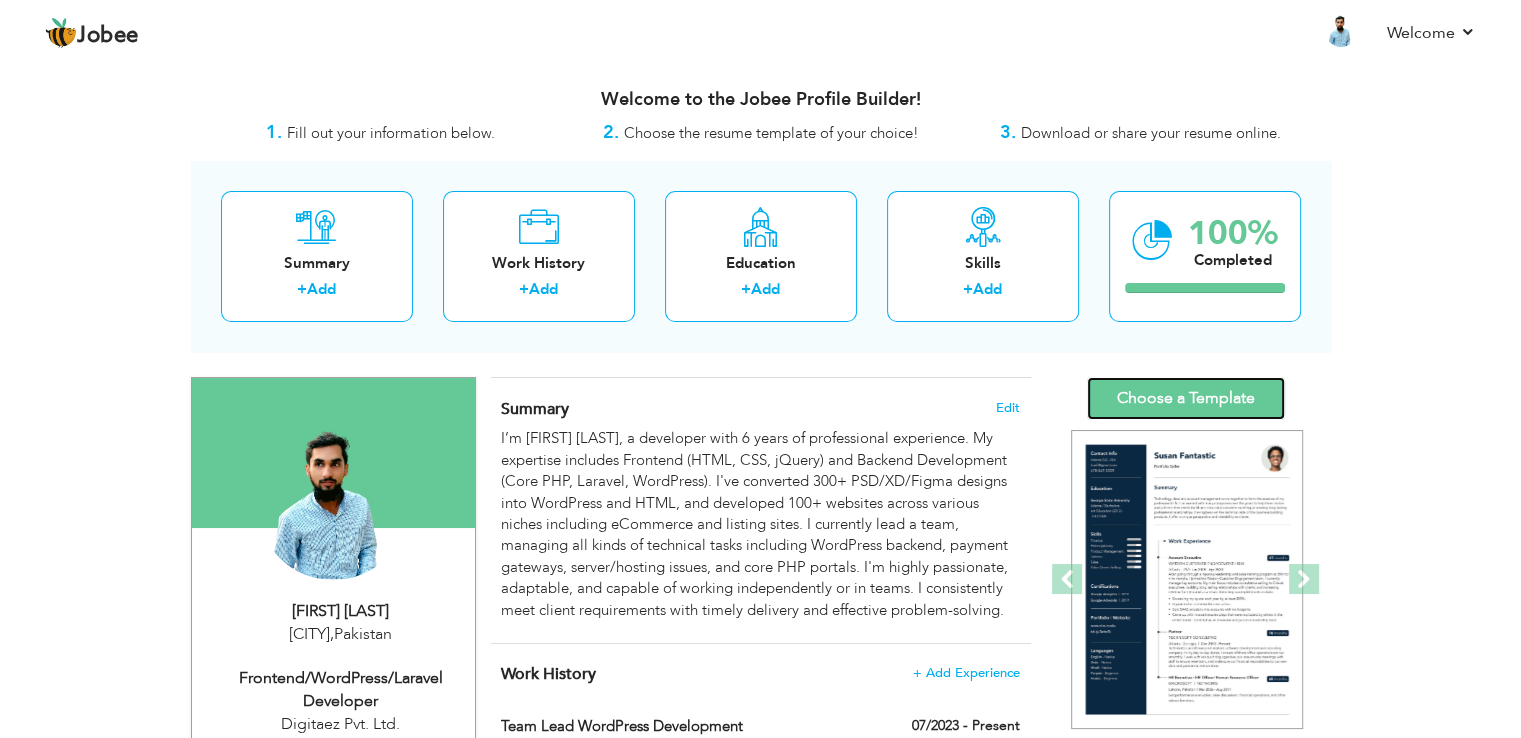 click on "Choose a Template" at bounding box center [1186, 398] 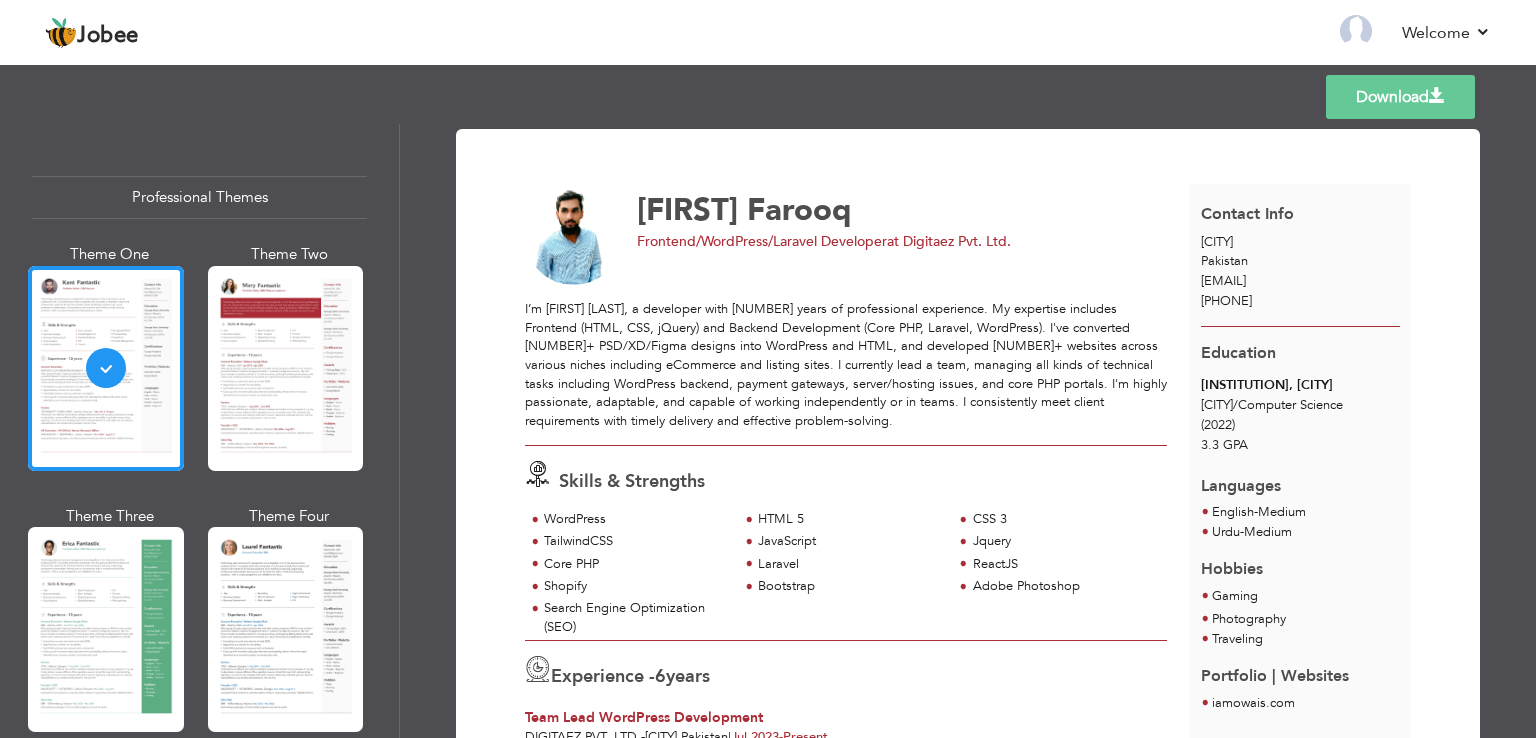 scroll, scrollTop: 0, scrollLeft: 0, axis: both 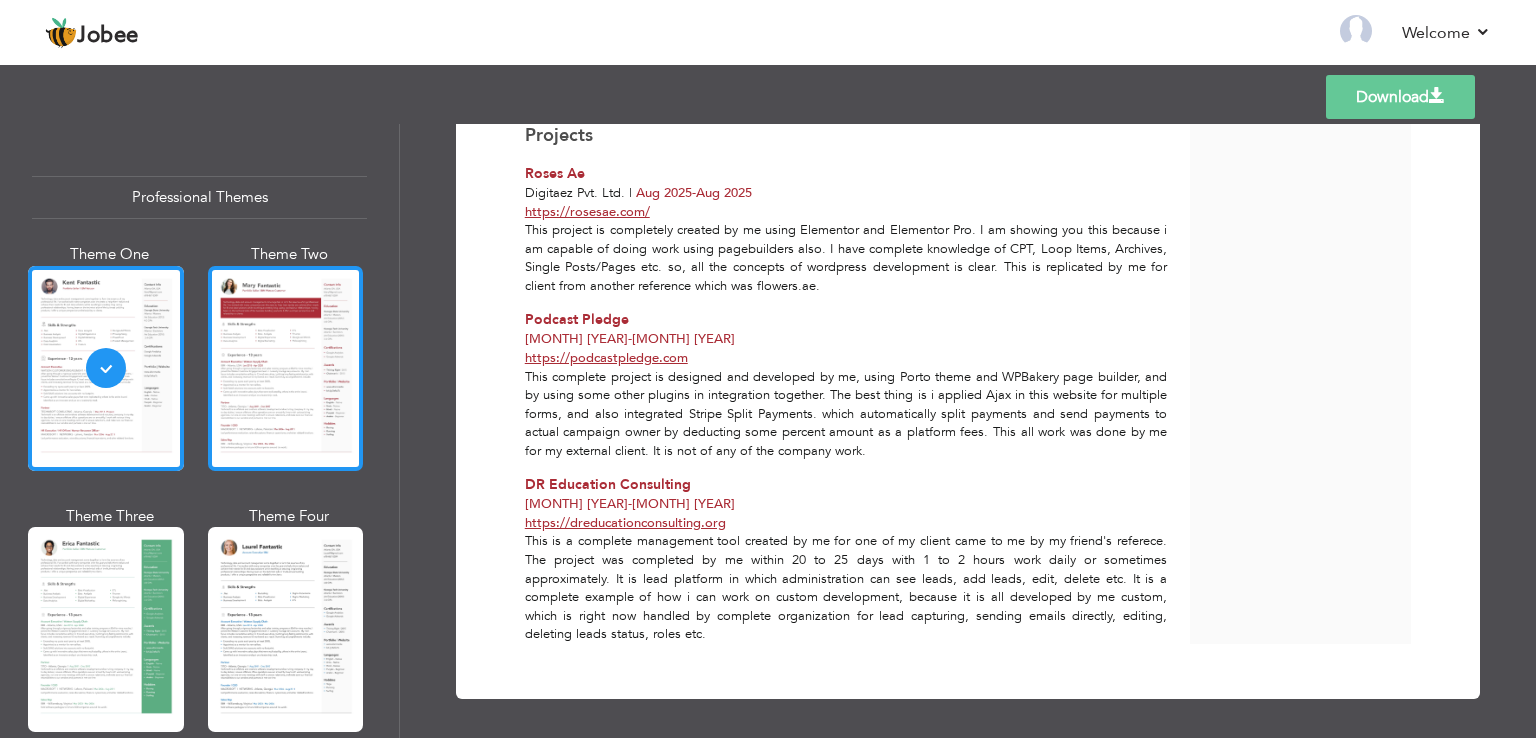 click at bounding box center (286, 368) 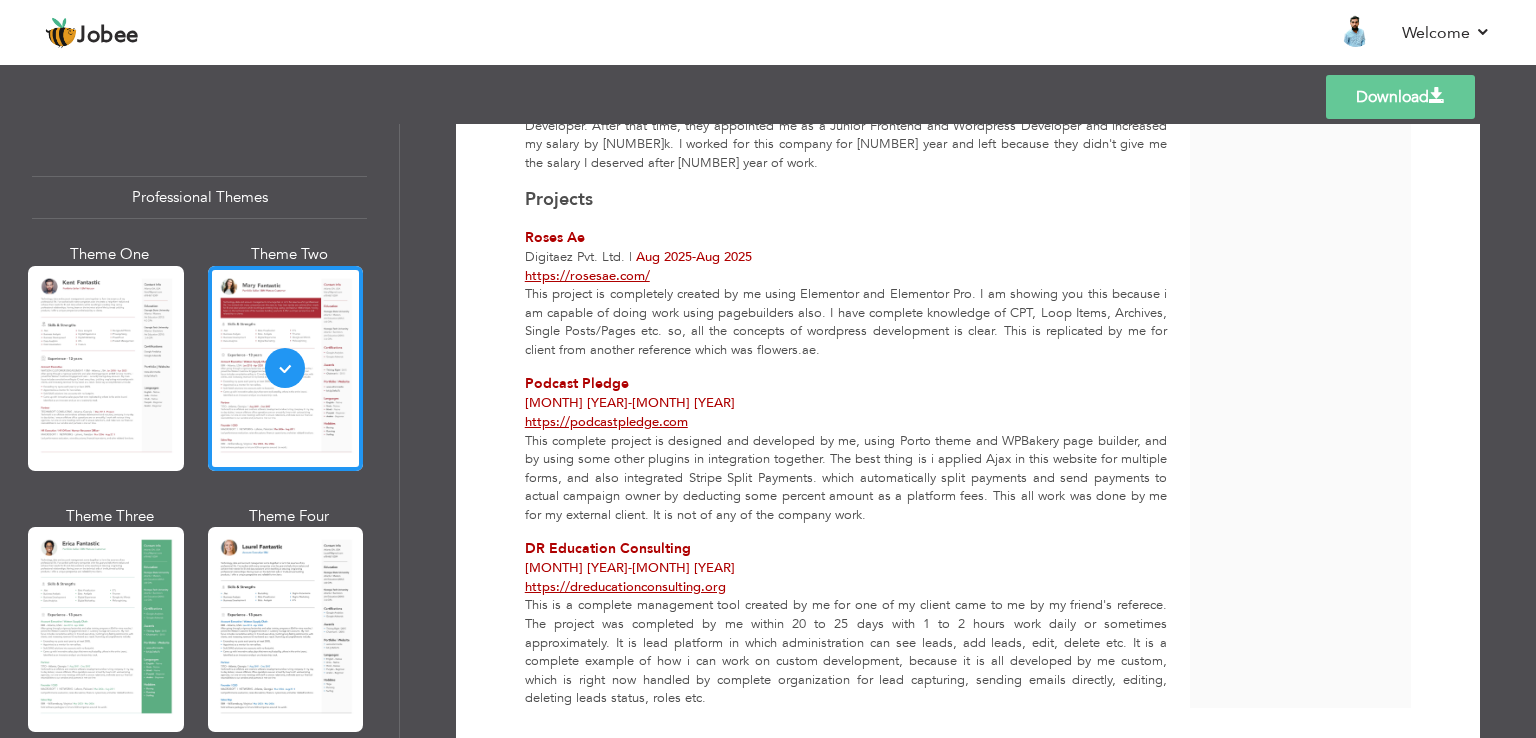 scroll, scrollTop: 1200, scrollLeft: 0, axis: vertical 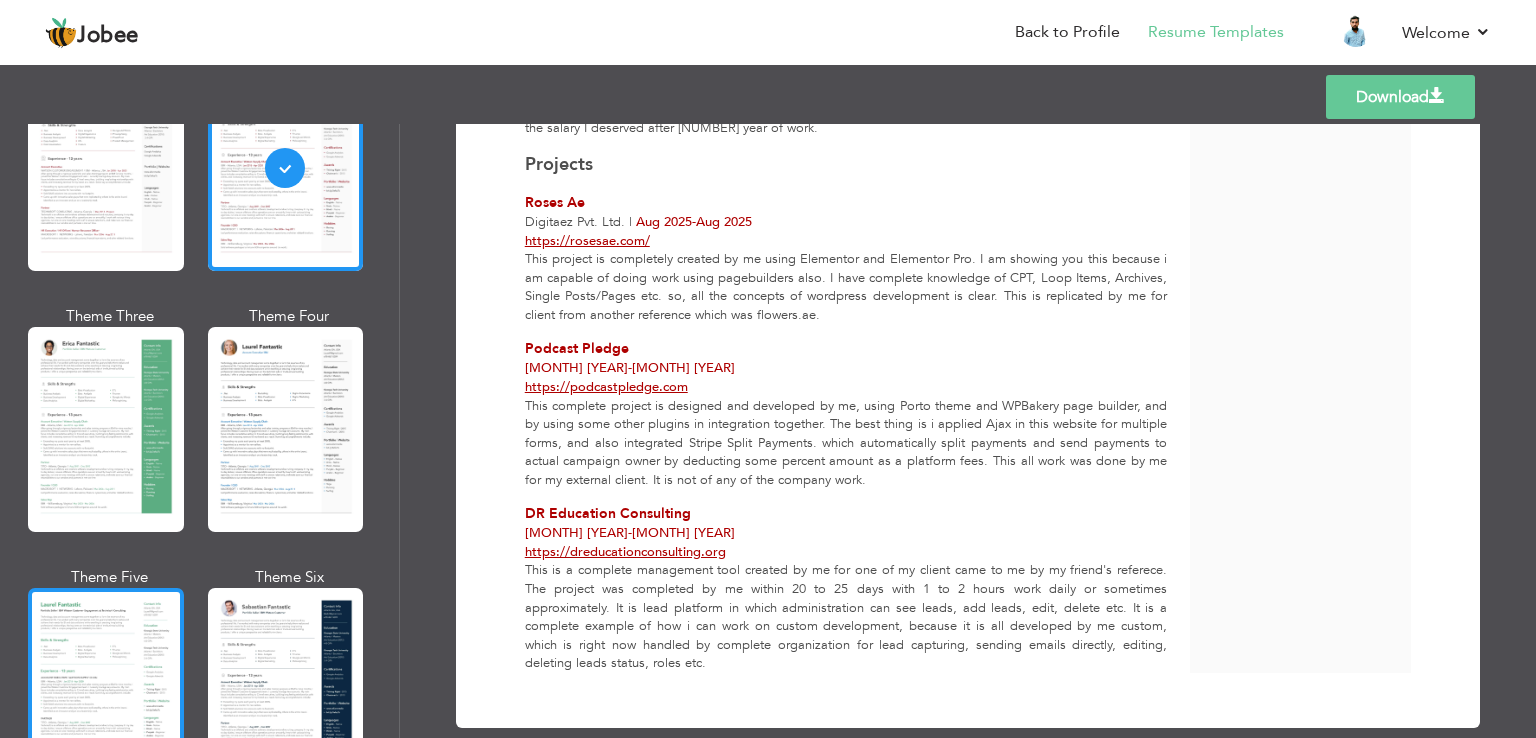 click at bounding box center (106, 690) 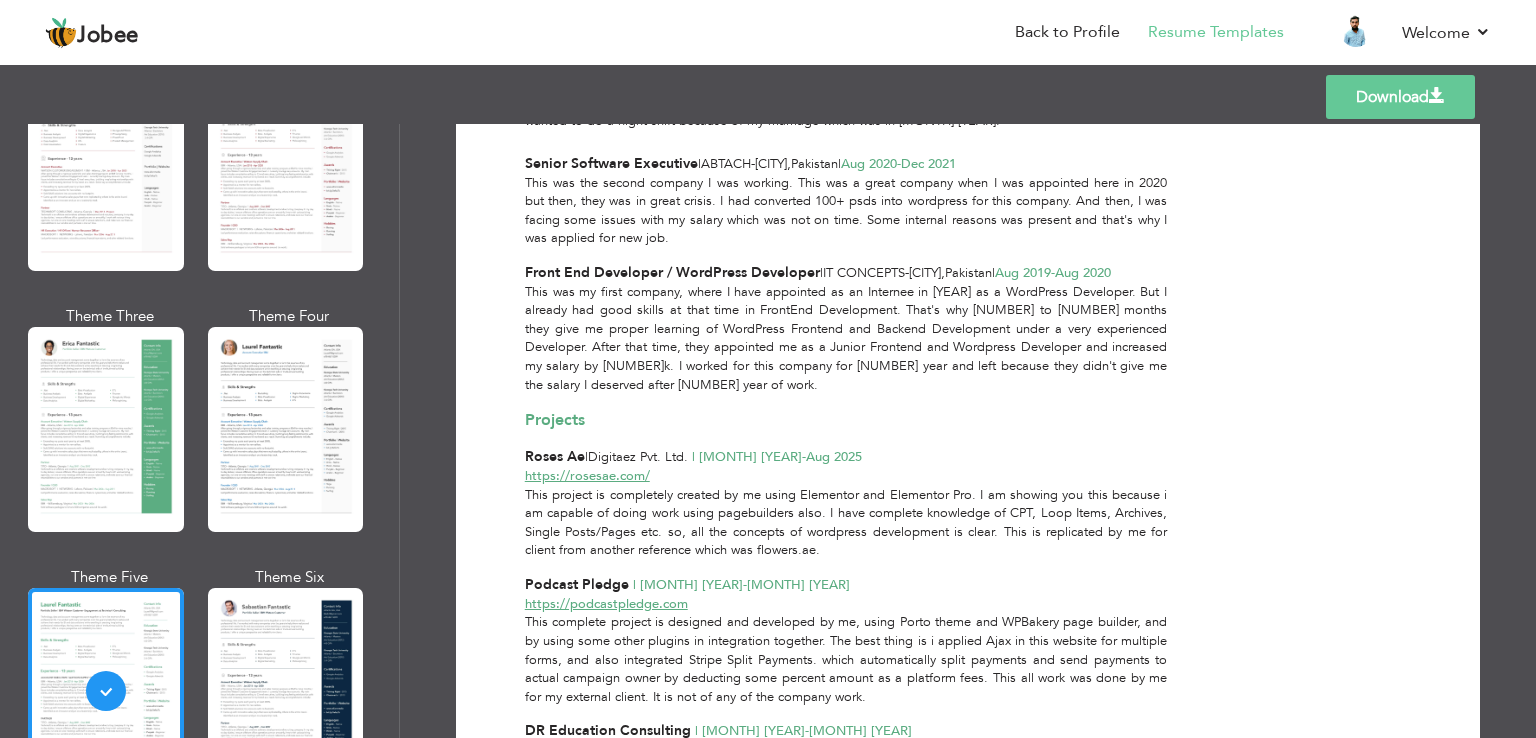 scroll, scrollTop: 1030, scrollLeft: 0, axis: vertical 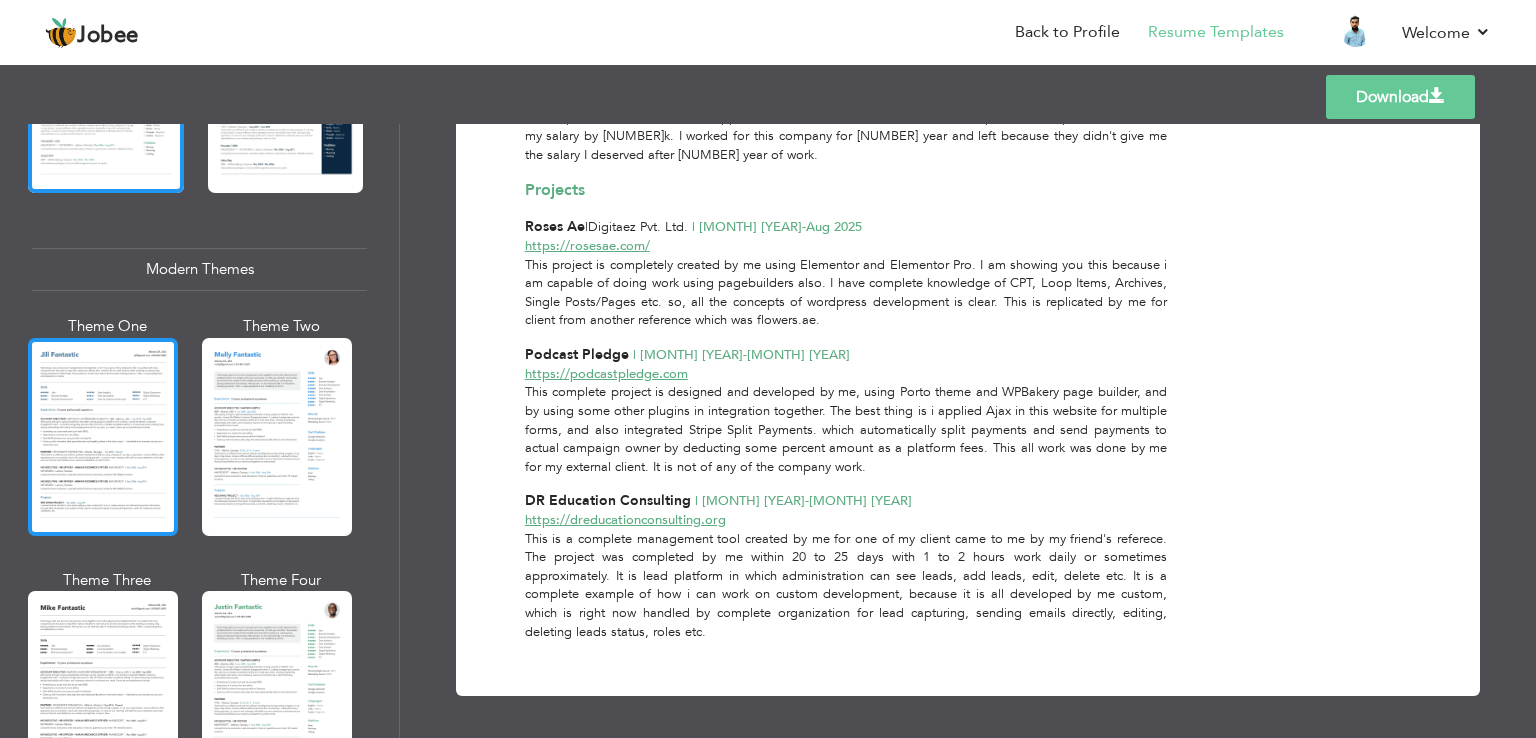 click at bounding box center [103, 437] 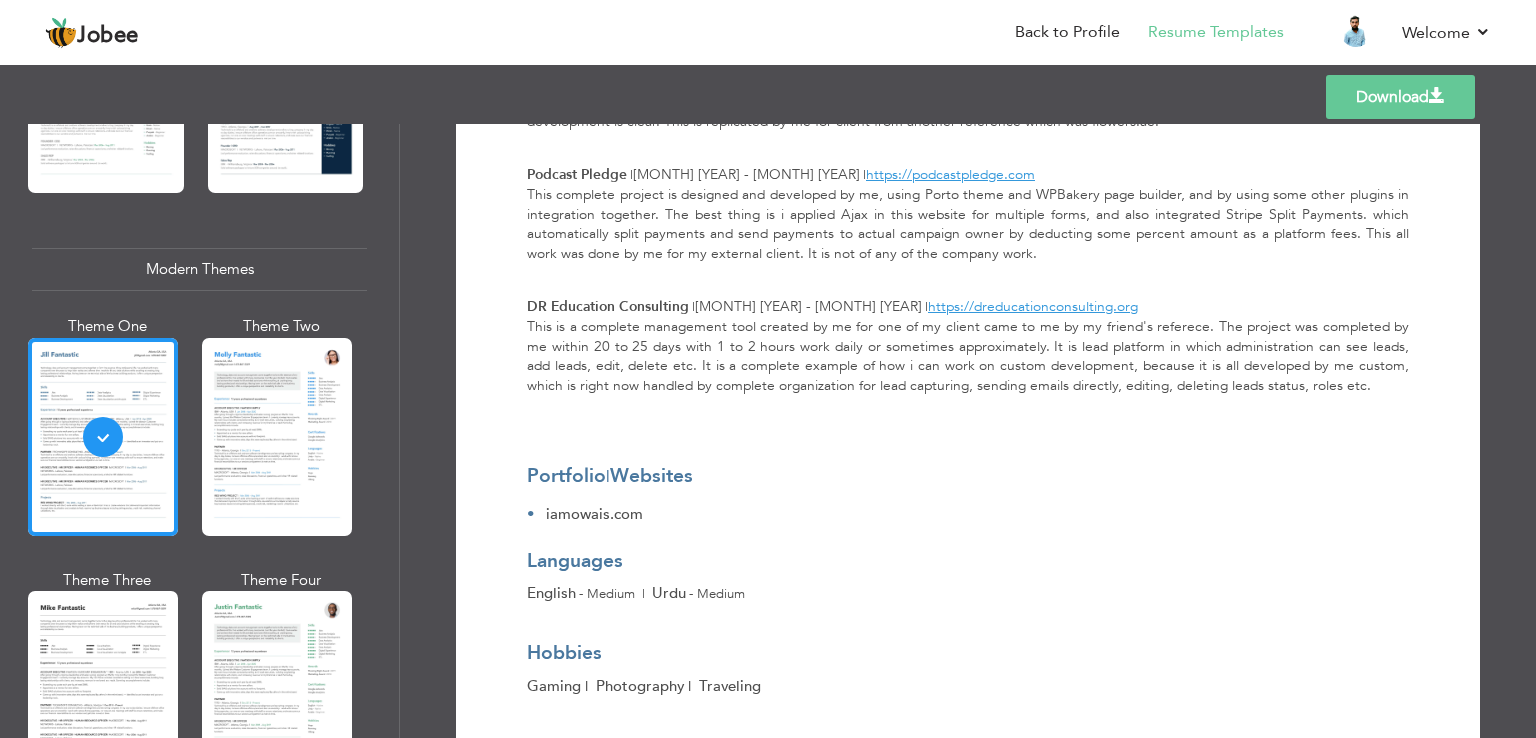 scroll, scrollTop: 1430, scrollLeft: 0, axis: vertical 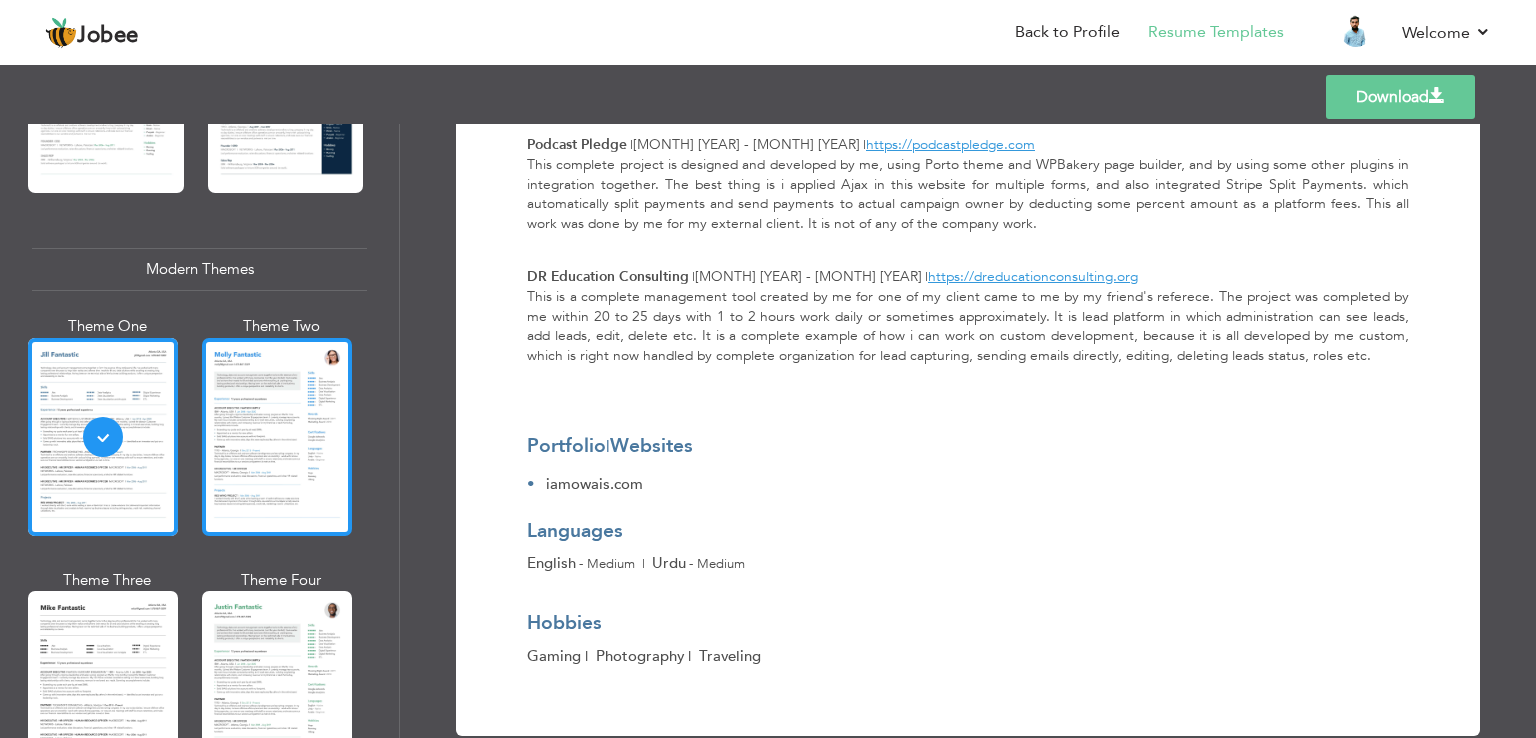 click at bounding box center [277, 437] 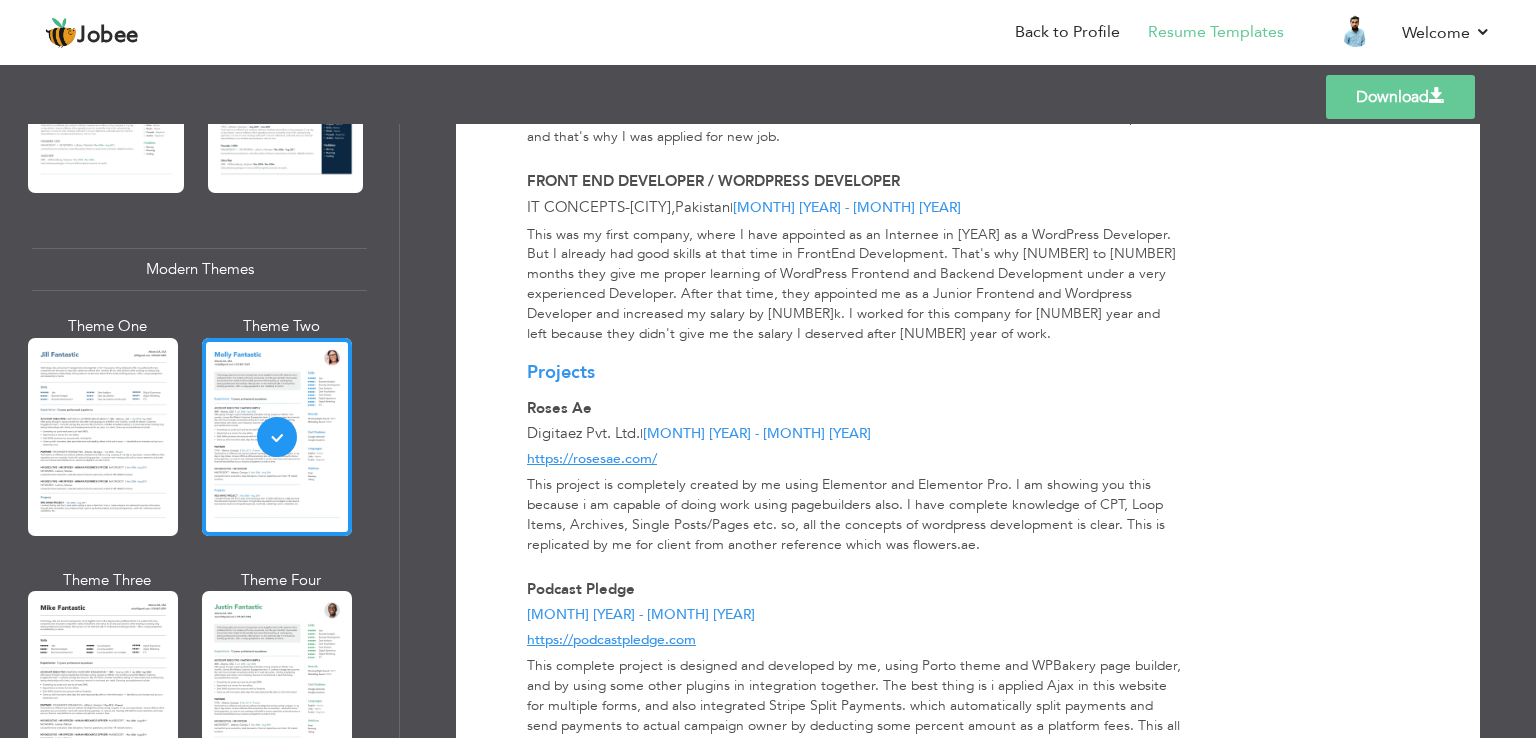 scroll, scrollTop: 1528, scrollLeft: 0, axis: vertical 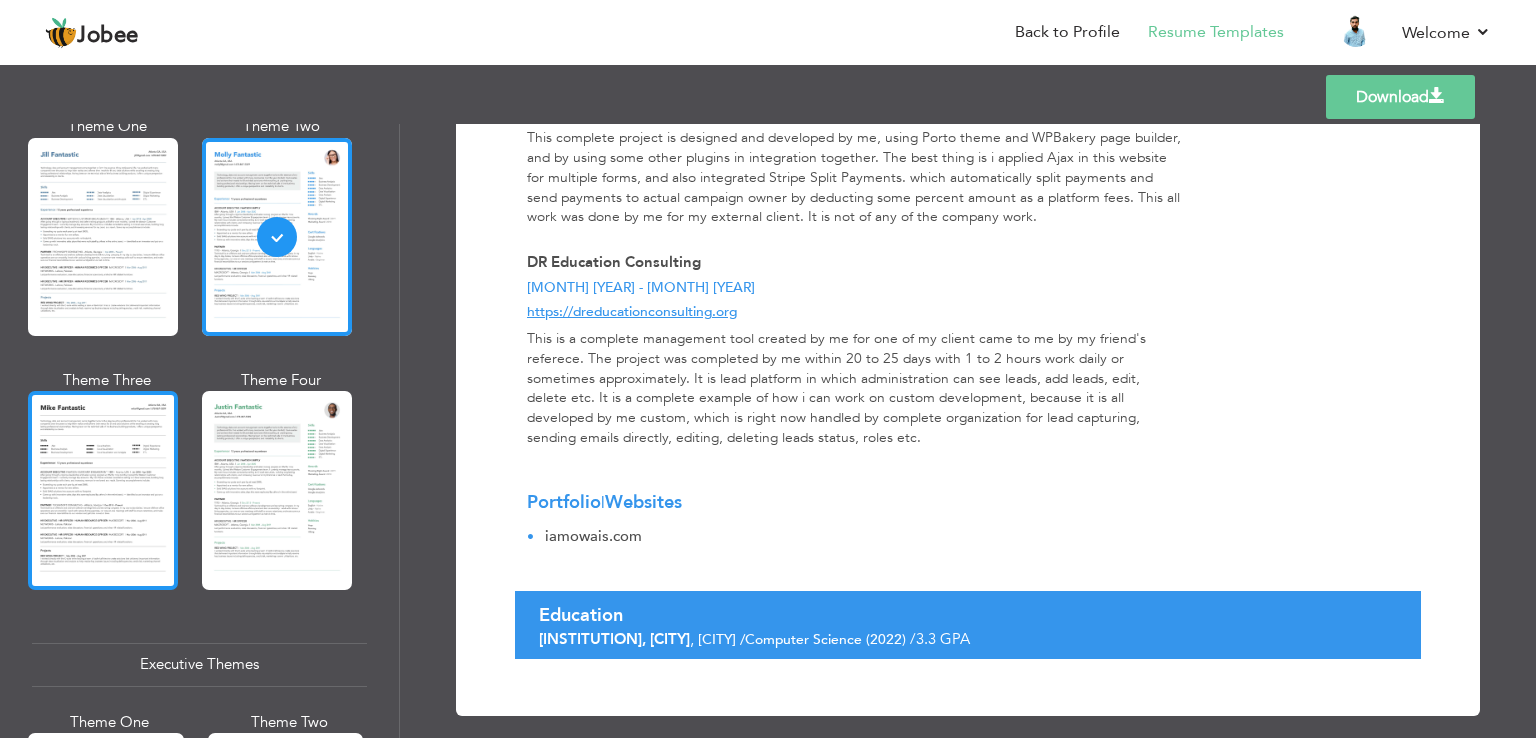 click at bounding box center (103, 490) 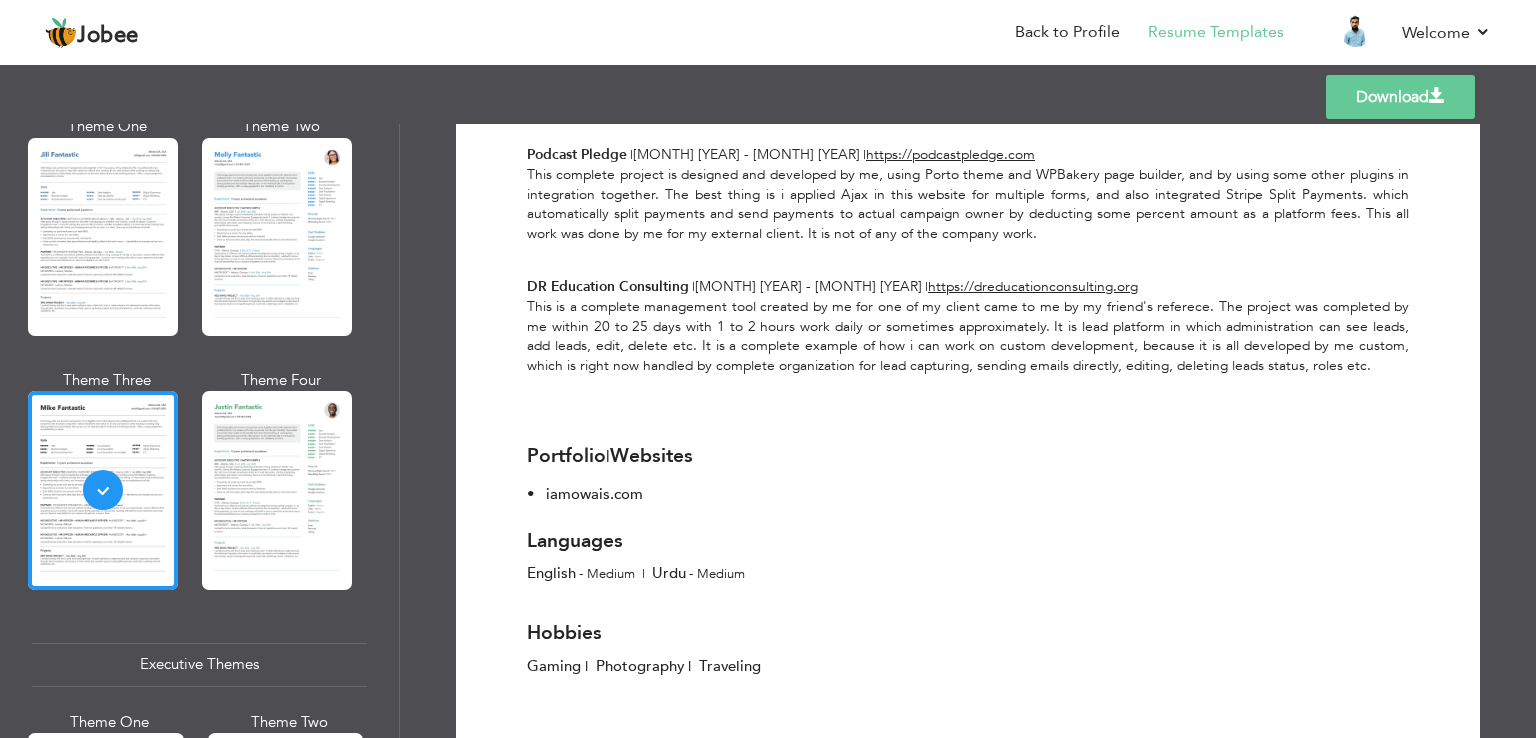 scroll, scrollTop: 1430, scrollLeft: 0, axis: vertical 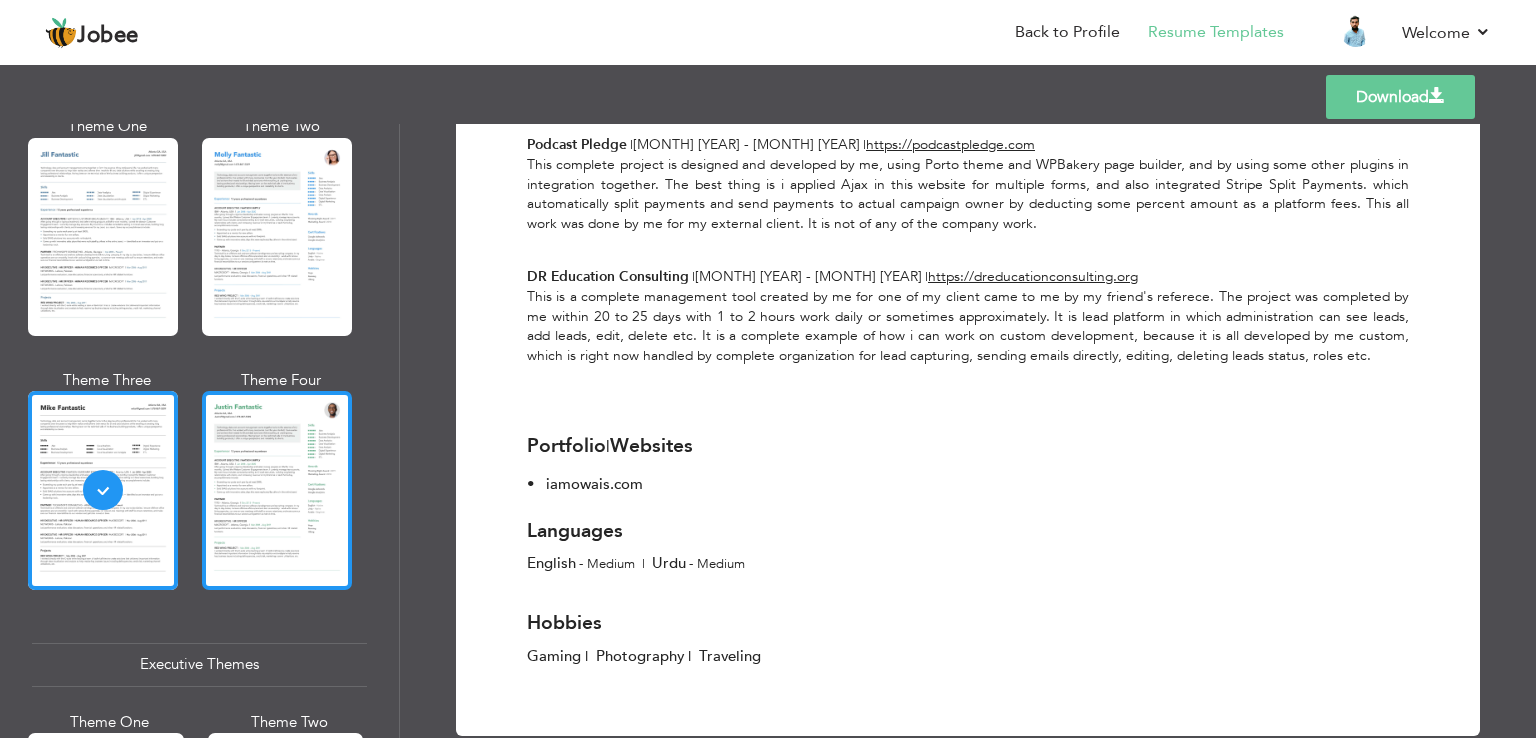 click at bounding box center [277, 490] 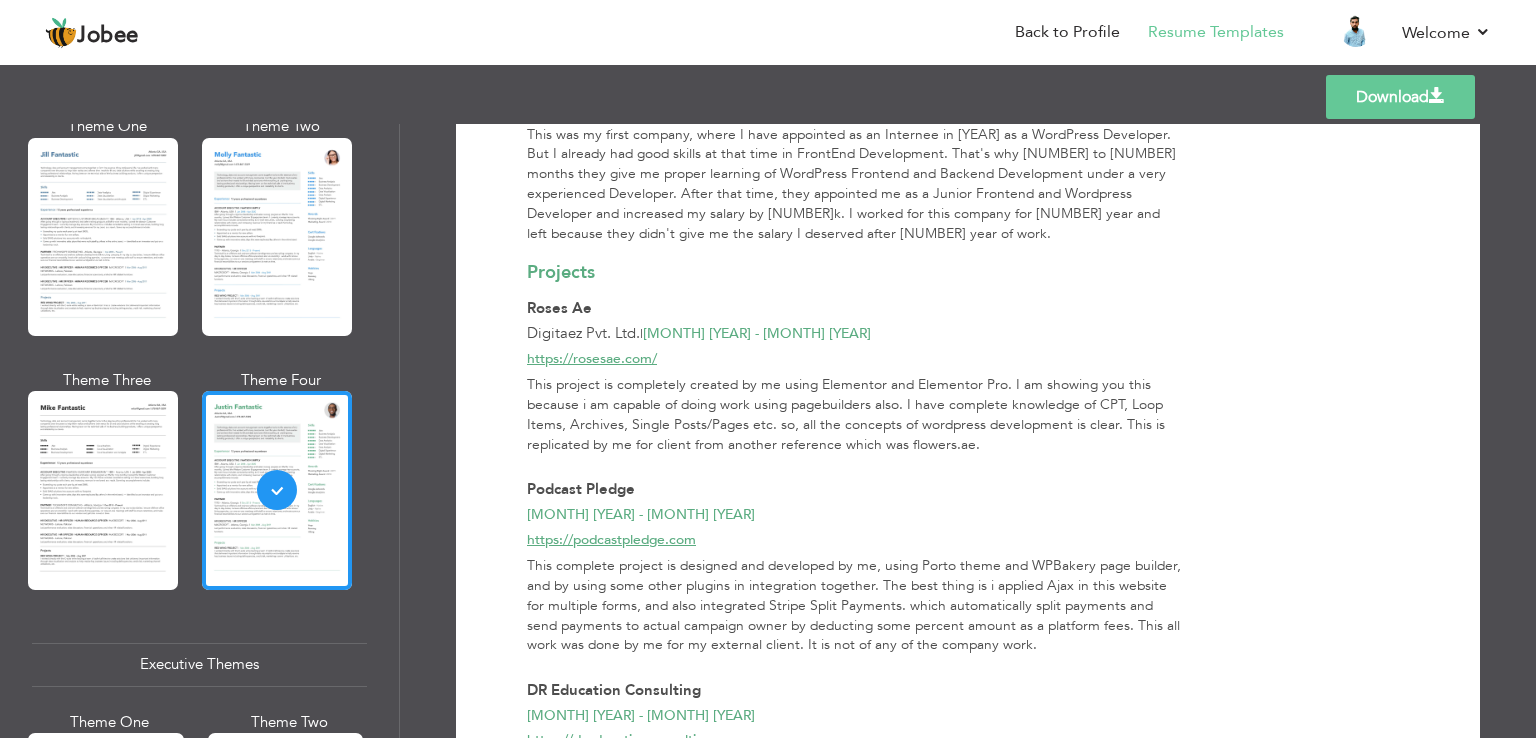 scroll, scrollTop: 1528, scrollLeft: 0, axis: vertical 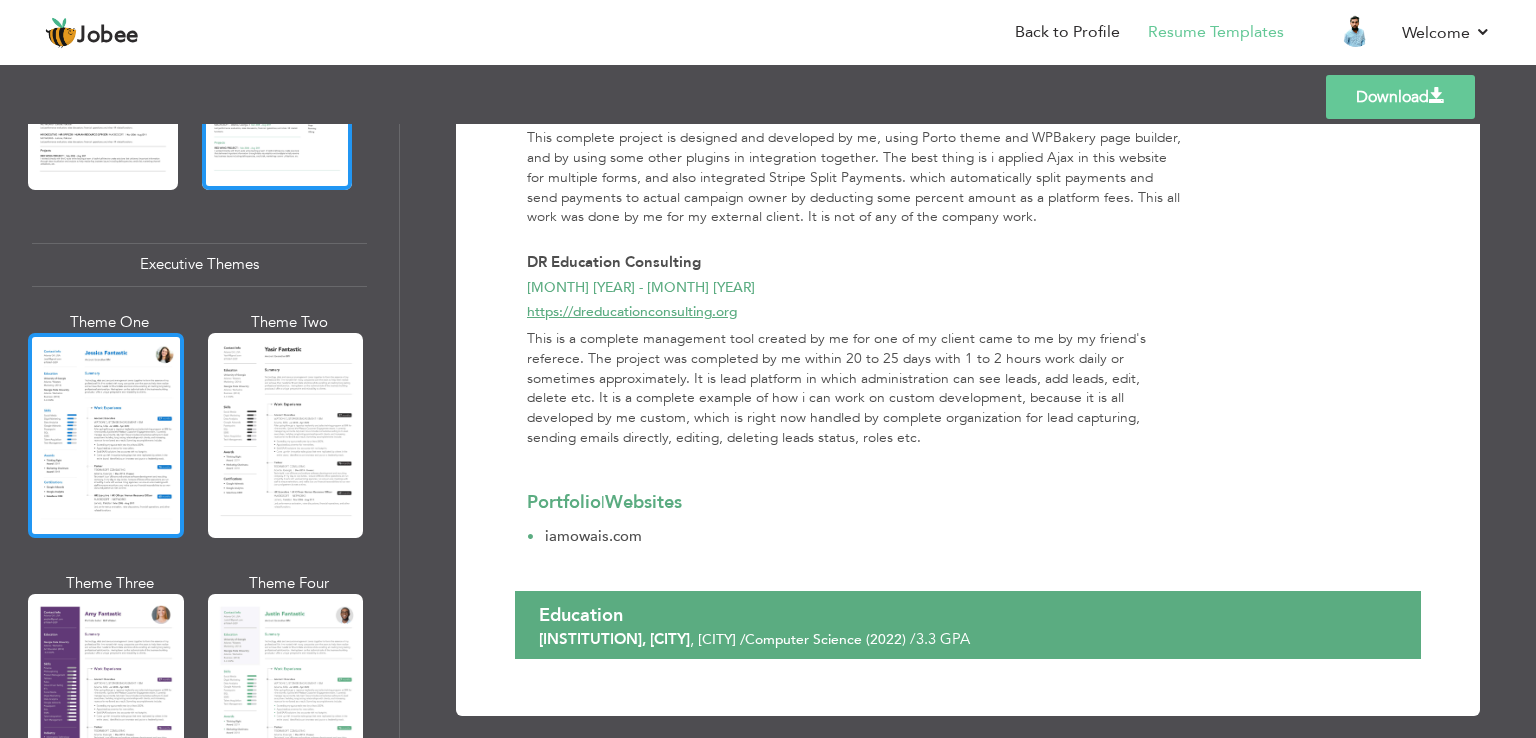 click at bounding box center (106, 435) 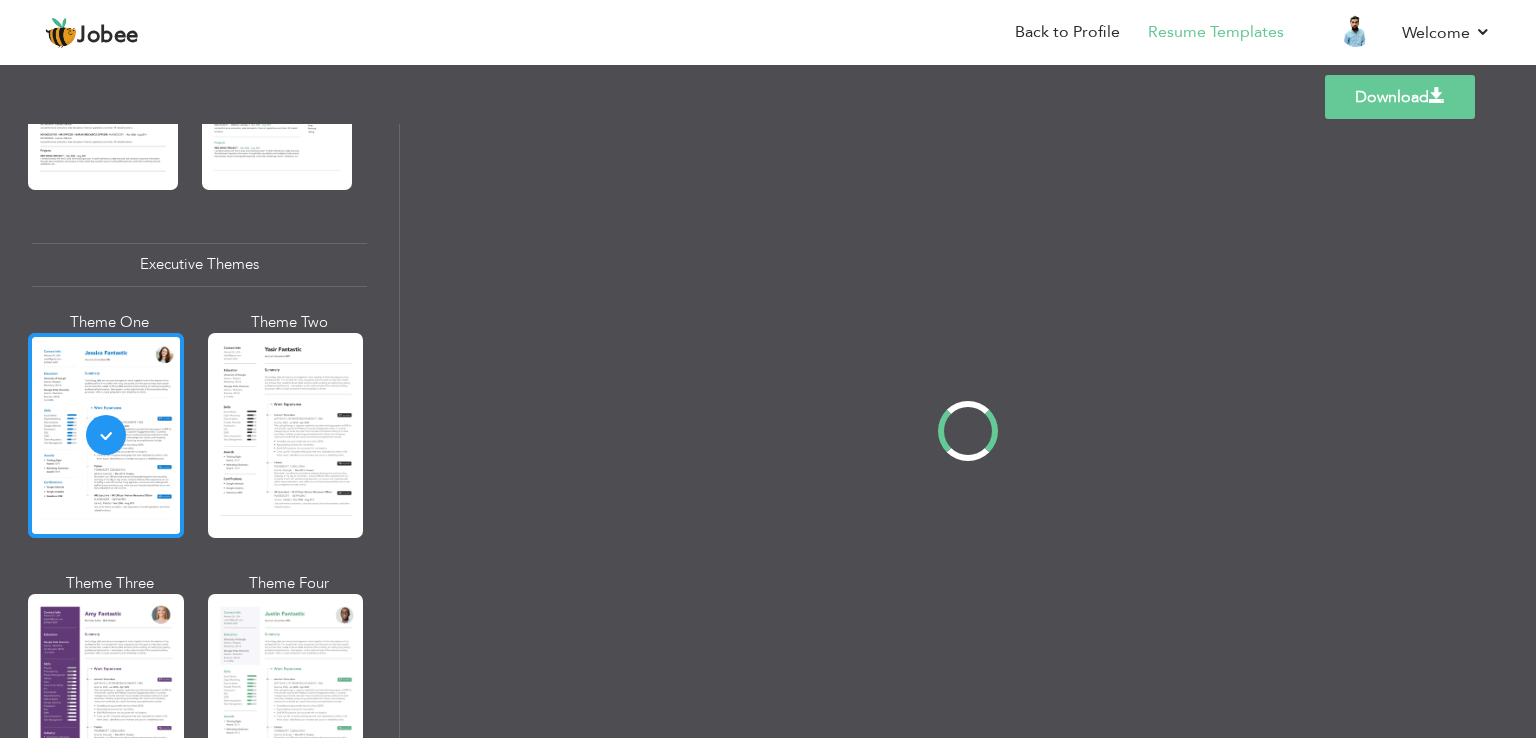 scroll, scrollTop: 0, scrollLeft: 0, axis: both 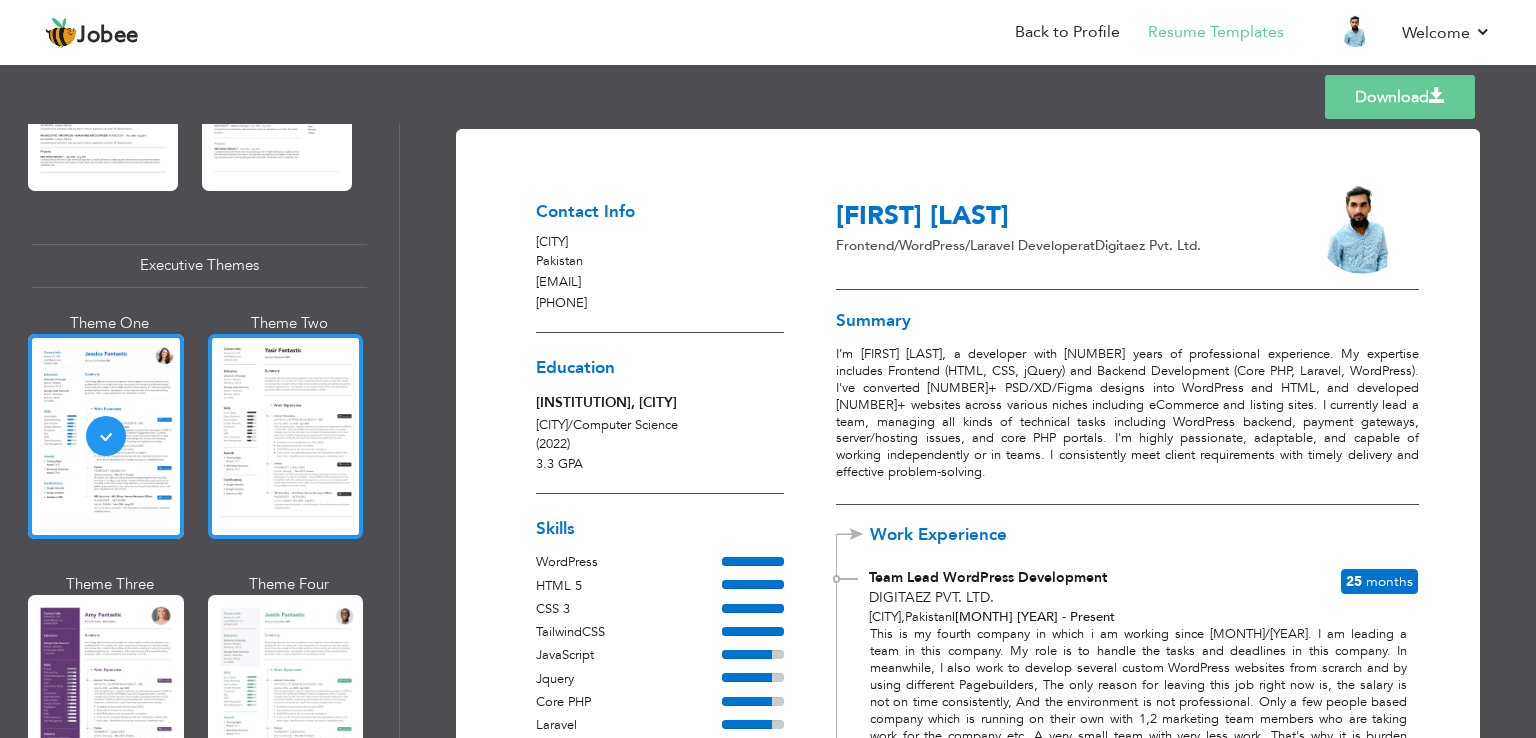 click at bounding box center [286, 436] 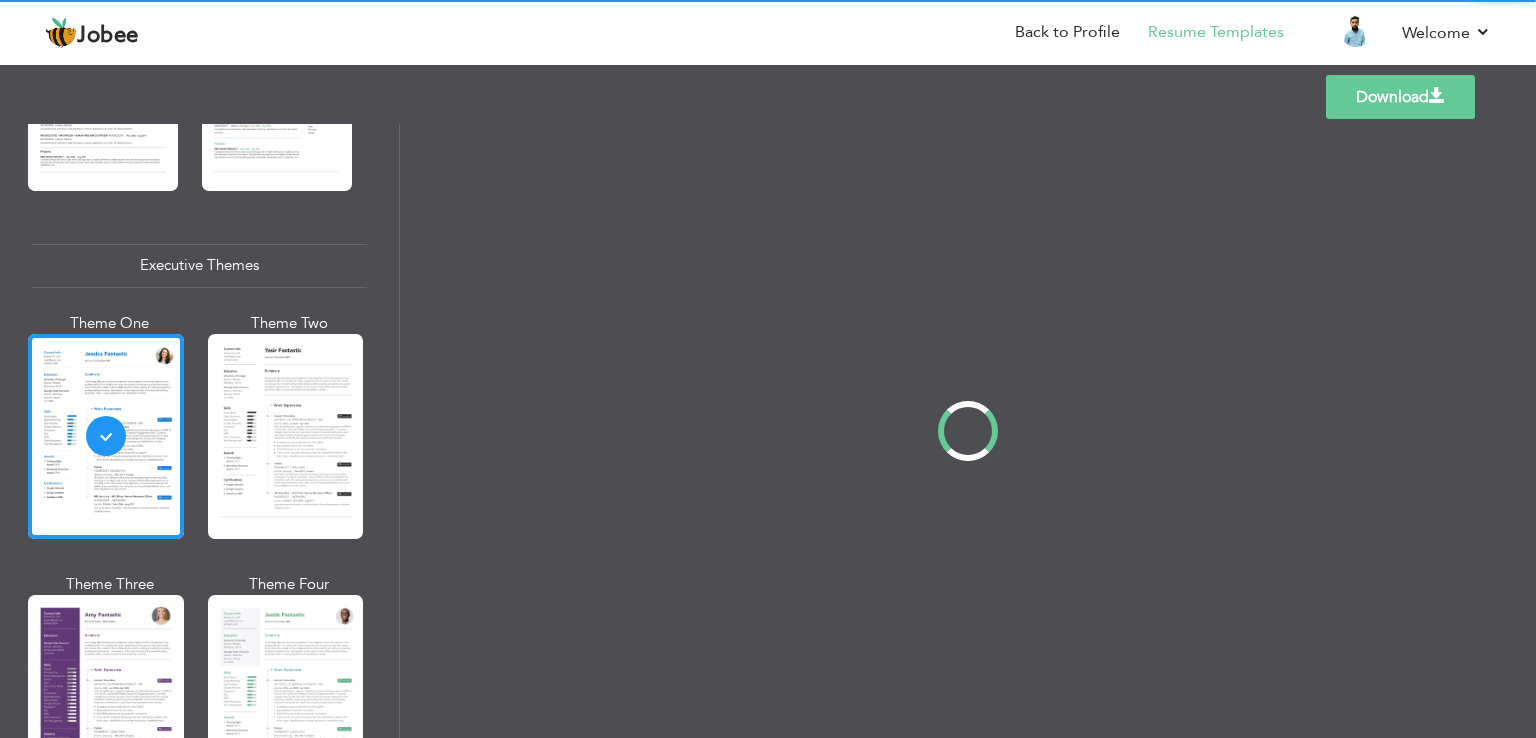 scroll, scrollTop: 1400, scrollLeft: 0, axis: vertical 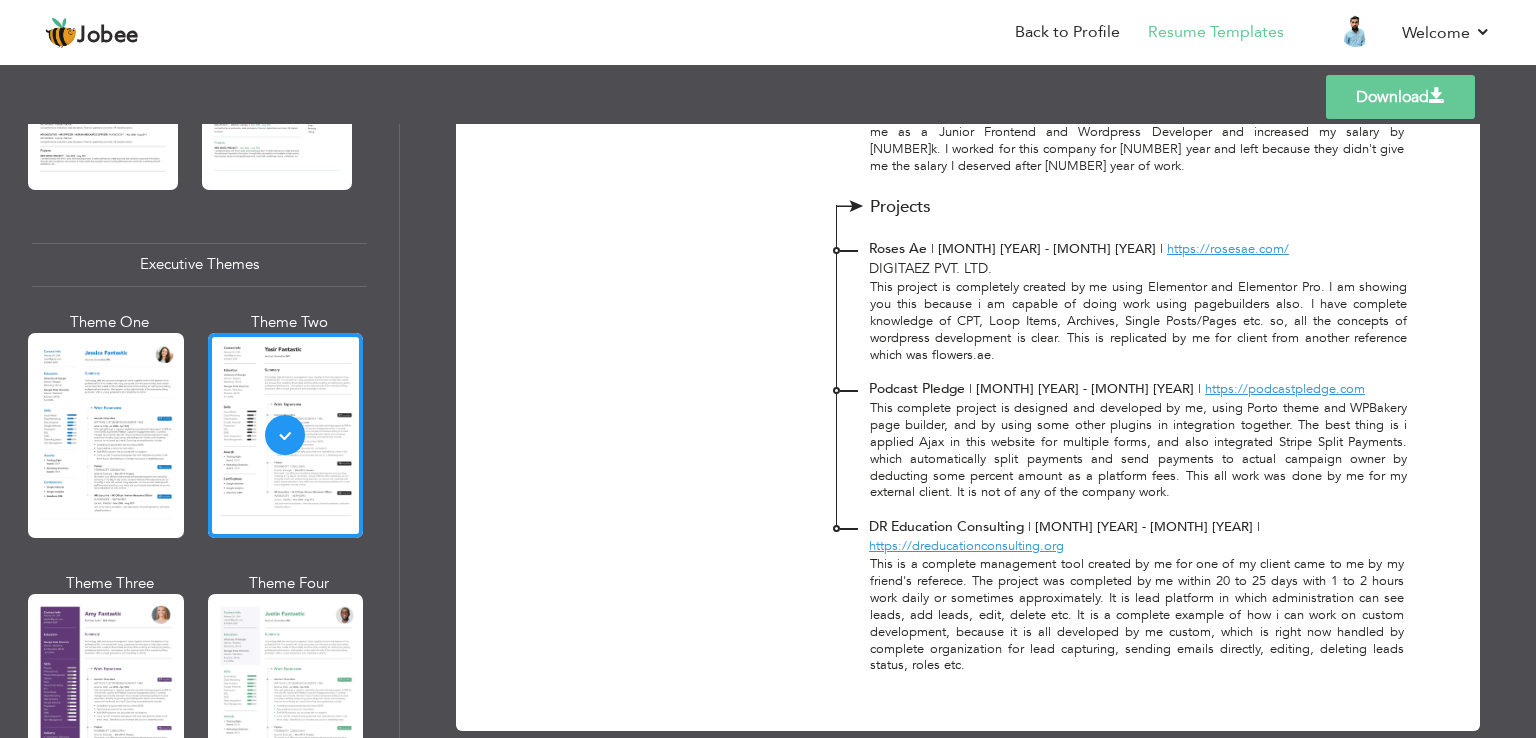 click on "Download" at bounding box center (1400, 97) 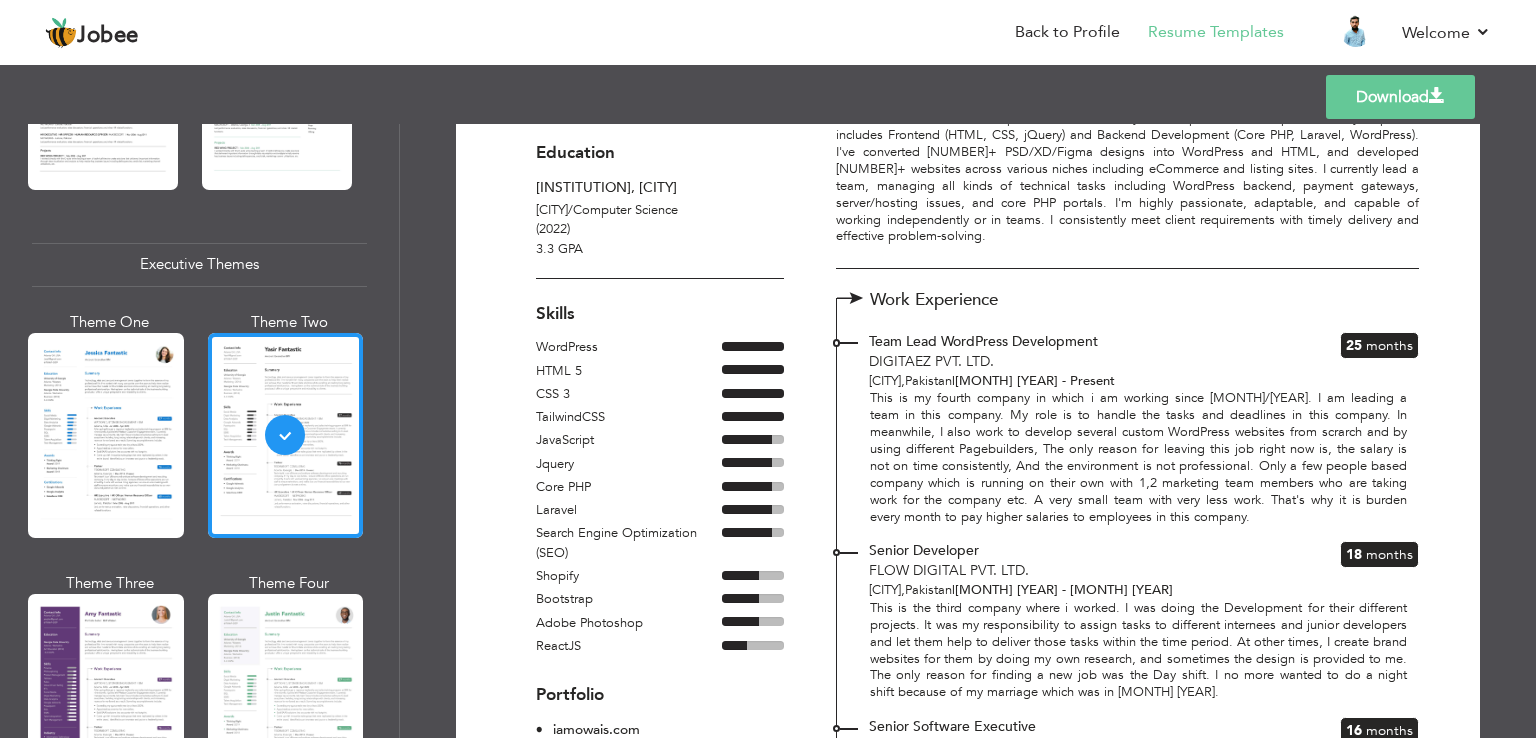 scroll, scrollTop: 300, scrollLeft: 0, axis: vertical 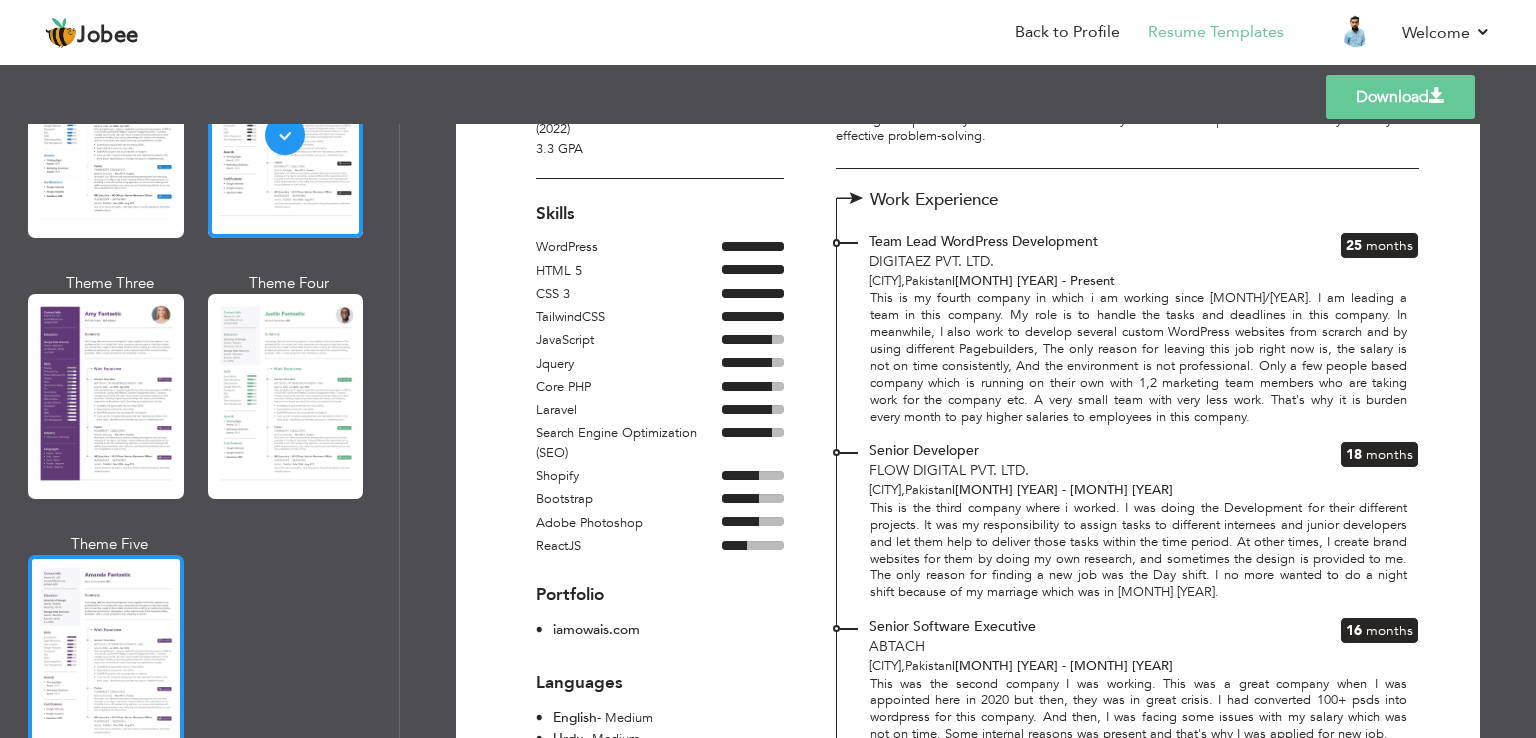 click at bounding box center [106, 657] 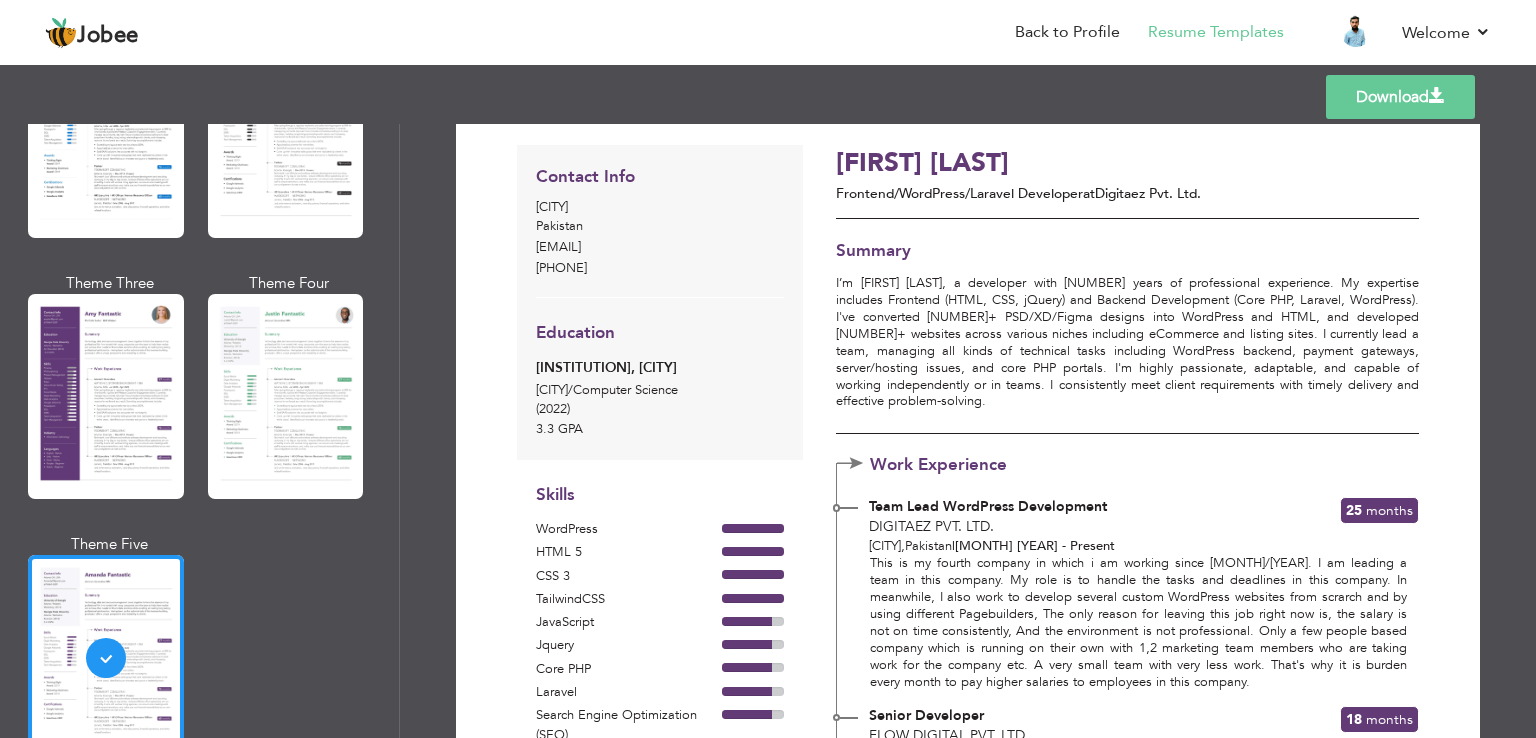 scroll, scrollTop: 0, scrollLeft: 0, axis: both 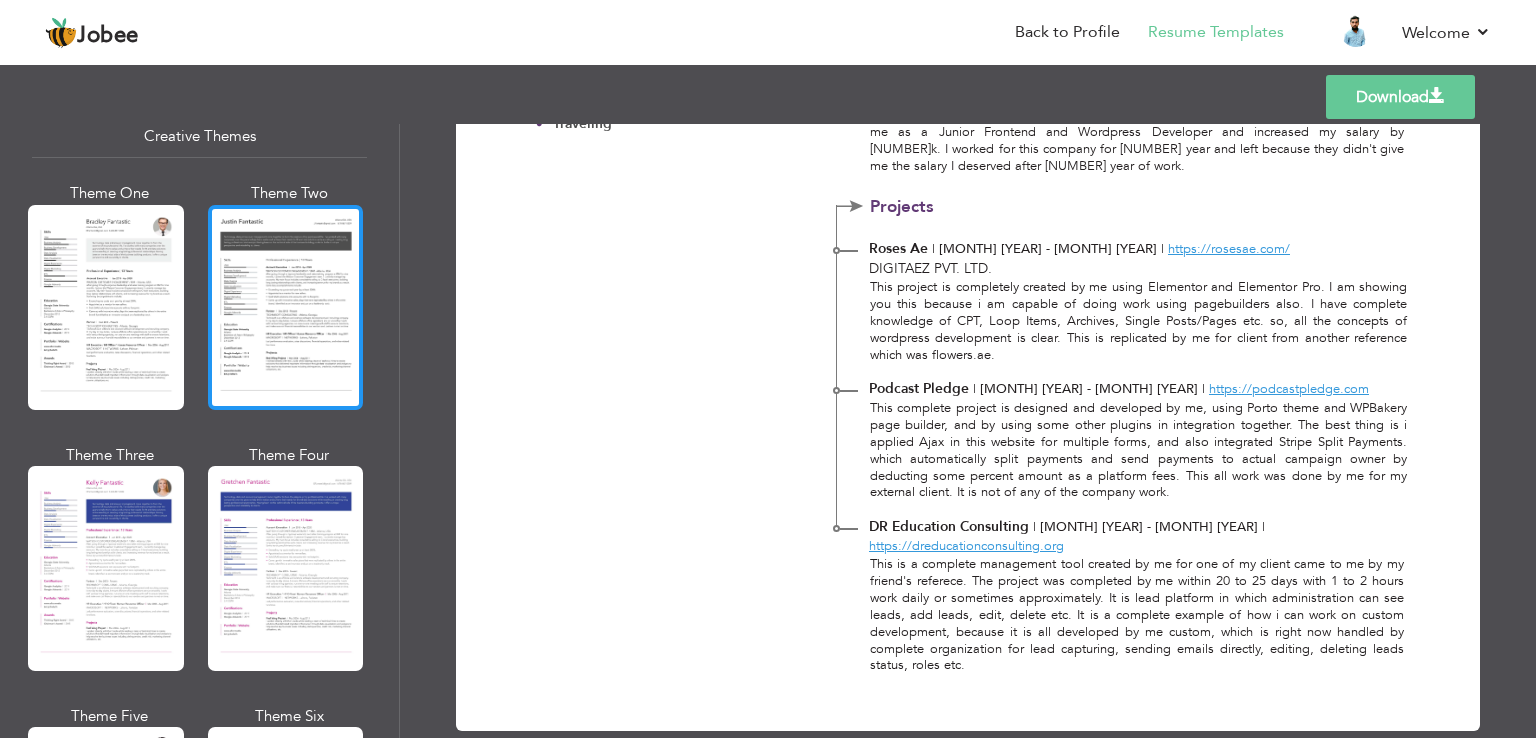 click at bounding box center [286, 307] 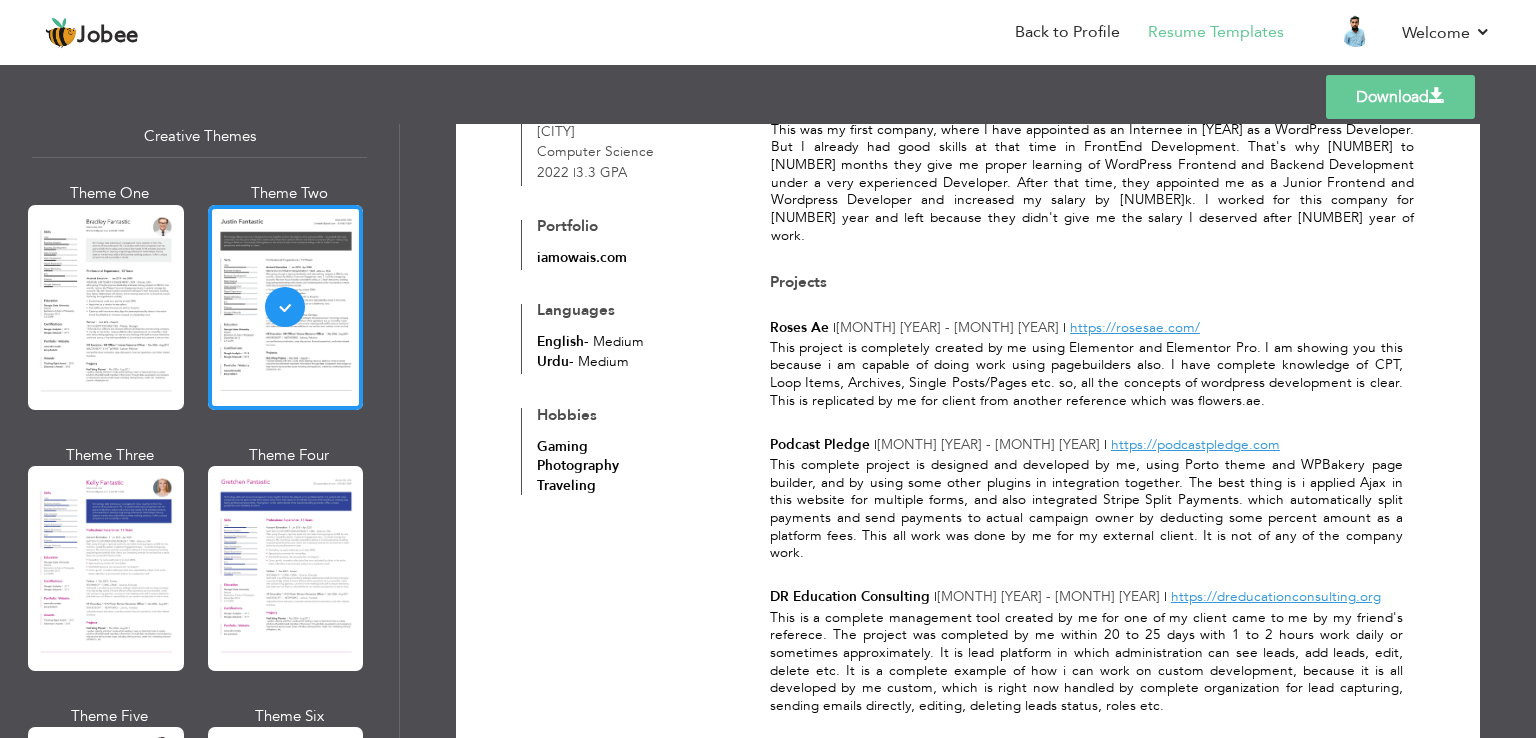 scroll, scrollTop: 935, scrollLeft: 0, axis: vertical 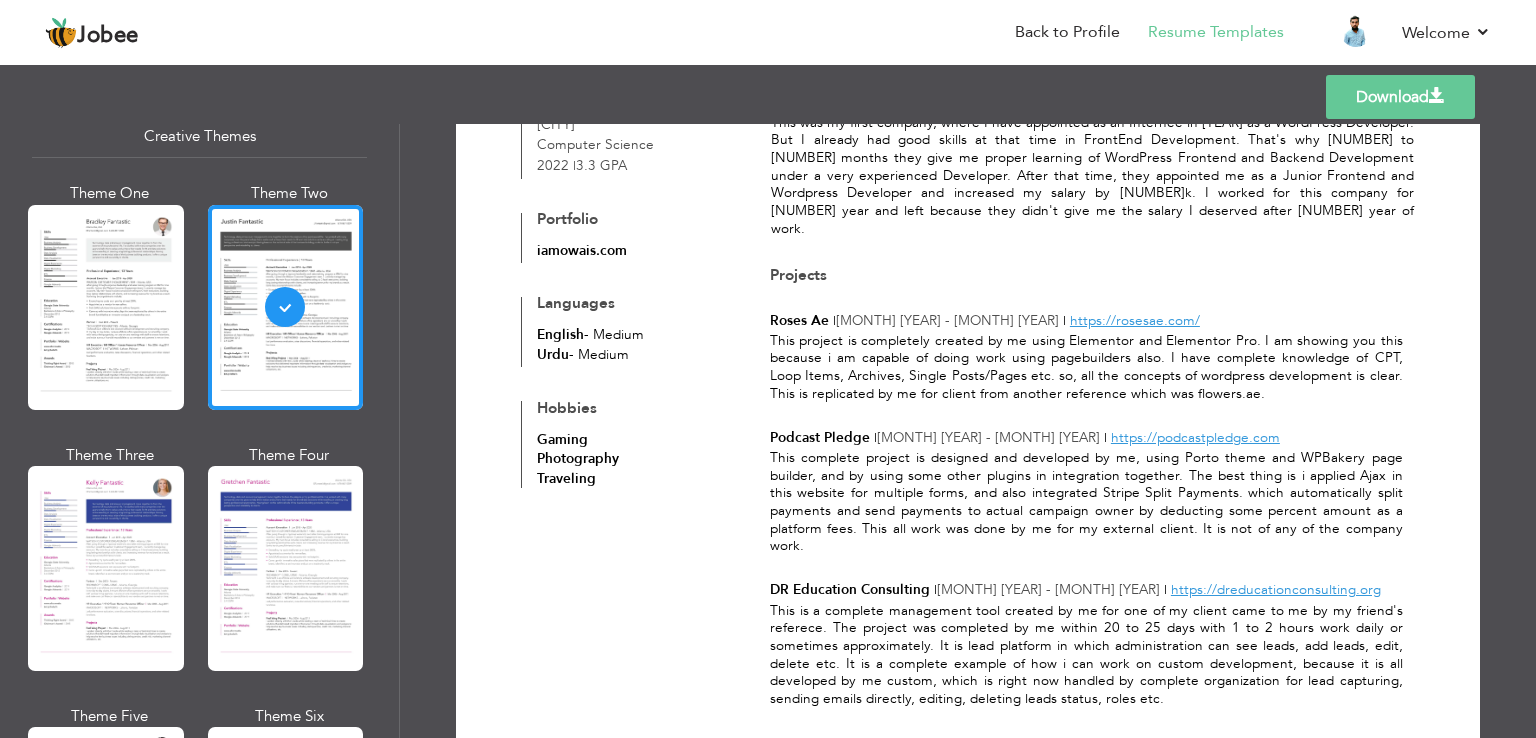 click on "Download" at bounding box center [1400, 97] 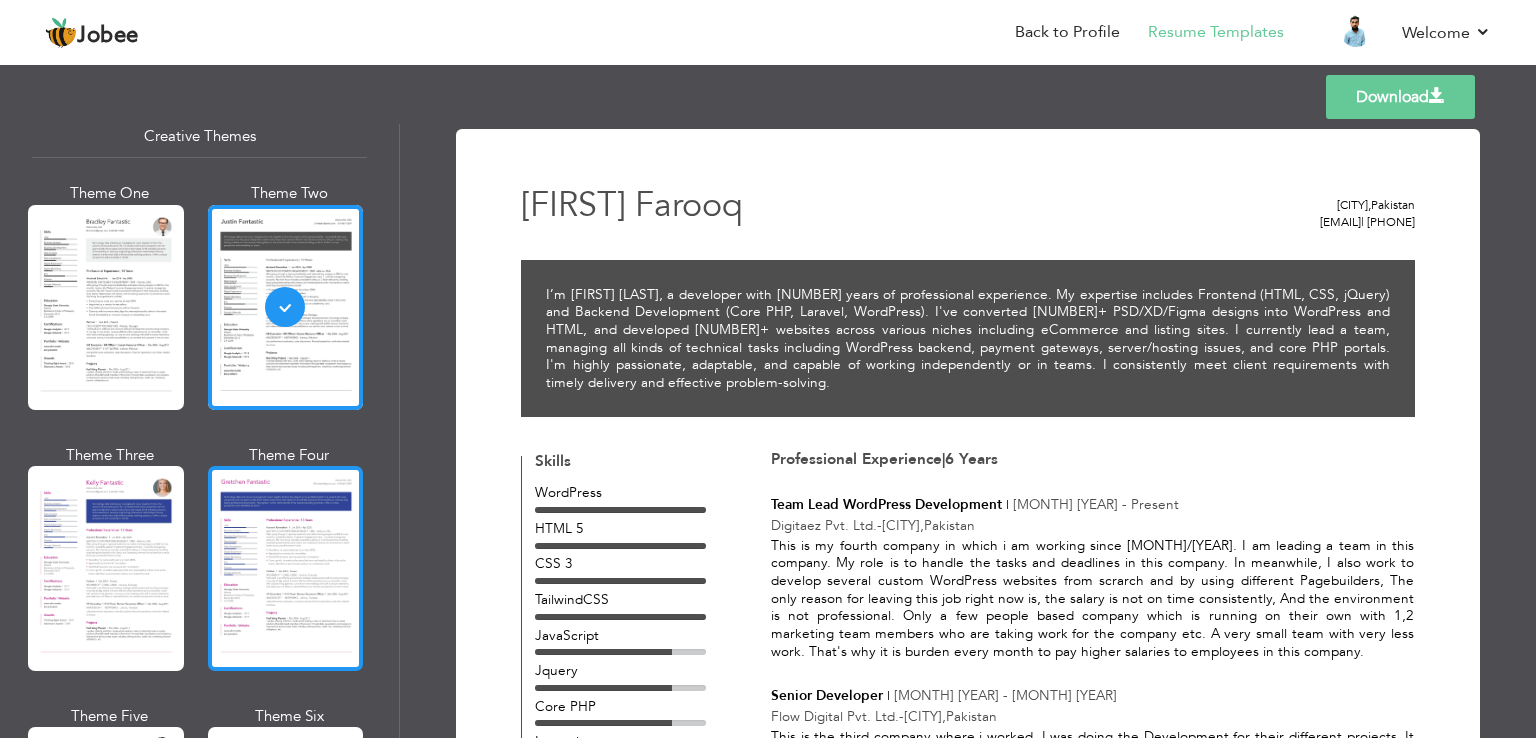 click at bounding box center (286, 568) 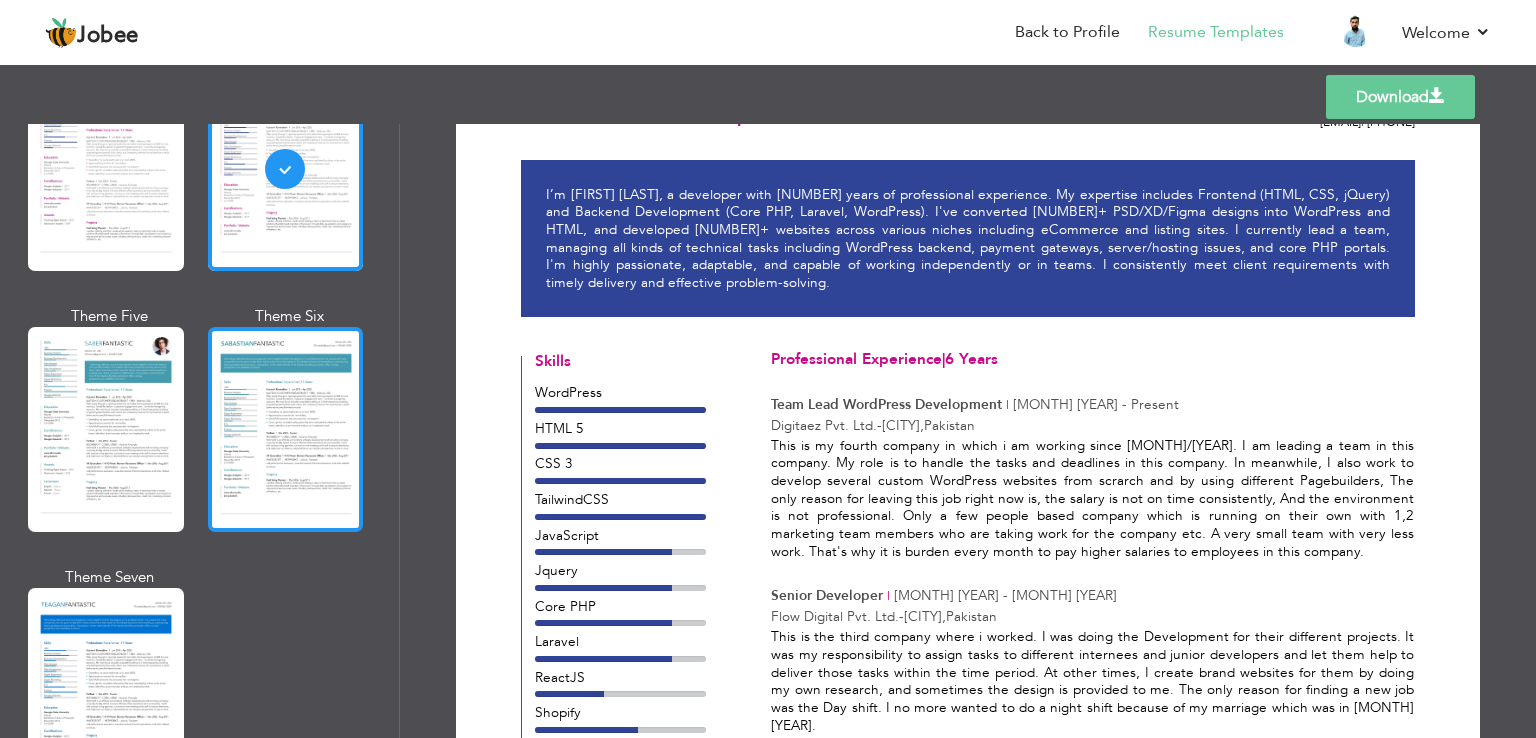 click at bounding box center [286, 429] 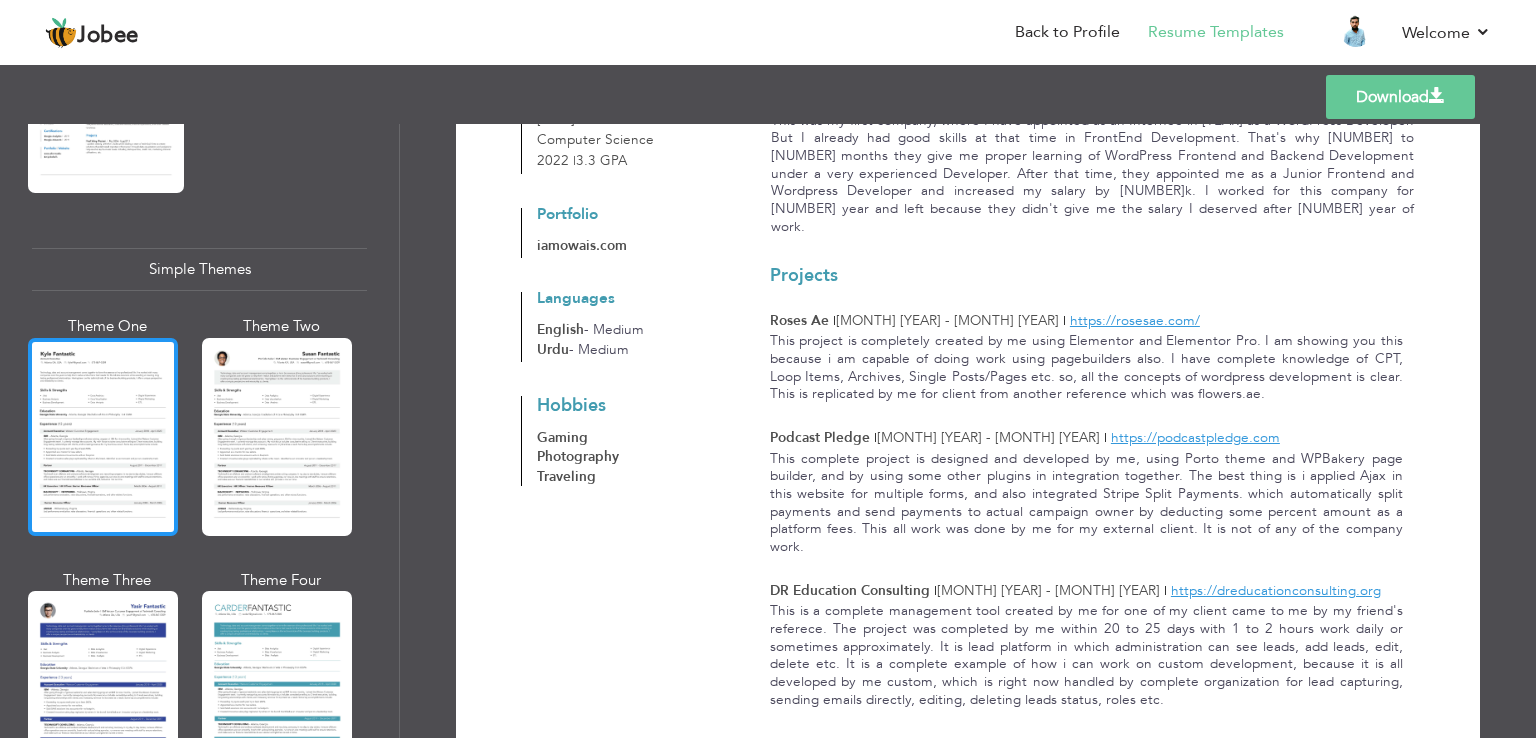 click at bounding box center [103, 437] 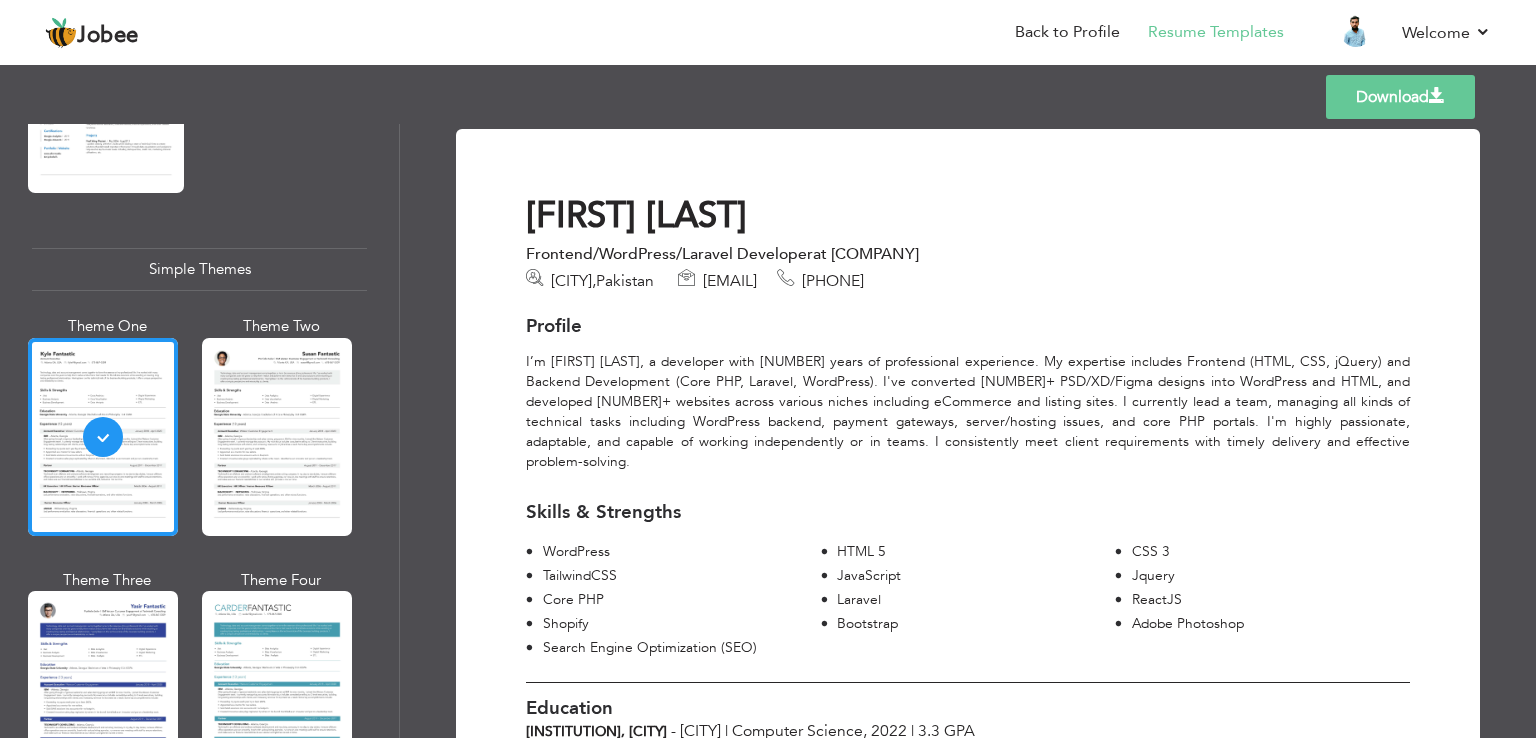 click on "Download" at bounding box center [1400, 97] 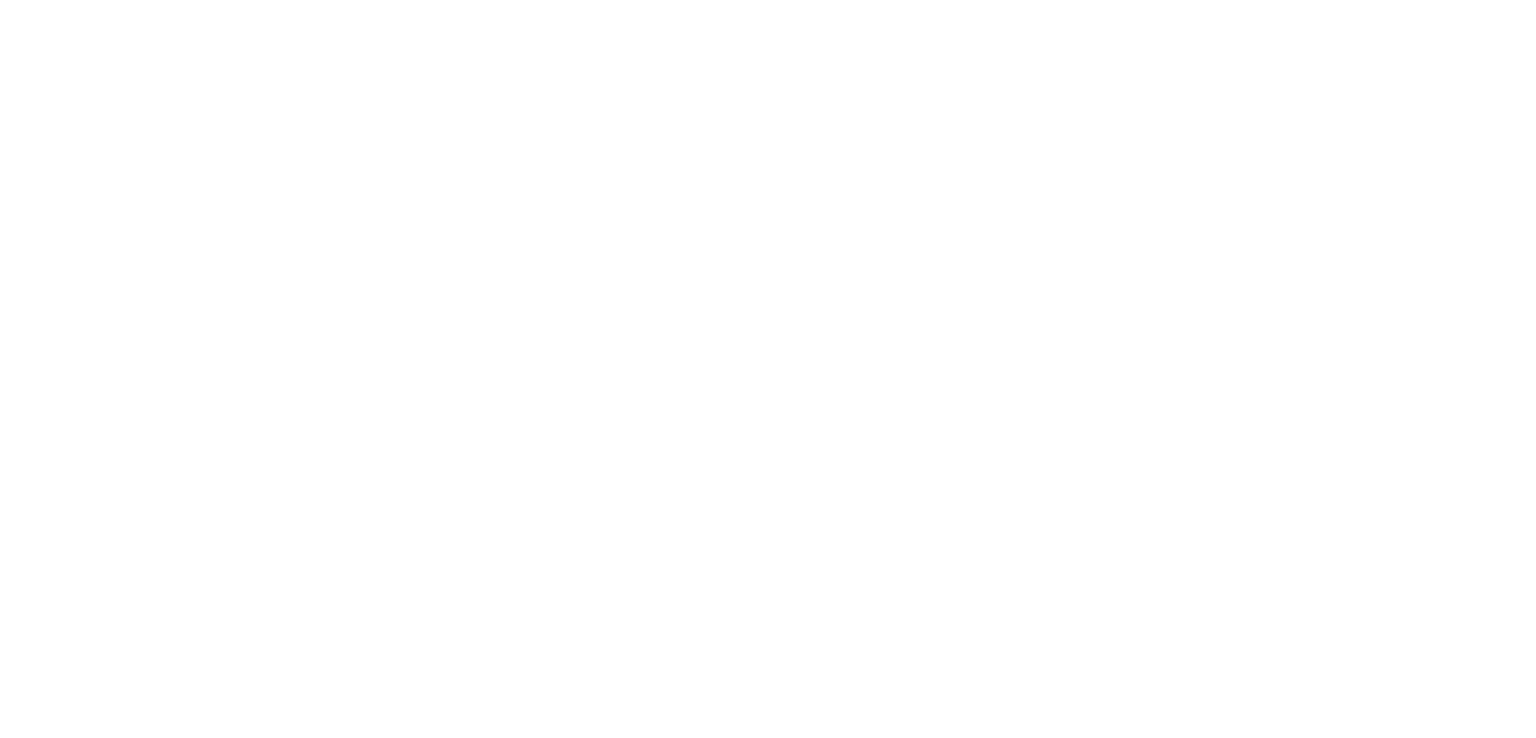 scroll, scrollTop: 0, scrollLeft: 0, axis: both 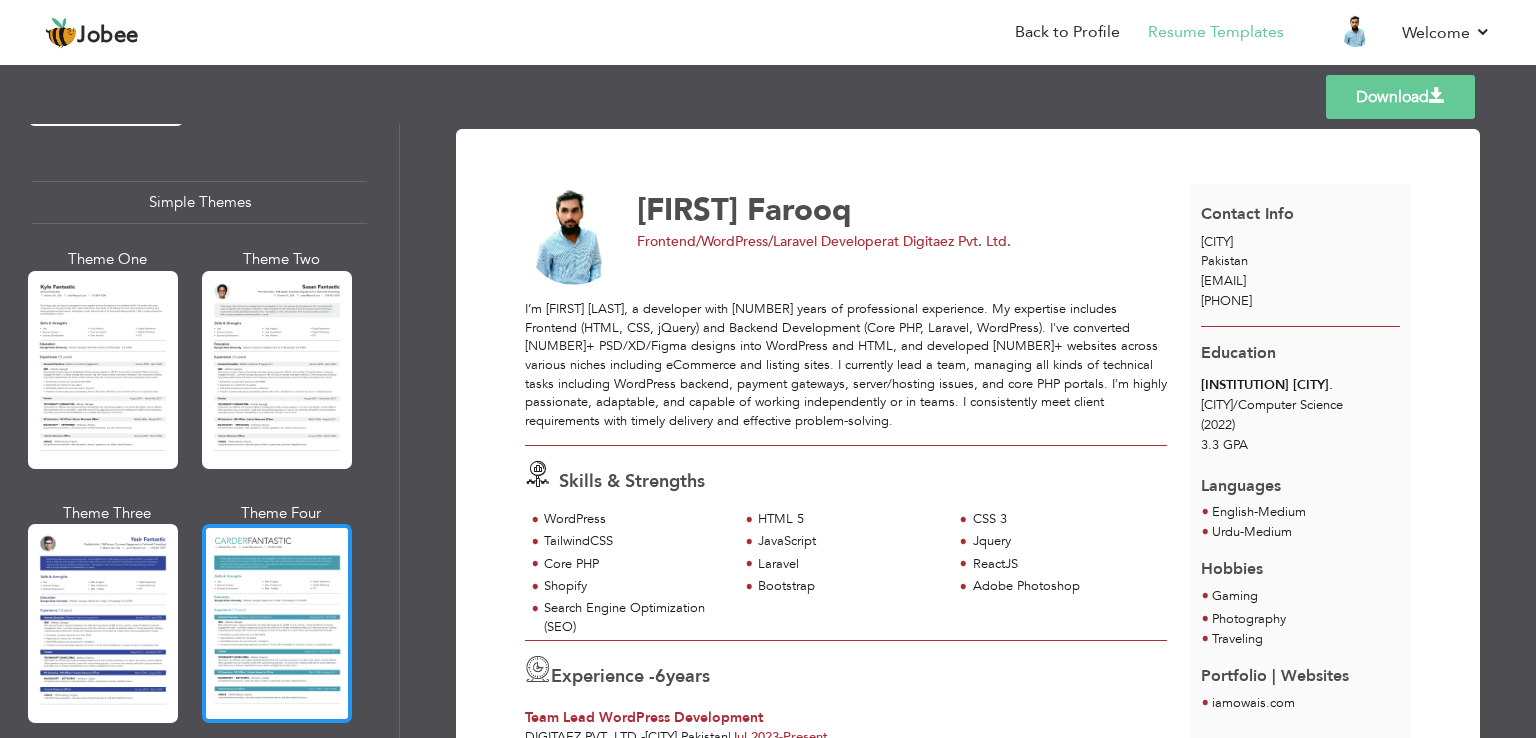 click at bounding box center (277, 623) 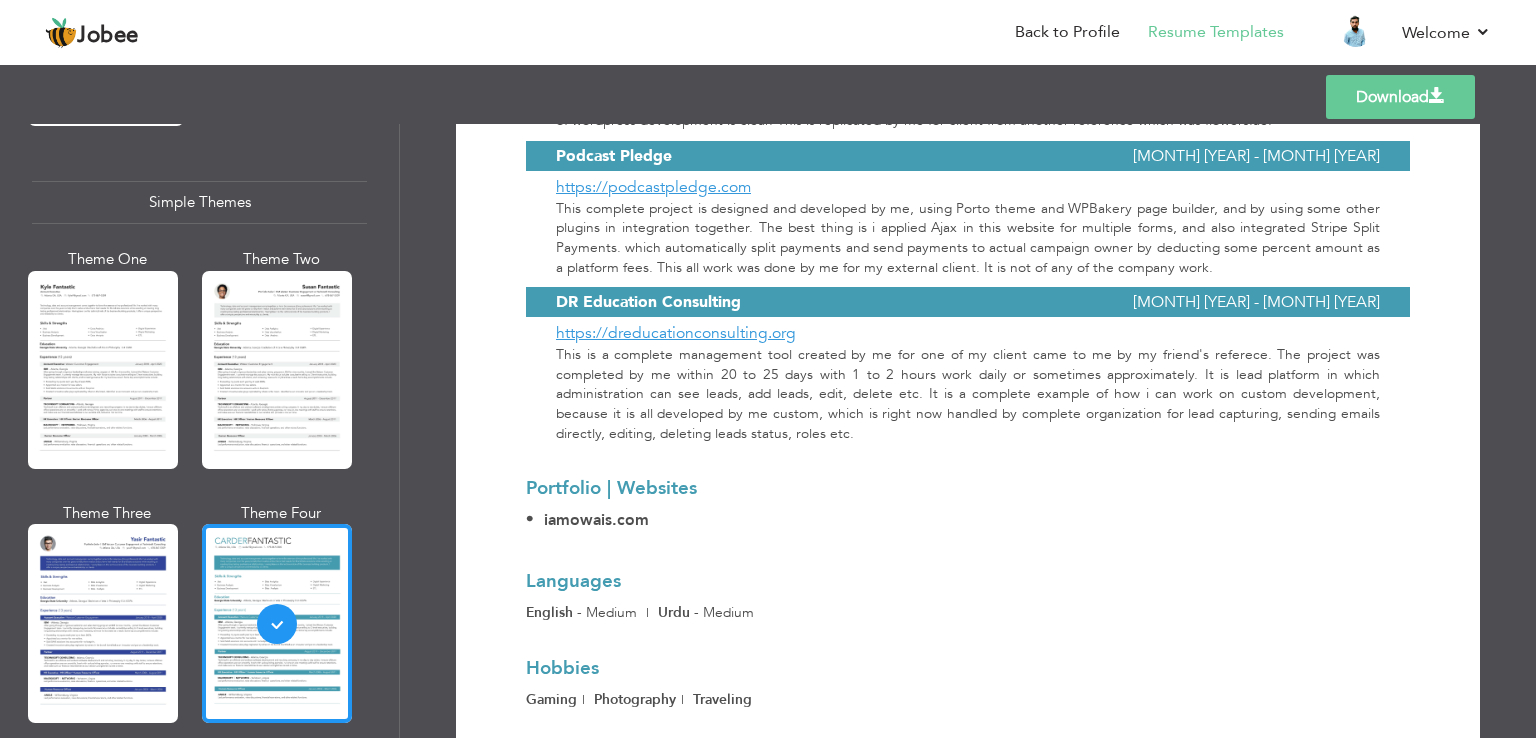 scroll, scrollTop: 1684, scrollLeft: 0, axis: vertical 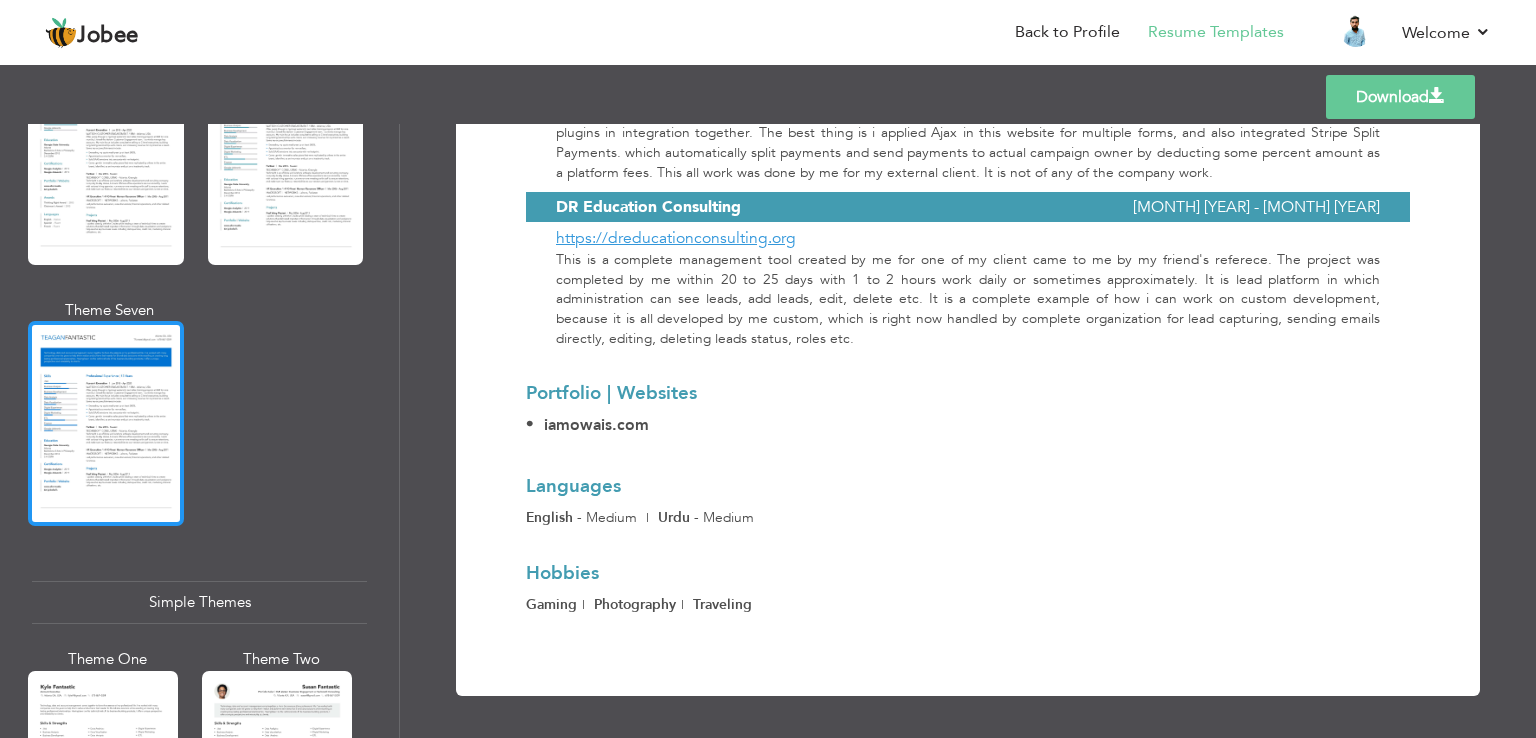 click at bounding box center [106, 423] 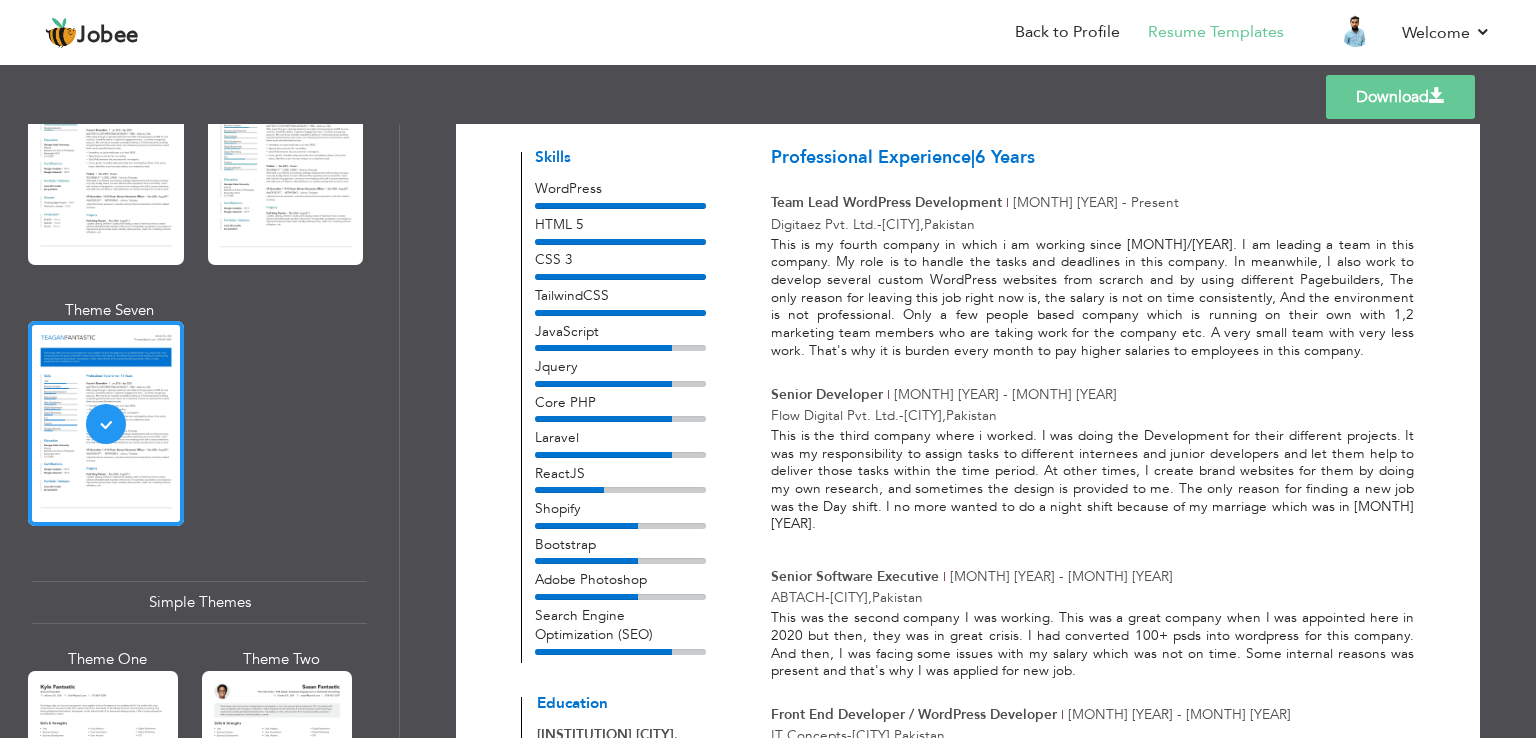 scroll, scrollTop: 0, scrollLeft: 0, axis: both 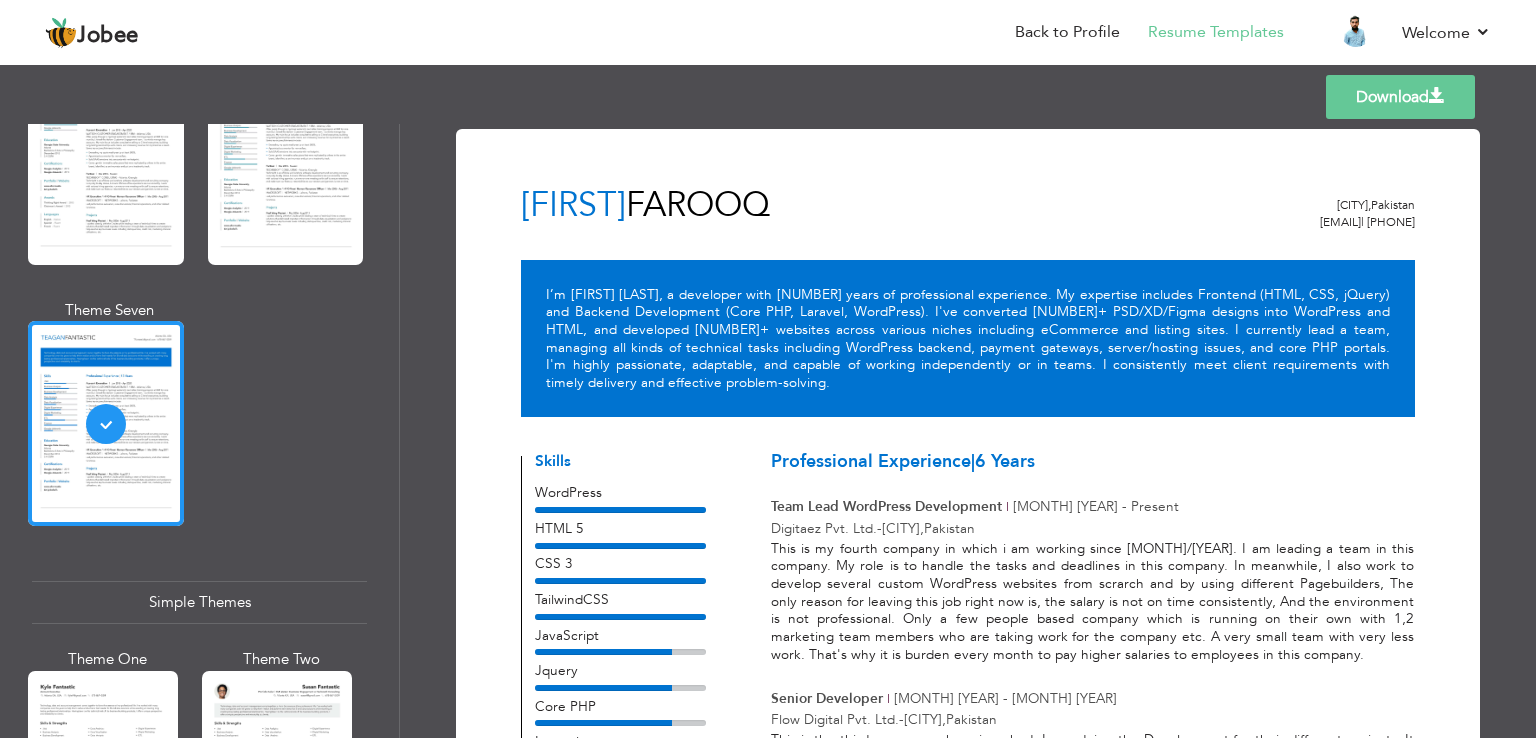 click on "Download" at bounding box center [1400, 97] 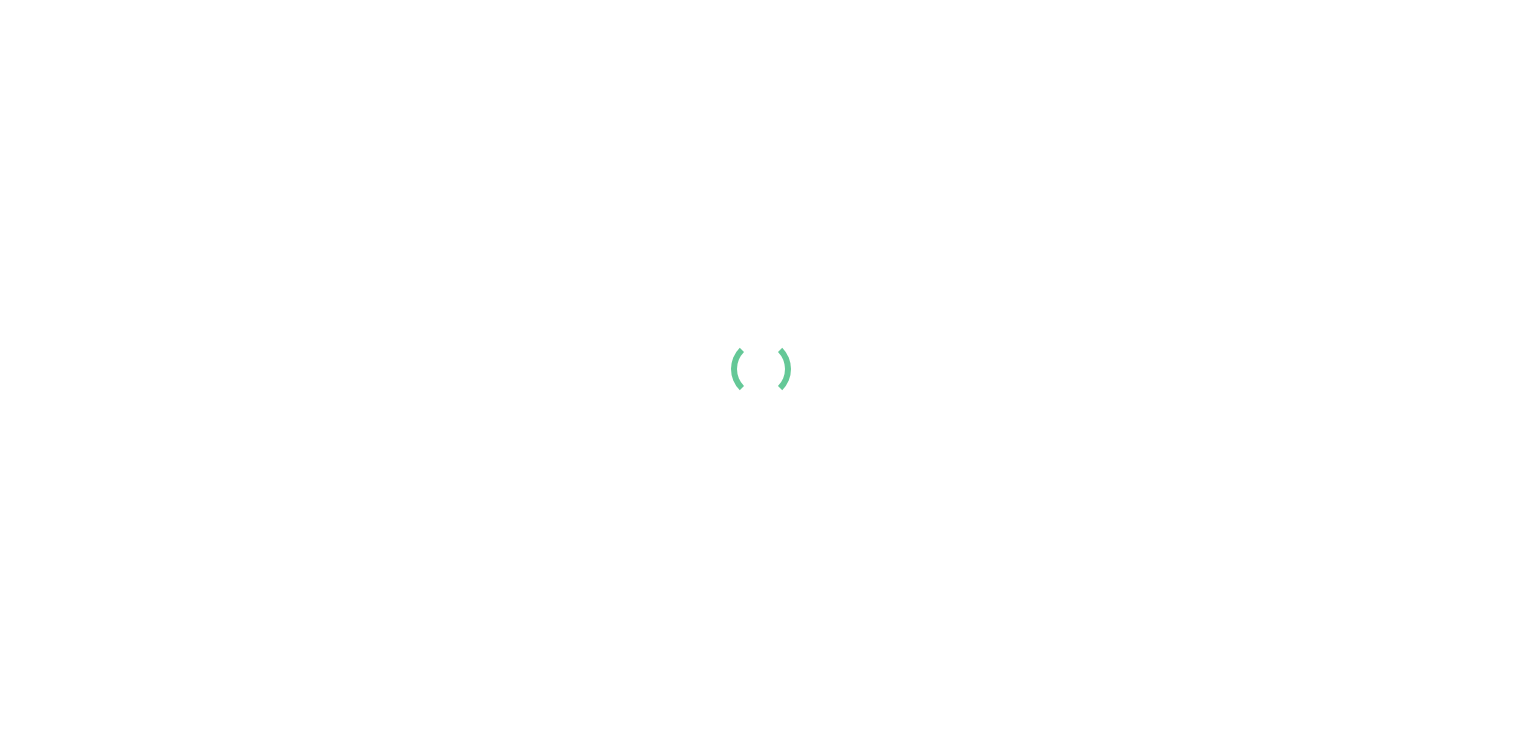 scroll, scrollTop: 0, scrollLeft: 0, axis: both 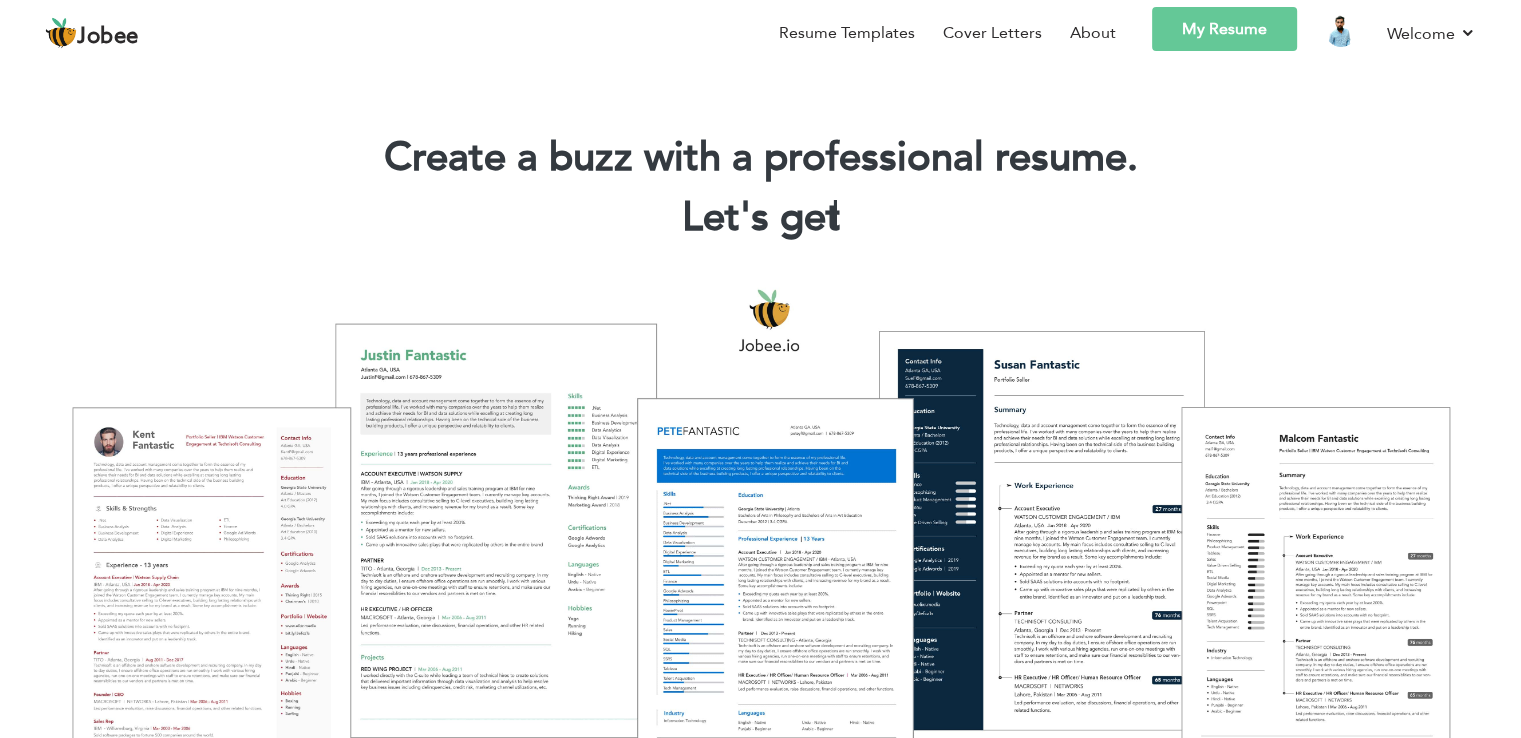 click on "My Resume" at bounding box center (1224, 29) 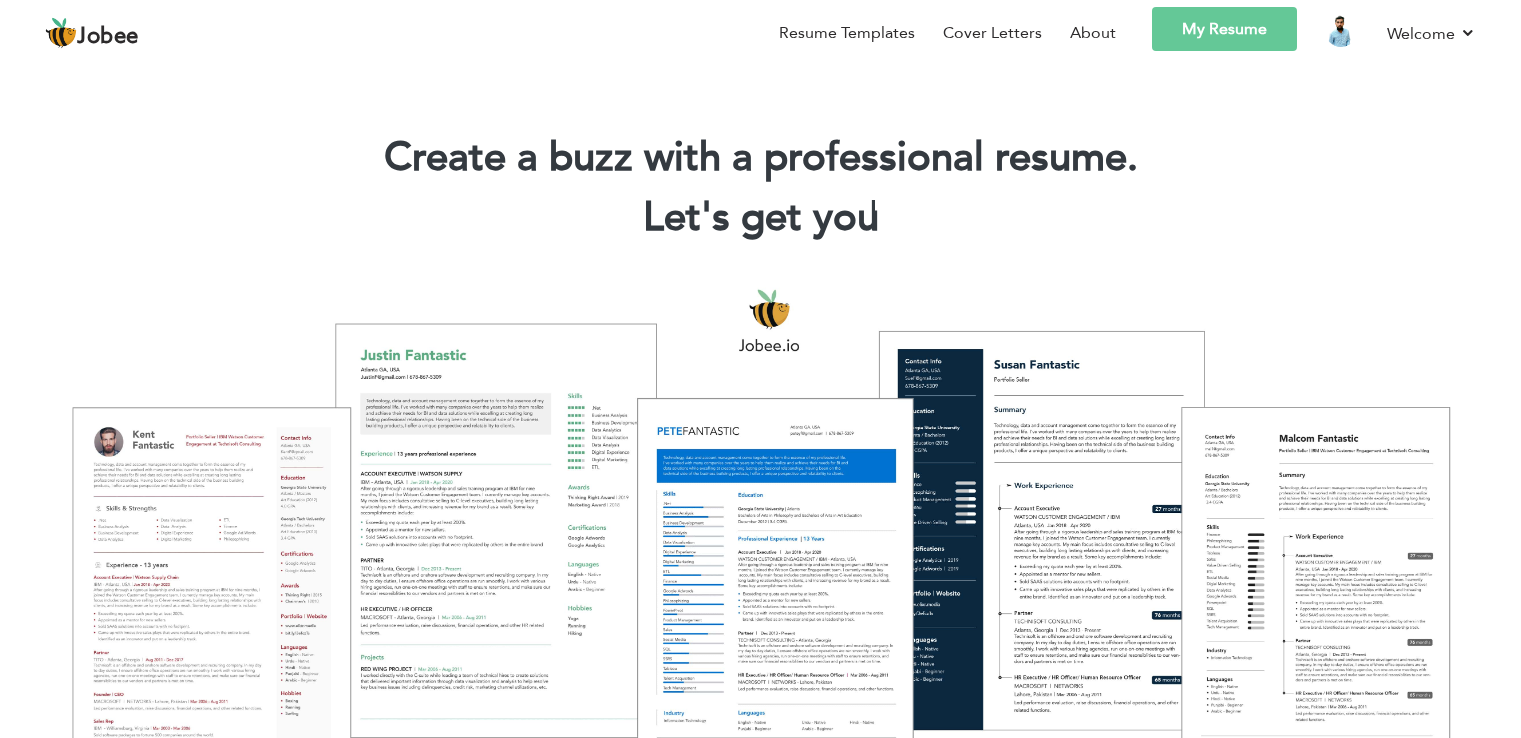 scroll, scrollTop: 0, scrollLeft: 0, axis: both 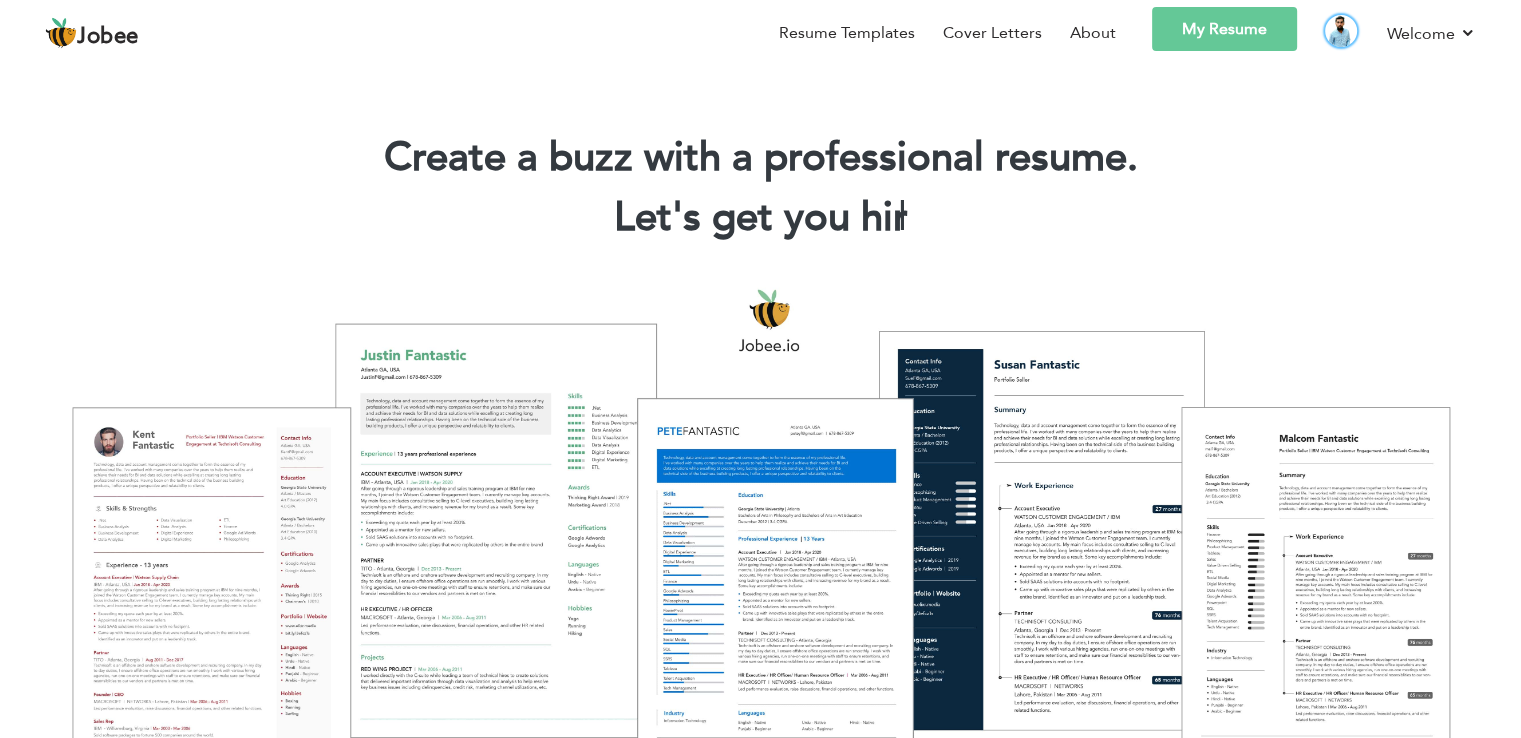 click at bounding box center (1341, 31) 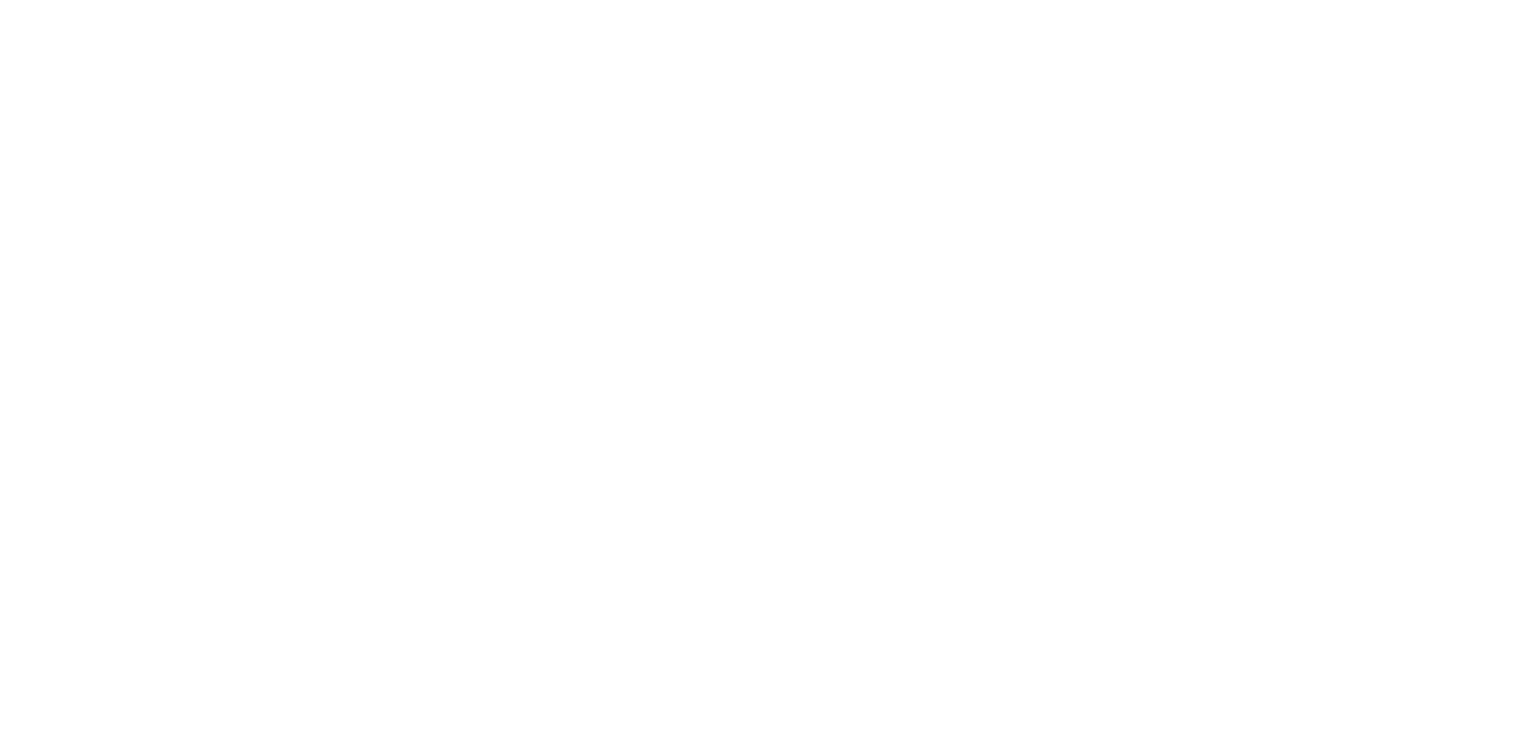 scroll, scrollTop: 0, scrollLeft: 0, axis: both 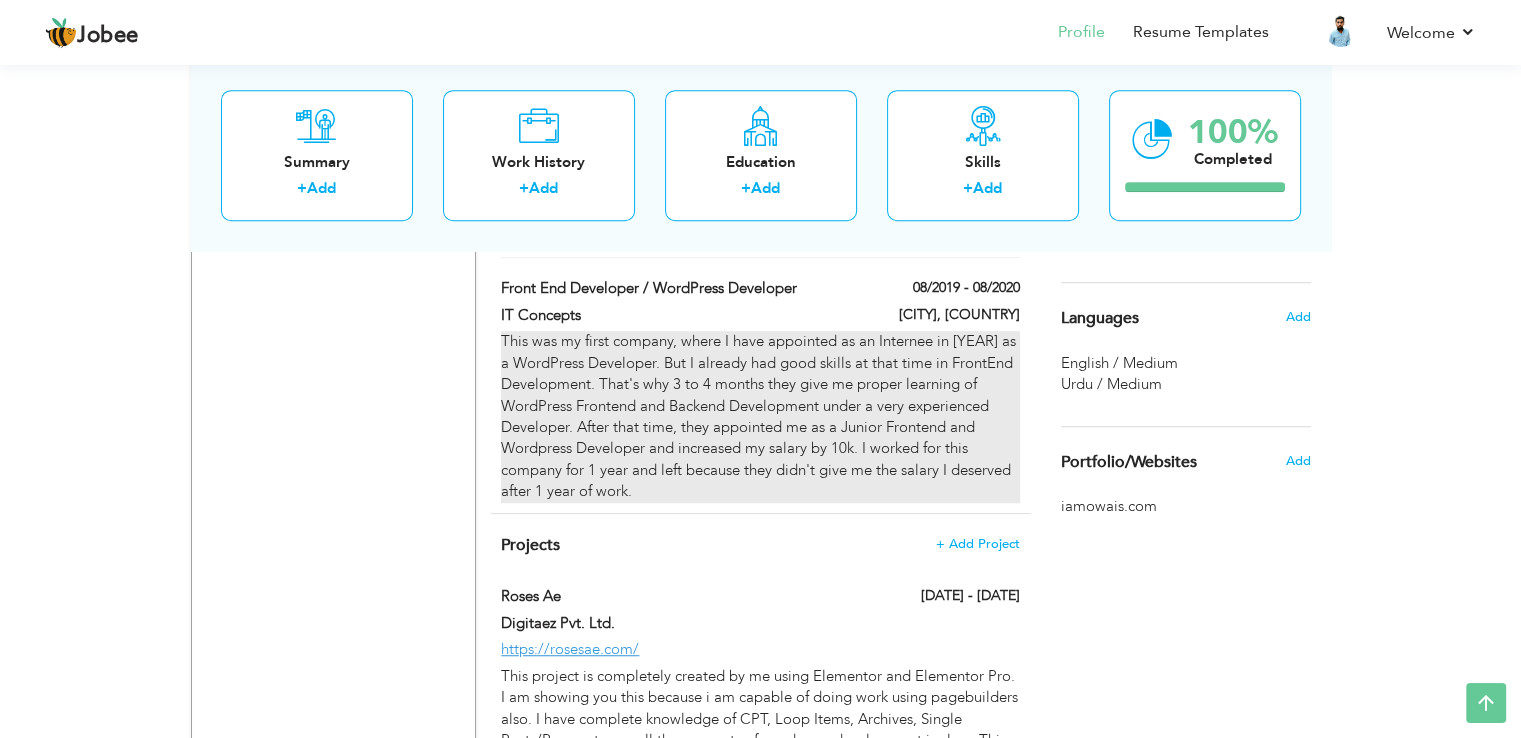 click on "This was my first company, where I have appointed as an Internee in [YEAR] as a WordPress Developer. But I already had good skills at that time in FrontEnd Development. That's why 3 to 4 months they give me proper learning of WordPress Frontend and Backend Development under a very experienced Developer. After that time, they appointed me as a Junior Frontend and Wordpress Developer and increased my salary by 10k. I worked for this company for 1 year and left because they didn't give me the salary I deserved after 1 year of work." at bounding box center [760, 416] 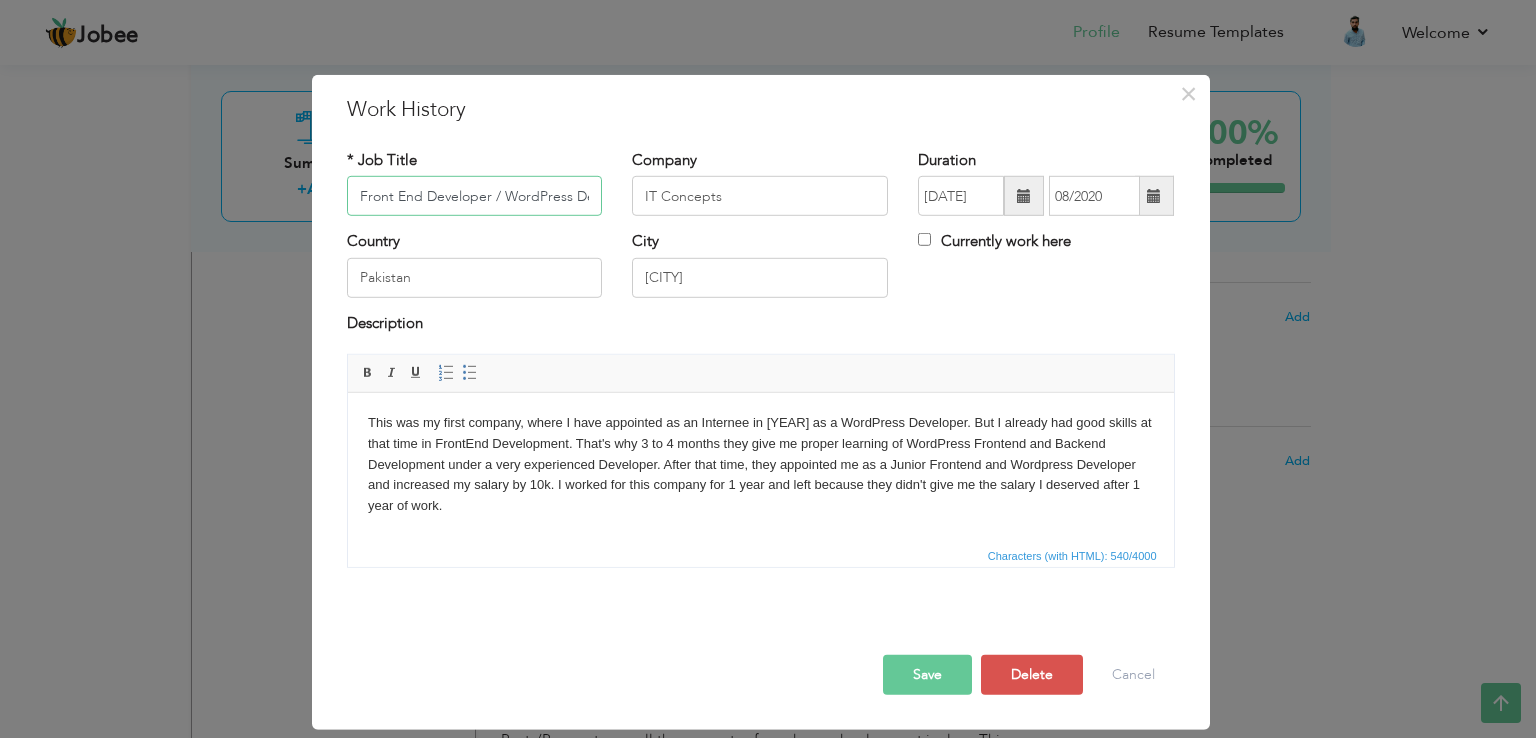 scroll, scrollTop: 0, scrollLeft: 47, axis: horizontal 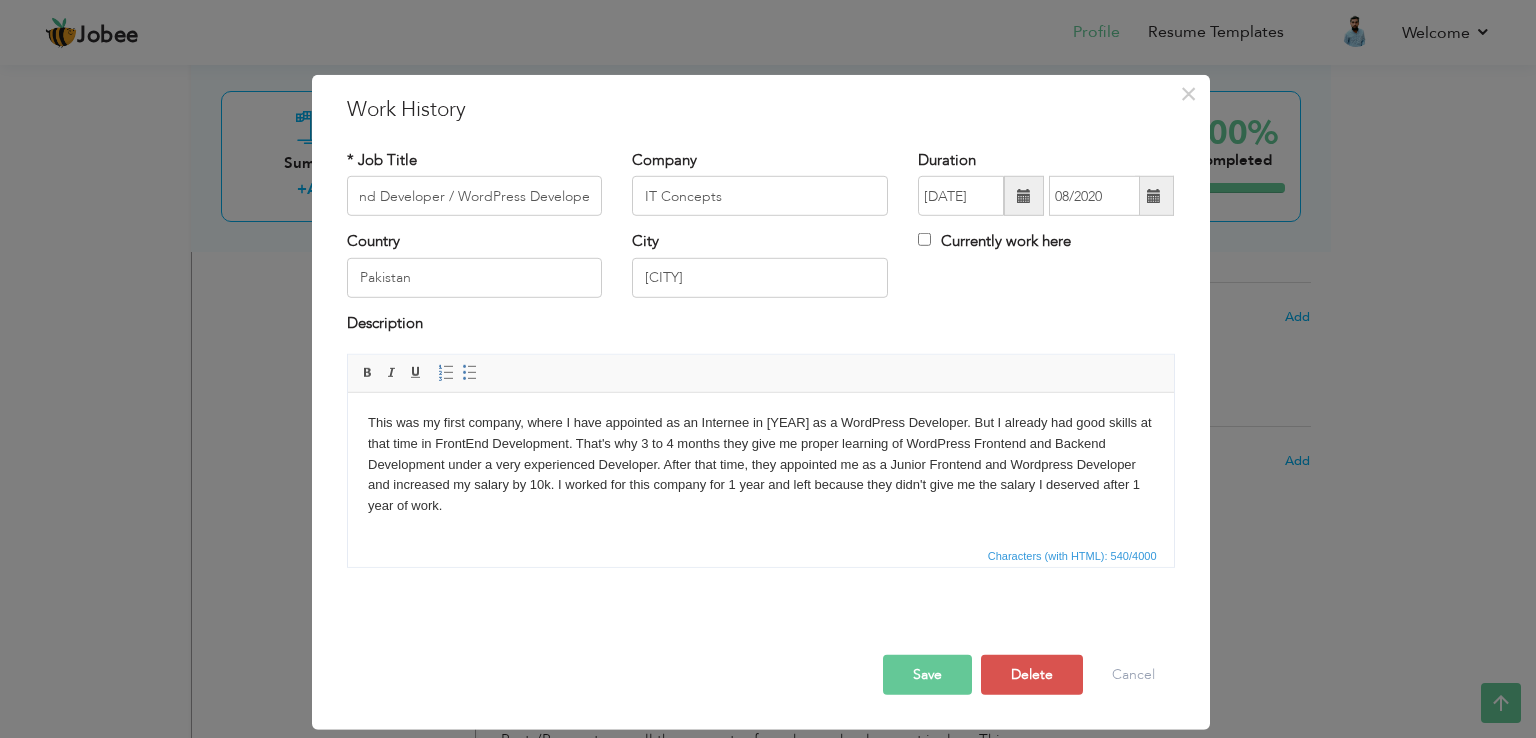 click on "This was my first company, where I have appointed as an Internee in [YEAR] as a WordPress Developer. But I already had good skills at that time in FrontEnd Development. That's why 3 to 4 months they give me proper learning of WordPress Frontend and Backend Development under a very experienced Developer. After that time, they appointed me as a Junior Frontend and Wordpress Developer and increased my salary by 10k. I worked for this company for 1 year and left because they didn't give me the salary I deserved after 1 year of work." at bounding box center [760, 465] 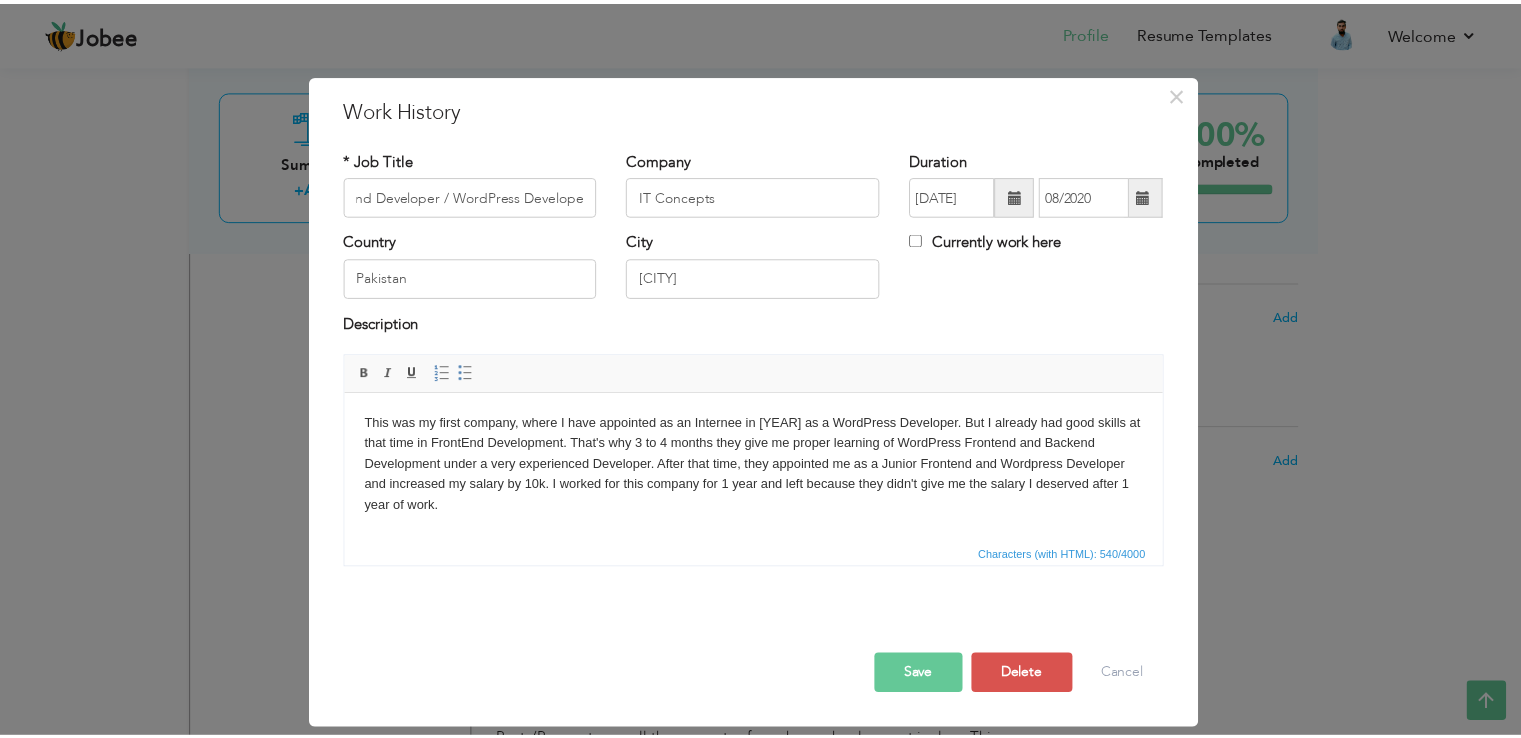 scroll, scrollTop: 0, scrollLeft: 0, axis: both 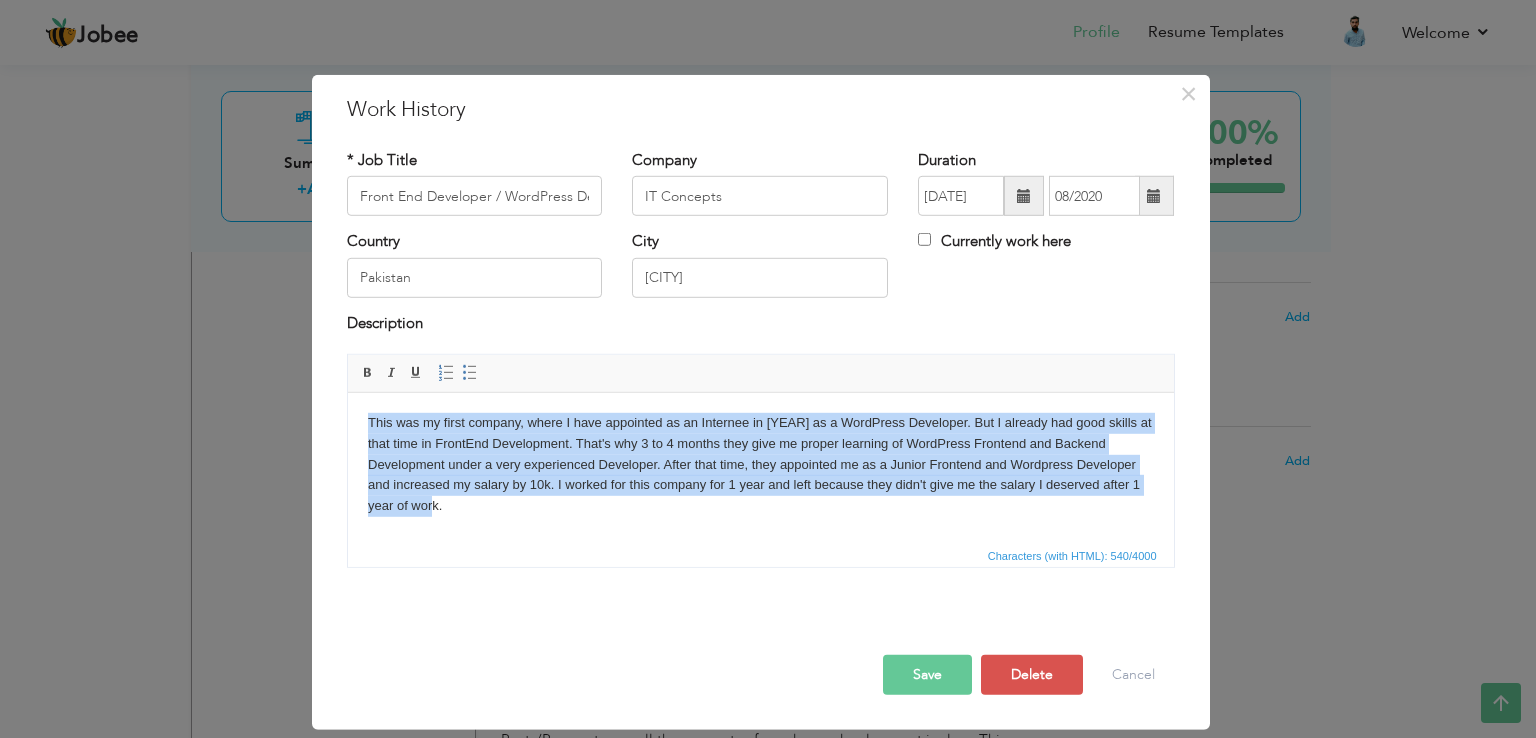 copy on "This was my first company, where I have appointed as an Internee in [YEAR] as a WordPress Developer. But I already had good skills at that time in FrontEnd Development. That's why 3 to 4 months they give me proper learning of WordPress Frontend and Backend Development under a very experienced Developer. After that time, they appointed me as a Junior Frontend and Wordpress Developer and increased my salary by 10k. I worked for this company for 1 year and left because they didn't give me the salary I deserved after 1 year of work." 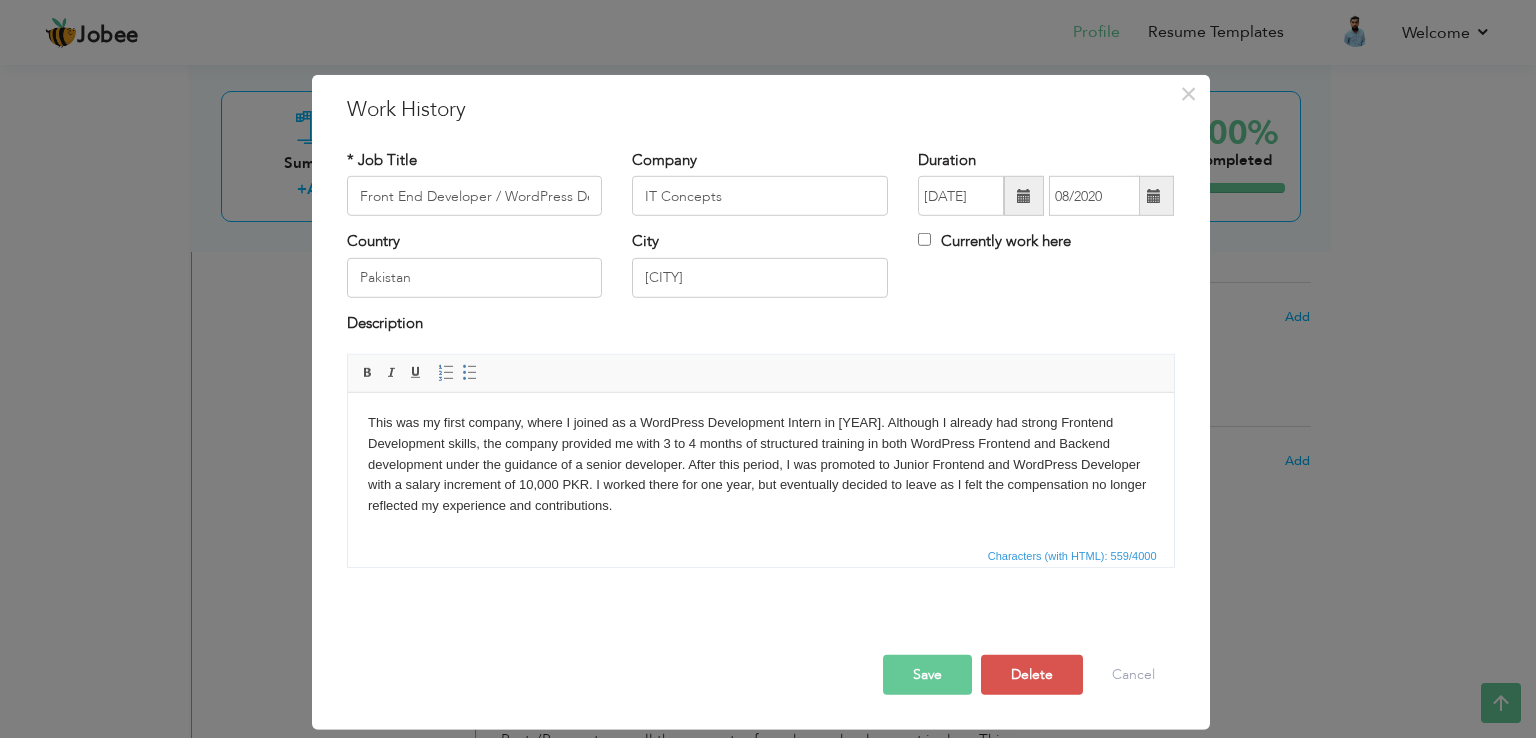 click on "Save" at bounding box center [927, 675] 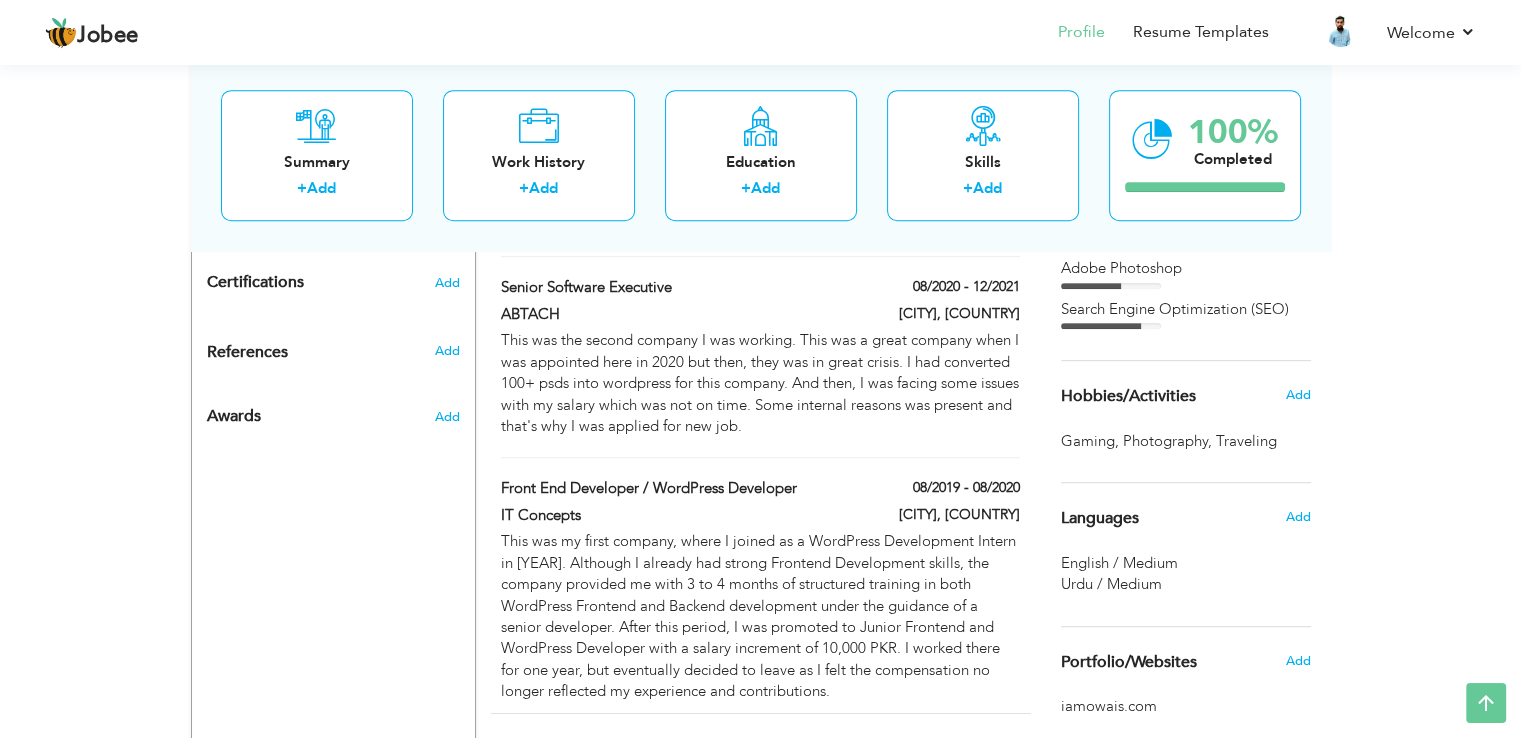 scroll, scrollTop: 1006, scrollLeft: 0, axis: vertical 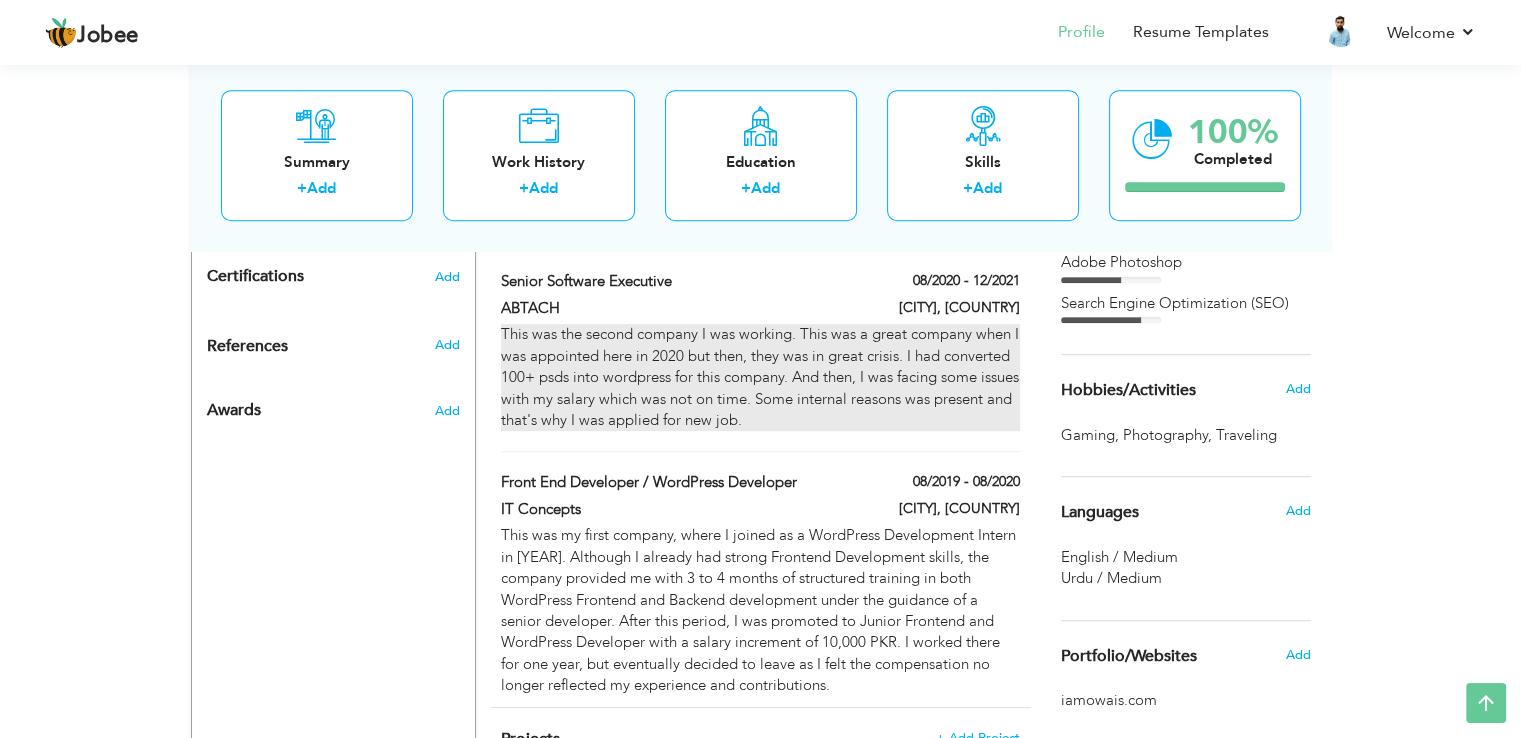 click on "This was the second company I was working. This was a great company when I was appointed here in 2020 but then, they was in great crisis. I had converted 100+ psds into wordpress for this company. And then, I was facing some issues with my salary which was not on time. Some internal reasons was present and that's why I was applied for new job." at bounding box center (760, 377) 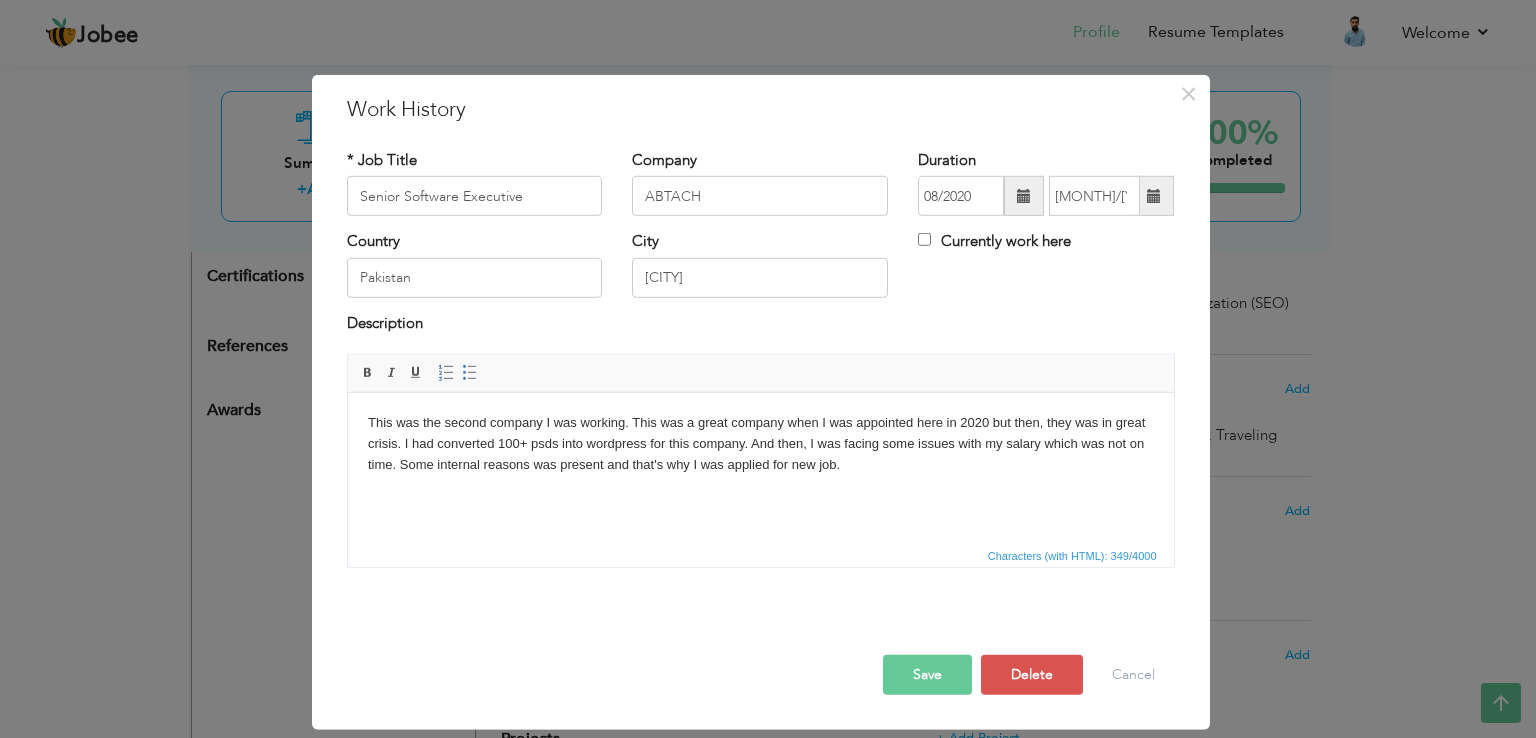 click on "This was the second company I was working. This was a great company when I was appointed here in 2020 but then, they was in great crisis. I had converted 100+ psds into wordpress for this company. And then, I was facing some issues with my salary which was not on time. Some internal reasons was present and that's why I was applied for new job." at bounding box center (760, 444) 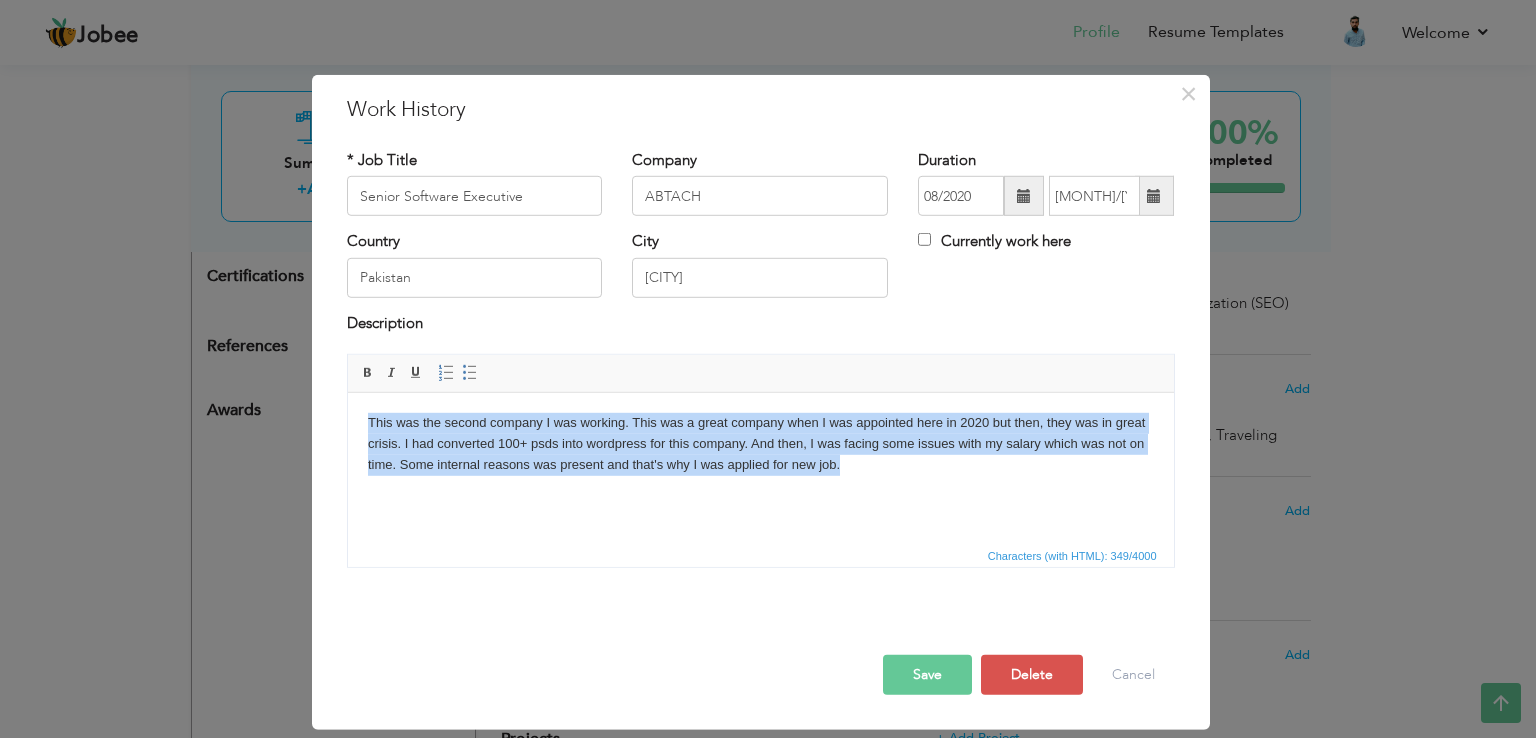 copy on "This was the second company I was working. This was a great company when I was appointed here in 2020 but then, they was in great crisis. I had converted 100+ psds into wordpress for this company. And then, I was facing some issues with my salary which was not on time. Some internal reasons was present and that's why I was applied for new job." 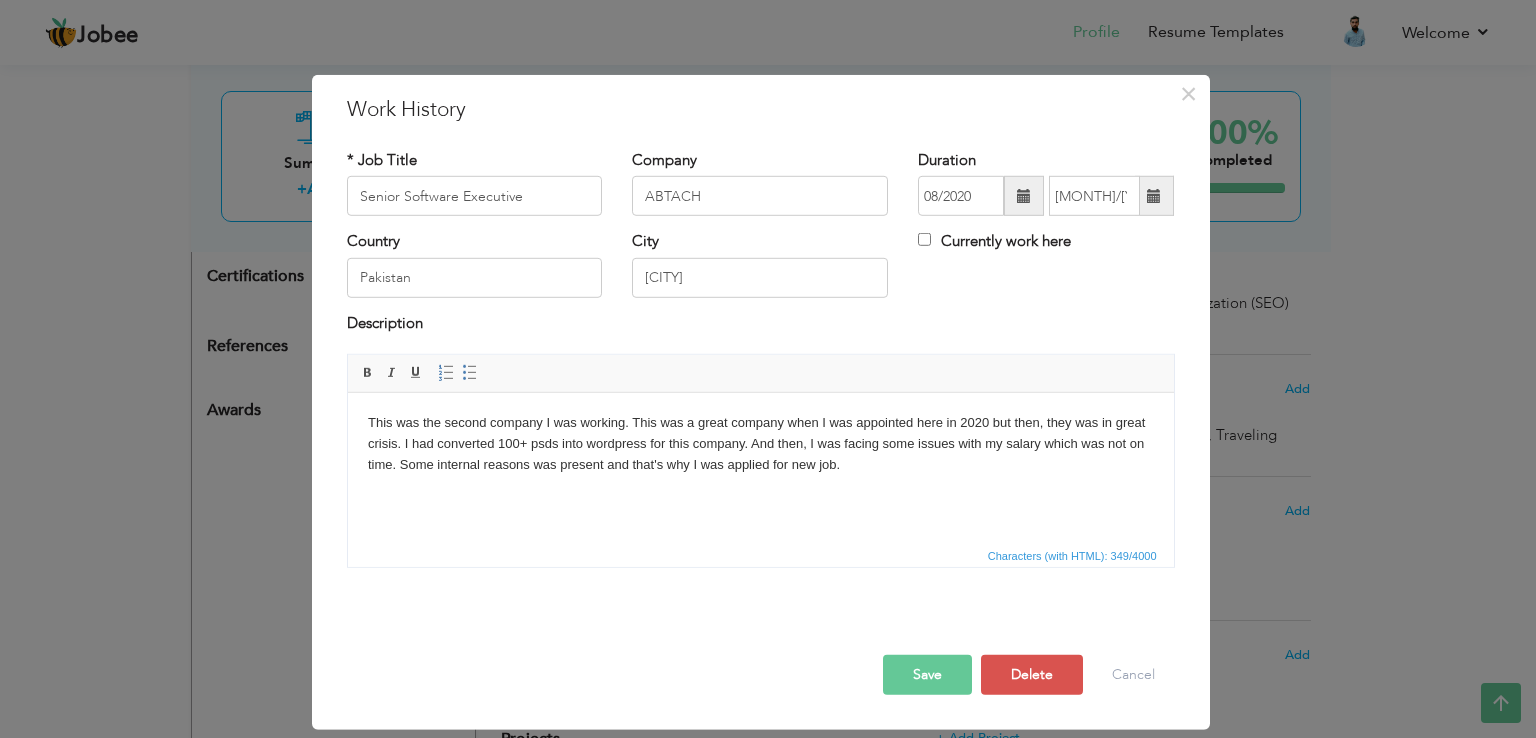 paste 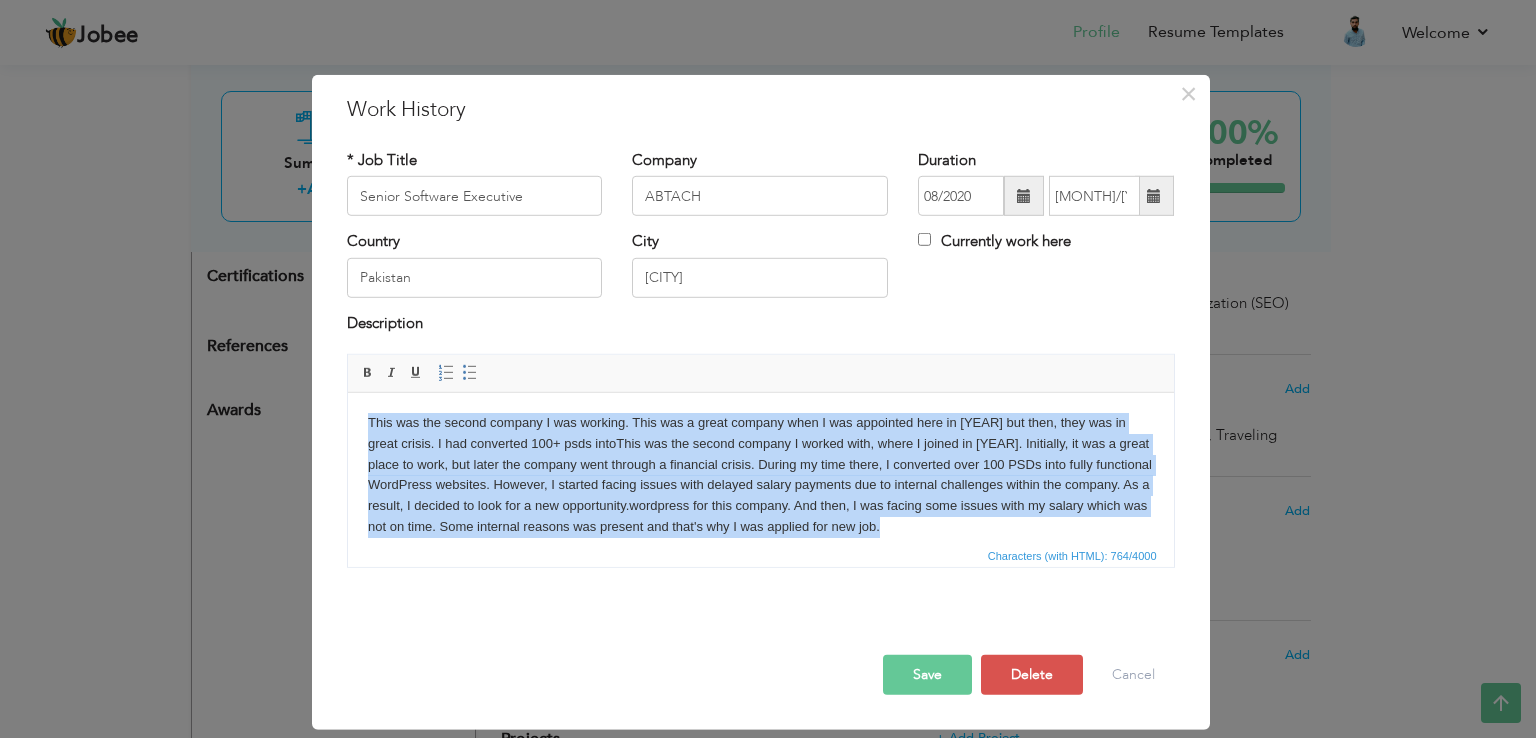 type 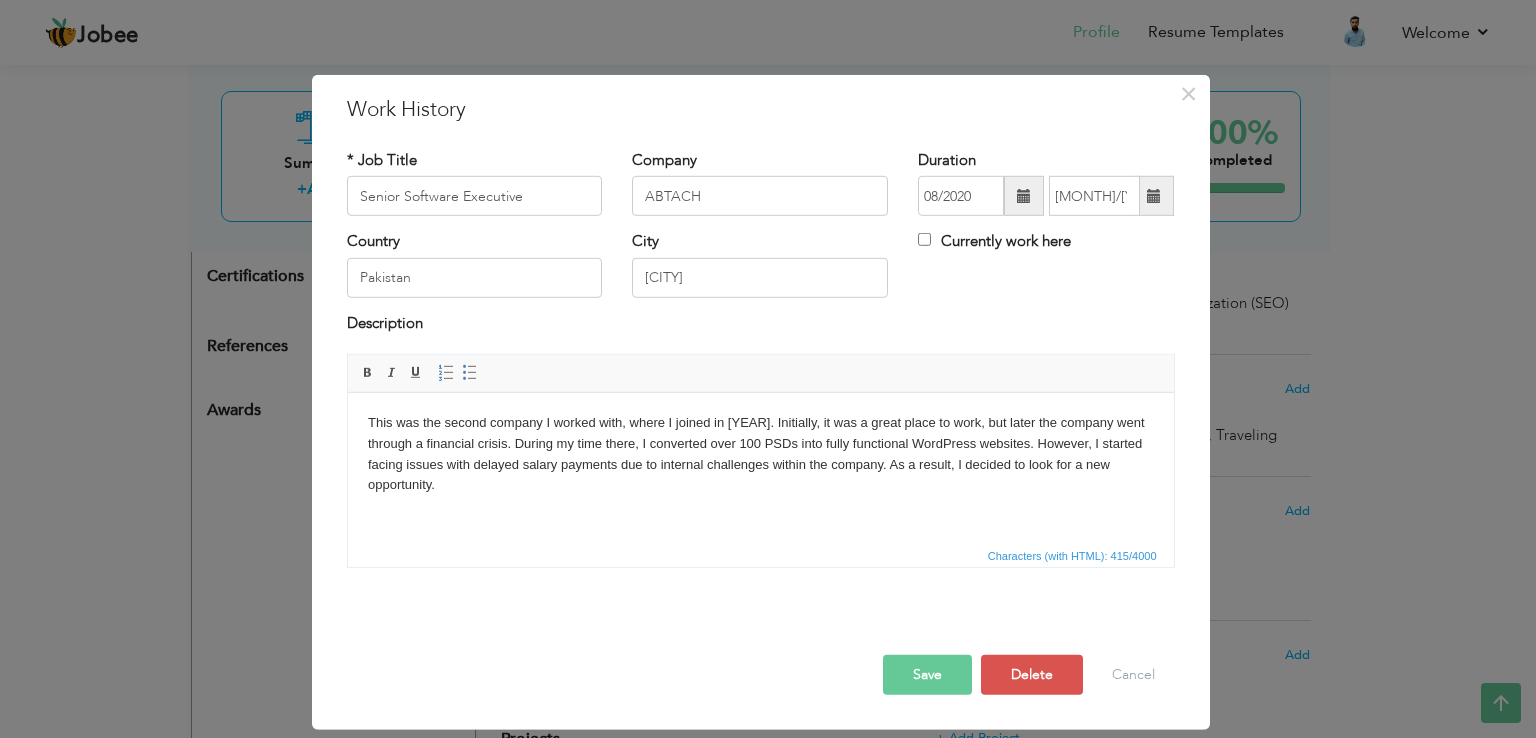 click on "Save" at bounding box center [927, 675] 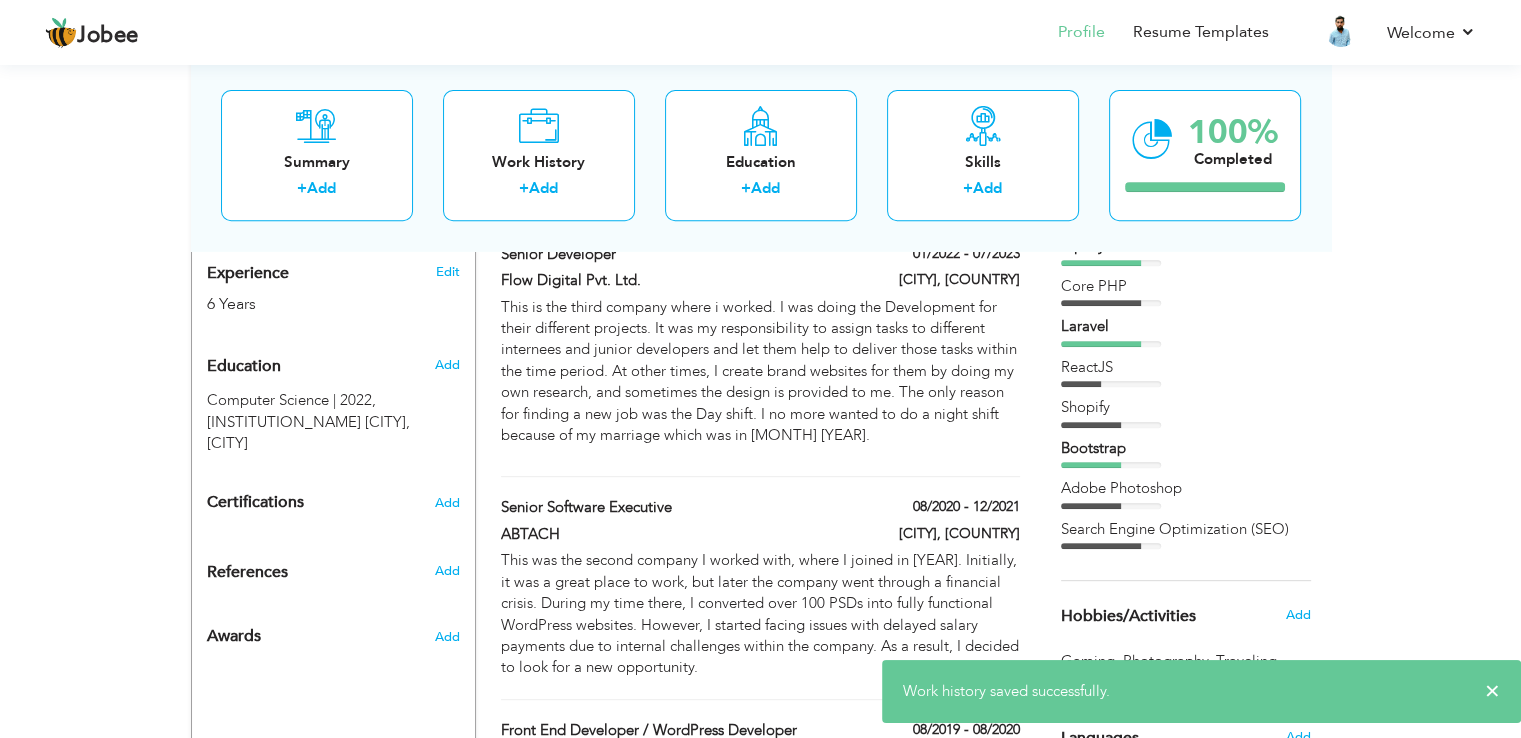 scroll, scrollTop: 763, scrollLeft: 0, axis: vertical 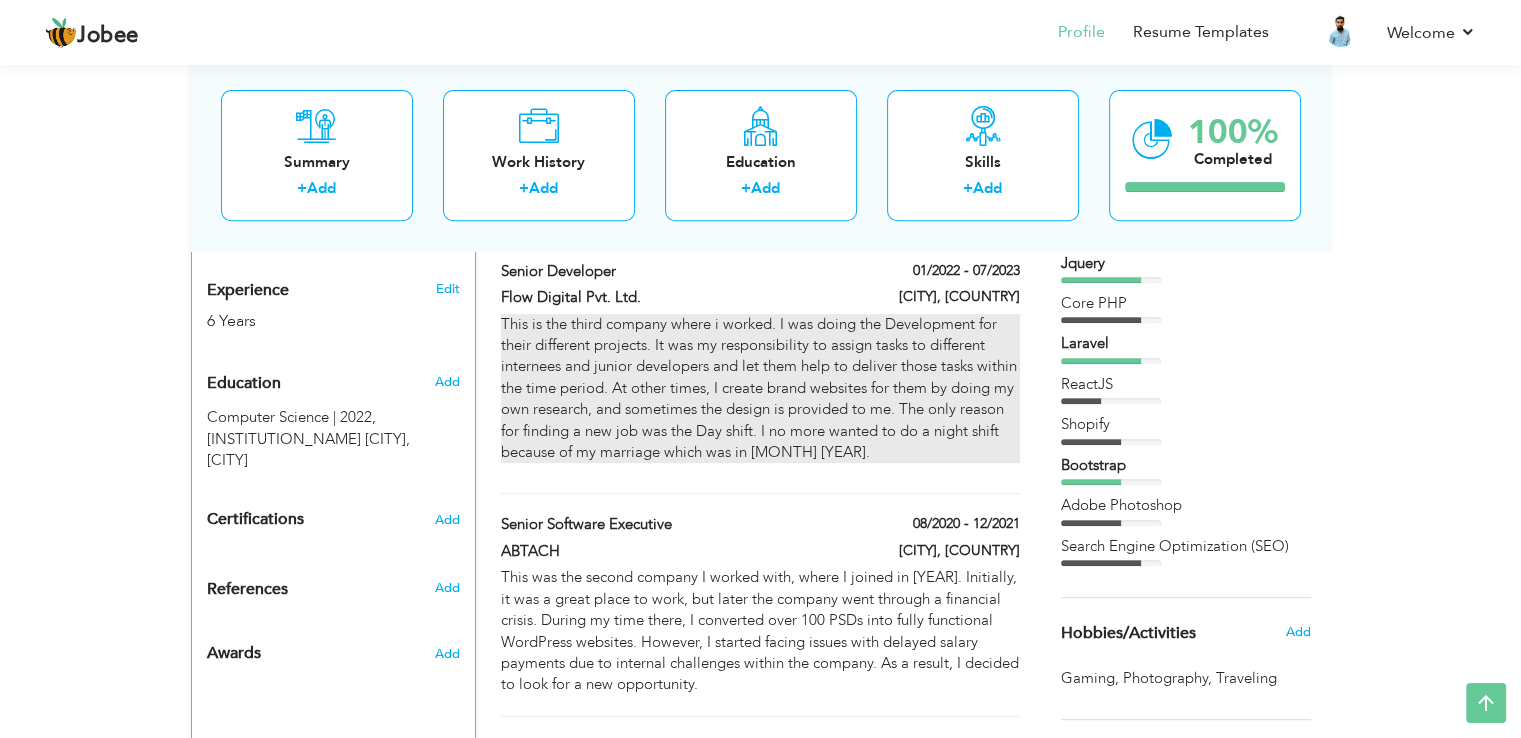 click on "This is the third company where i worked. I was doing the Development for their different projects. It was my responsibility to assign tasks to different internees and junior developers and let them help to deliver those tasks within the time period. At other times, I create brand websites for them by doing my own research, and sometimes the design is provided to me. The only reason for finding a new job was the Day shift. I no more wanted to do a night shift because of my marriage which was in [MONTH] [YEAR]." at bounding box center (760, 389) 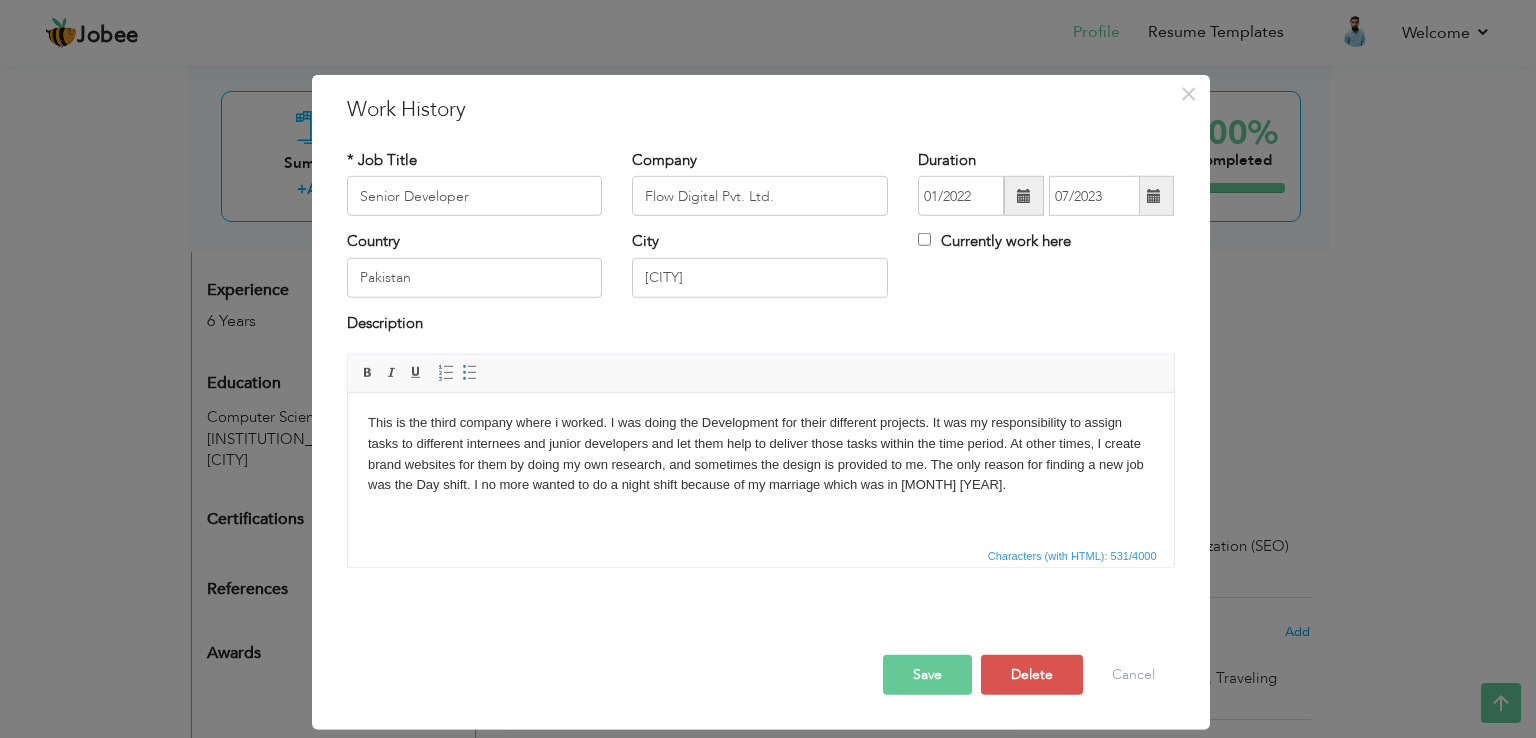 click on "This is the third company where i worked. I was doing the Development for their different projects. It was my responsibility to assign tasks to different internees and junior developers and let them help to deliver those tasks within the time period. At other times, I create brand websites for them by doing my own research, and sometimes the design is provided to me. The only reason for finding a new job was the Day shift. I no more wanted to do a night shift because of my marriage which was in [MONTH] [YEAR]." at bounding box center [760, 454] 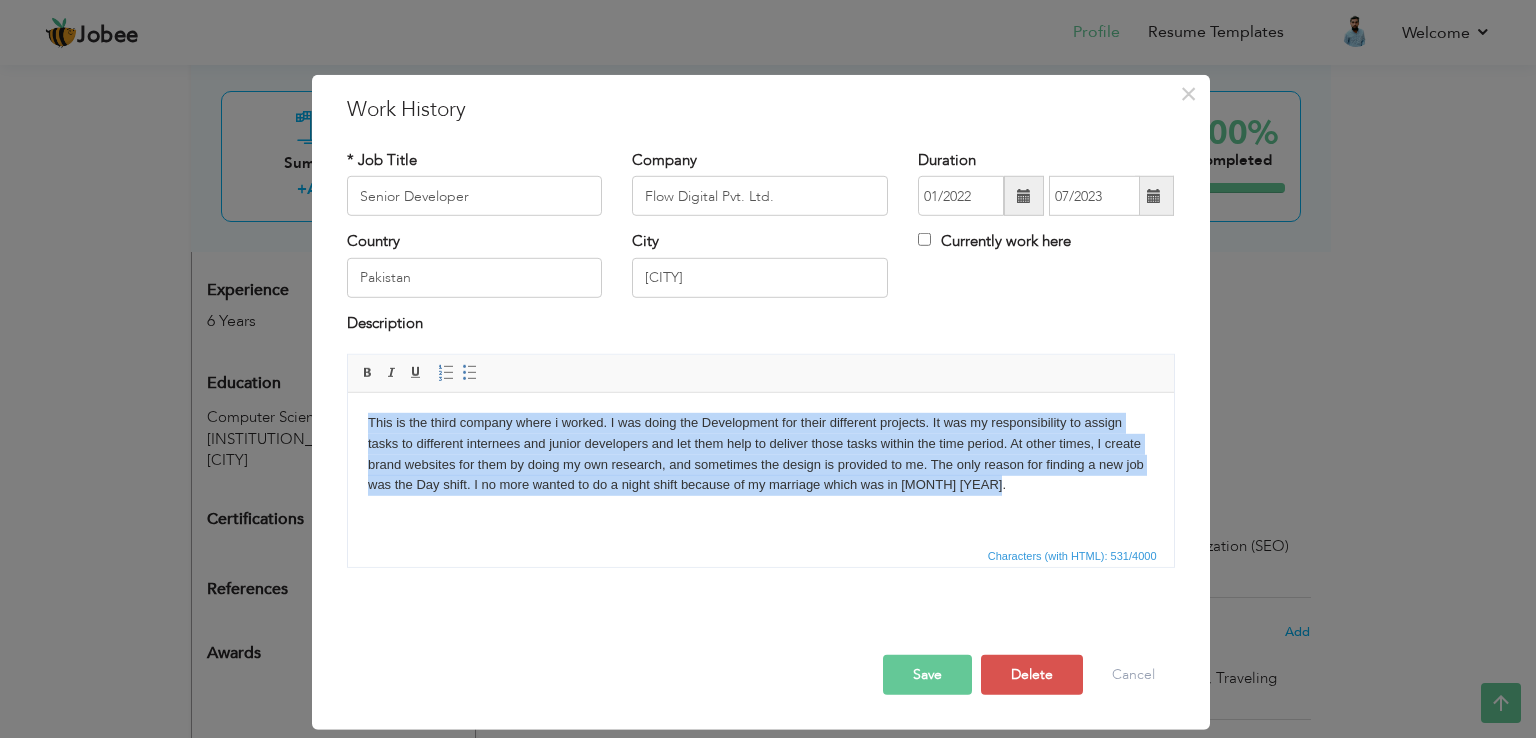 copy on "This is the third company where i worked. I was doing the Development for their different projects. It was my responsibility to assign tasks to different internees and junior developers and let them help to deliver those tasks within the time period. At other times, I create brand websites for them by doing my own research, and sometimes the design is provided to me. The only reason for finding a new job was the Day shift. I no more wanted to do a night shift because of my marriage which was in [MONTH] [YEAR]." 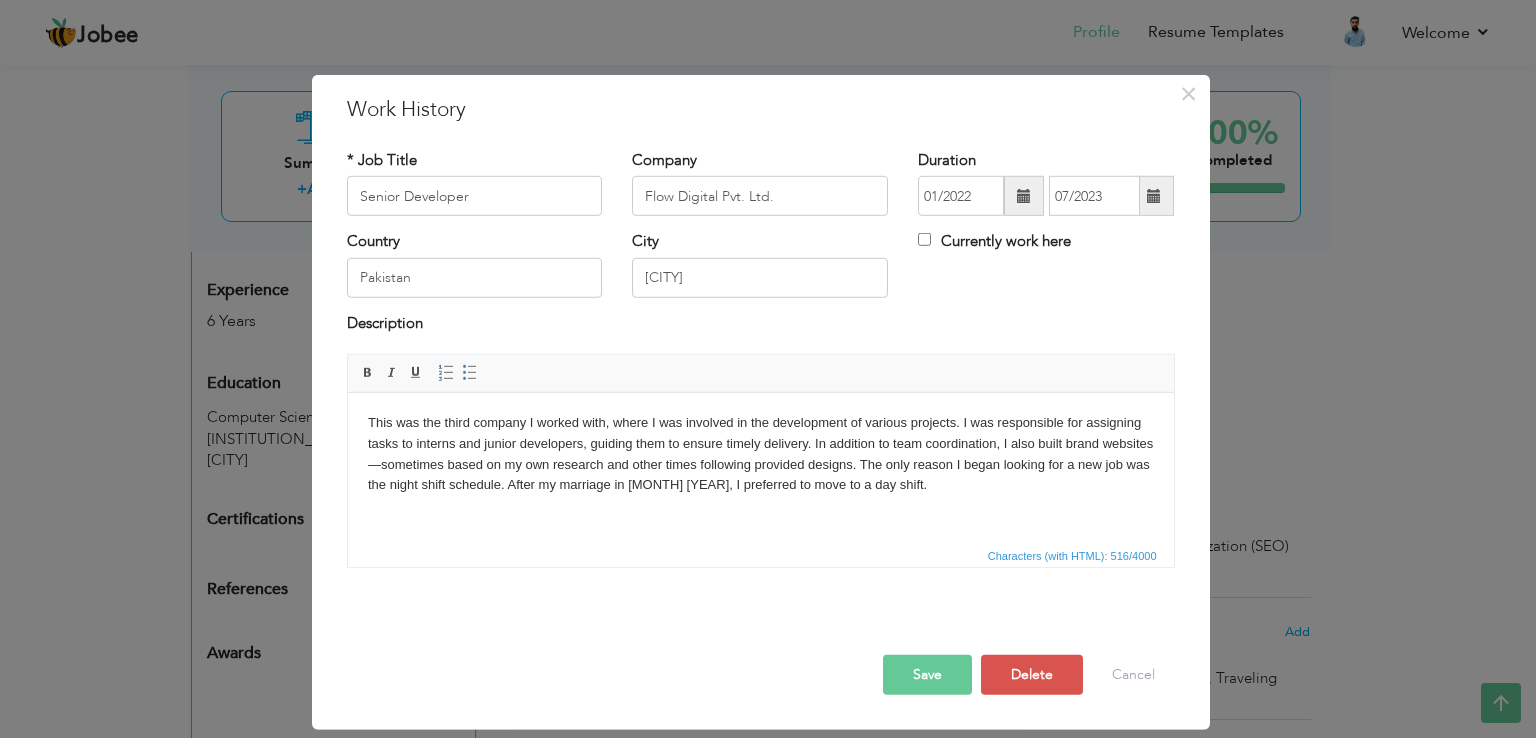 click on "This was the third company I worked with, where I was involved in the development of various projects. I was responsible for assigning tasks to interns and junior developers, guiding them to ensure timely delivery. In addition to team coordination, I also built brand websites—sometimes based on my own research and other times following provided designs. The only reason I began looking for a new job was the night shift schedule. After my marriage in [MONTH] [YEAR], I preferred to move to a day shift." at bounding box center (760, 454) 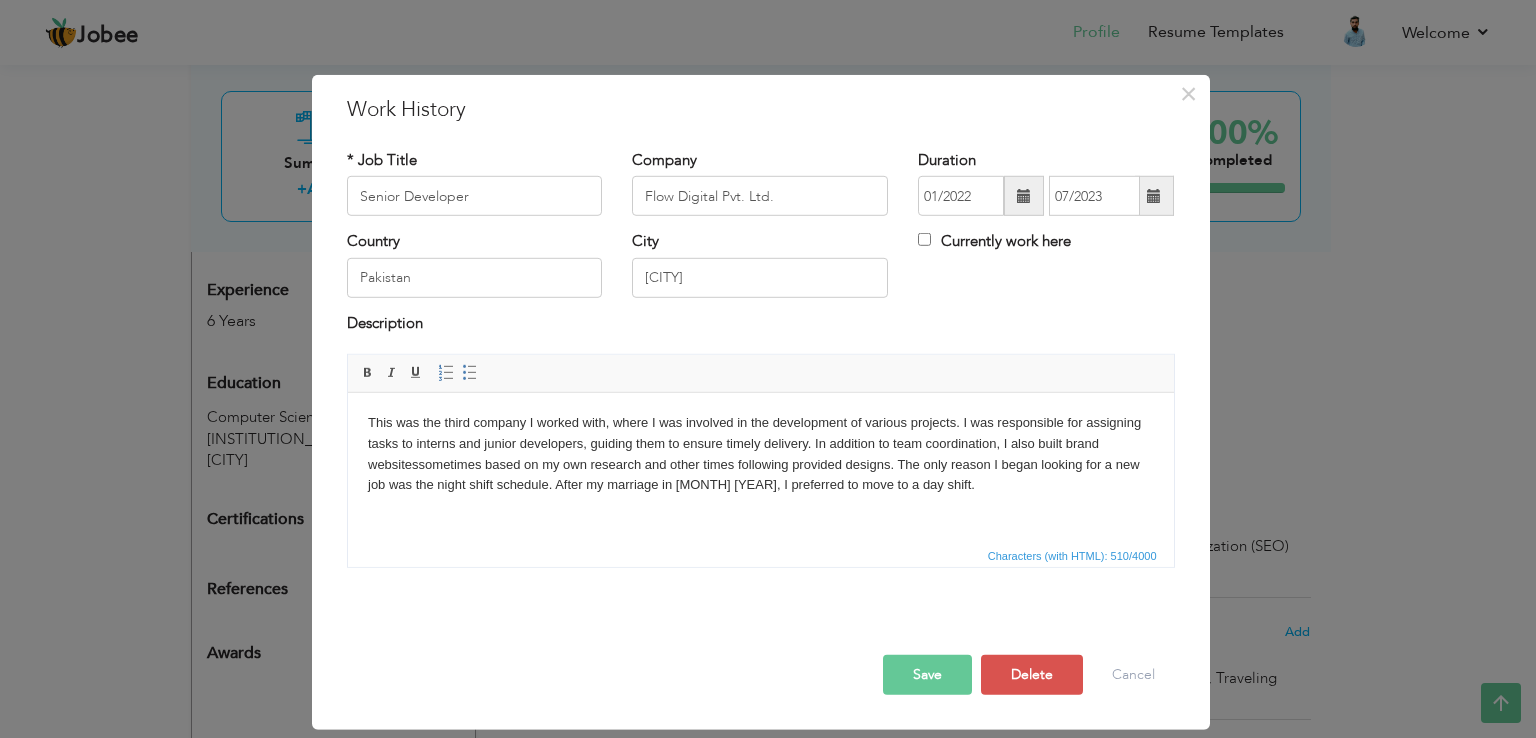 click on "Save" at bounding box center (927, 675) 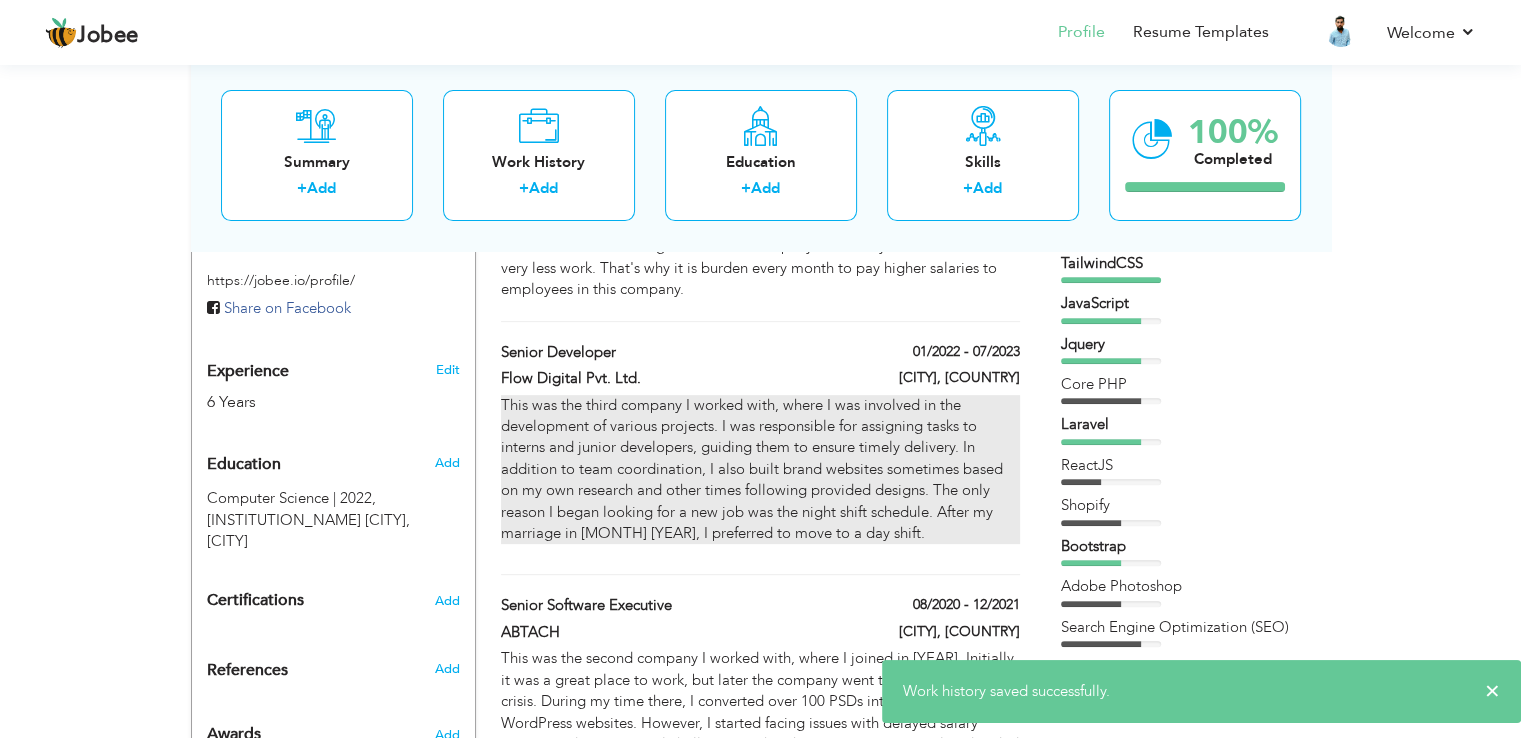 scroll, scrollTop: 563, scrollLeft: 0, axis: vertical 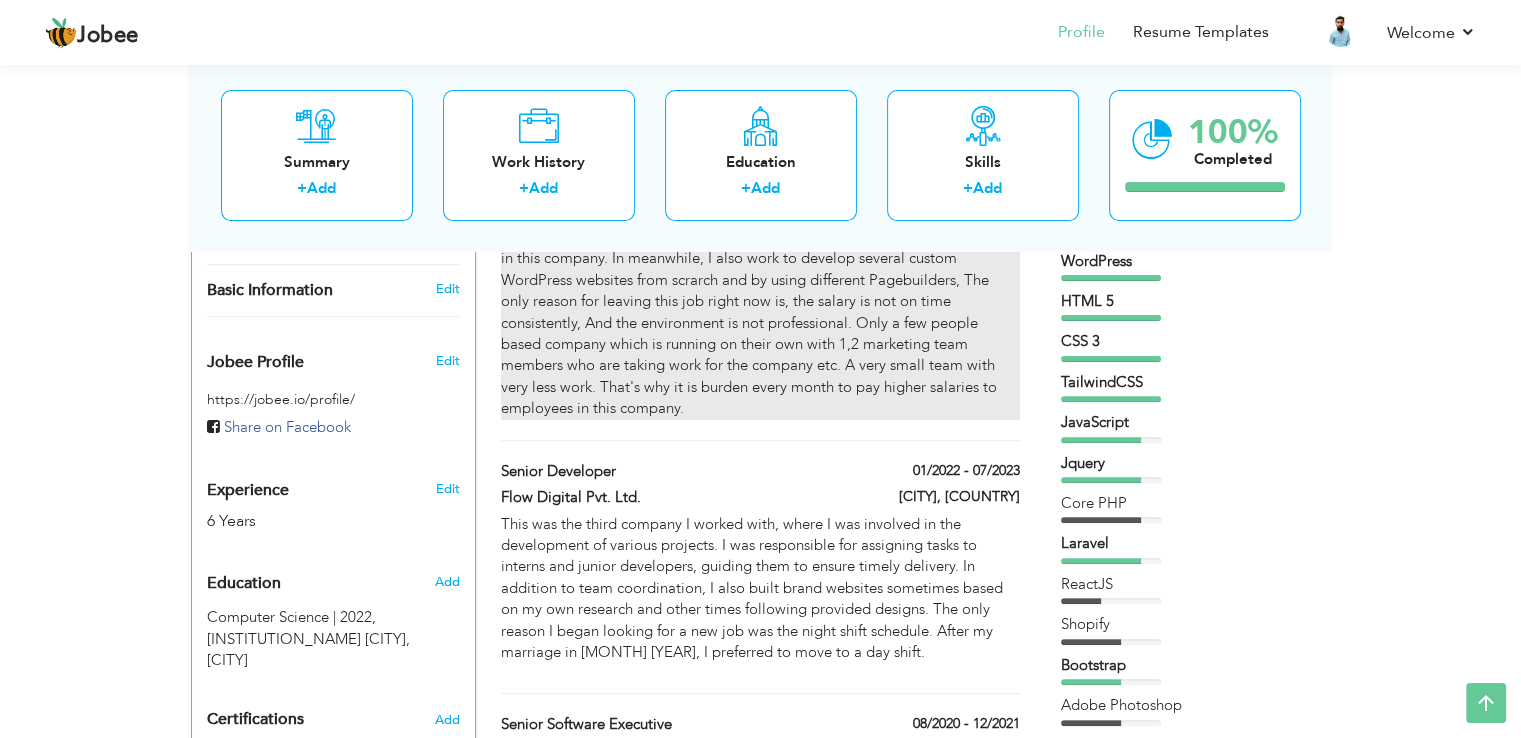 click on "This is my fourth company in which i am working since [MONTH]/[YEAR]. I am leading a team in this company. My role is to handle the tasks and deadlines in this company. In meanwhile, I also work to develop several custom WordPress websites from scrarch and by using different Pagebuilders, The only reason for leaving this job right now is, the salary is not on time consistently, And the environment is not professional. Only a few people based company which is running on their own with 1,2 marketing team members who are taking work for the company etc. A very small team with very less work. That's why it is burden every month to pay higher salaries to employees in this company." at bounding box center [760, 312] 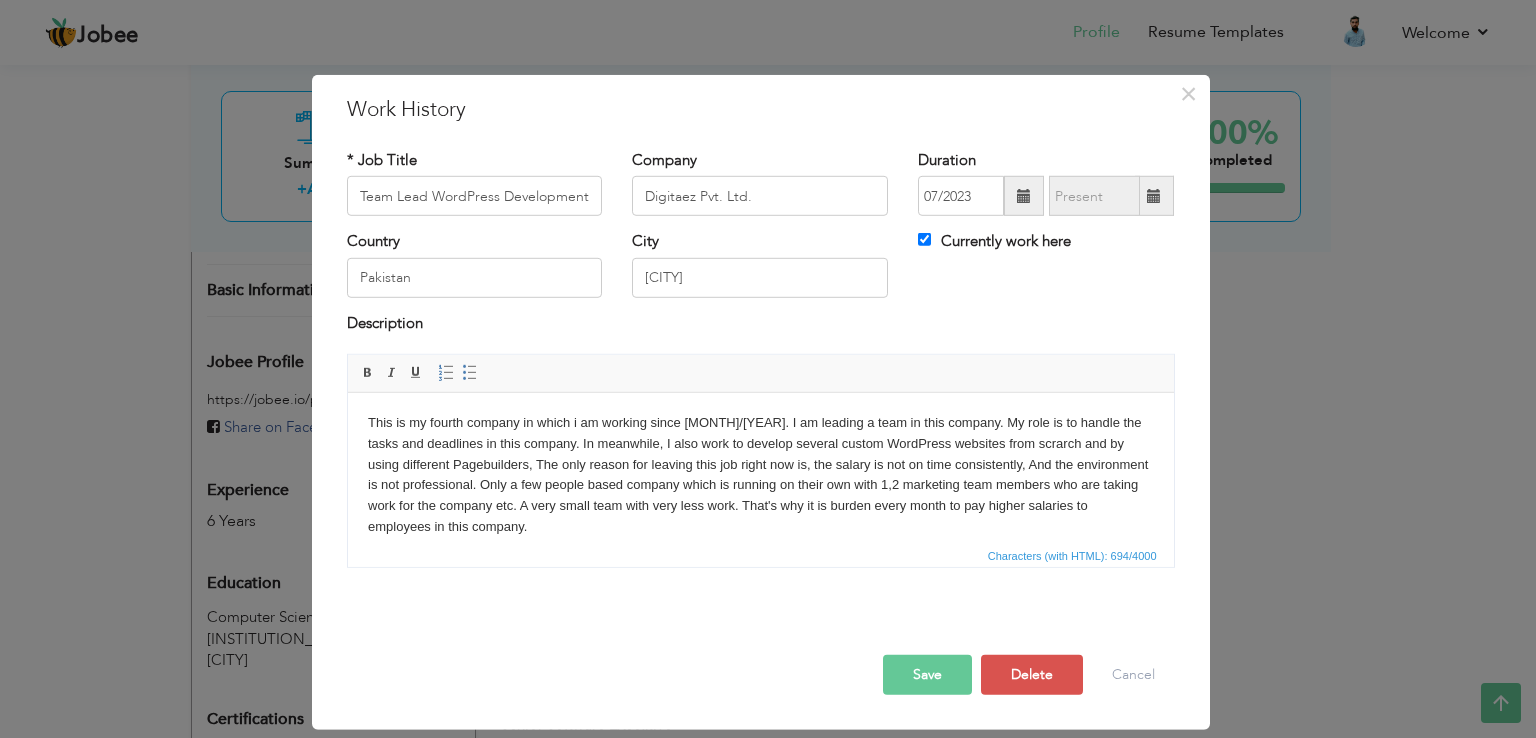 click on "This is my fourth company in which i am working since [MONTH]/[YEAR]. I am leading a team in this company. My role is to handle the tasks and deadlines in this company. In meanwhile, I also work to develop several custom WordPress websites from scrarch and by using different Pagebuilders, The only reason for leaving this job right now is, the salary is not on time consistently, And the environment is not professional. Only a few people based company which is running on their own with 1,2 marketing team members who are taking work for the company etc. A very small team with very less work. That's why it is burden every month to pay higher salaries to employees in this company." at bounding box center (760, 475) 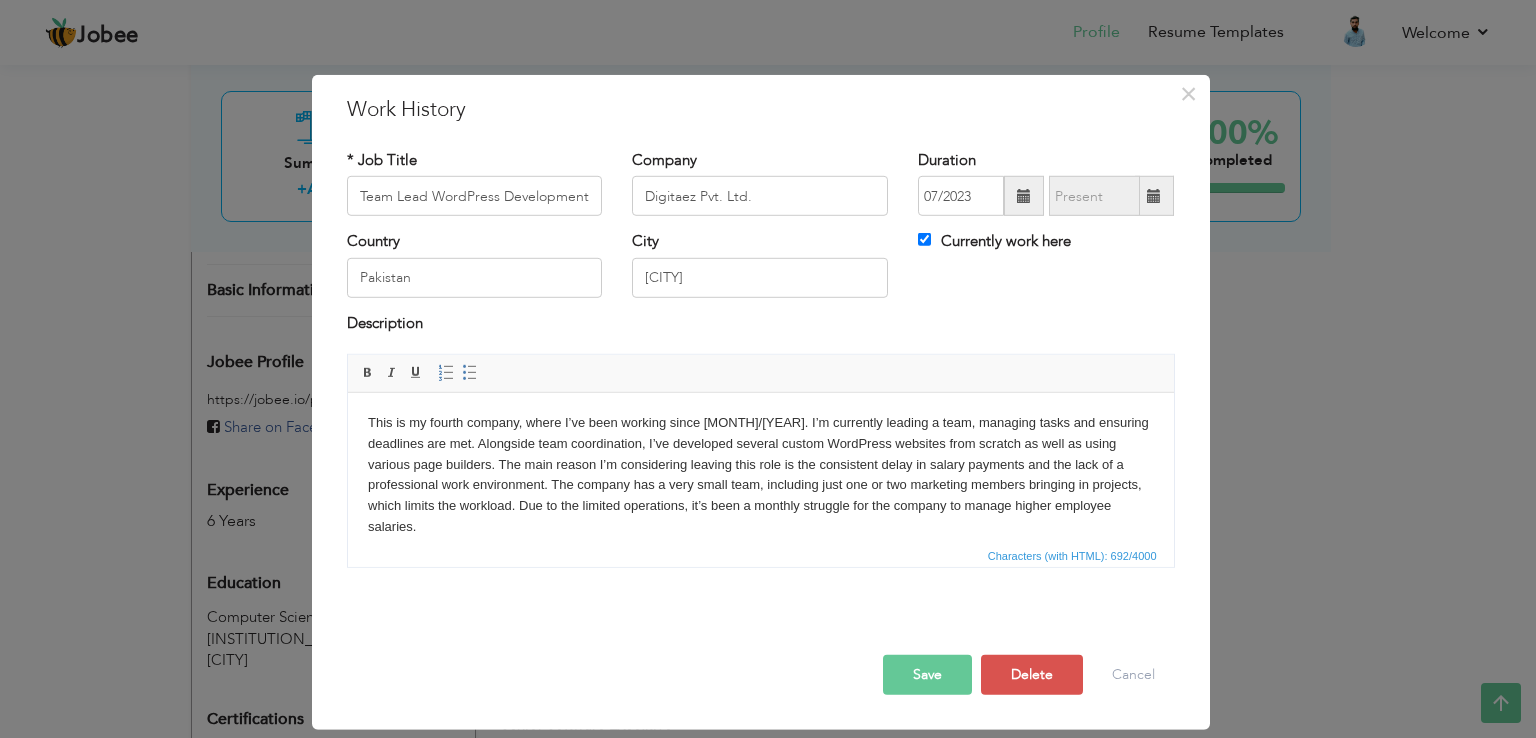 click on "Save" at bounding box center (927, 675) 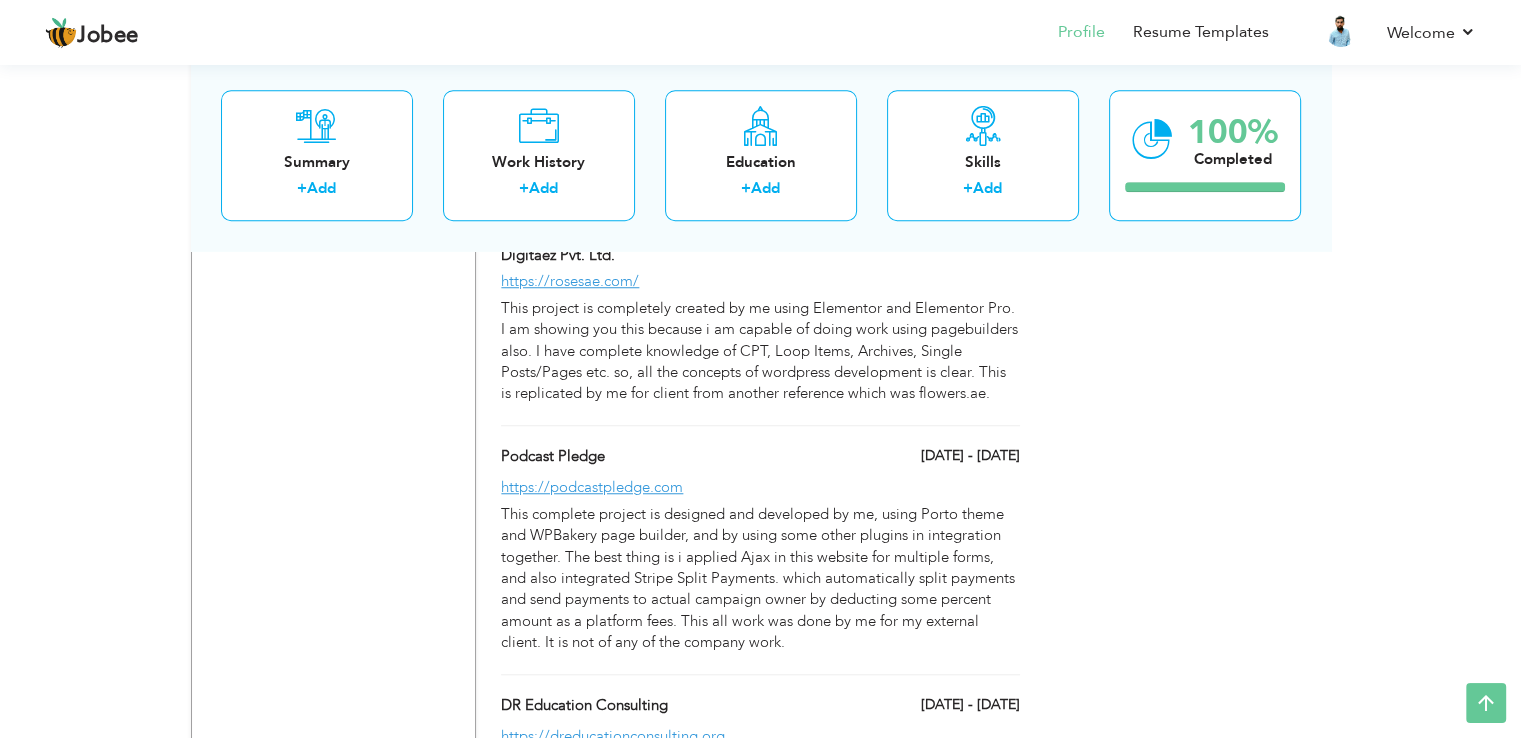 scroll, scrollTop: 1883, scrollLeft: 0, axis: vertical 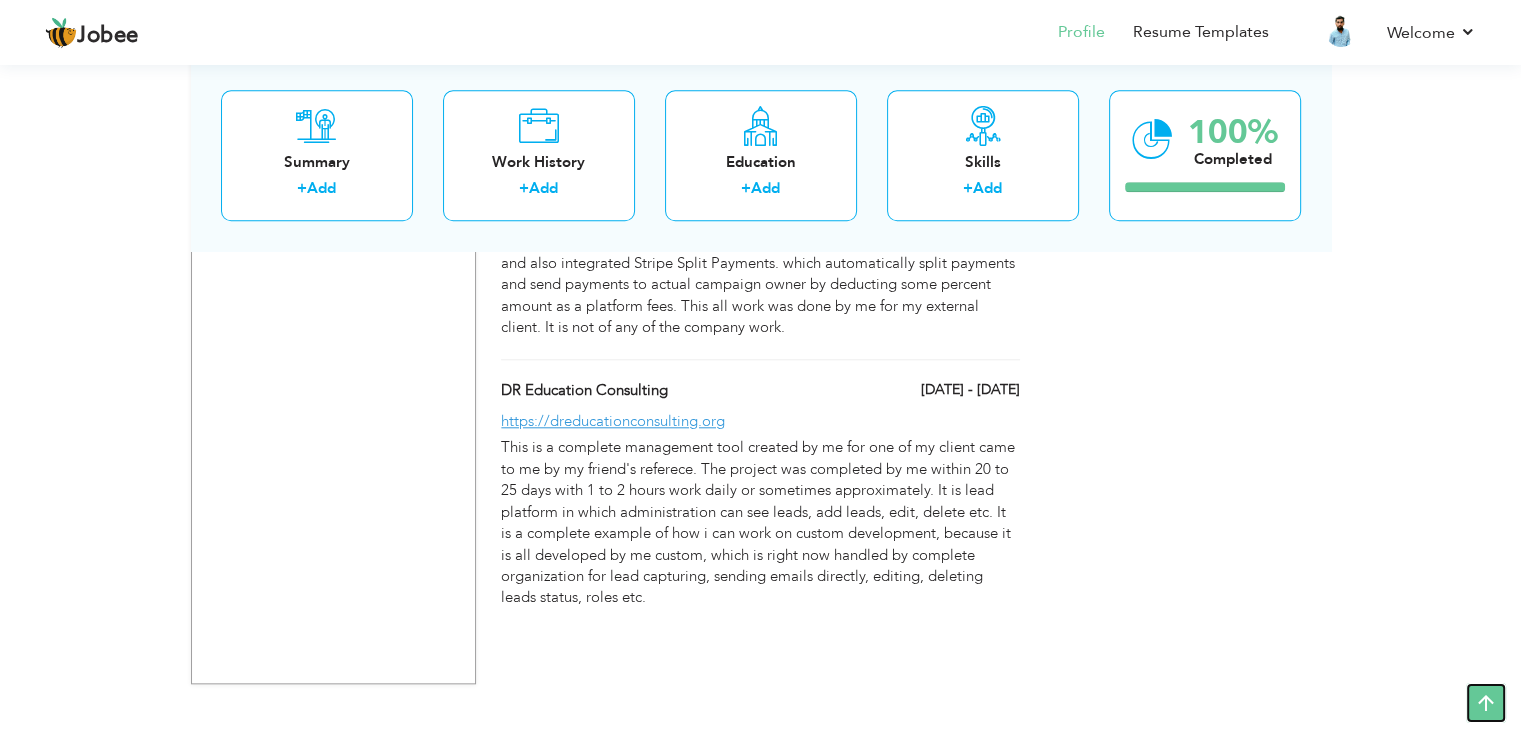 click at bounding box center [1486, 703] 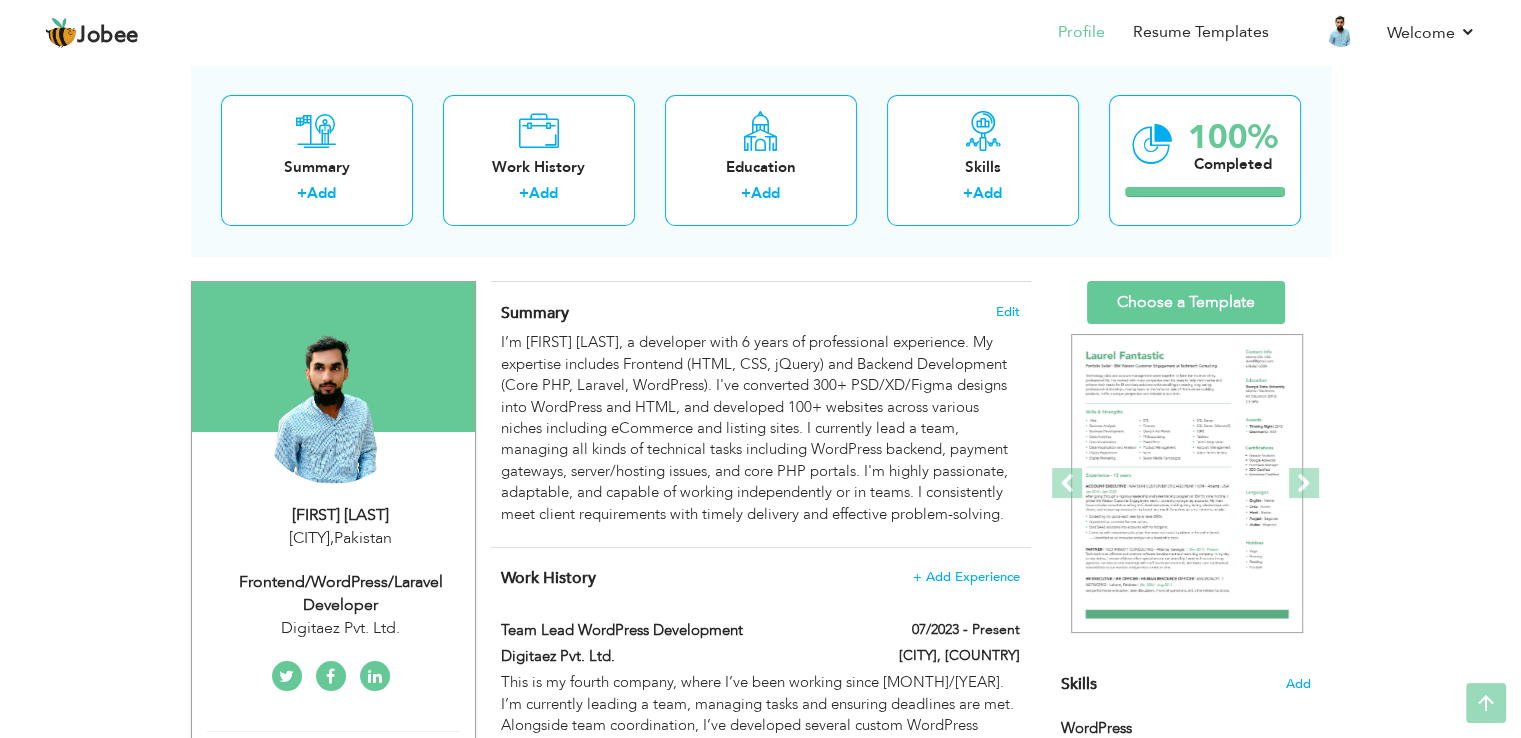 scroll, scrollTop: 0, scrollLeft: 0, axis: both 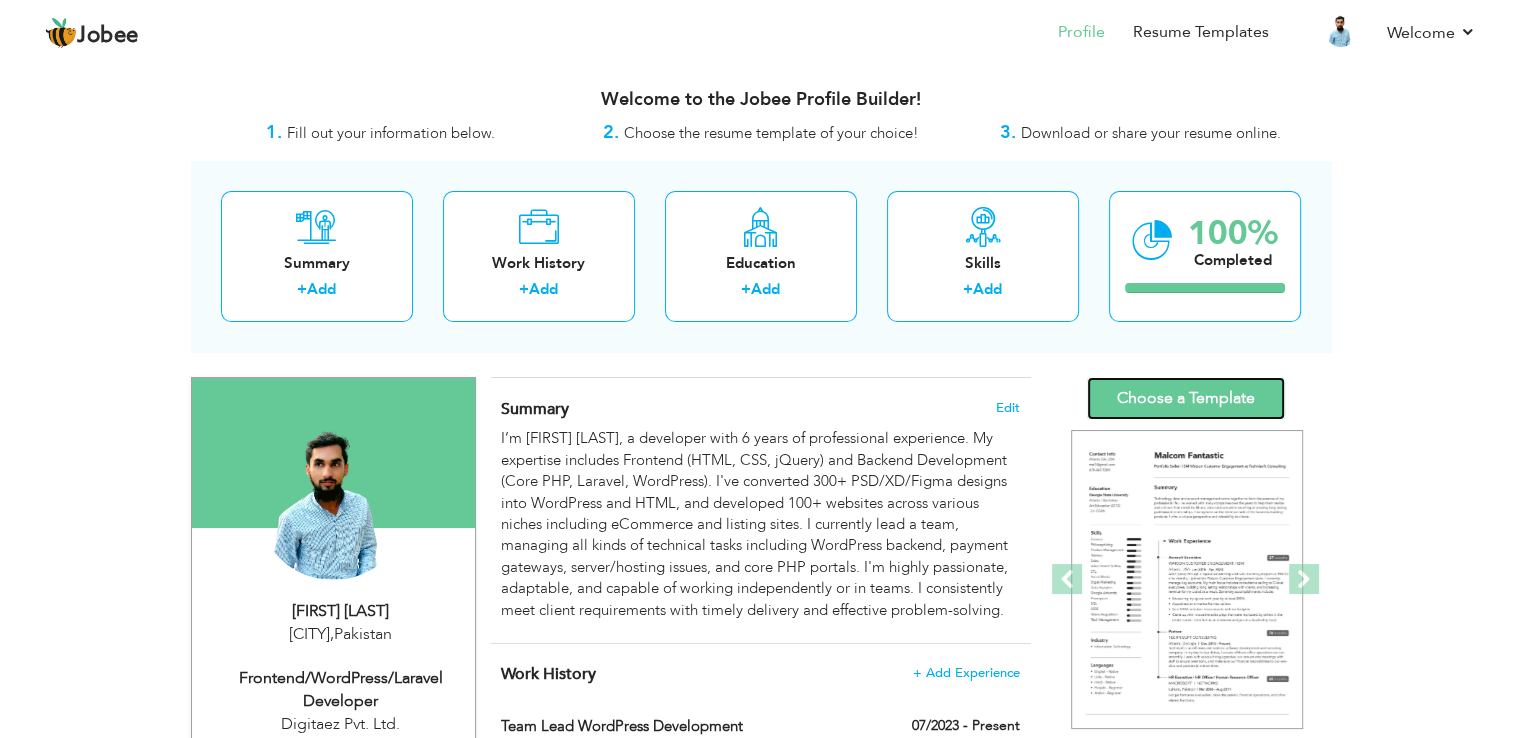 click on "Choose a Template" at bounding box center (1186, 398) 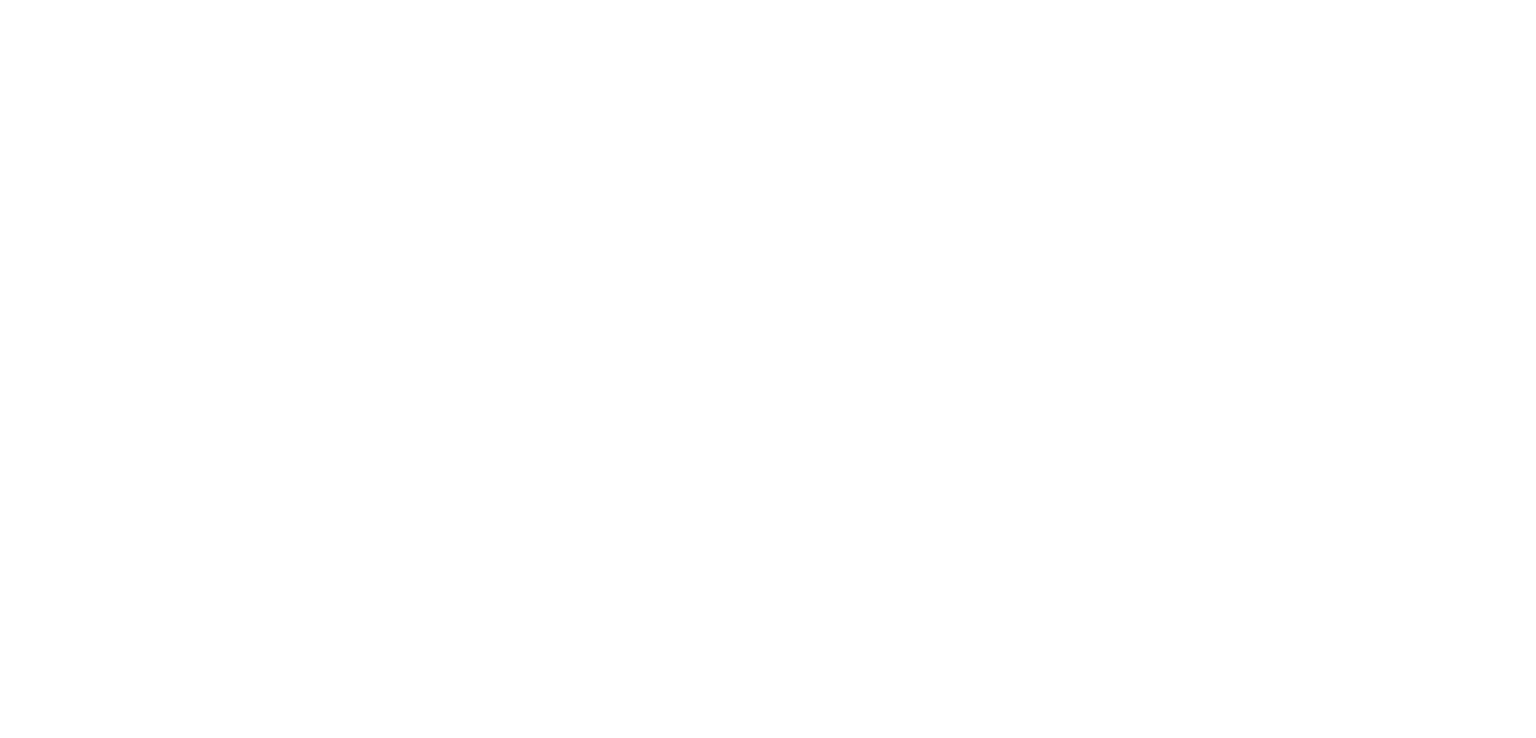 scroll, scrollTop: 0, scrollLeft: 0, axis: both 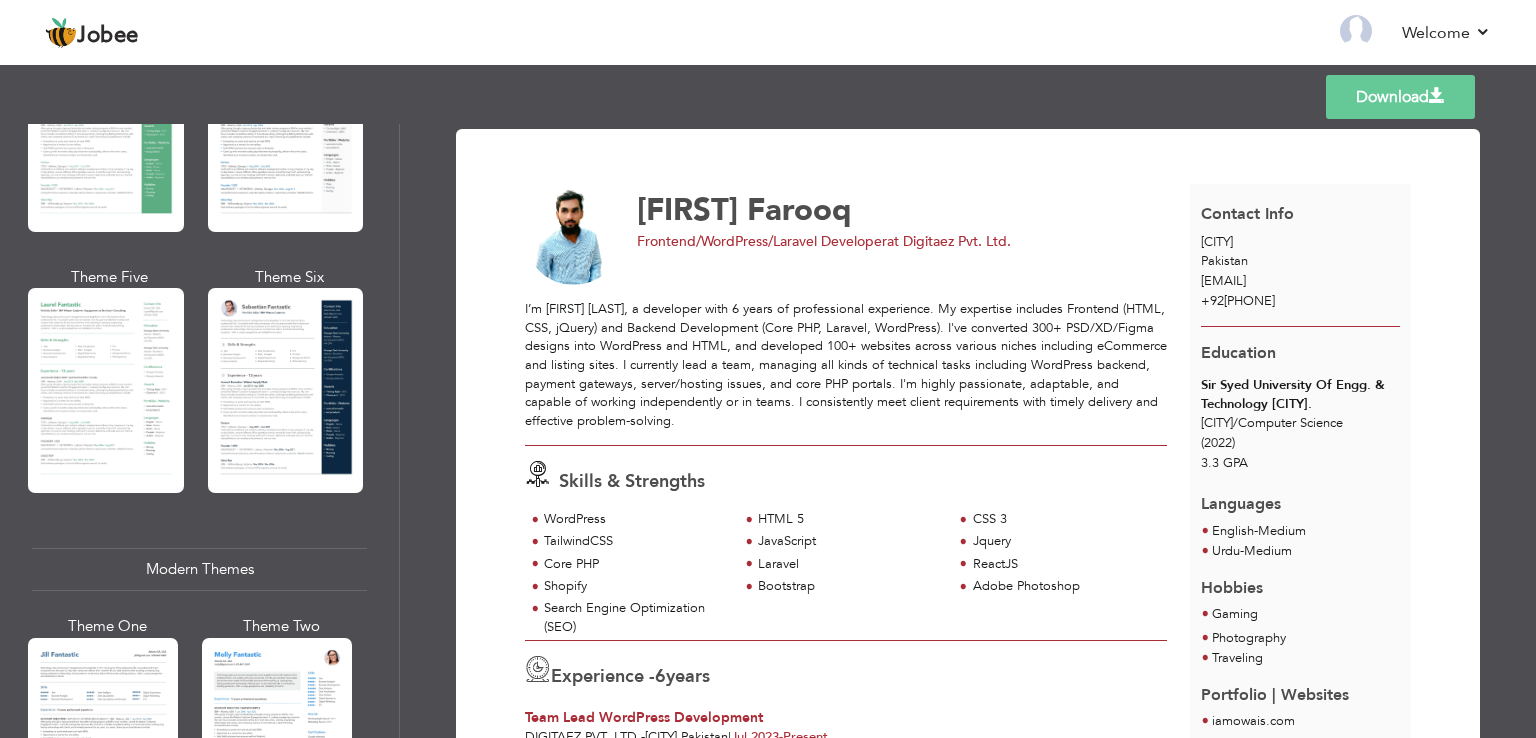 click on "Professional Themes
Theme One
Theme Two
Theme Three
Theme Six" at bounding box center [199, 431] 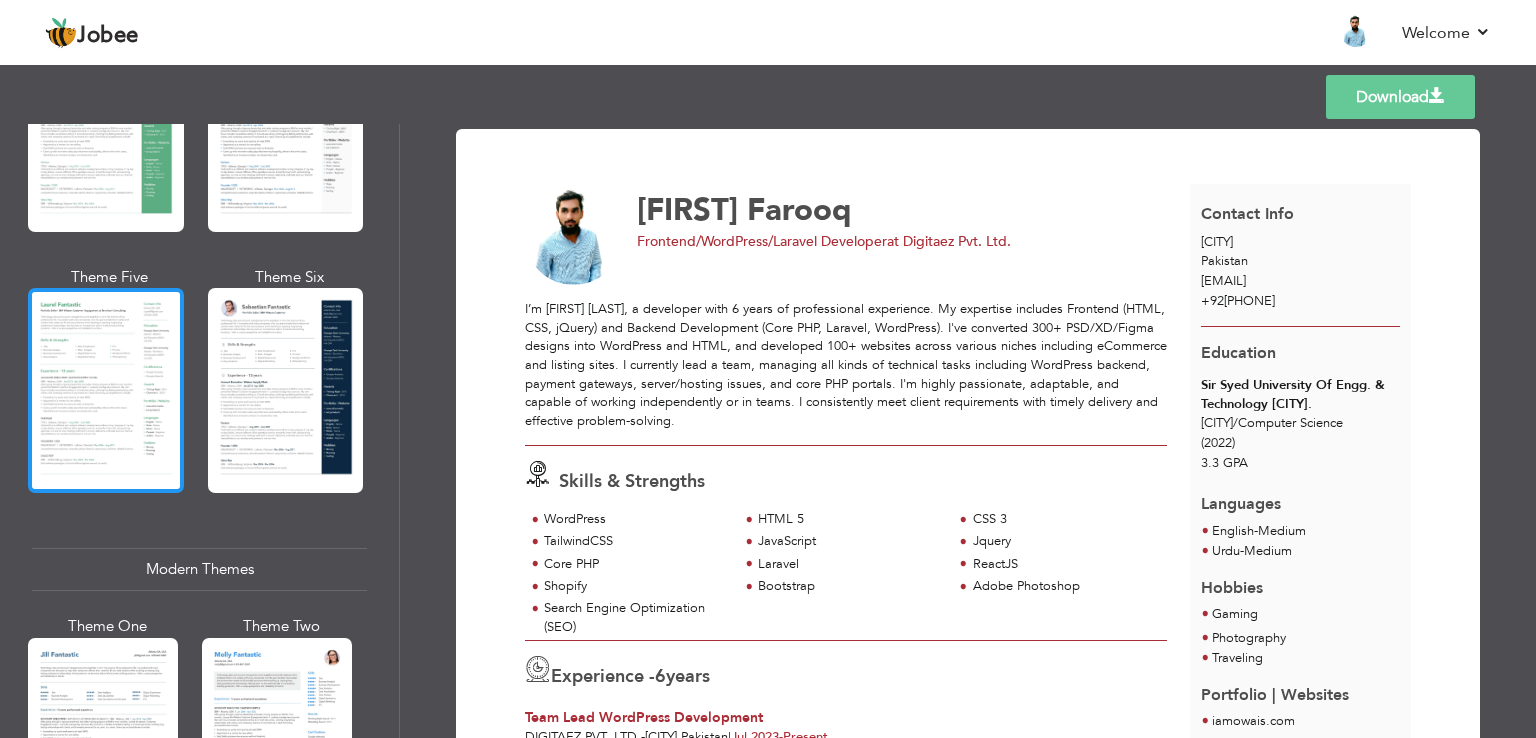 click at bounding box center [106, 390] 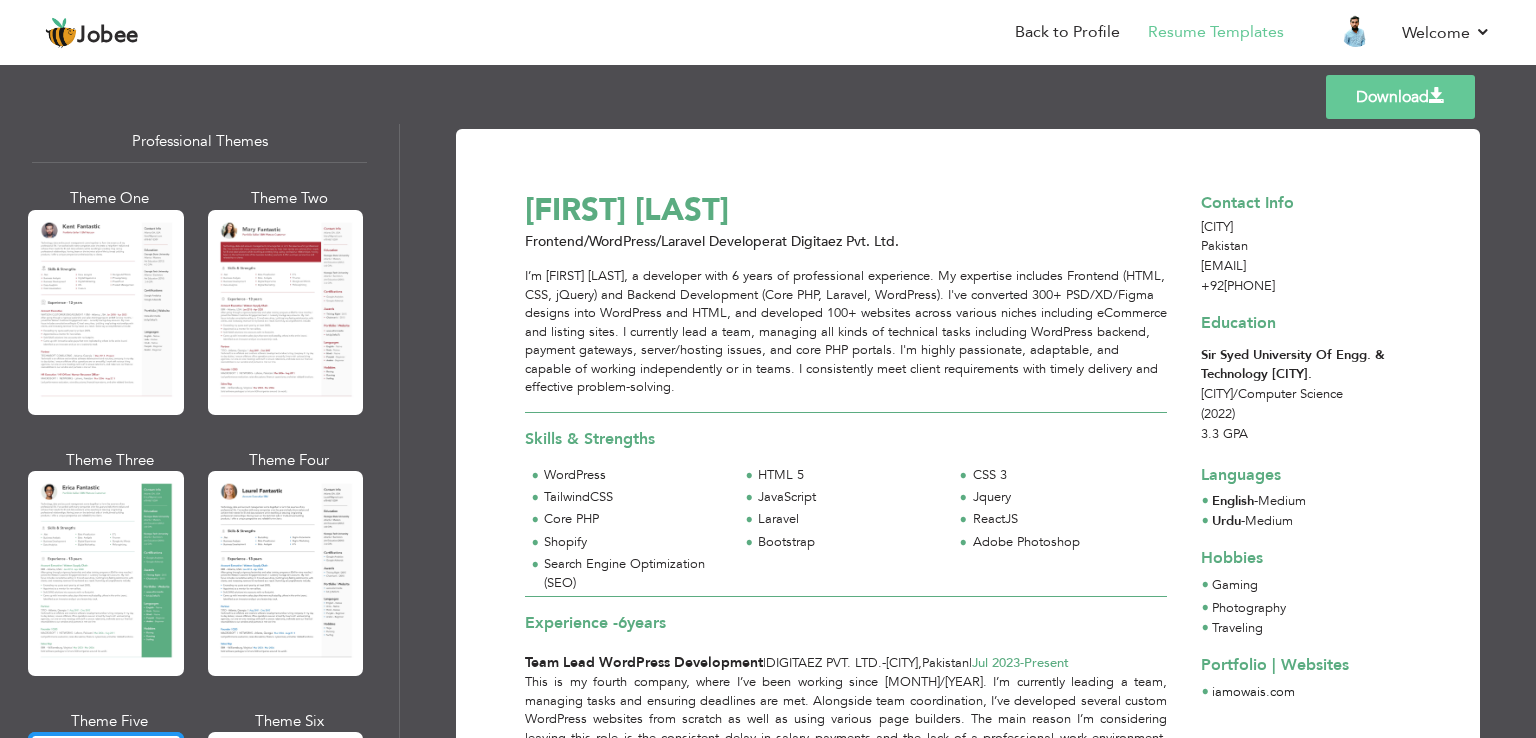 scroll, scrollTop: 0, scrollLeft: 0, axis: both 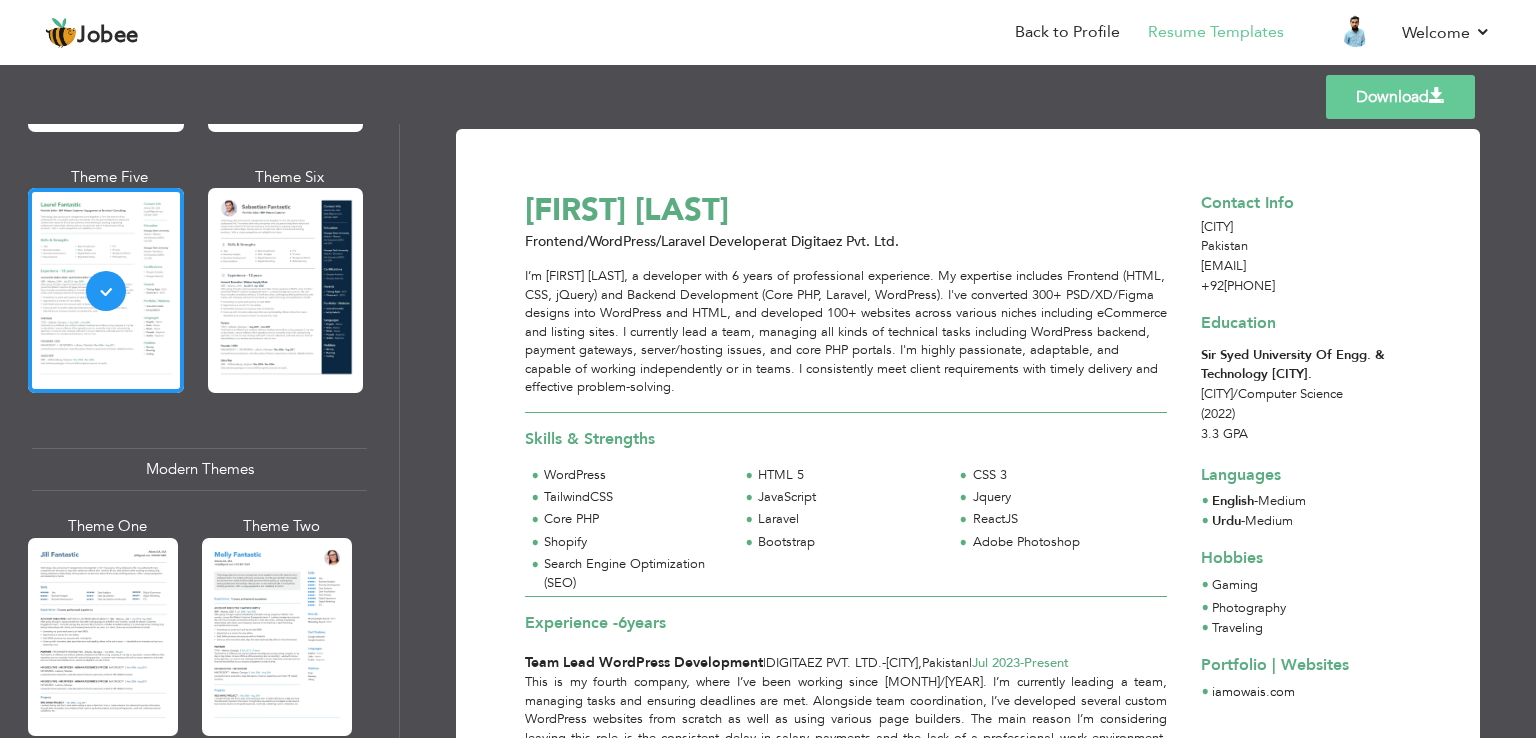 click on "Download" at bounding box center [1400, 97] 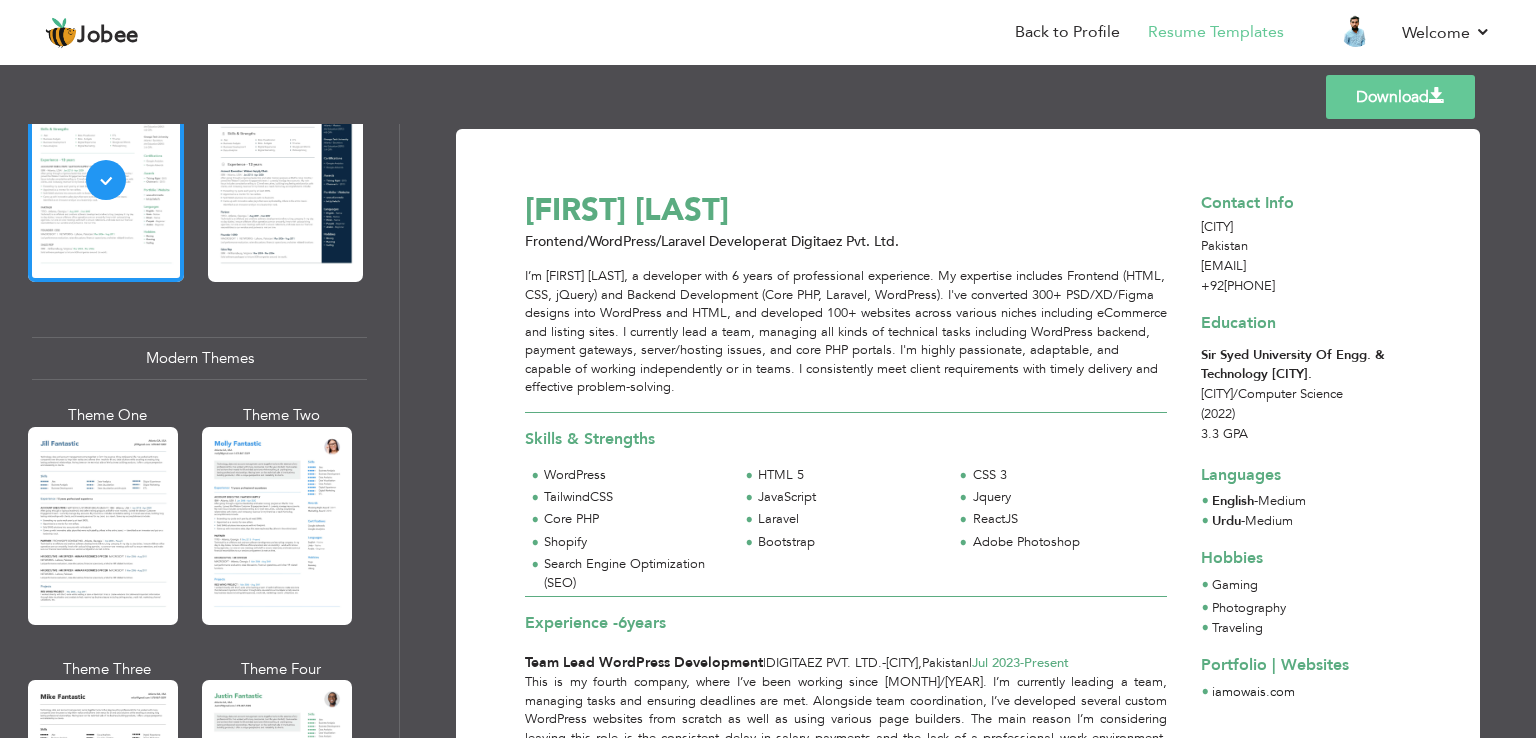 scroll, scrollTop: 800, scrollLeft: 0, axis: vertical 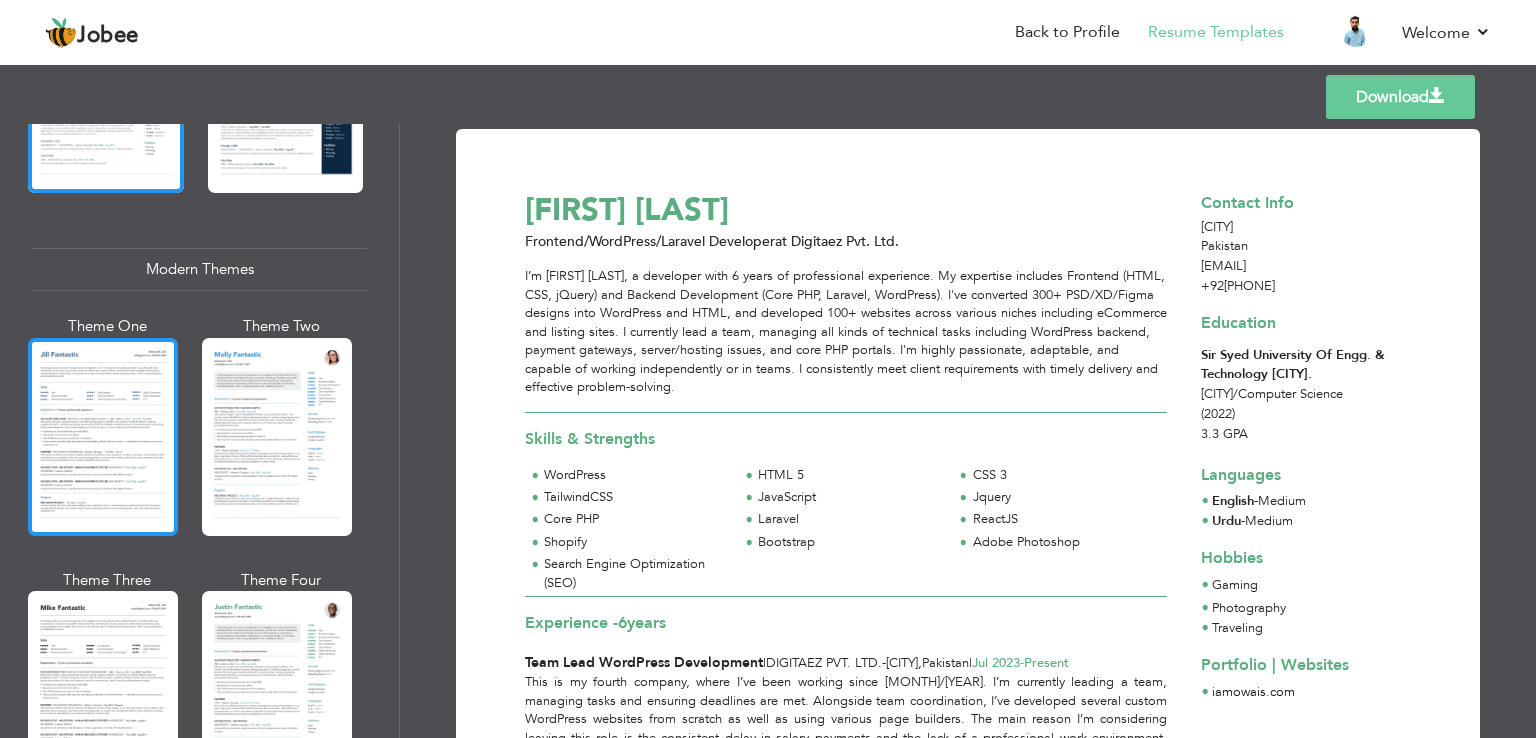 click at bounding box center [103, 437] 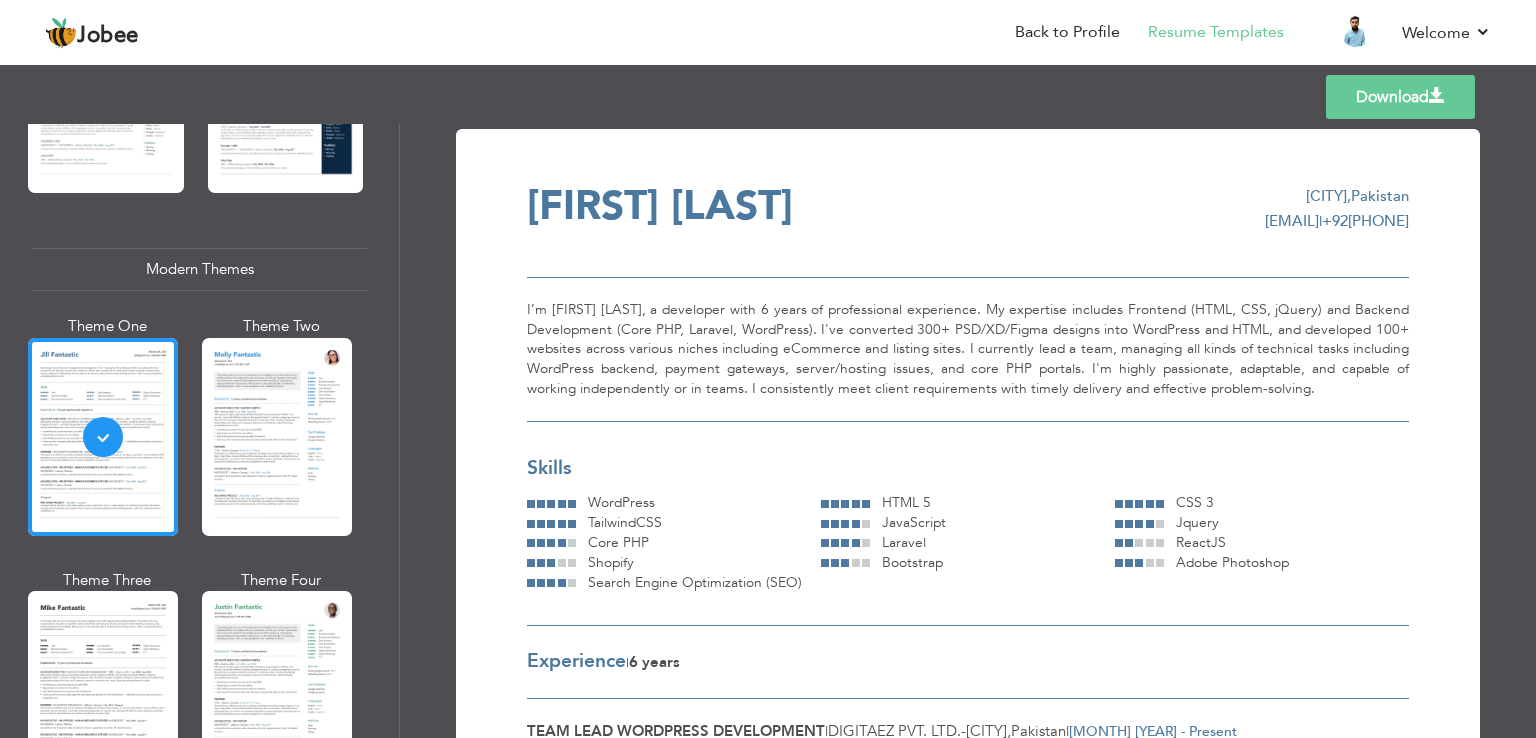 click on "Download" at bounding box center [1400, 97] 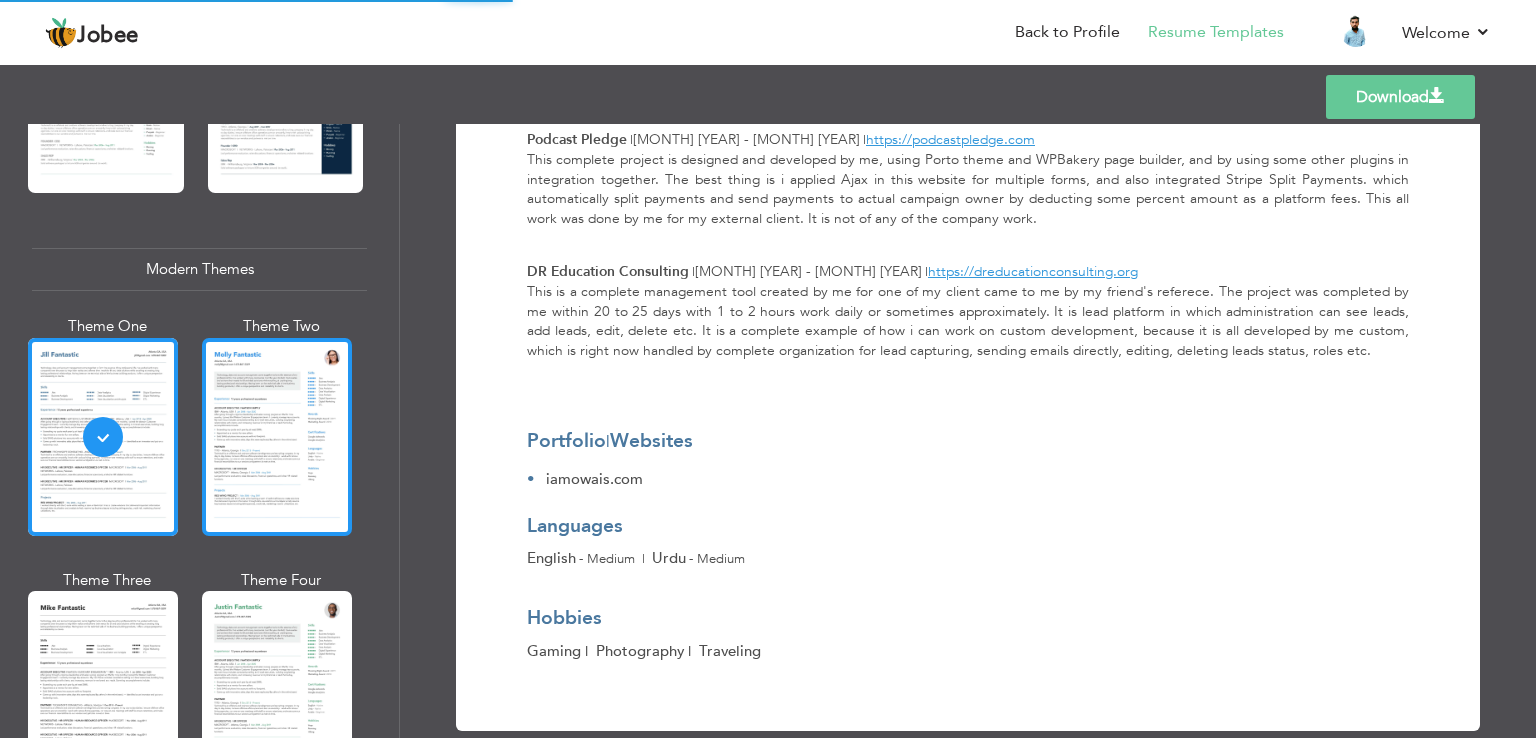 scroll, scrollTop: 1450, scrollLeft: 0, axis: vertical 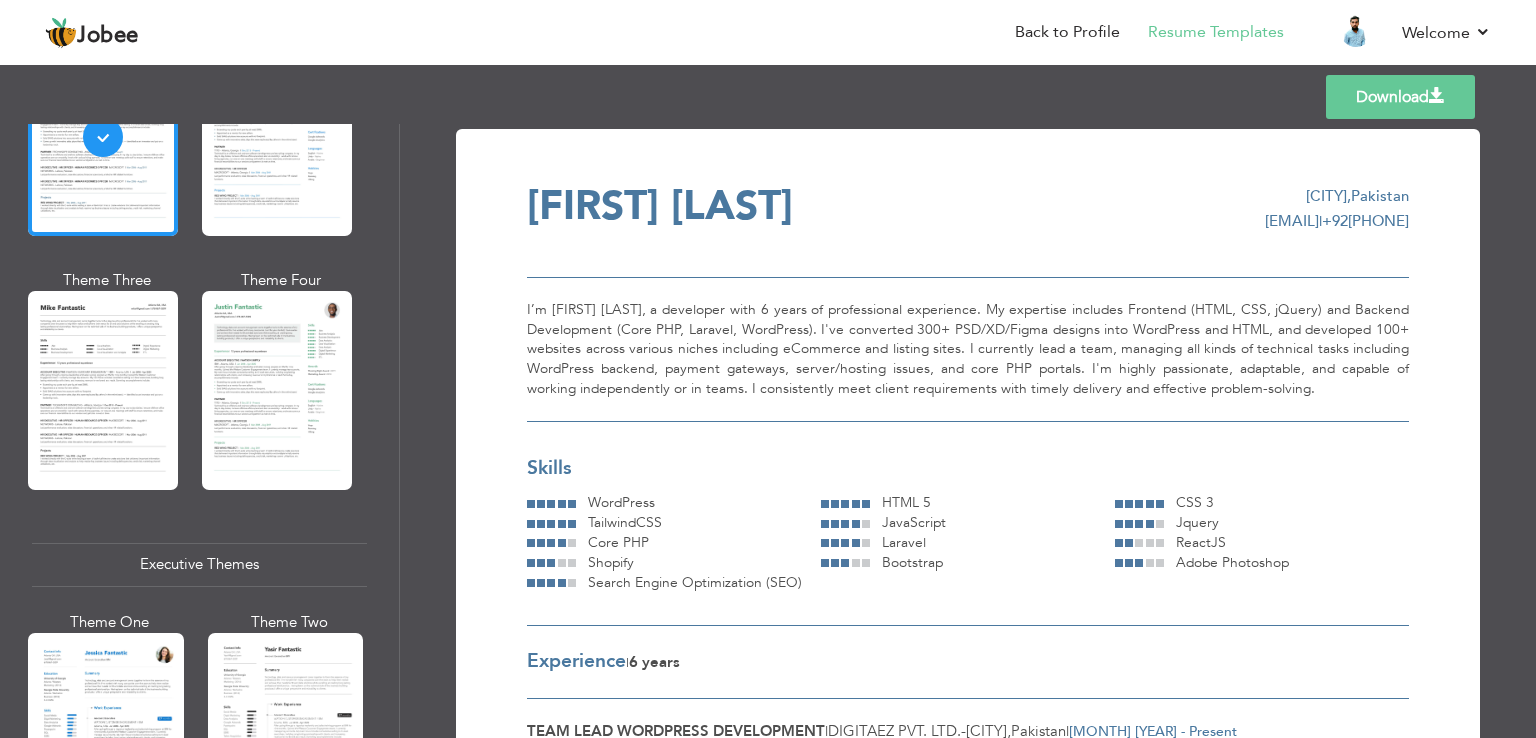 click at bounding box center (103, 390) 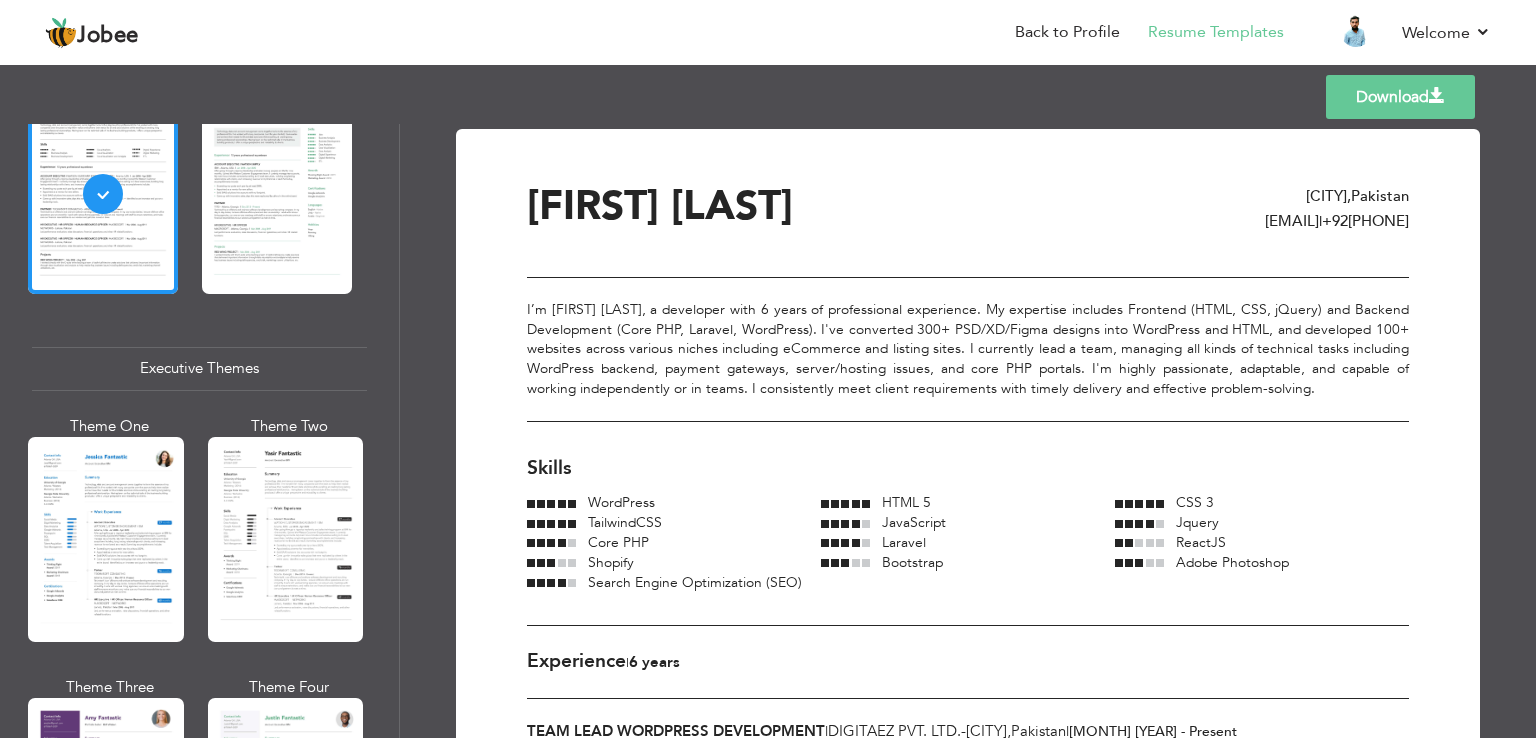 scroll, scrollTop: 1300, scrollLeft: 0, axis: vertical 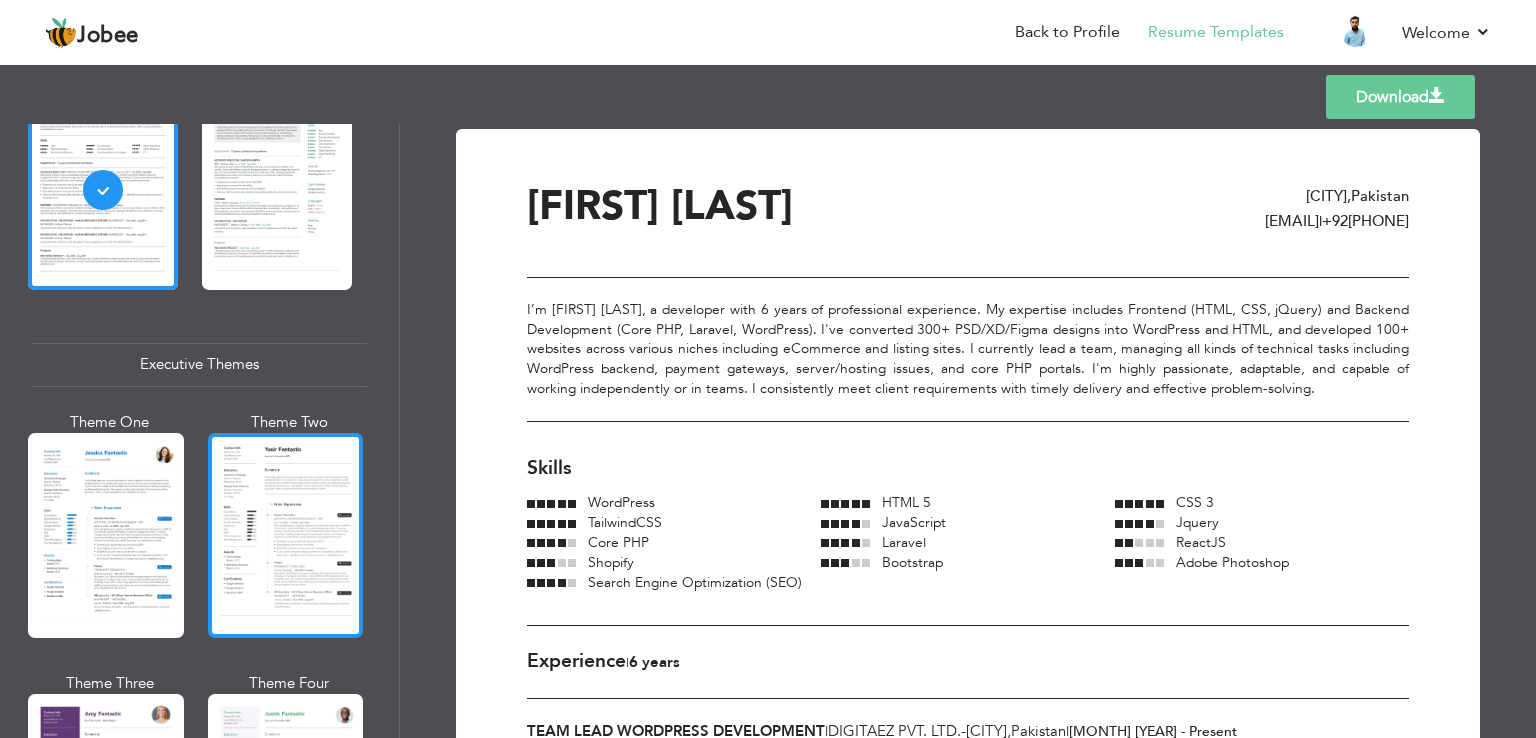 click at bounding box center [286, 535] 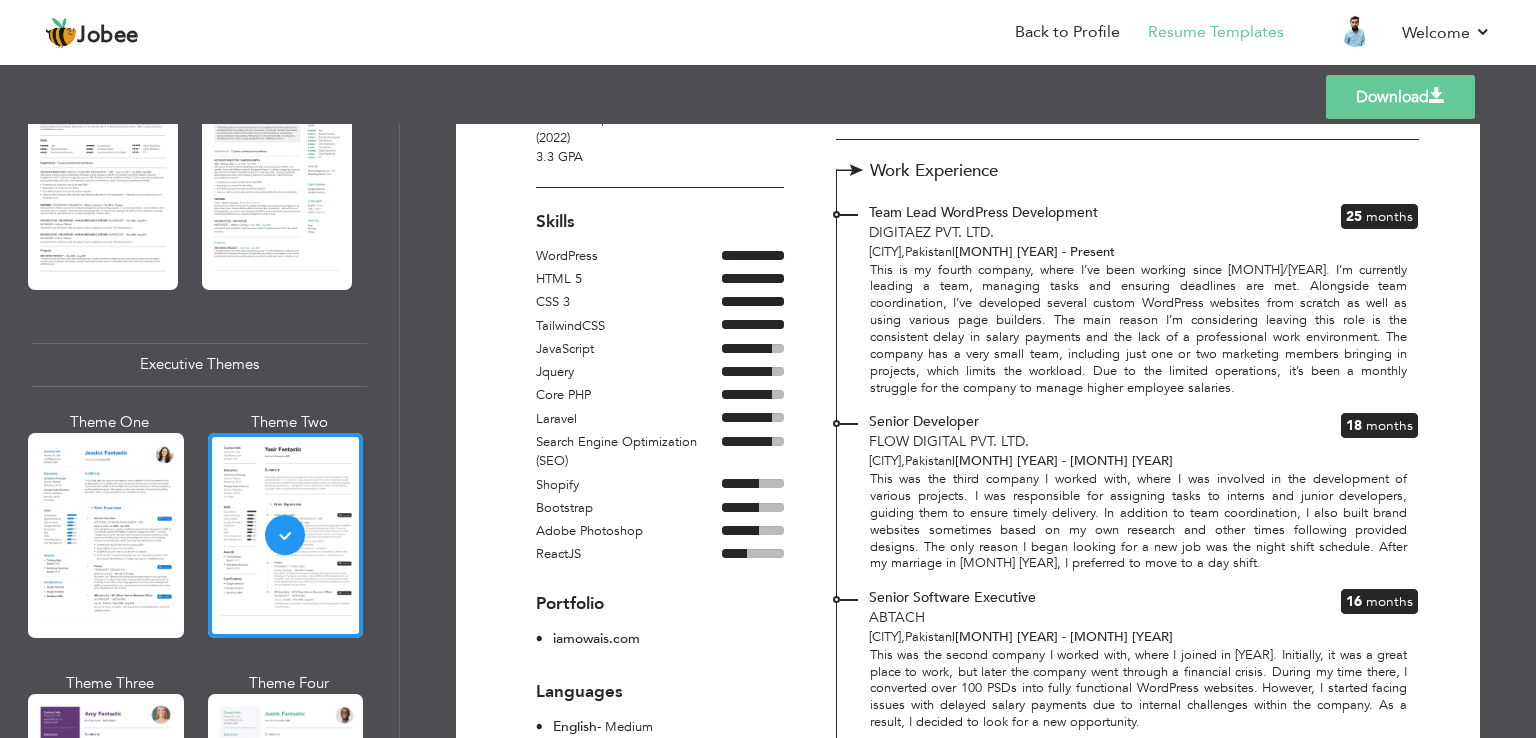 scroll, scrollTop: 278, scrollLeft: 0, axis: vertical 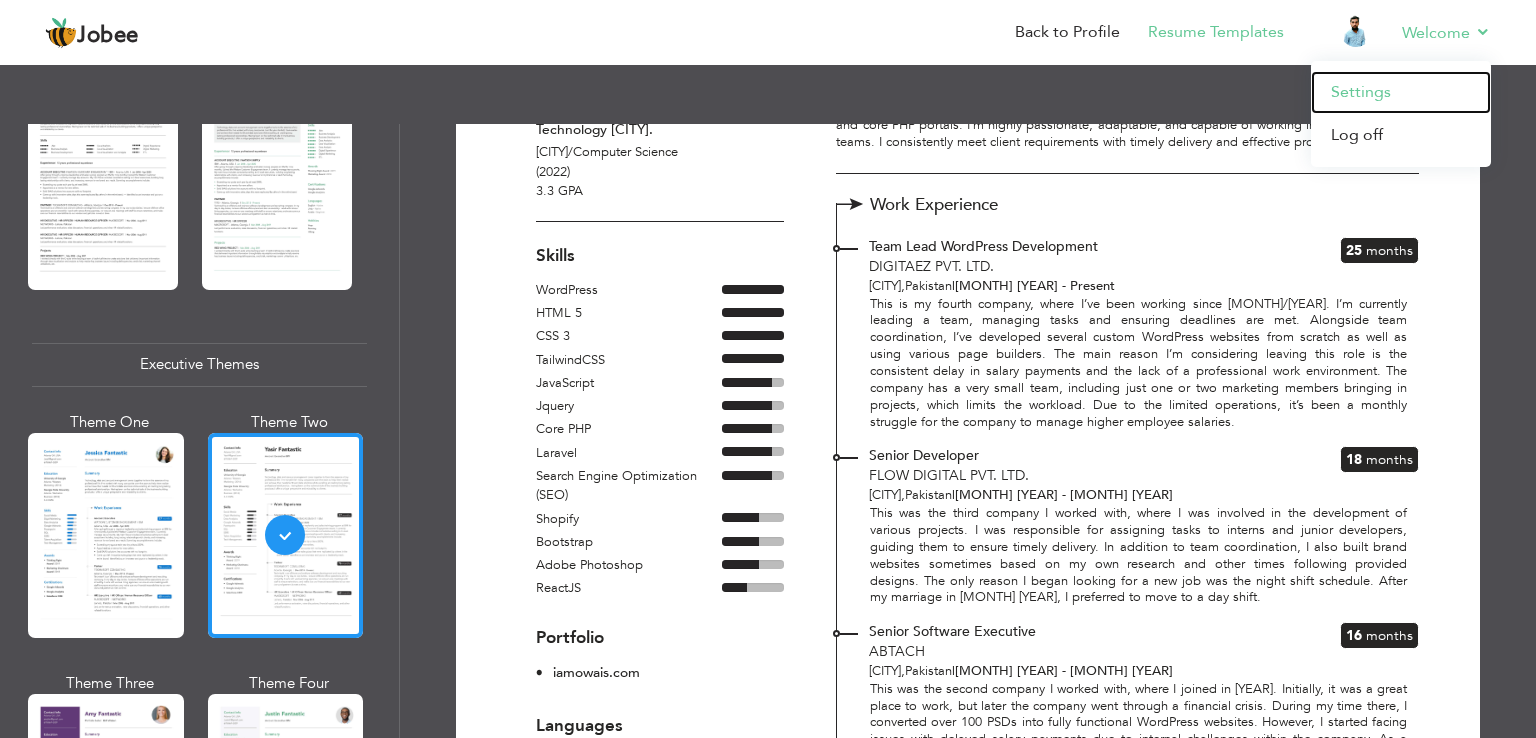 click on "Settings" at bounding box center [1401, 92] 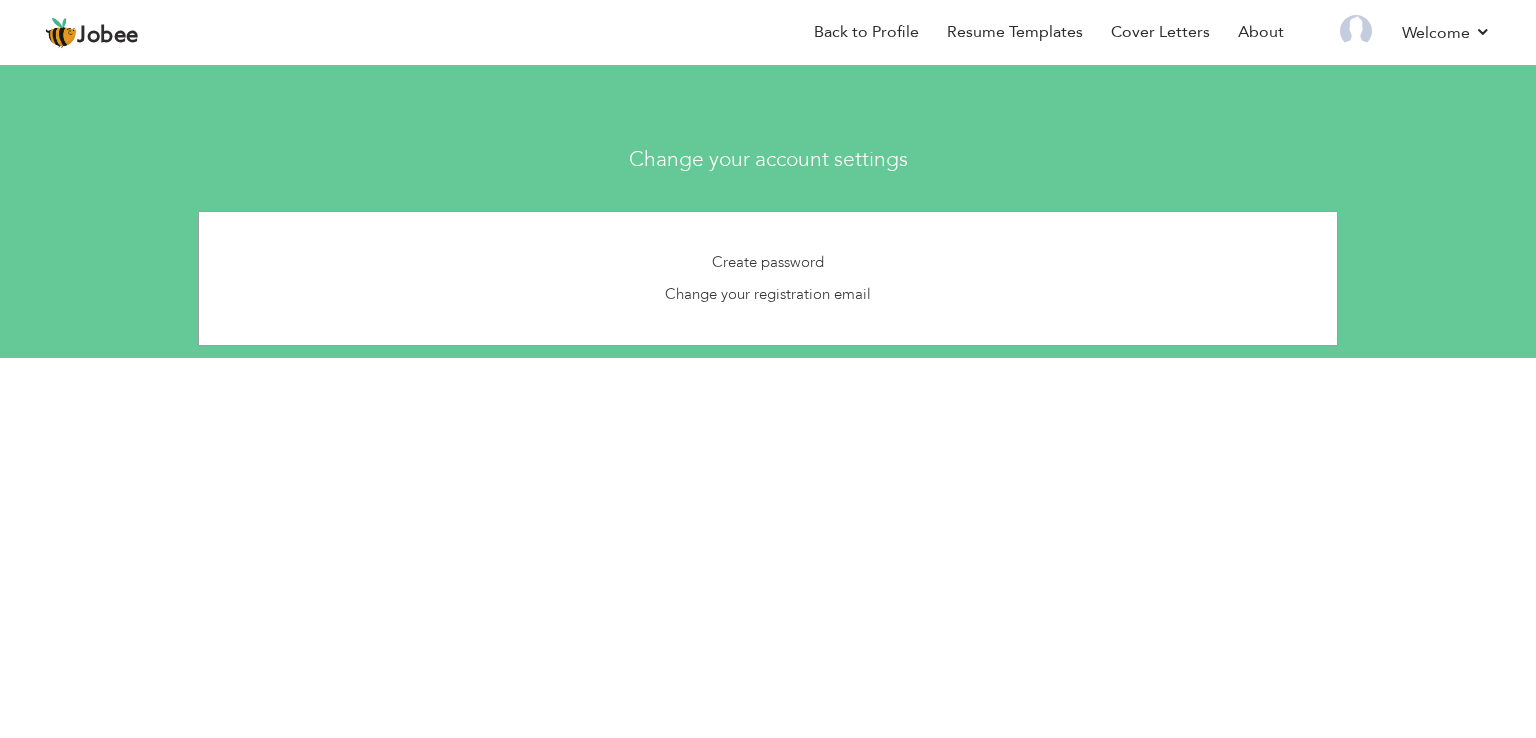 scroll, scrollTop: 0, scrollLeft: 0, axis: both 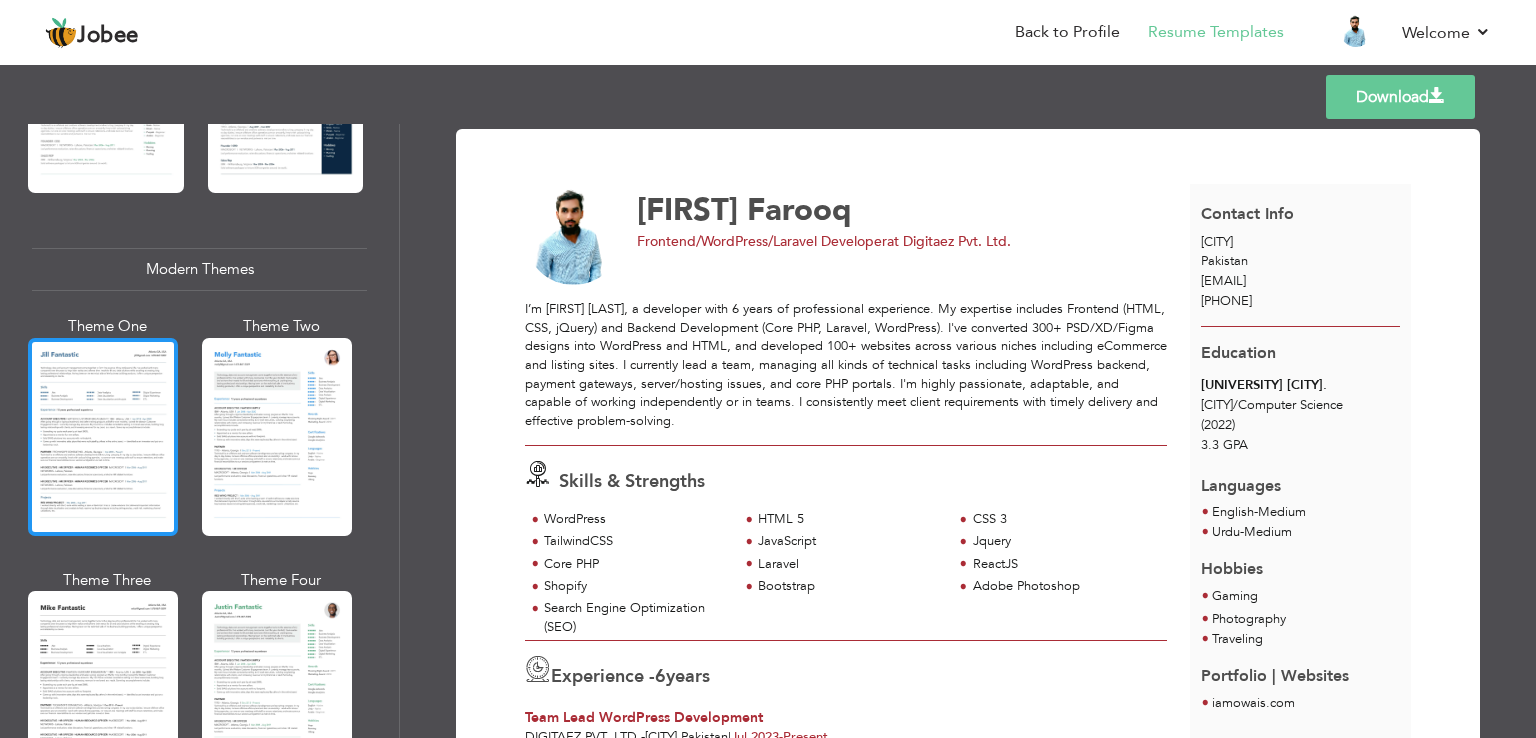 click at bounding box center (103, 437) 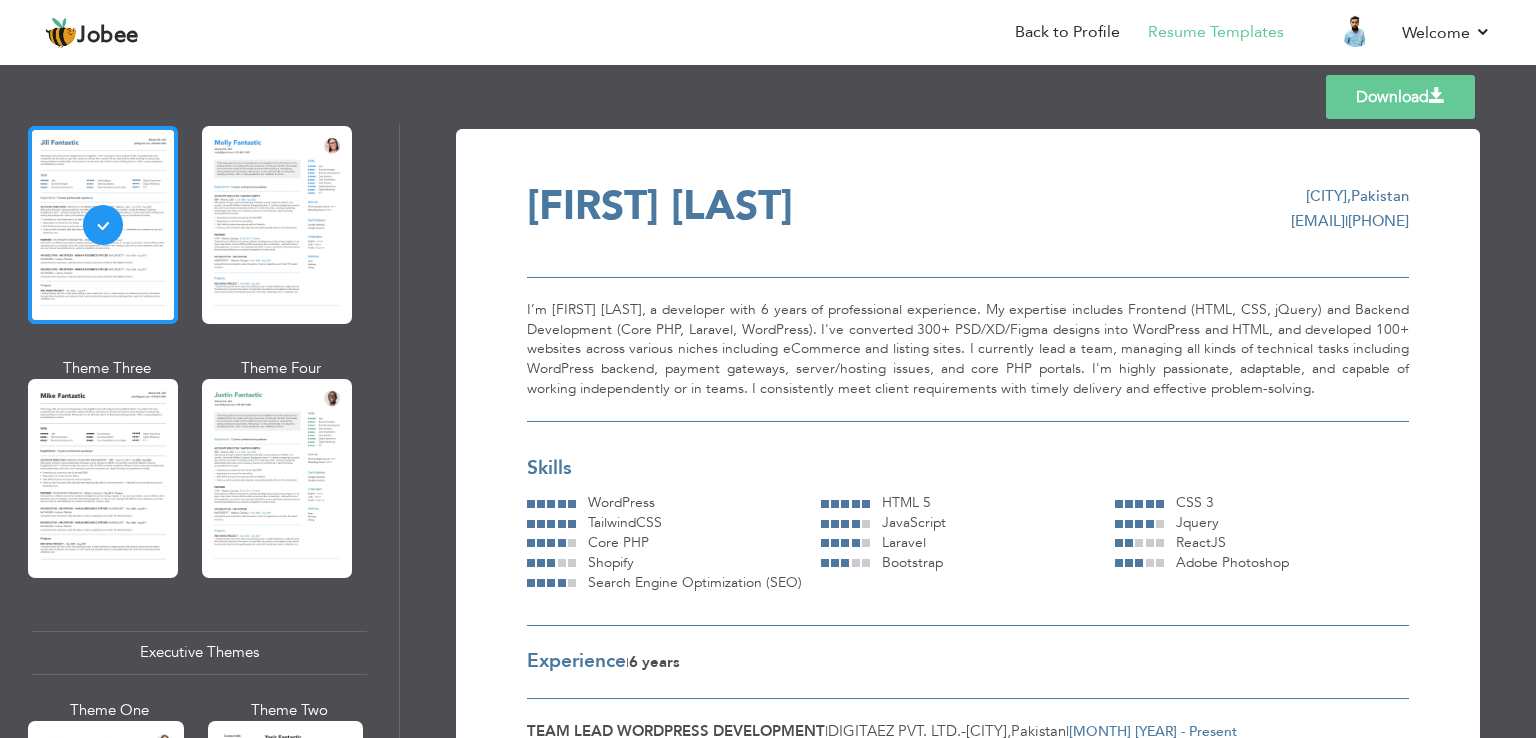 scroll, scrollTop: 1200, scrollLeft: 0, axis: vertical 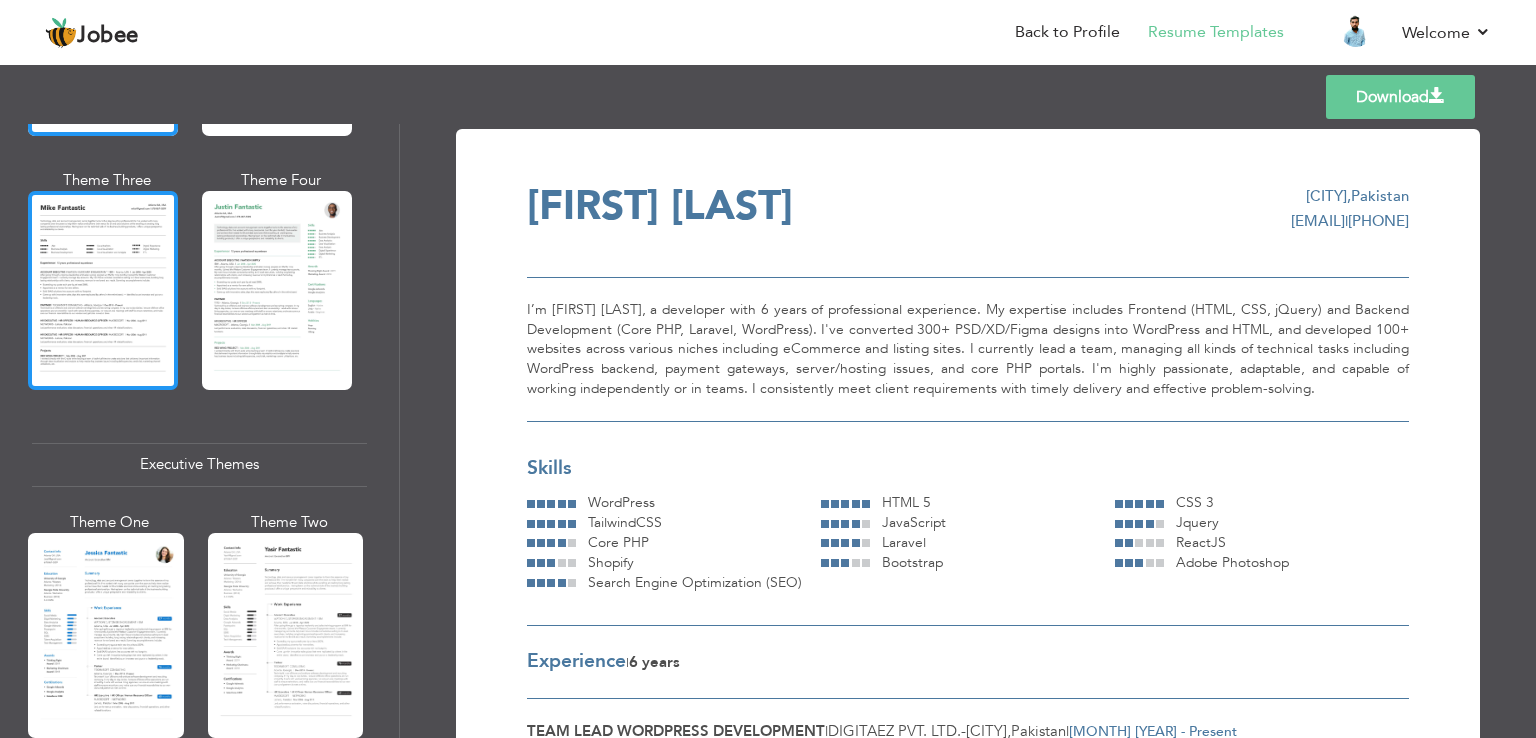 click at bounding box center [103, 290] 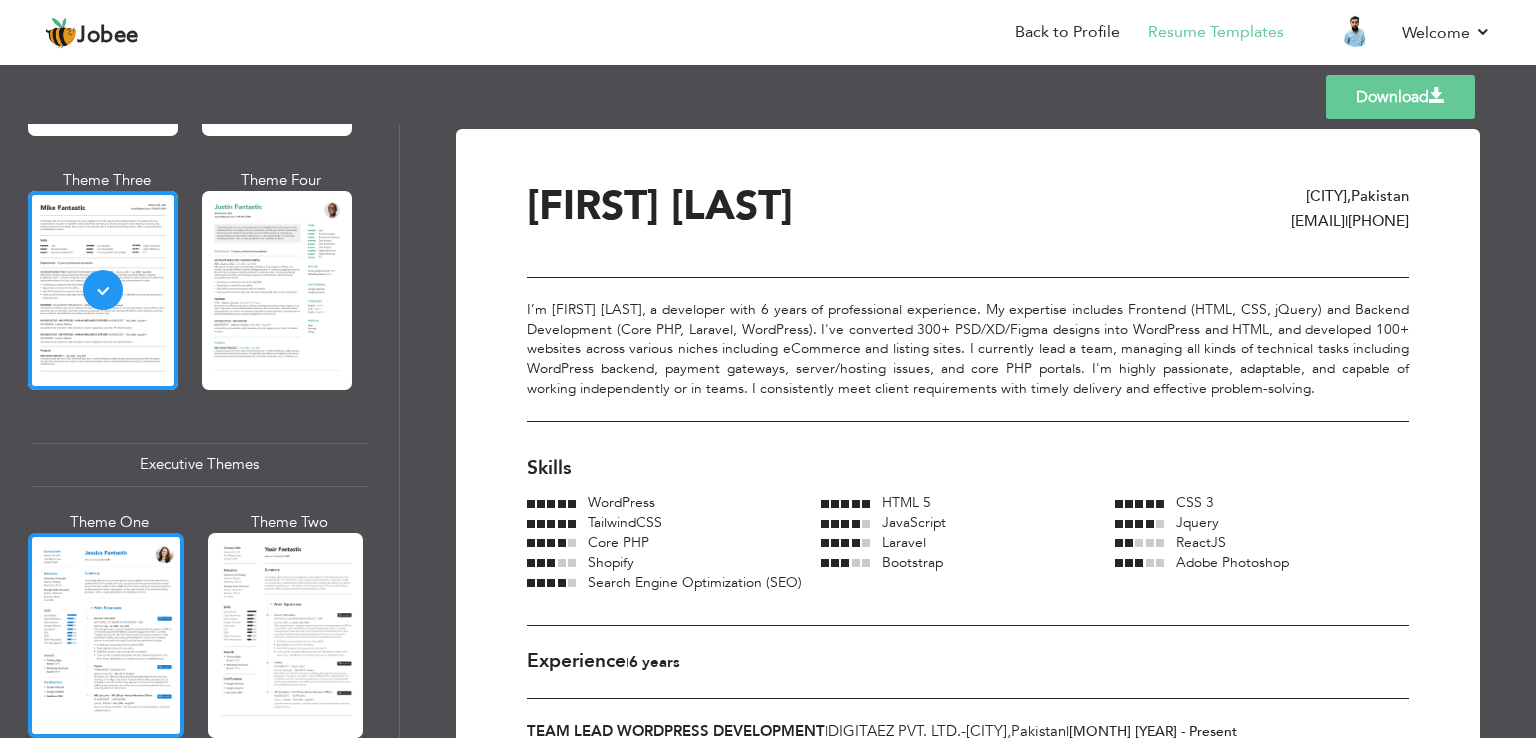 click at bounding box center [106, 635] 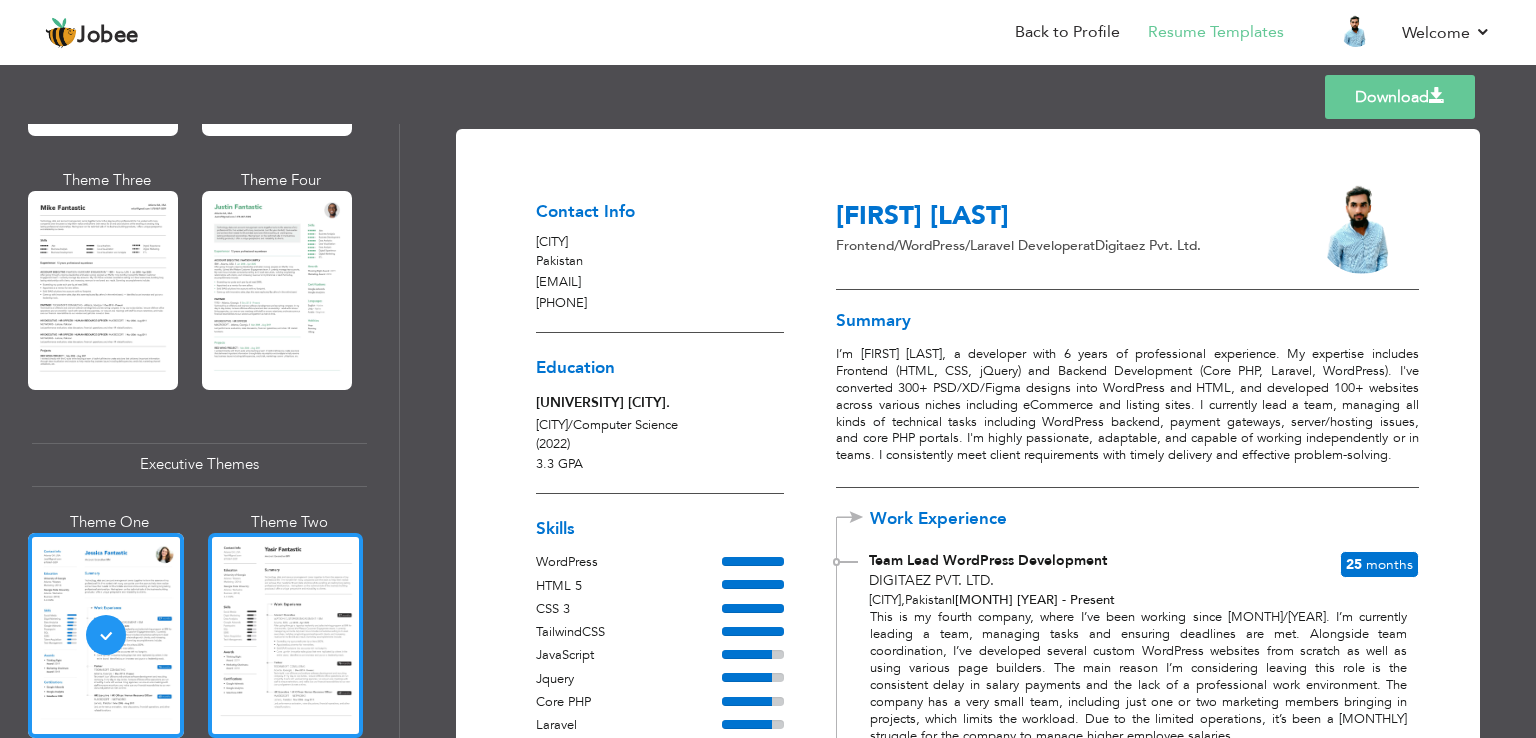 click at bounding box center (286, 635) 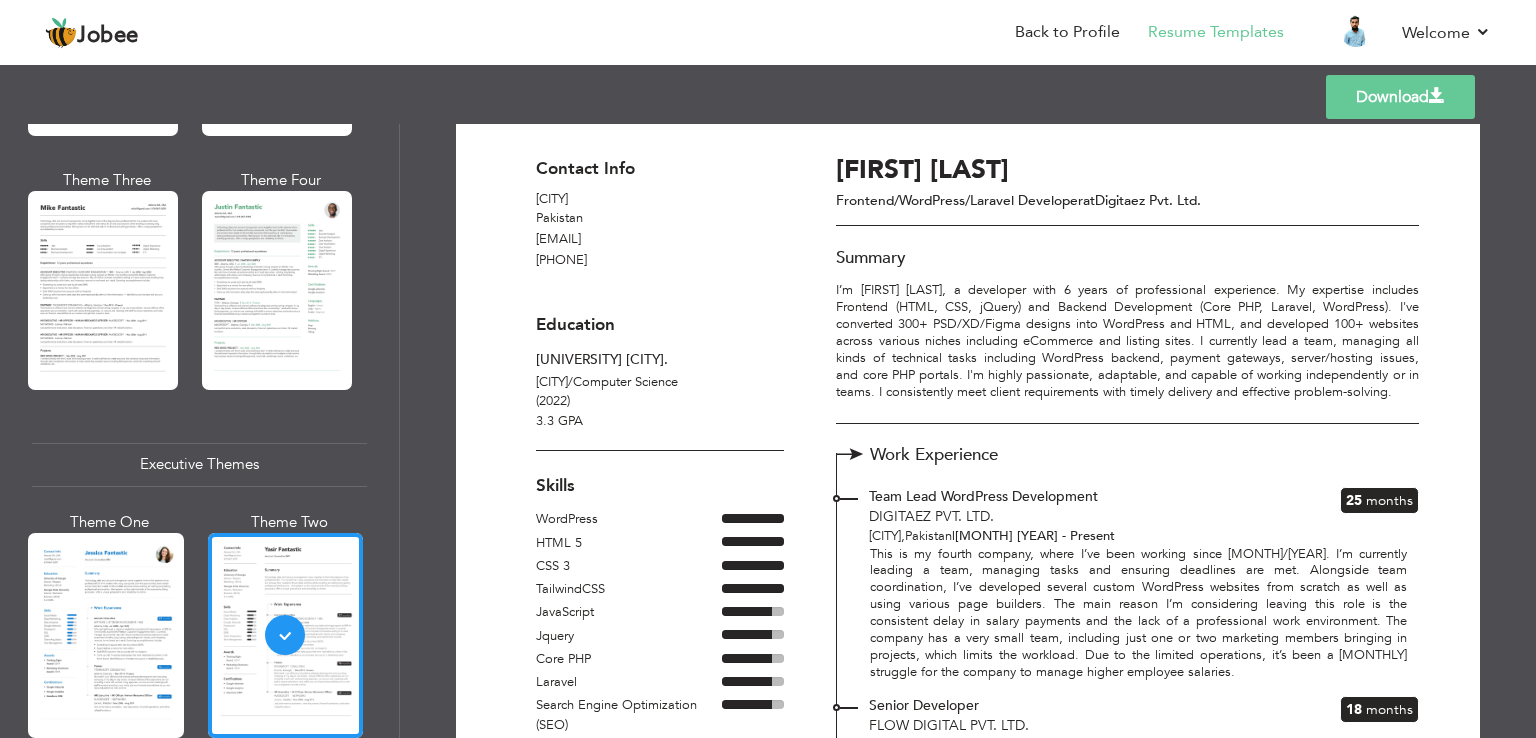 scroll, scrollTop: 0, scrollLeft: 0, axis: both 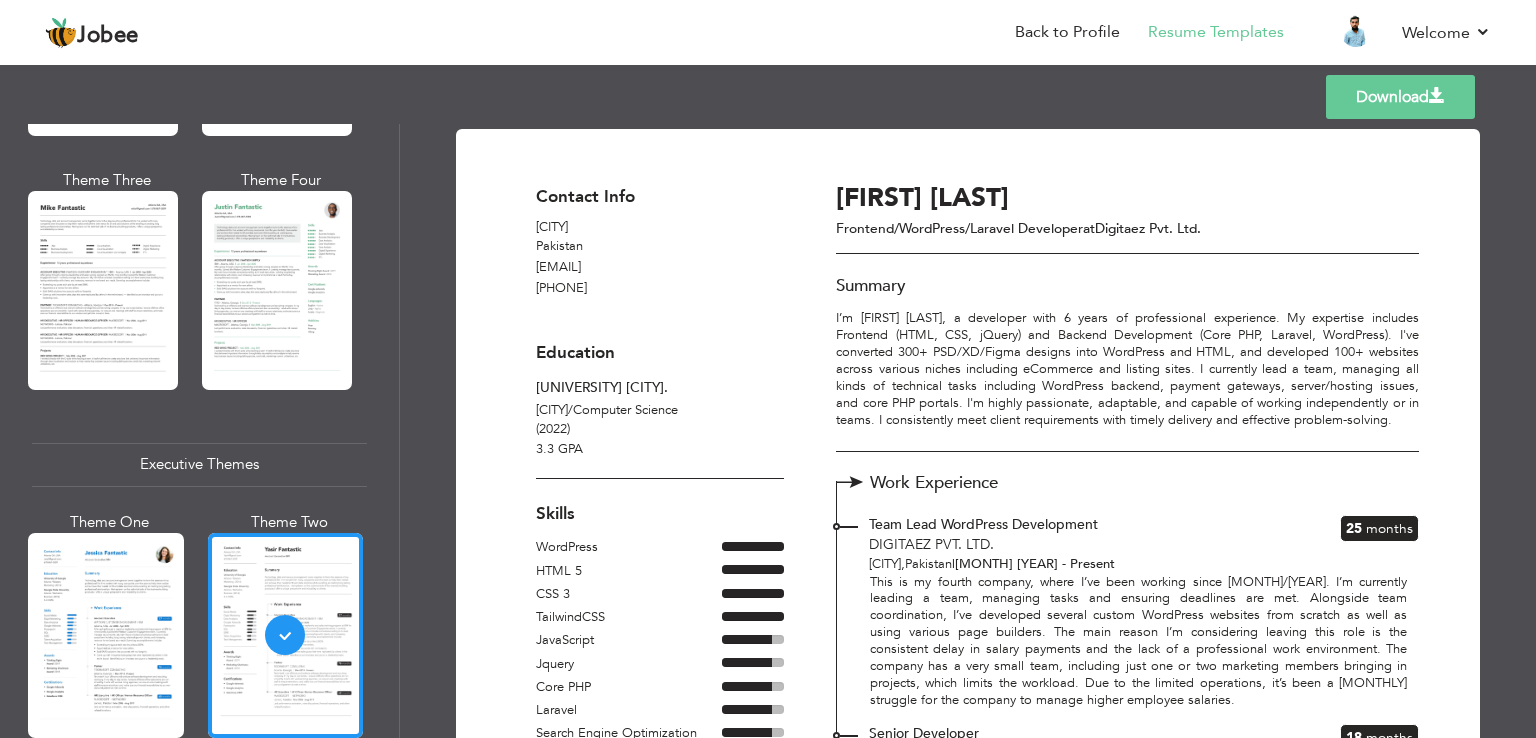 click on "Download" at bounding box center (1400, 97) 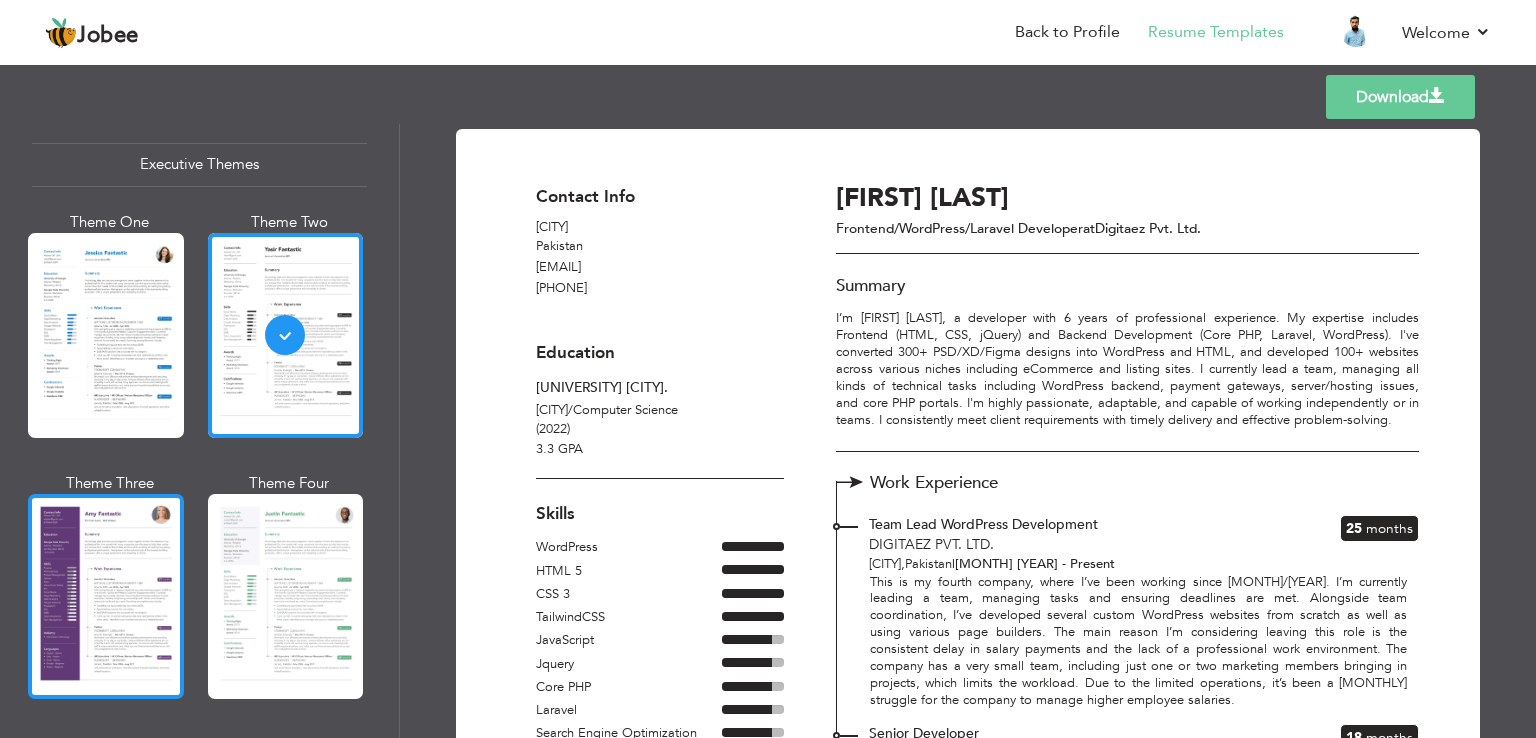 scroll, scrollTop: 1700, scrollLeft: 0, axis: vertical 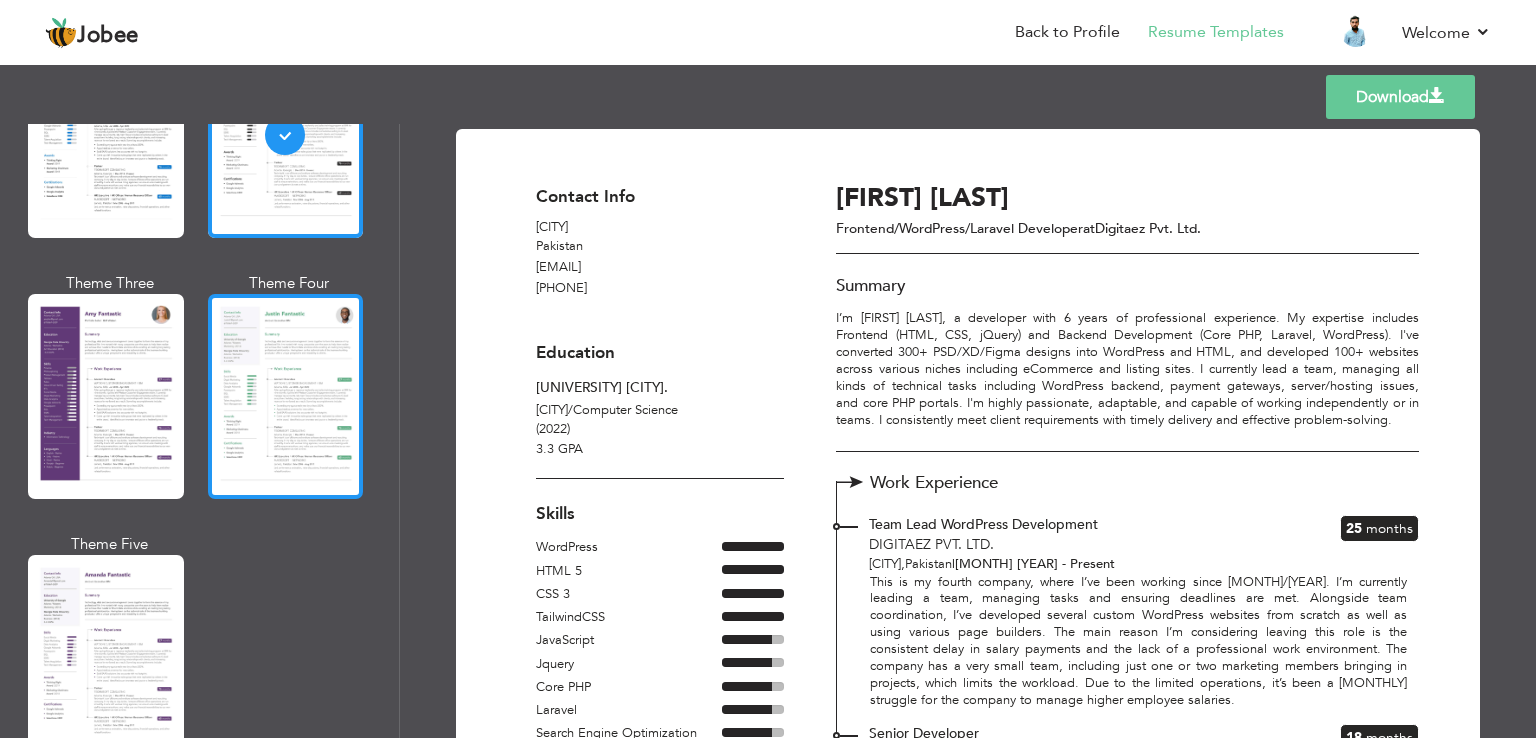click at bounding box center (286, 396) 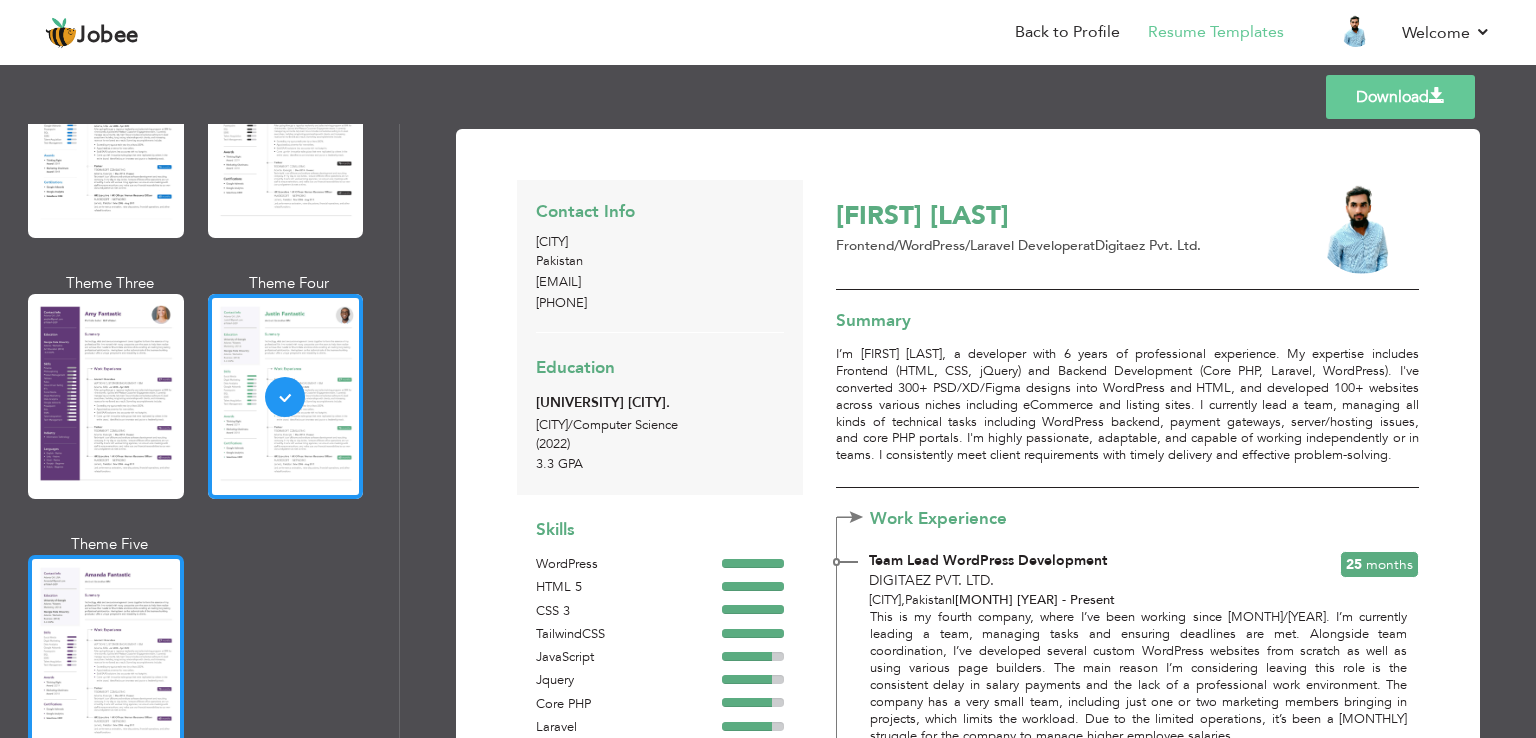 click at bounding box center (106, 657) 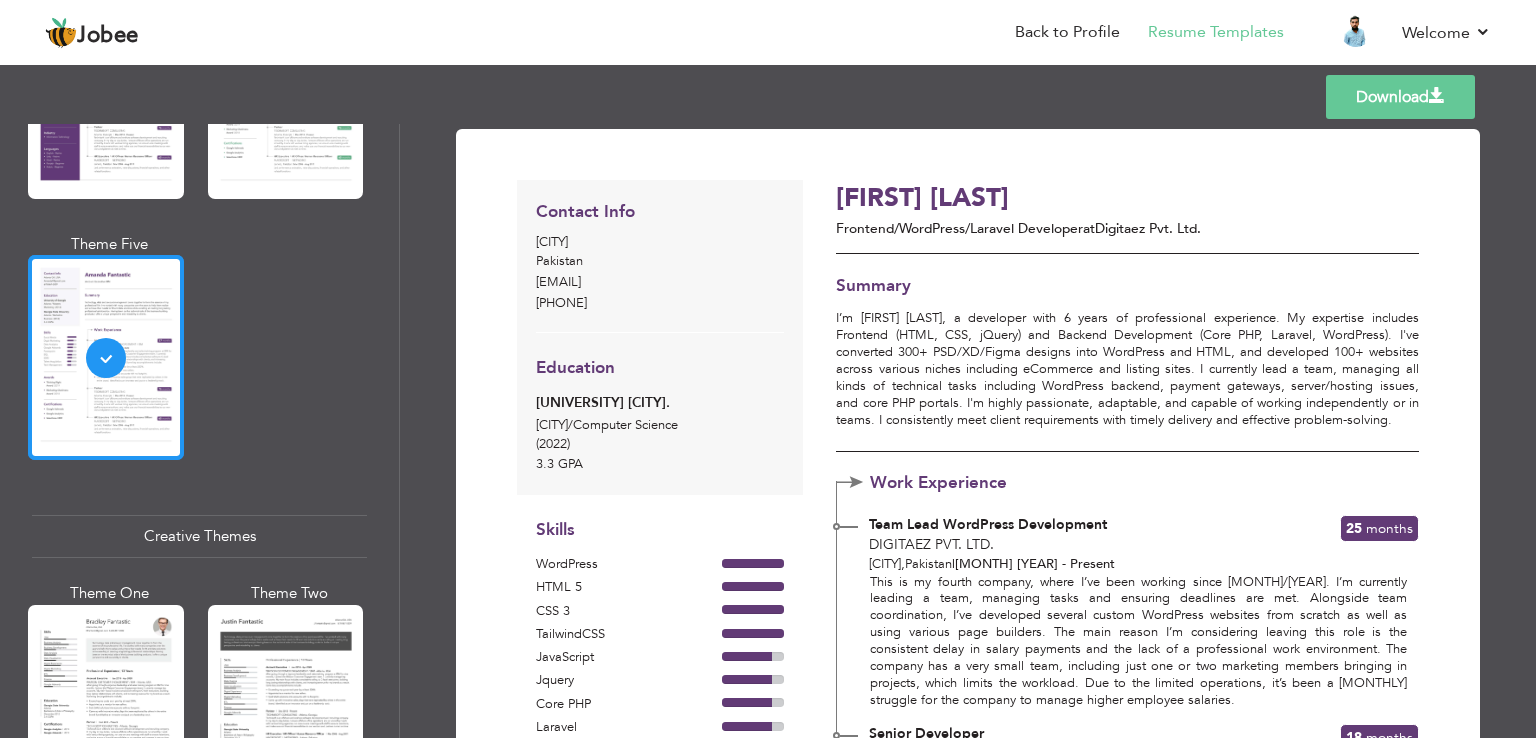 scroll, scrollTop: 2200, scrollLeft: 0, axis: vertical 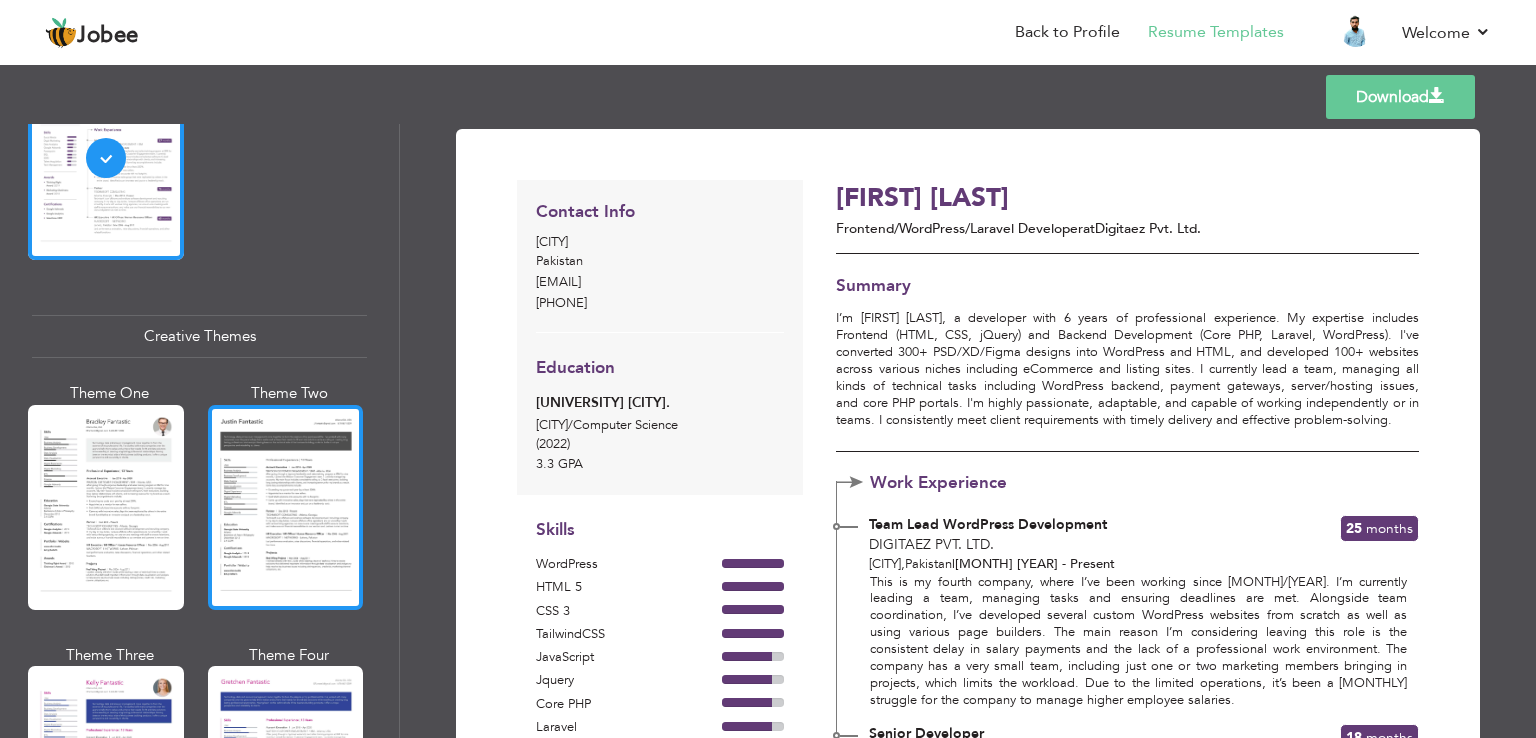 click at bounding box center [286, 507] 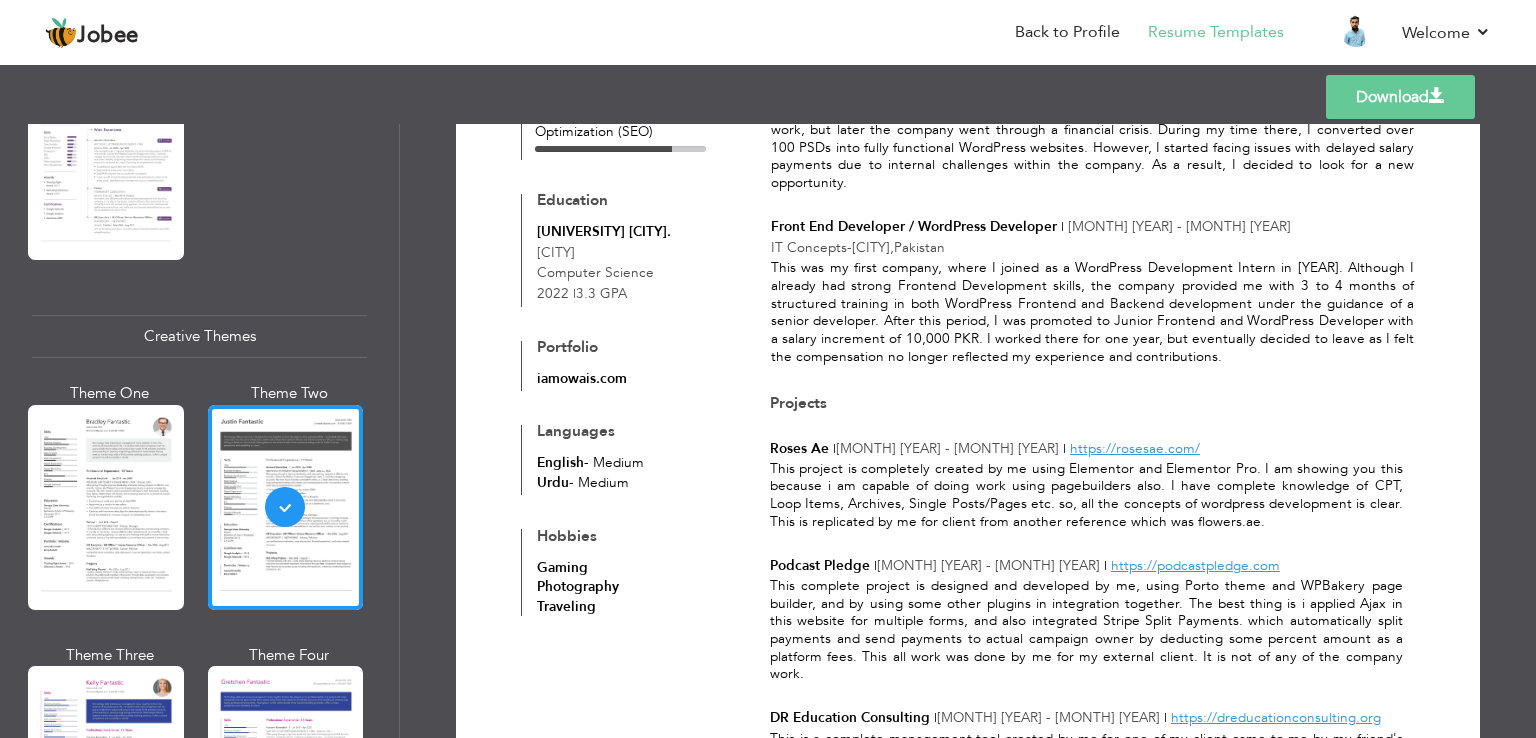 scroll, scrollTop: 935, scrollLeft: 0, axis: vertical 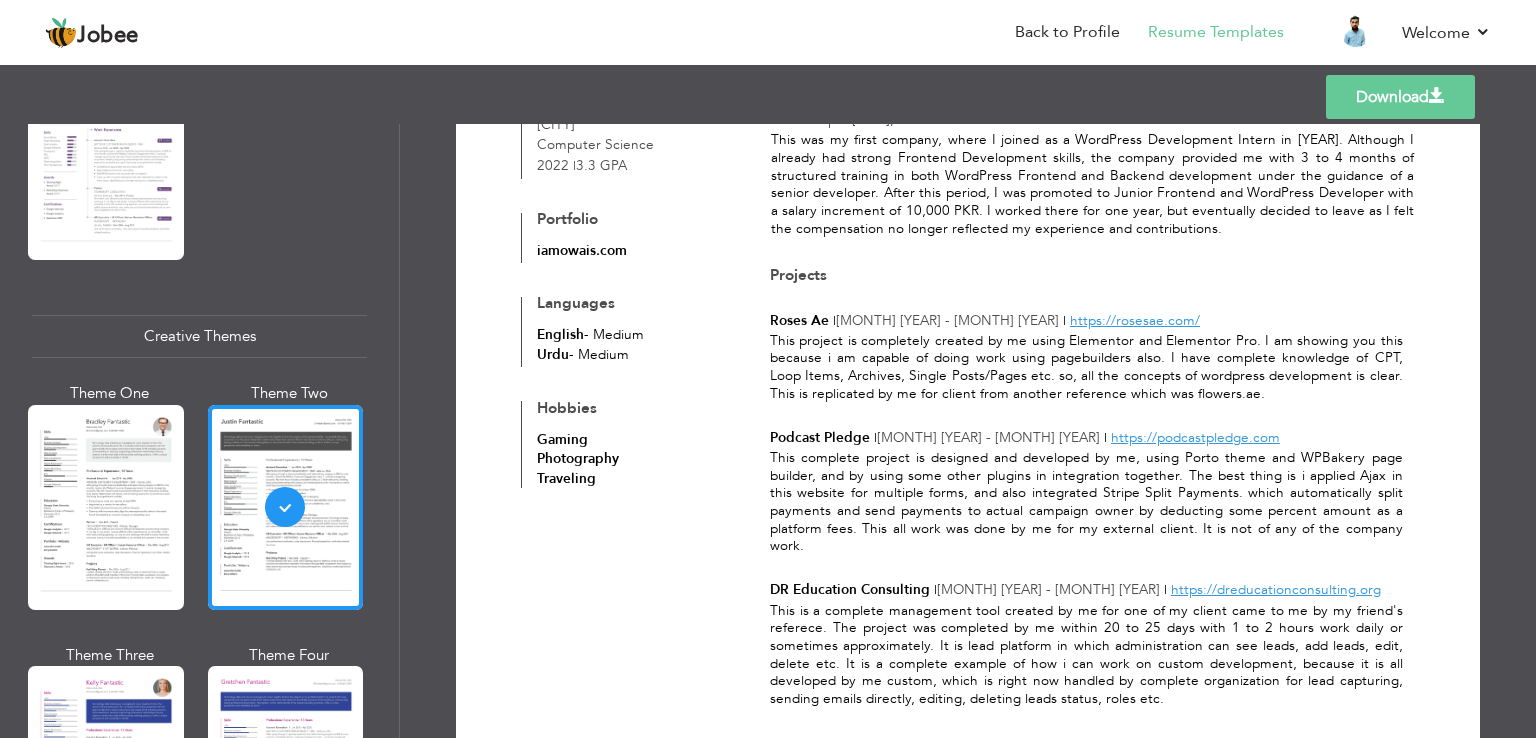 click on "Download" at bounding box center [1400, 97] 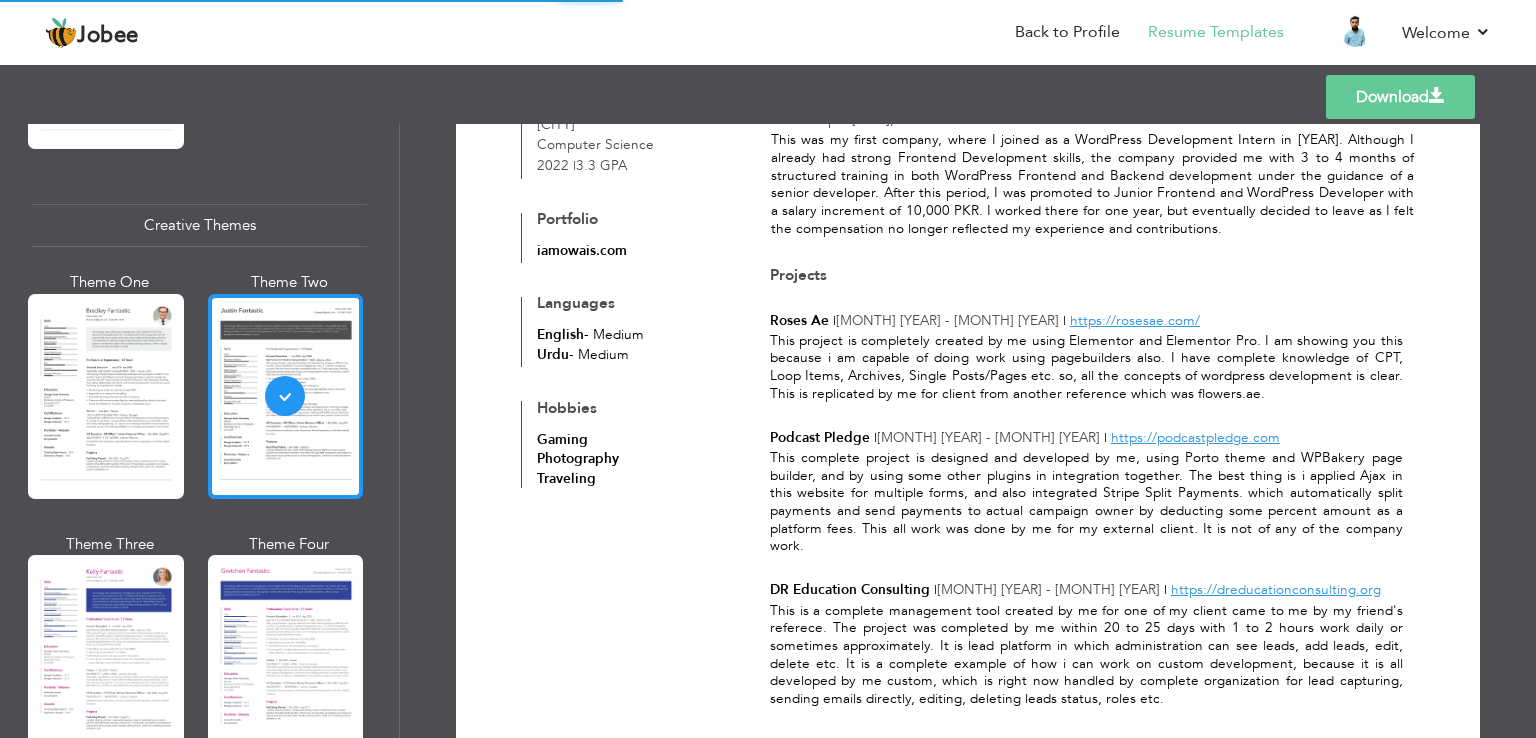 scroll, scrollTop: 2300, scrollLeft: 0, axis: vertical 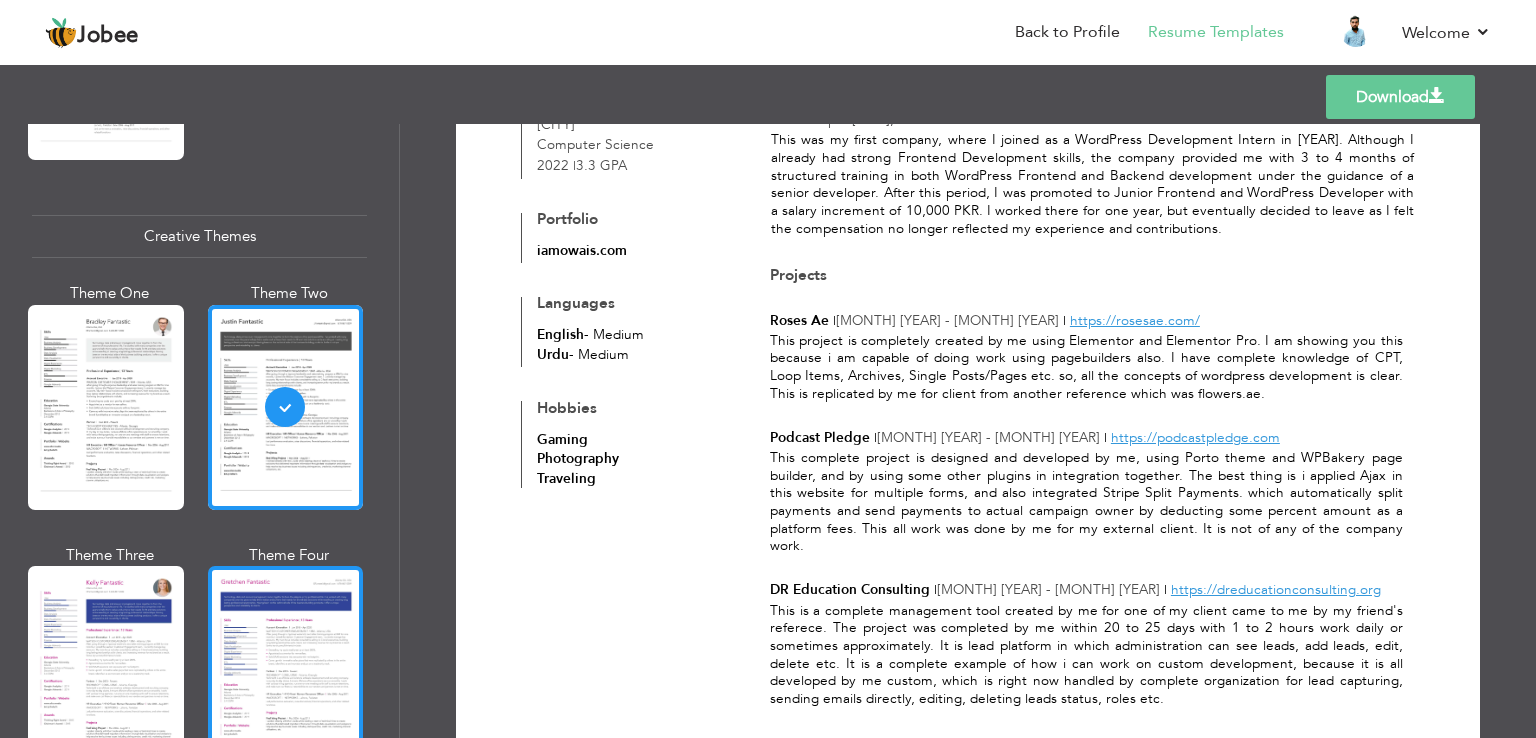 click at bounding box center (286, 668) 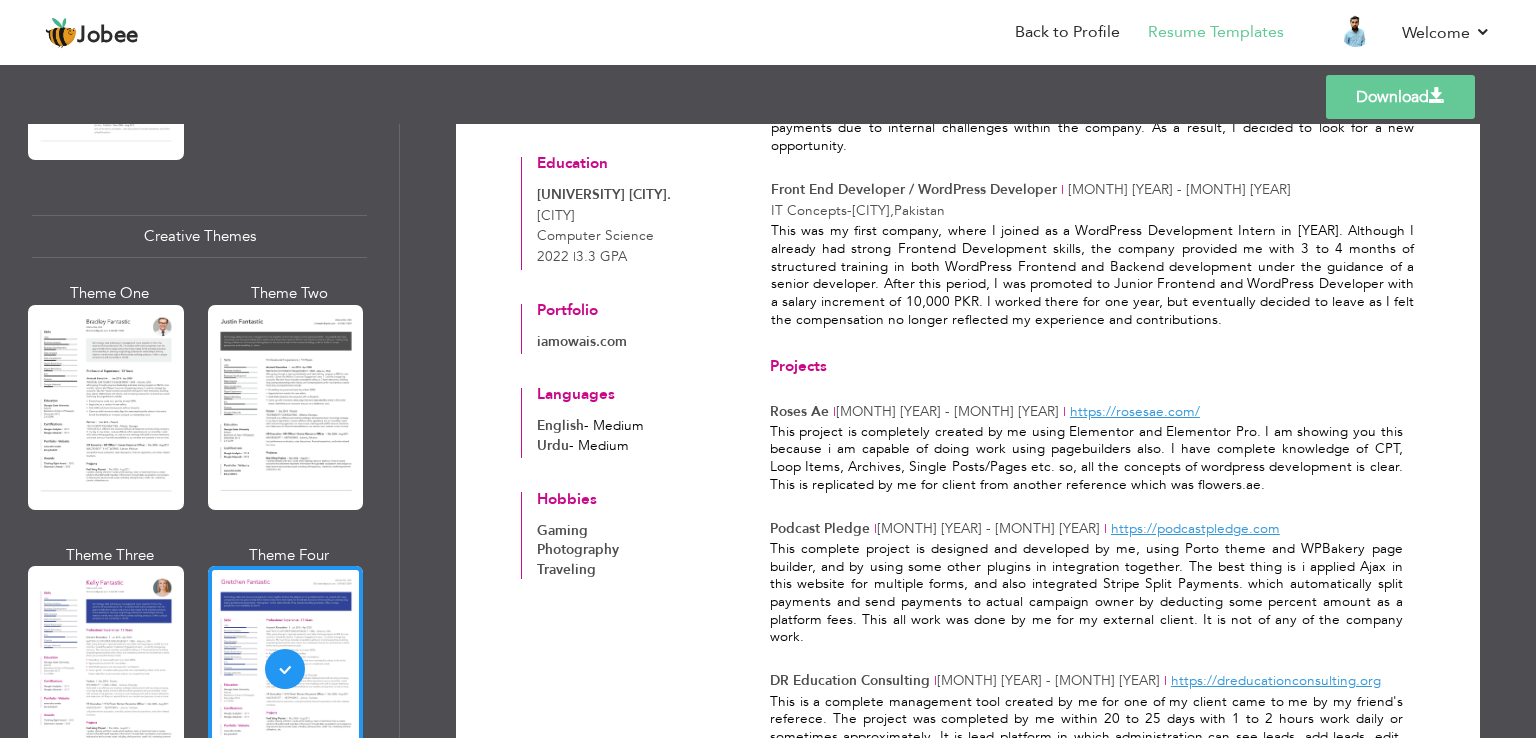 scroll, scrollTop: 935, scrollLeft: 0, axis: vertical 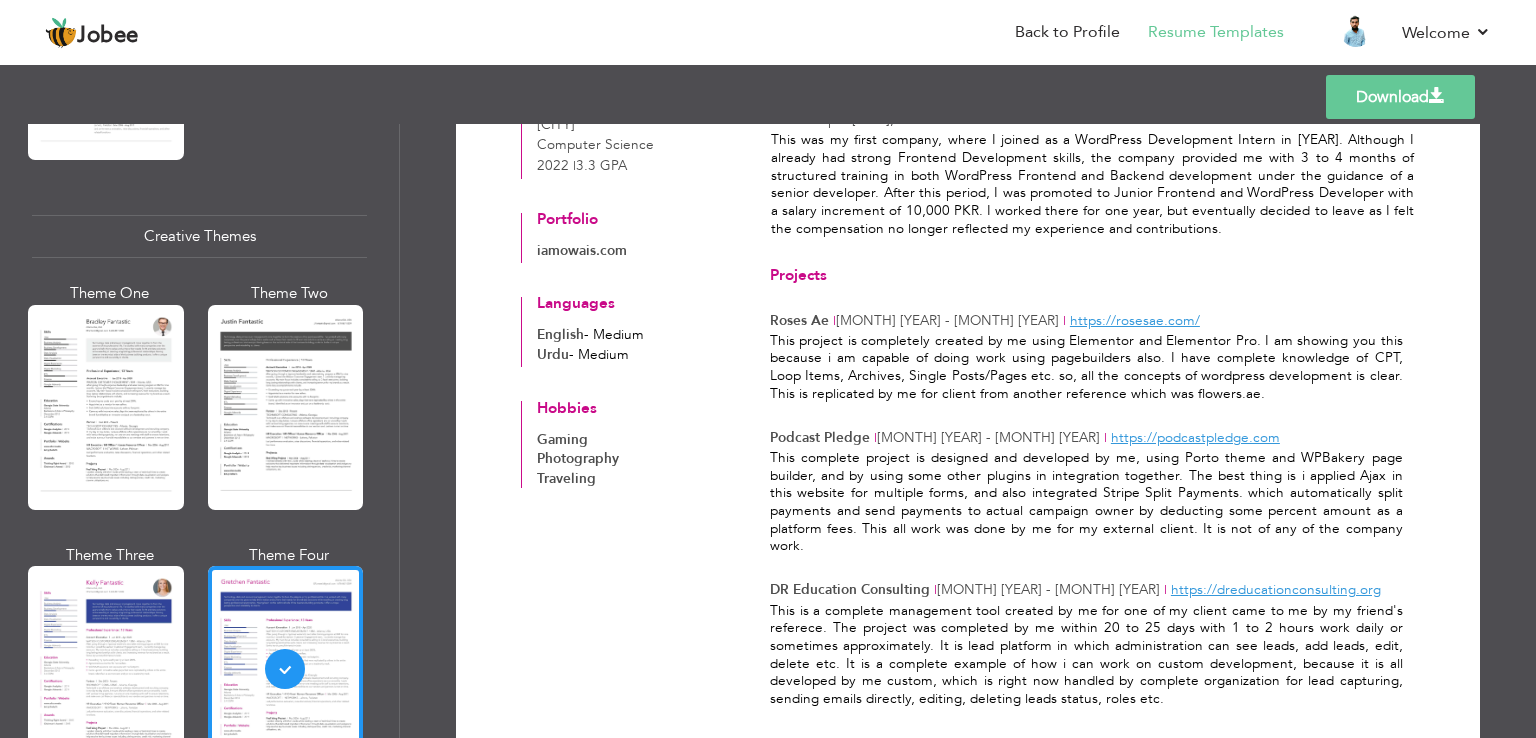 click on "Download" at bounding box center [1400, 97] 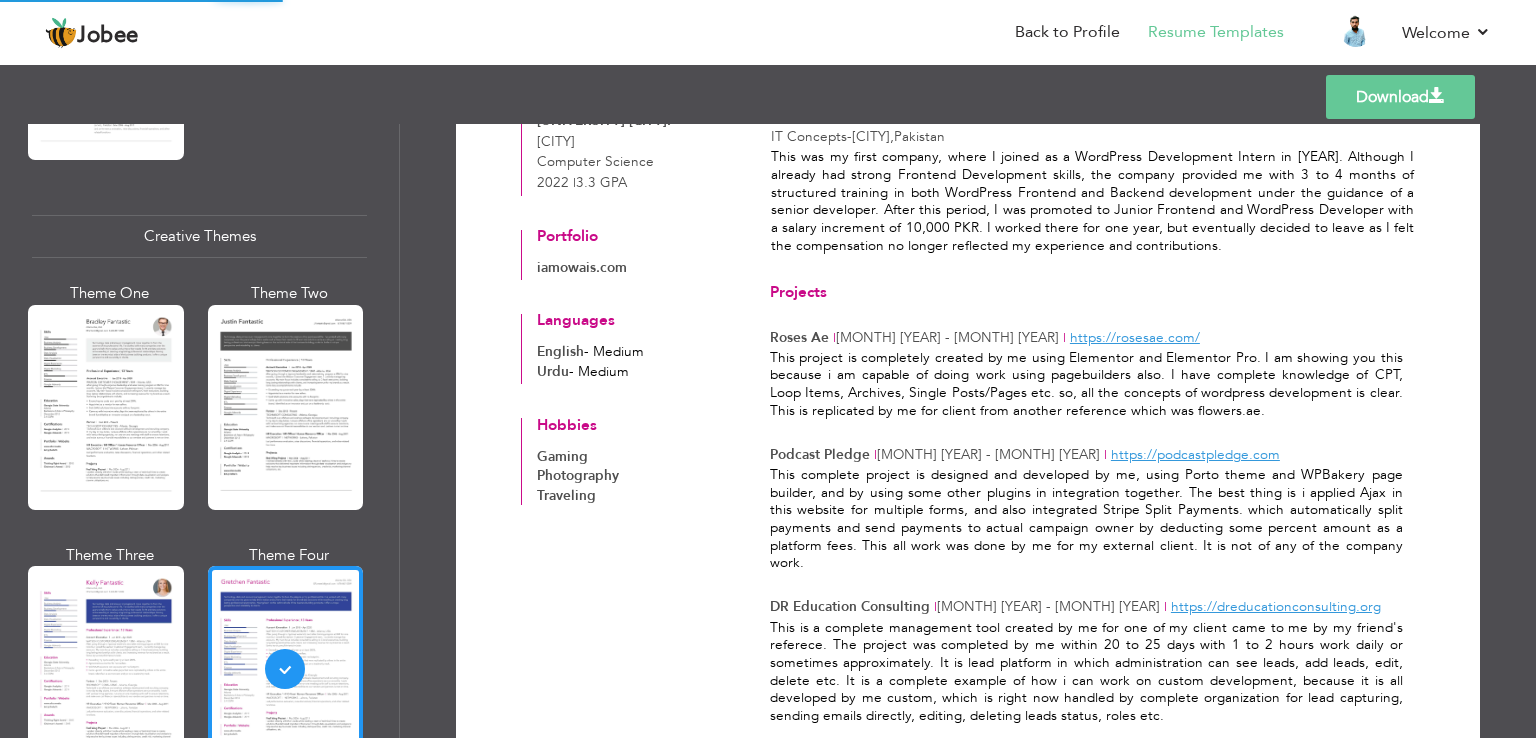 scroll, scrollTop: 935, scrollLeft: 0, axis: vertical 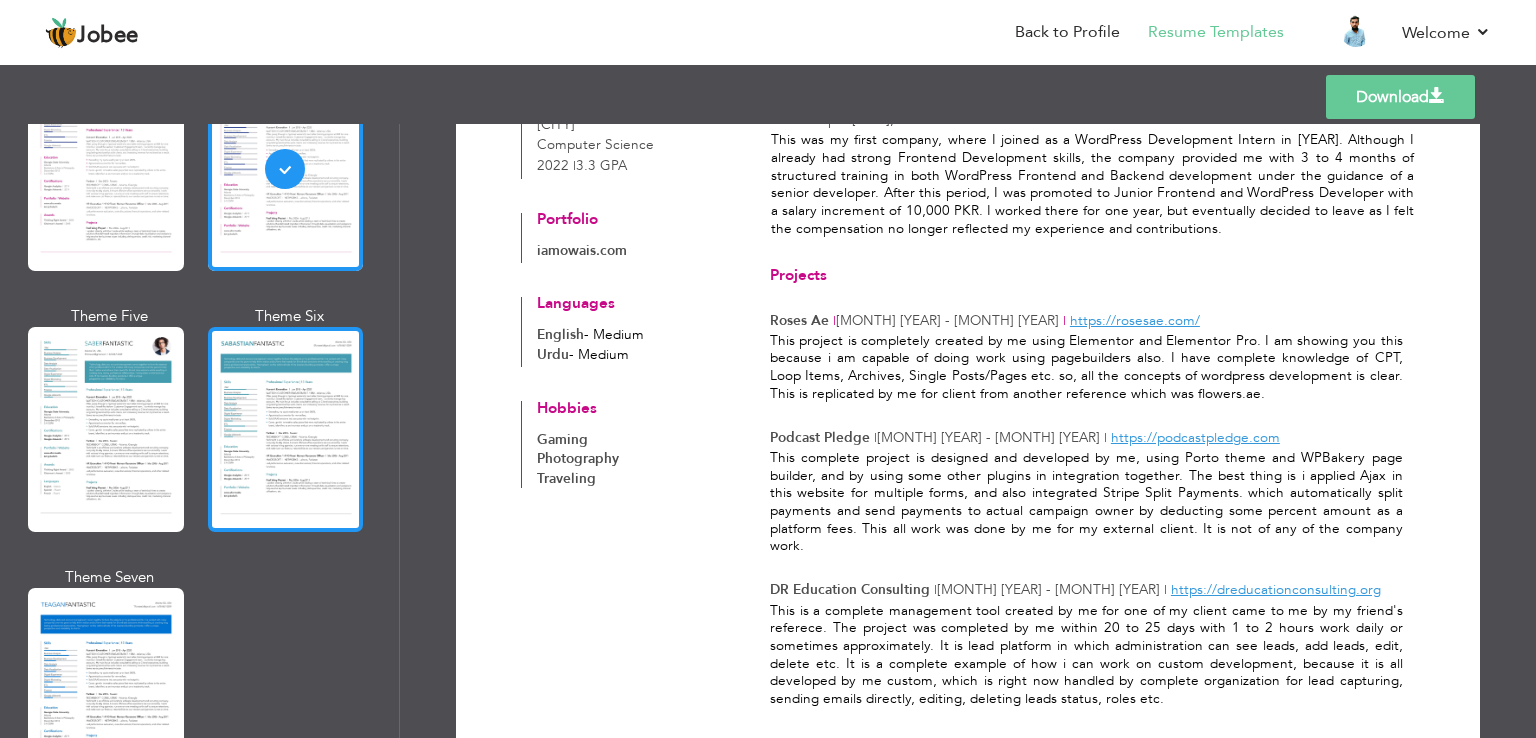 click at bounding box center (286, 429) 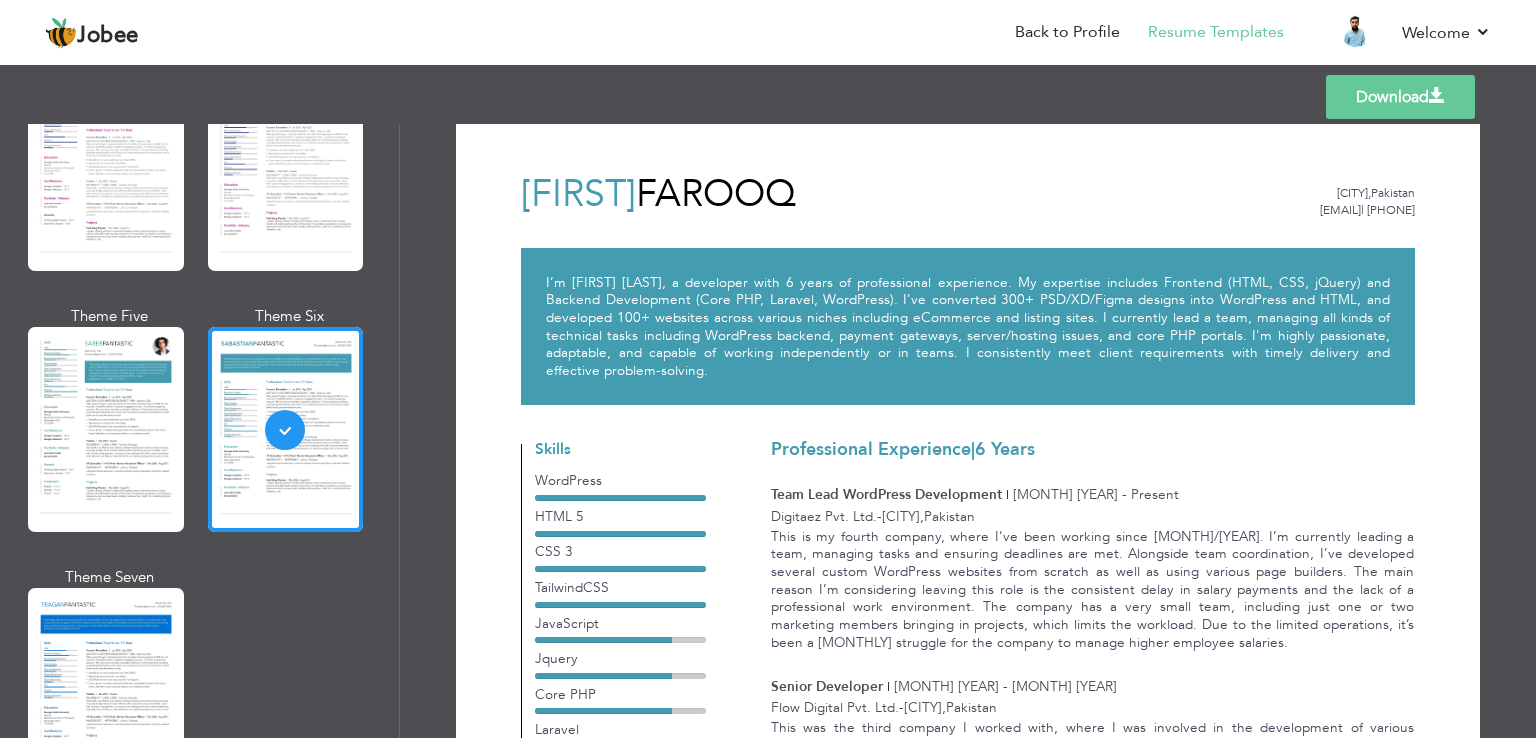 scroll, scrollTop: 0, scrollLeft: 0, axis: both 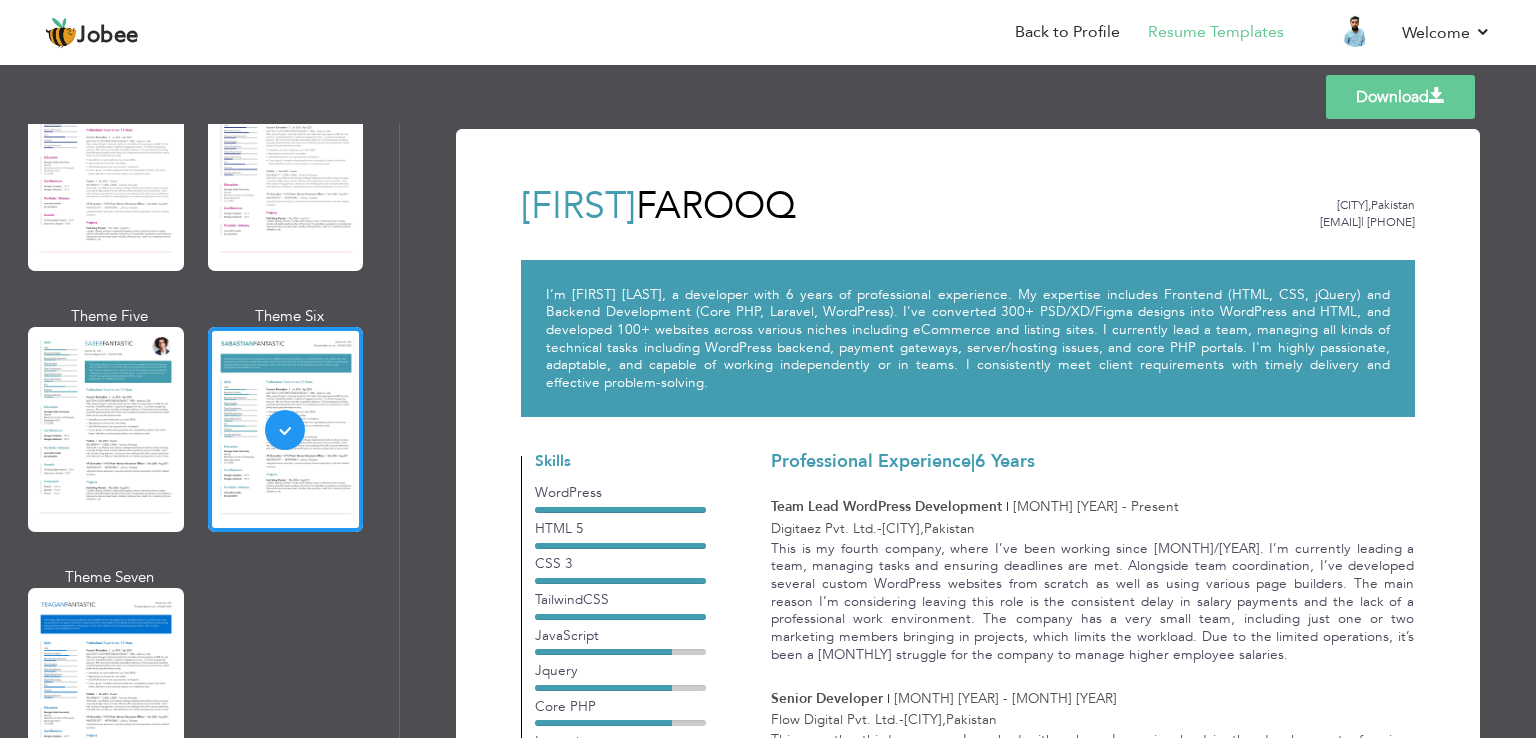click on "Download" at bounding box center (1400, 97) 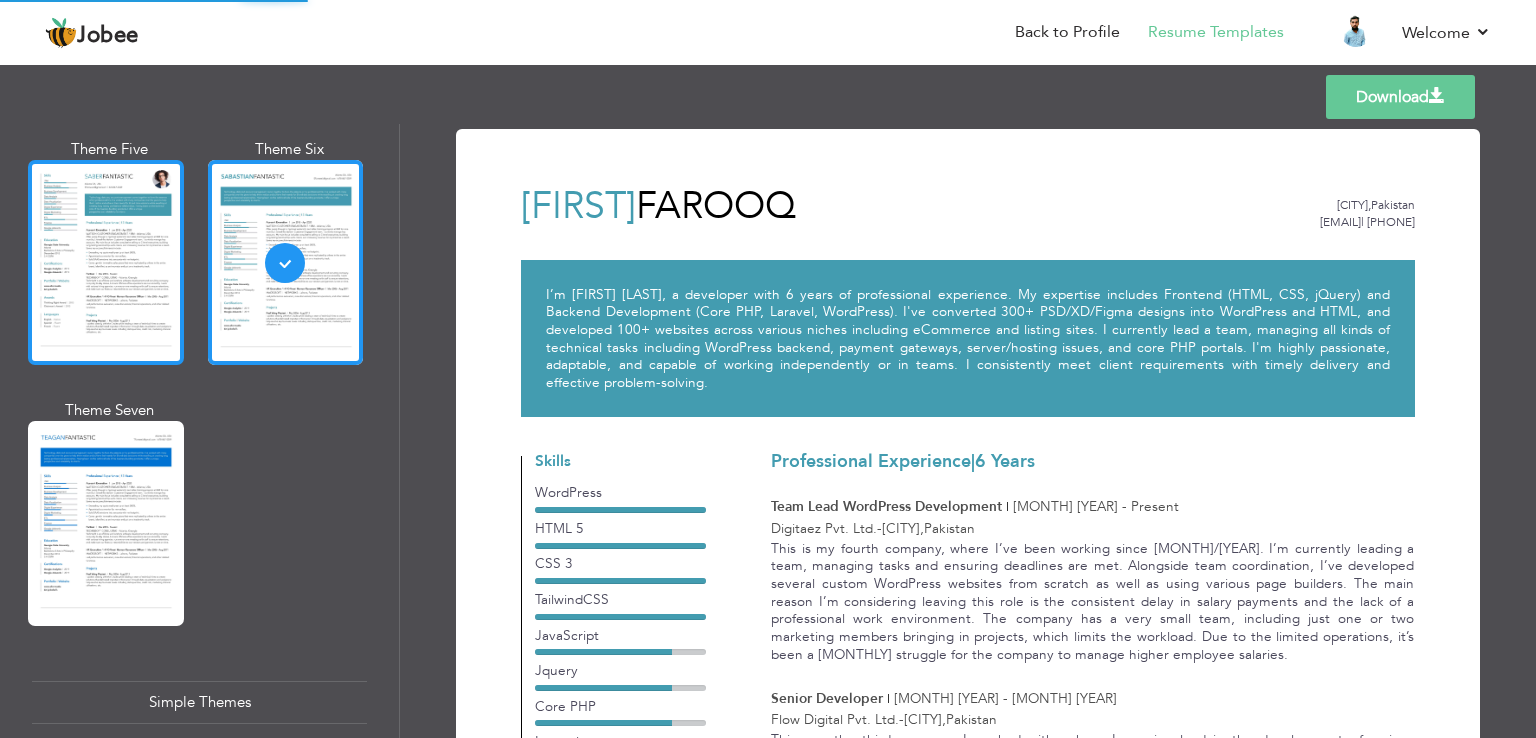 scroll, scrollTop: 3100, scrollLeft: 0, axis: vertical 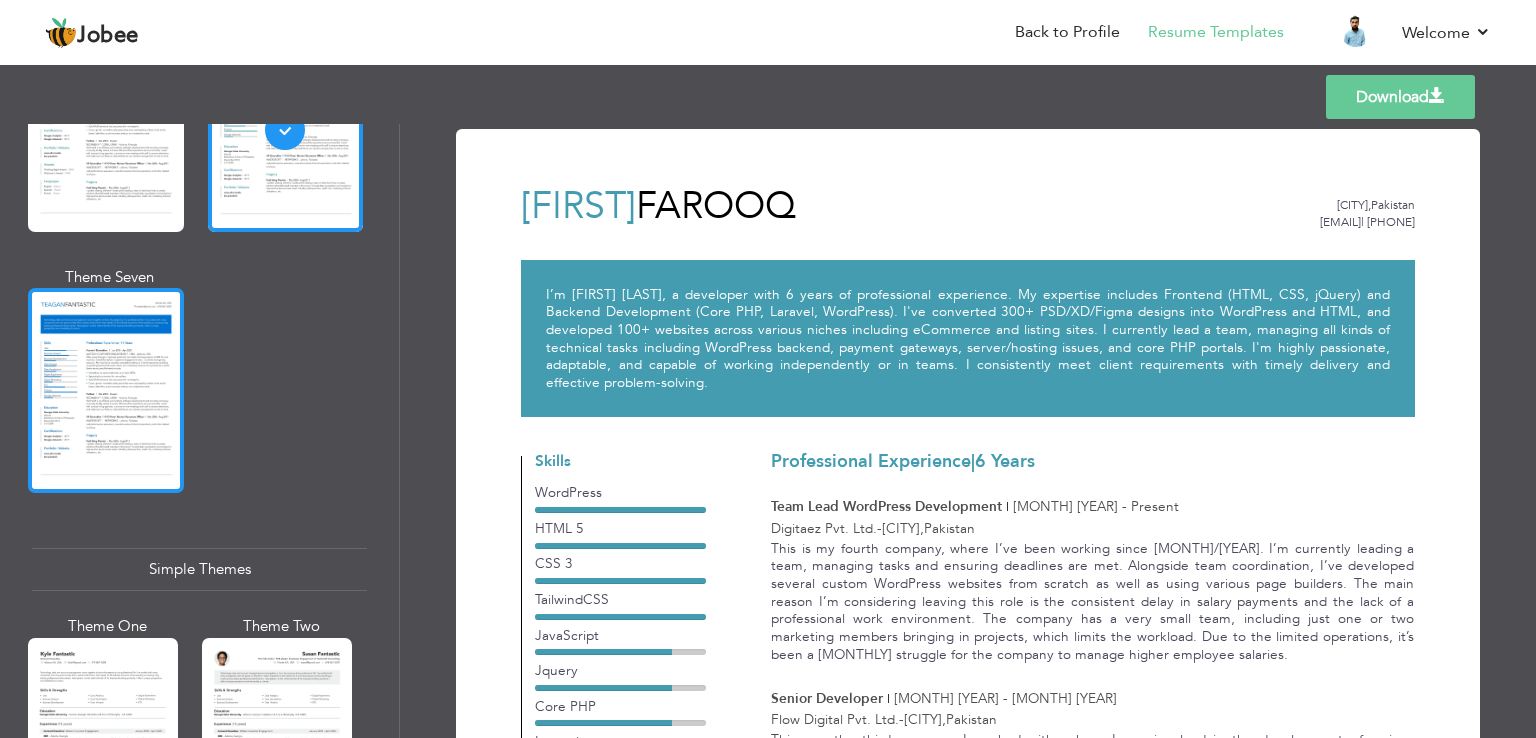click at bounding box center (106, 390) 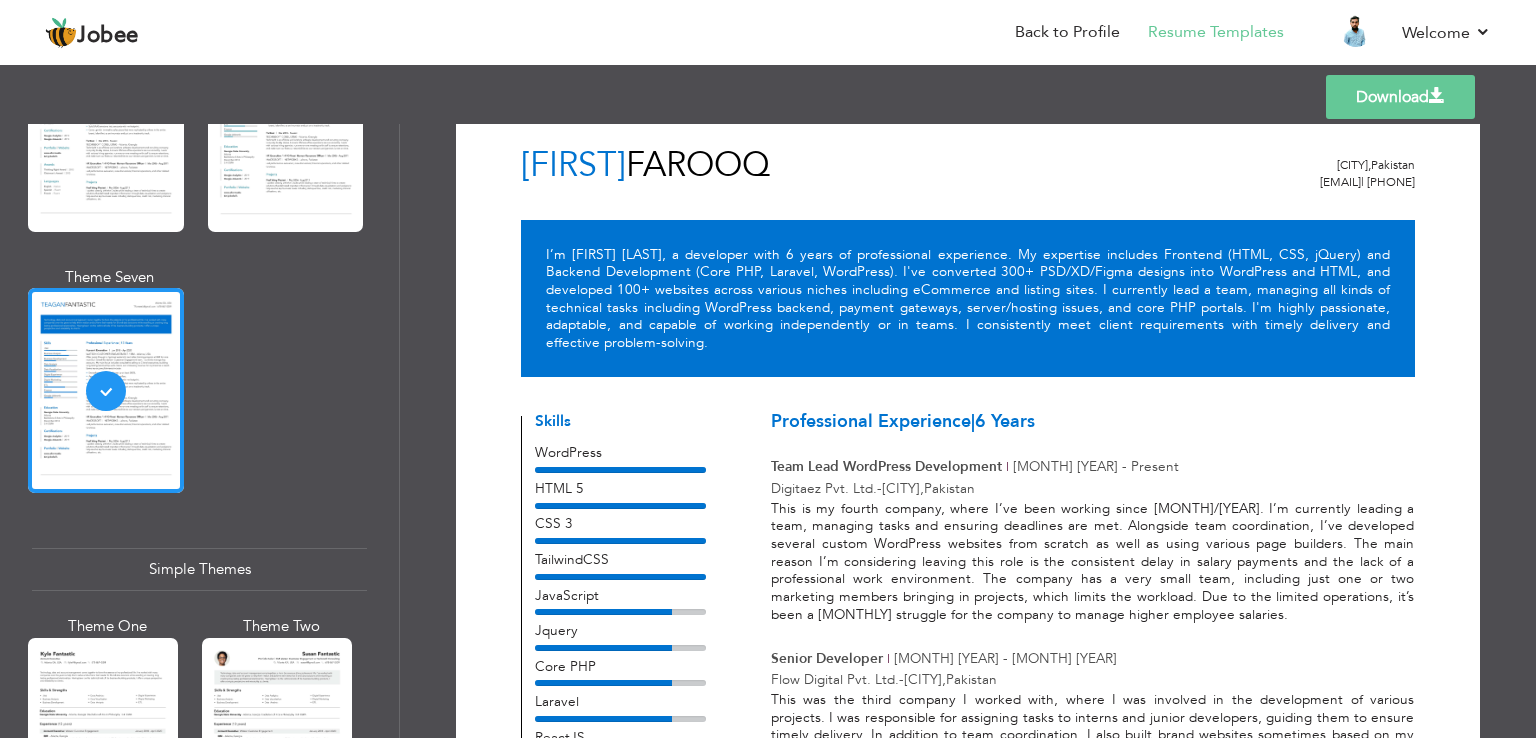 scroll, scrollTop: 0, scrollLeft: 0, axis: both 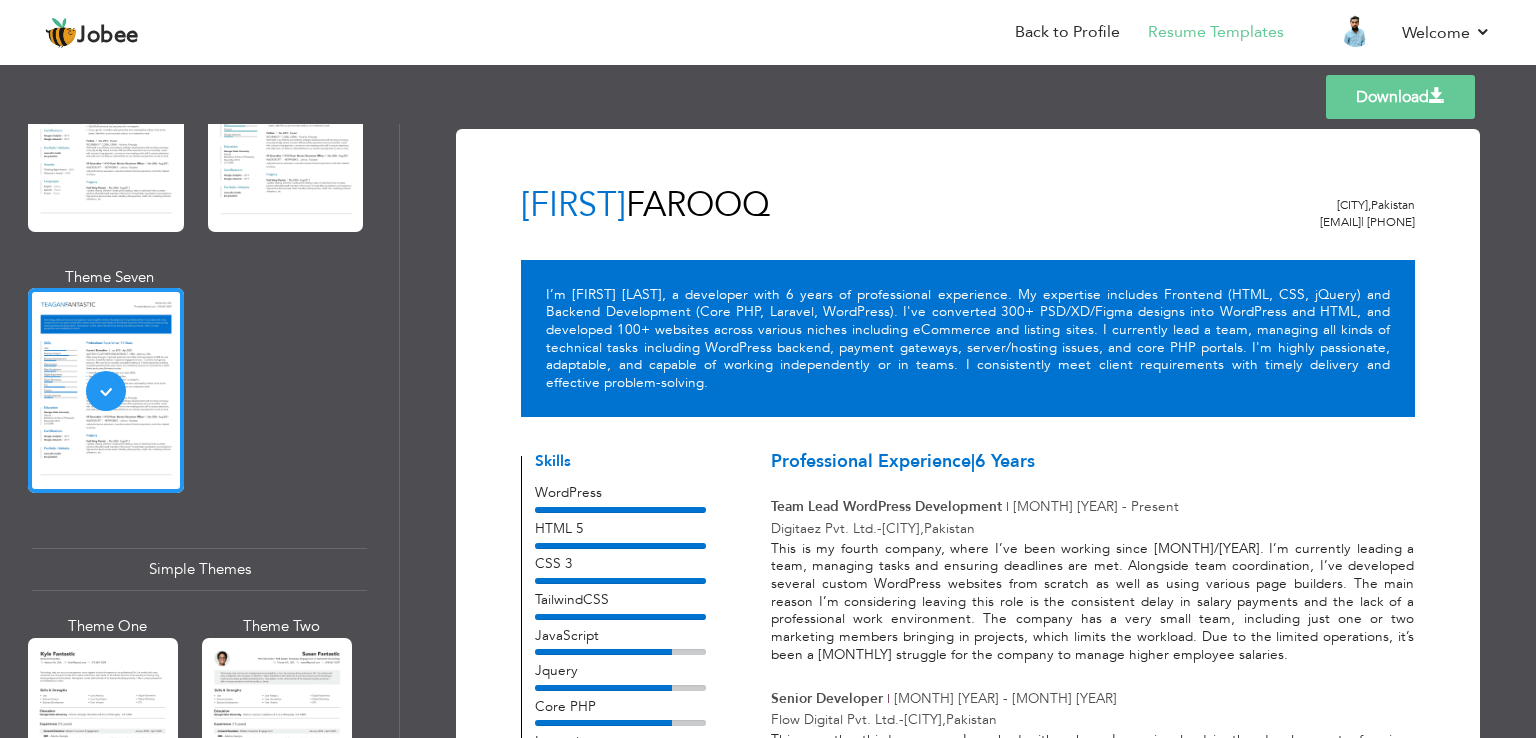 click on "Skills
WordPress
HTML 5
CSS 3
TailwindCSS
JavaScript" at bounding box center [626, 941] 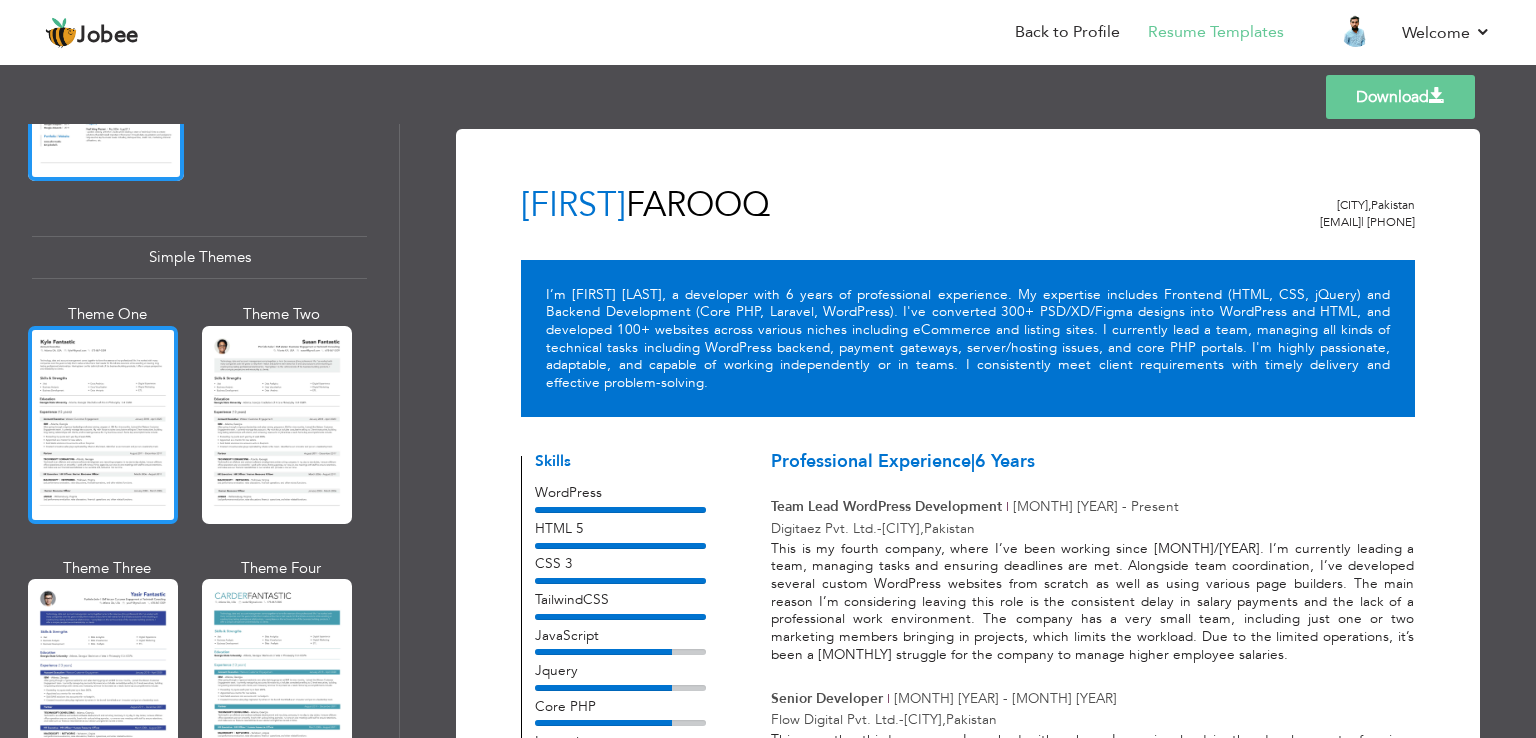 scroll, scrollTop: 3467, scrollLeft: 0, axis: vertical 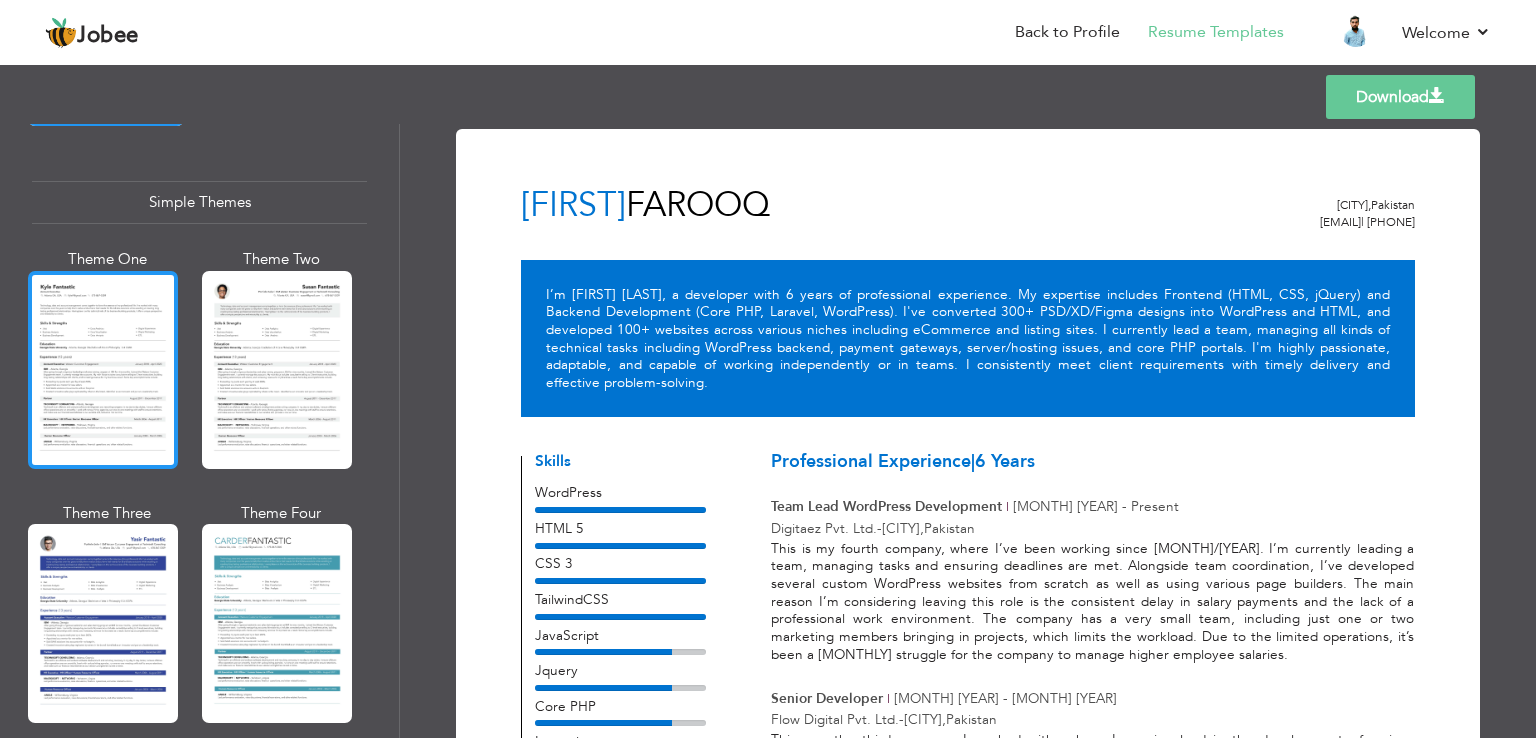 click at bounding box center (103, 370) 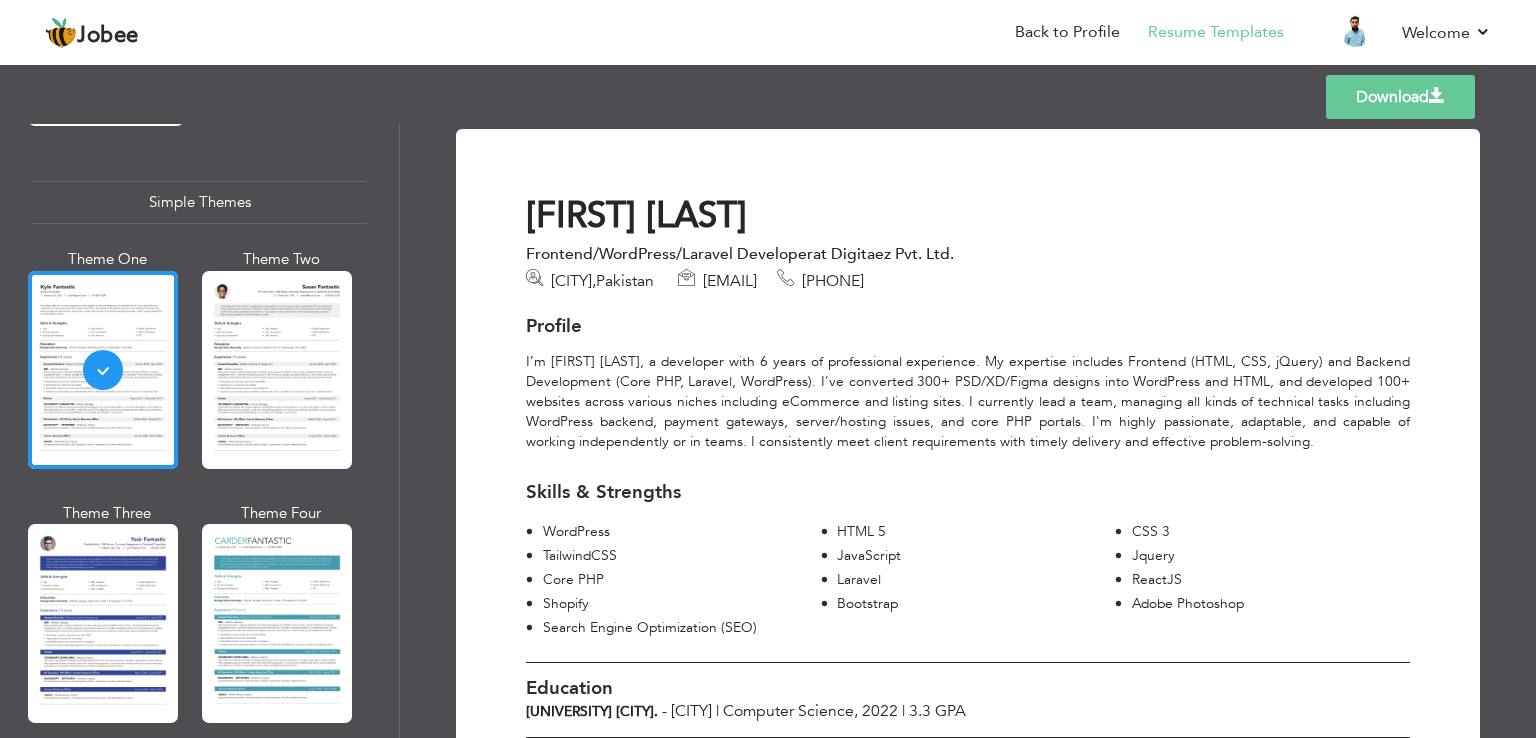 click on "Download" at bounding box center [1400, 97] 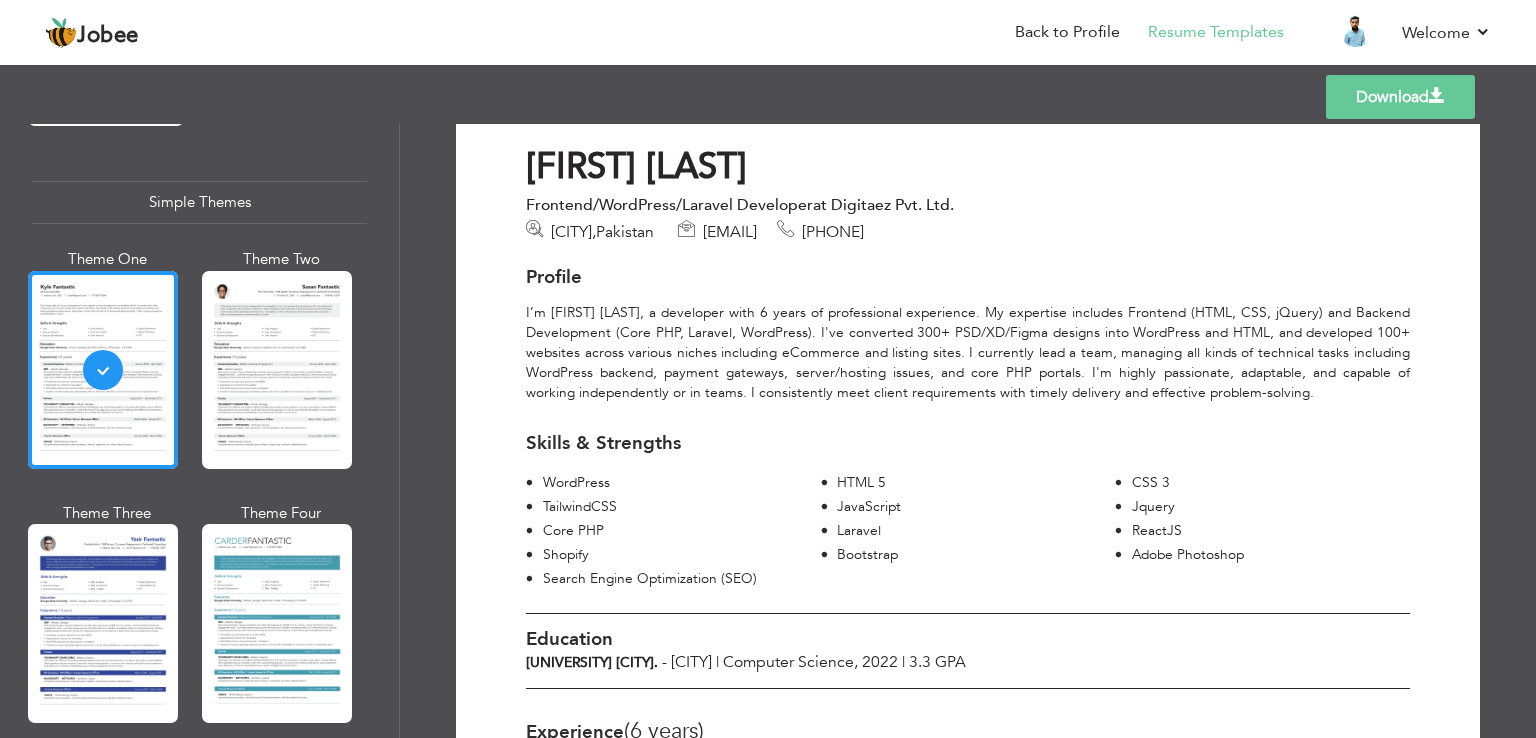 scroll, scrollTop: 100, scrollLeft: 0, axis: vertical 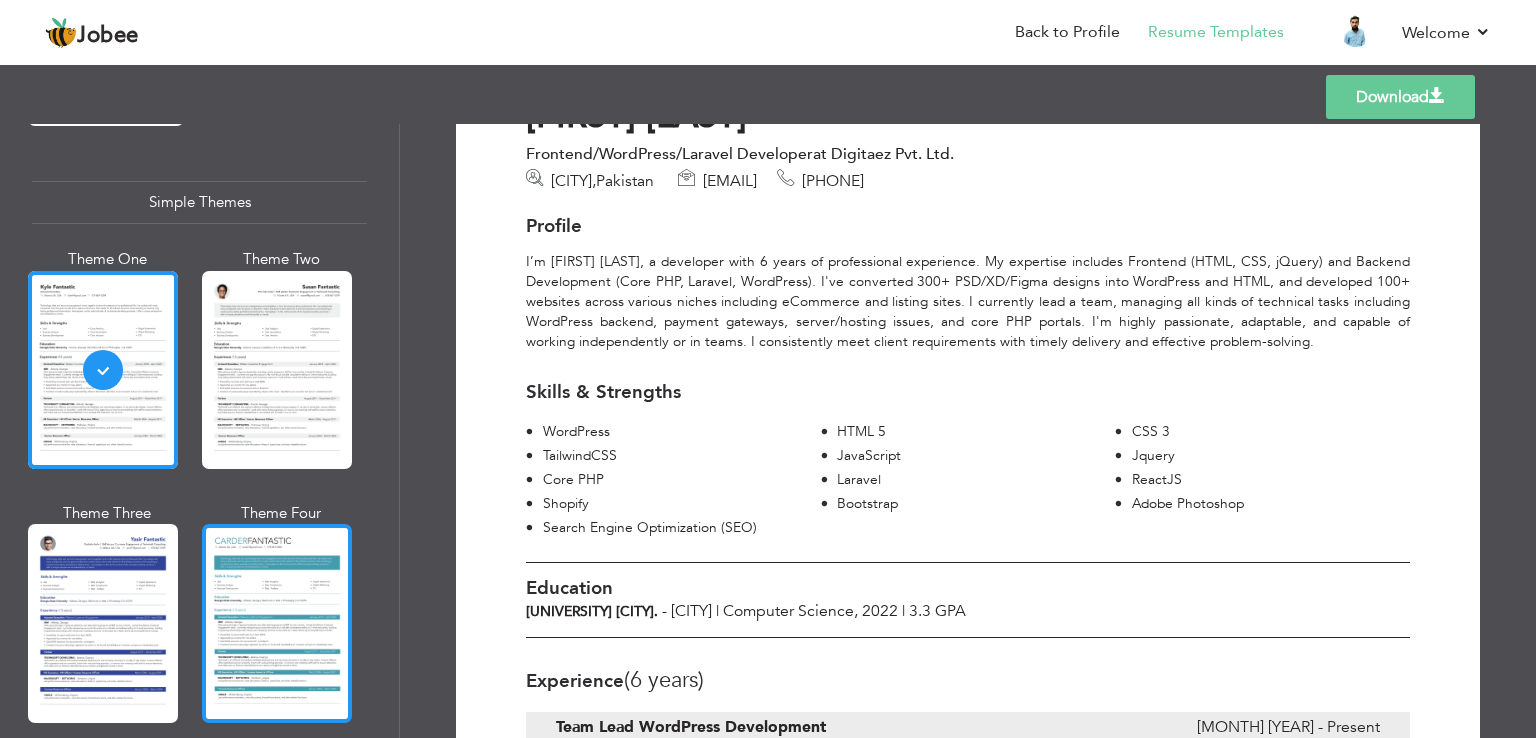 click at bounding box center [277, 623] 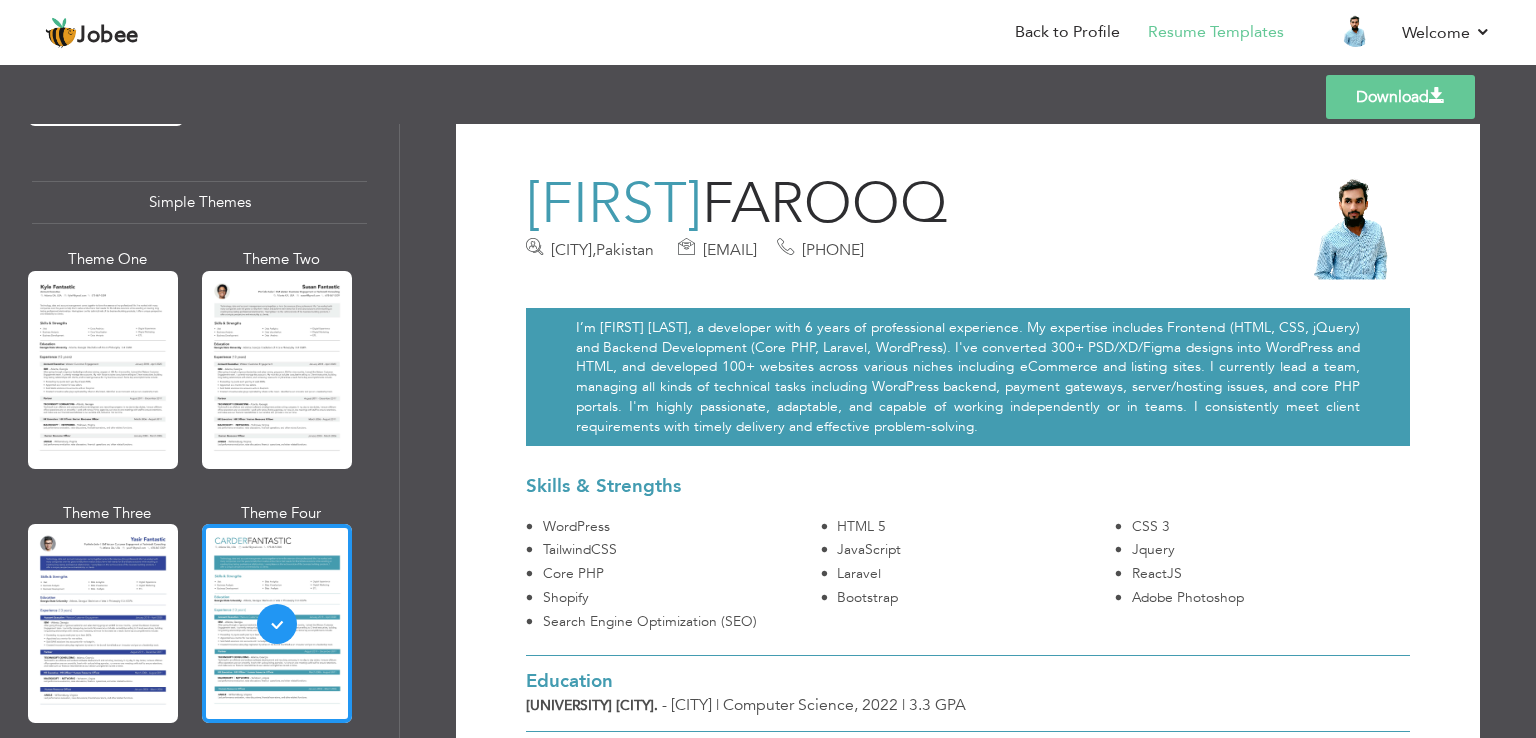 scroll, scrollTop: 0, scrollLeft: 0, axis: both 